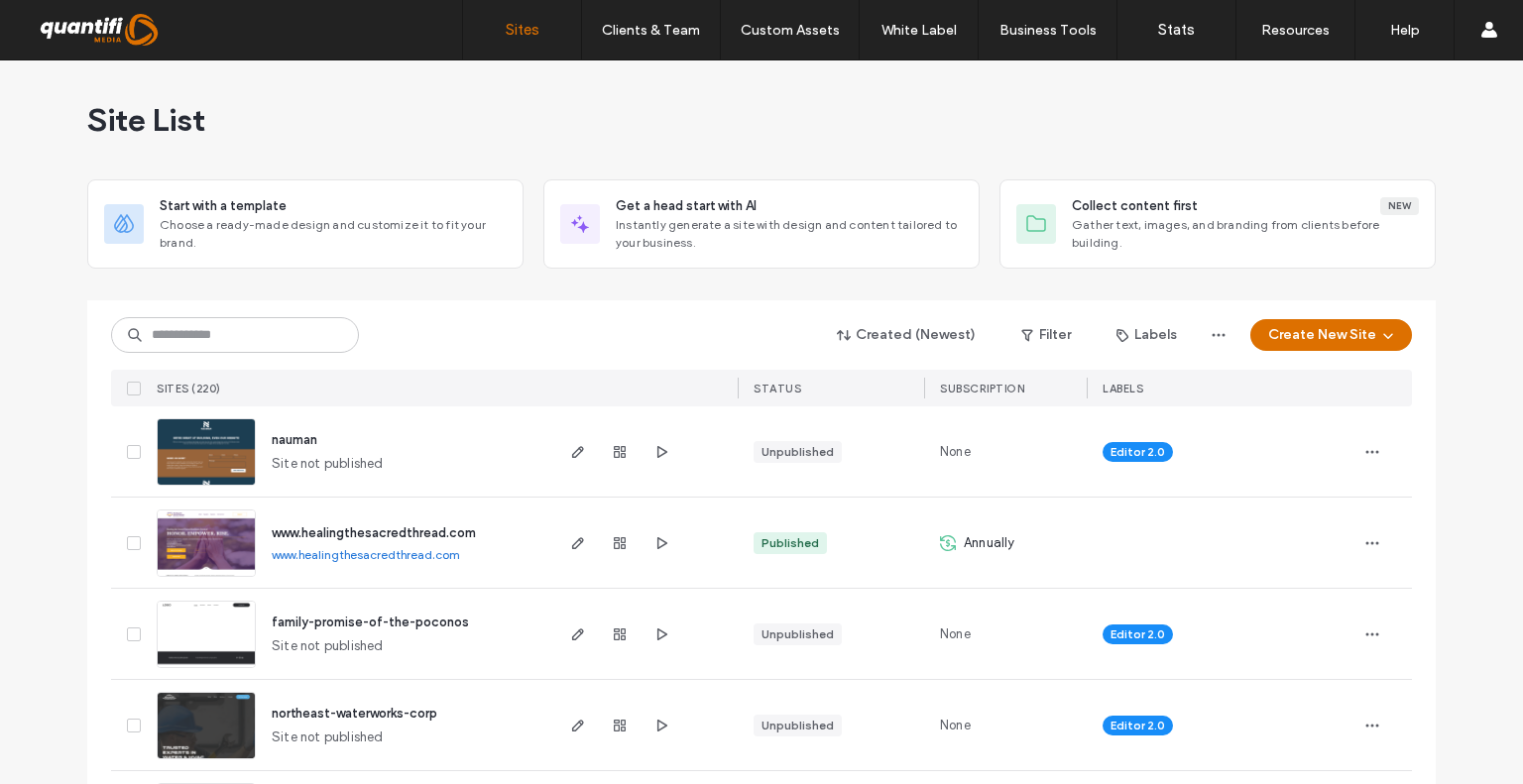 scroll, scrollTop: 0, scrollLeft: 0, axis: both 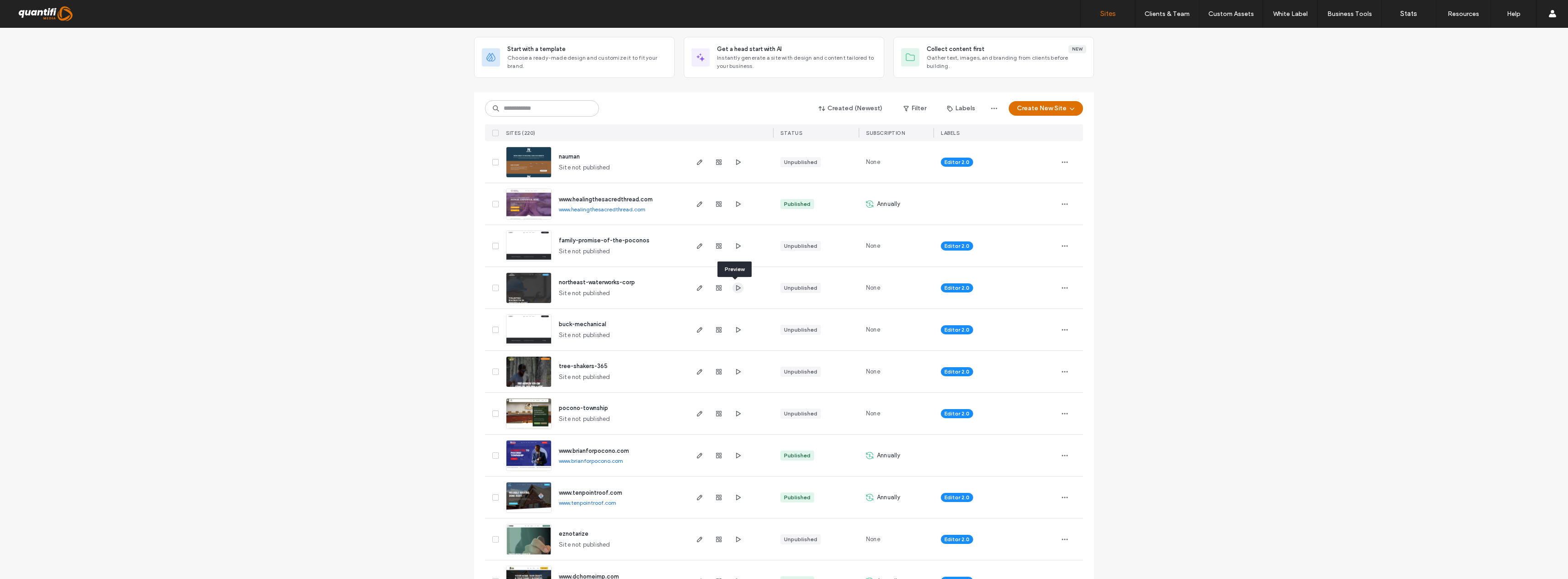 click 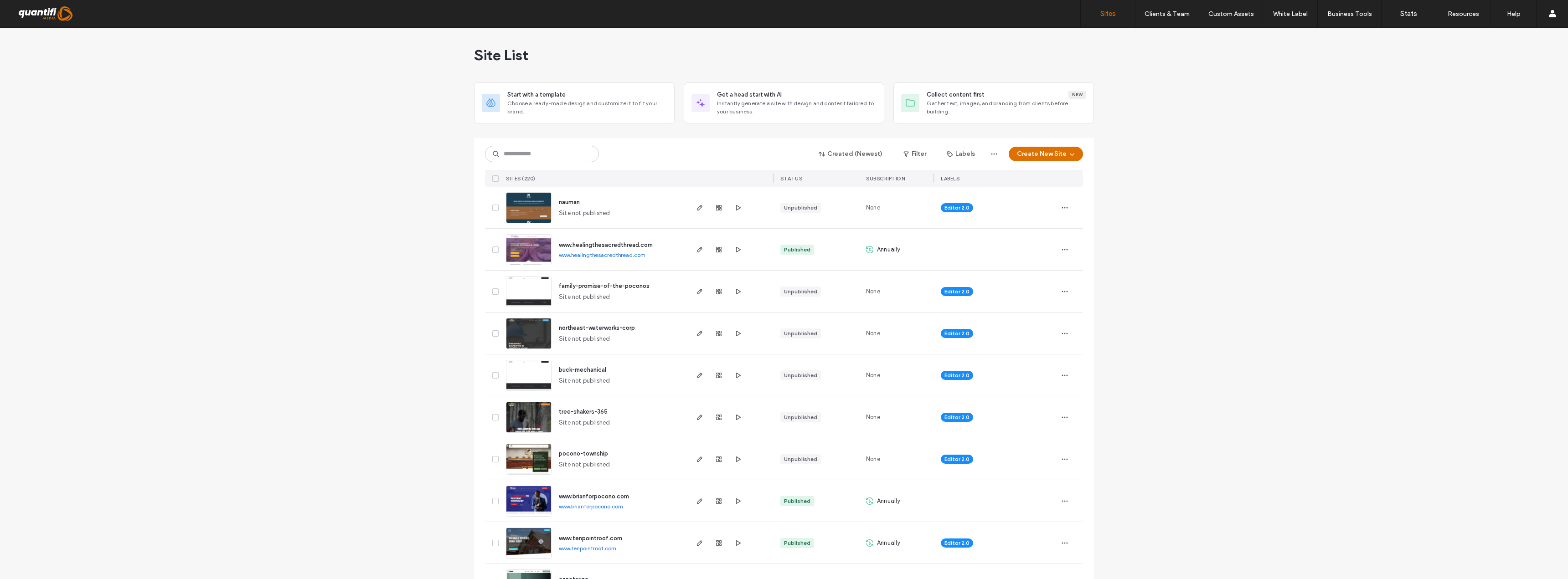 scroll, scrollTop: 0, scrollLeft: 0, axis: both 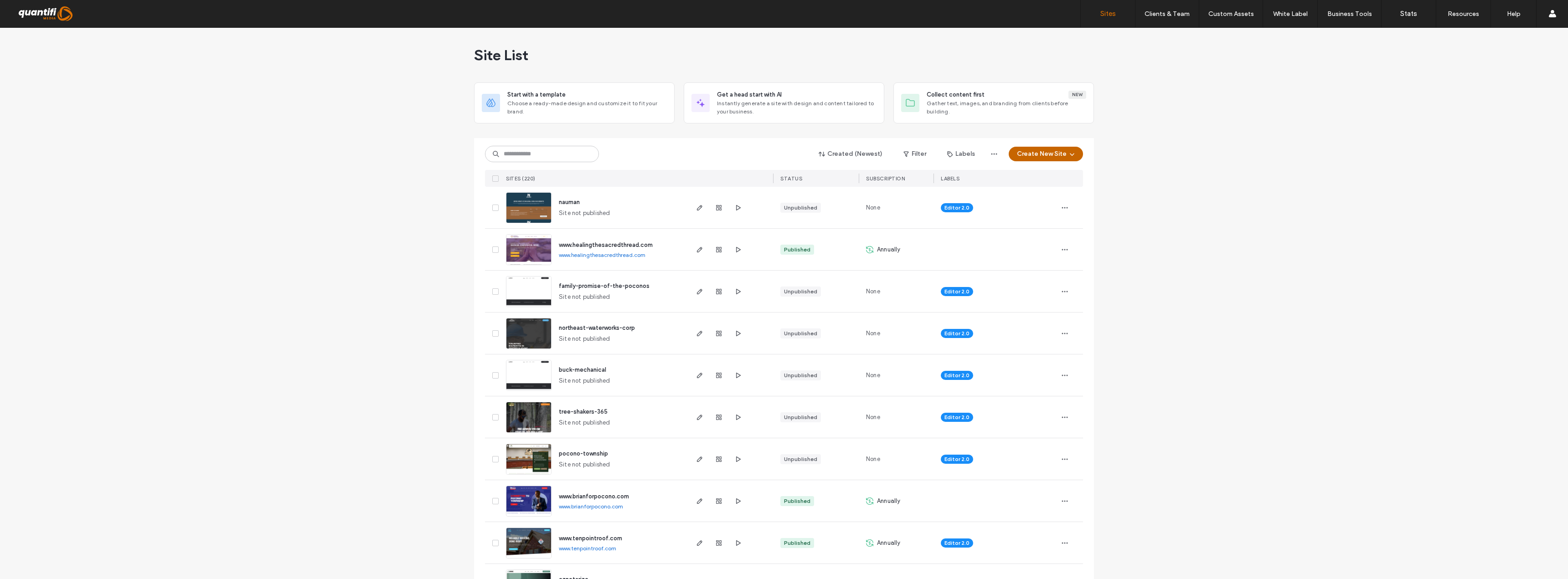 click on "Create New Site" at bounding box center (1046, 154) 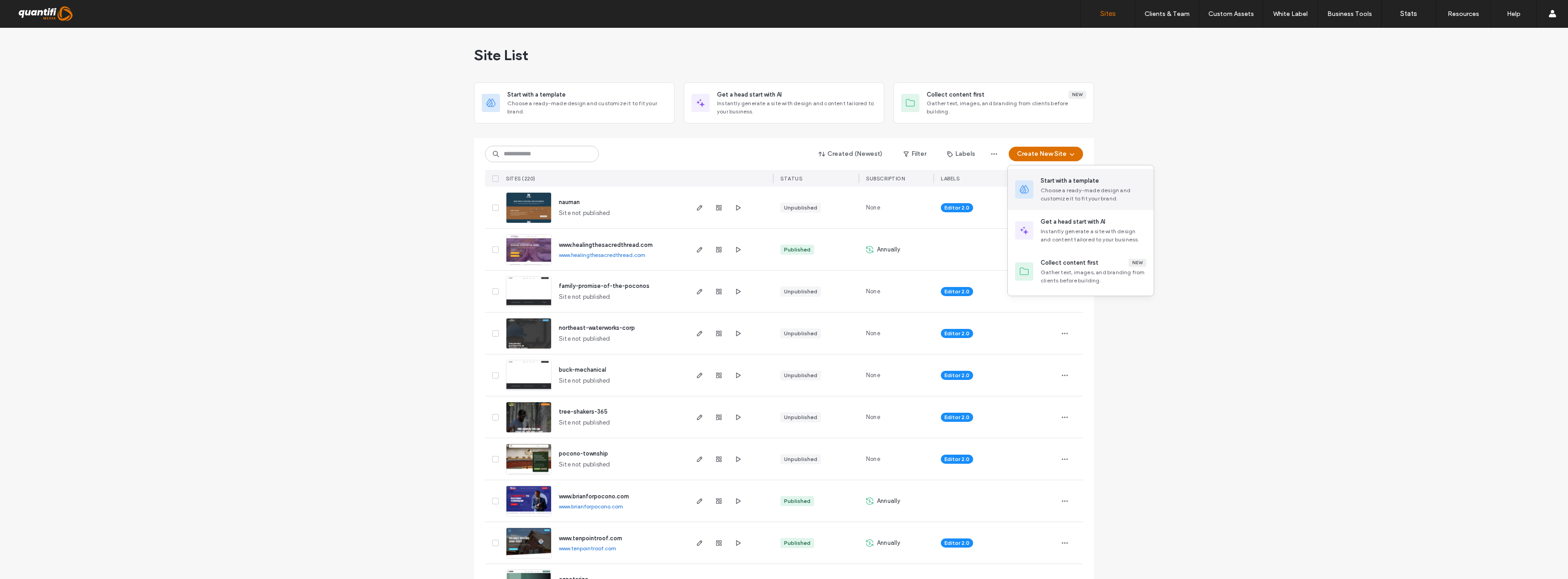 click on "Choose a ready-made design and customize it to fit your brand." at bounding box center (1093, 195) 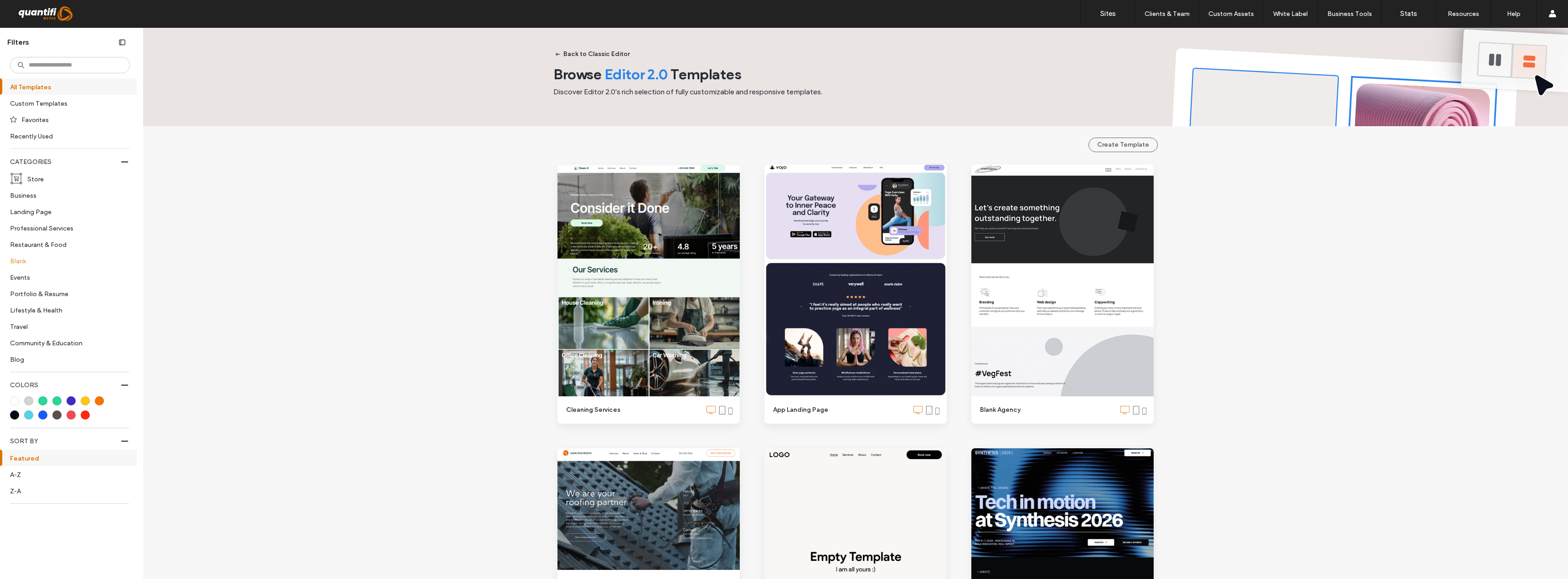 click on "Blank" at bounding box center [66, 261] 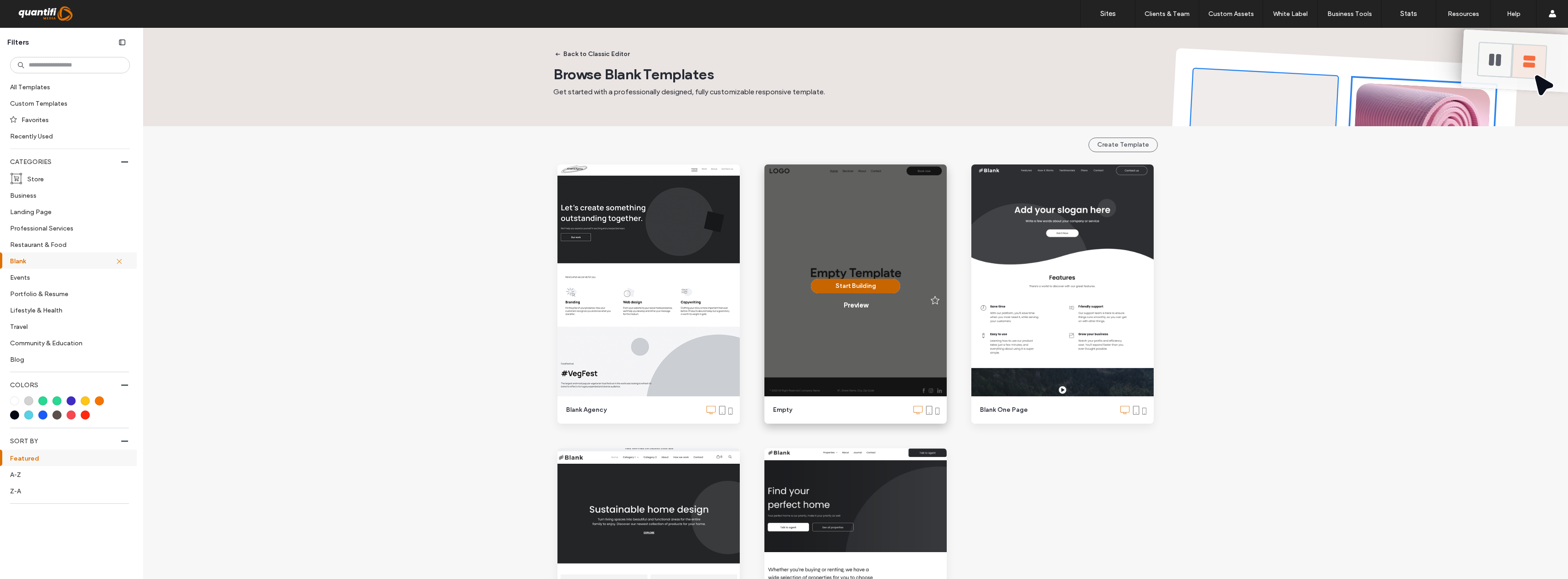 click on "Start Building" at bounding box center (856, 286) 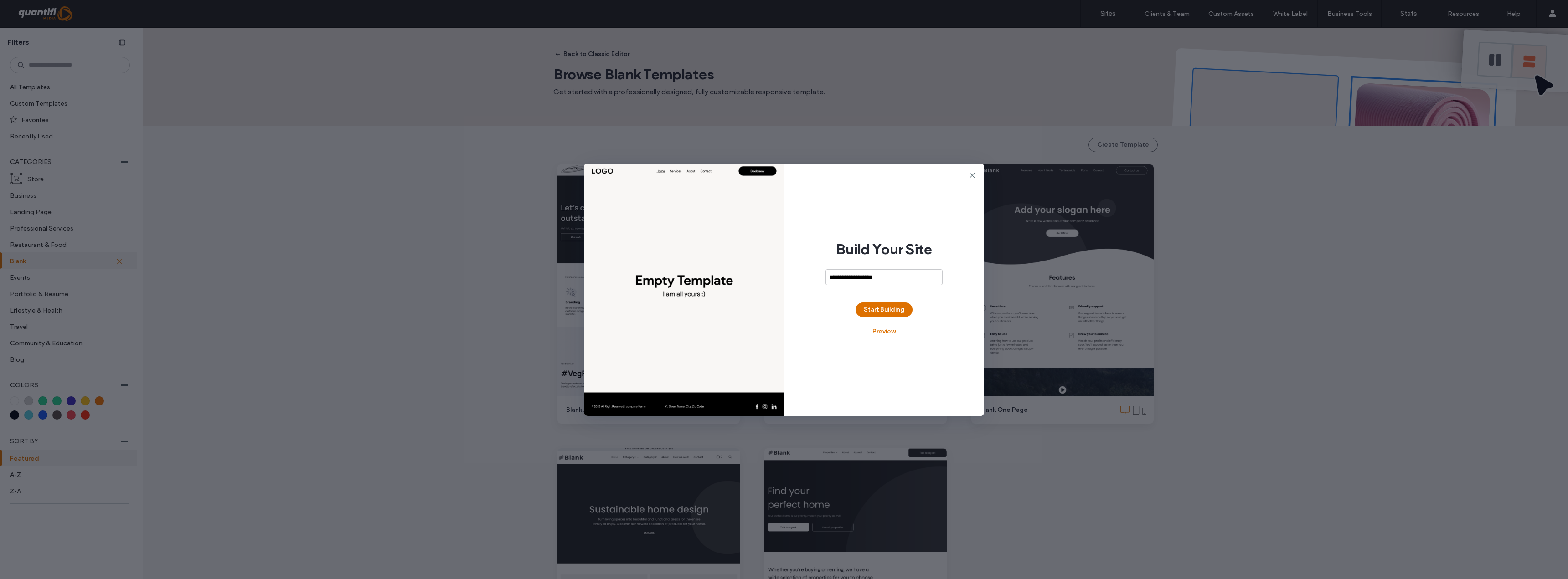 type on "**********" 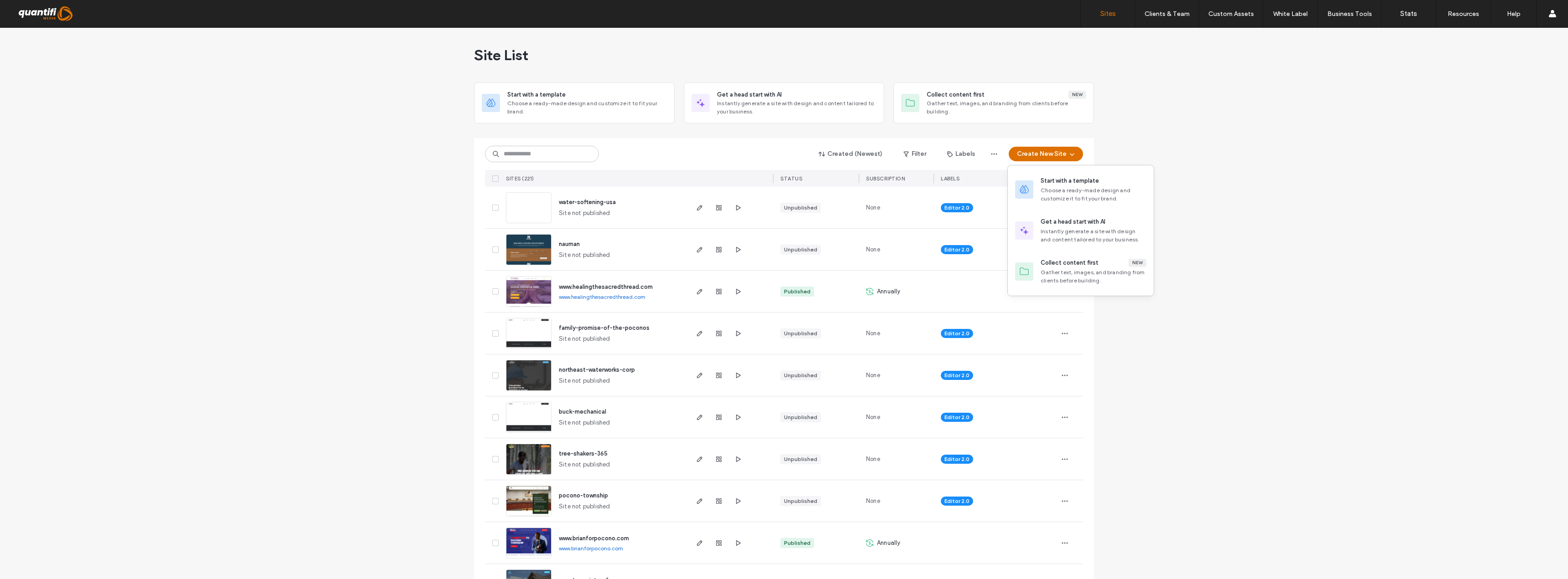 scroll, scrollTop: 0, scrollLeft: 0, axis: both 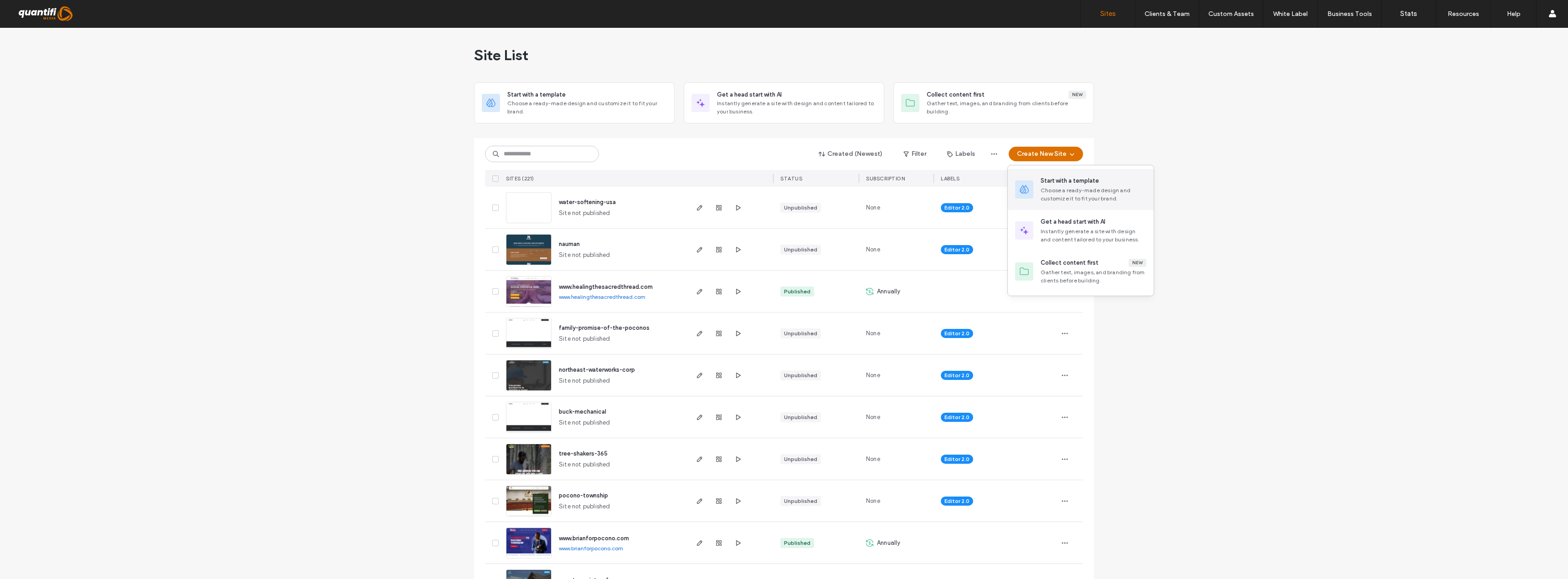 click on "Choose a ready-made design and customize it to fit your brand." at bounding box center (1093, 195) 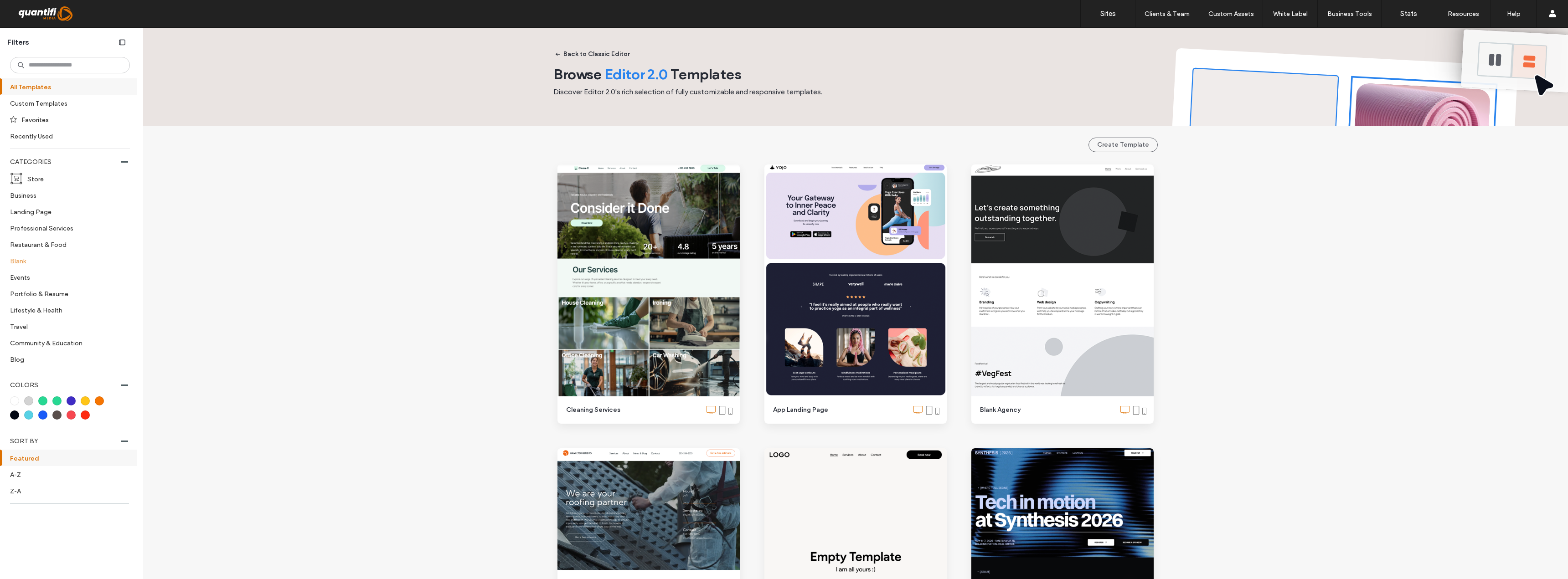 click on "Blank" at bounding box center [66, 261] 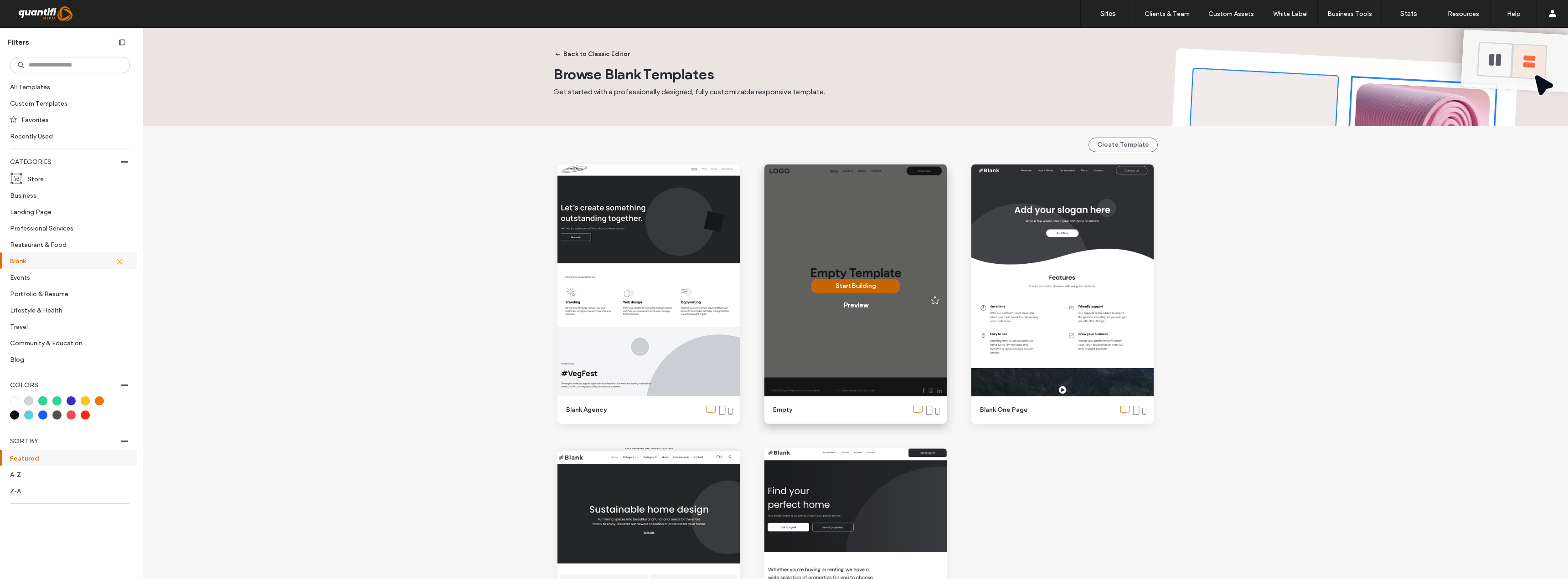 click on "Start Building" at bounding box center [856, 286] 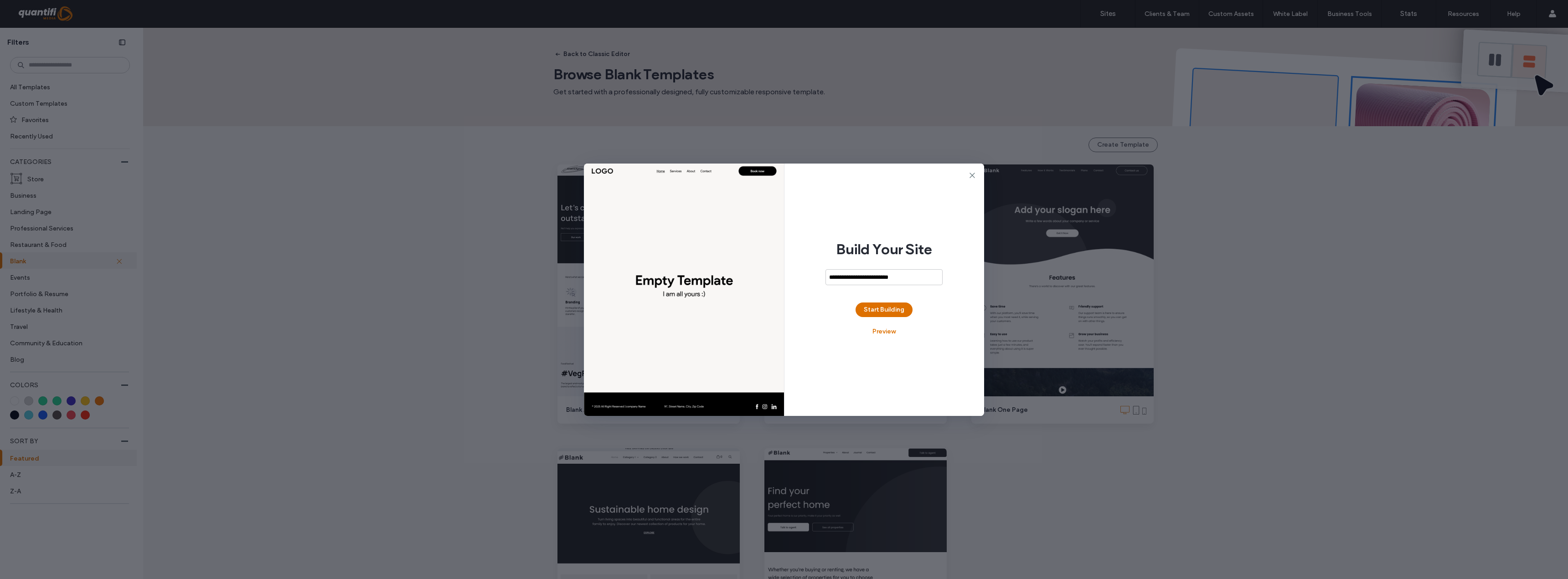 type on "**********" 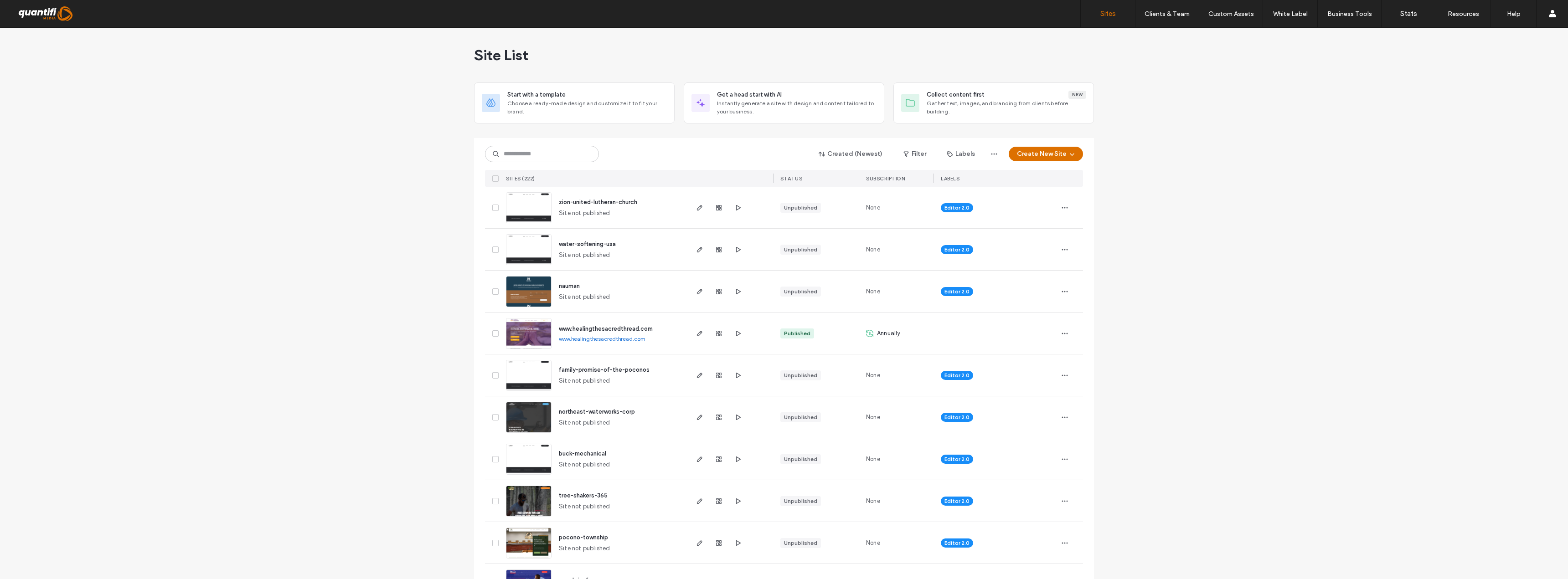 scroll, scrollTop: 0, scrollLeft: 0, axis: both 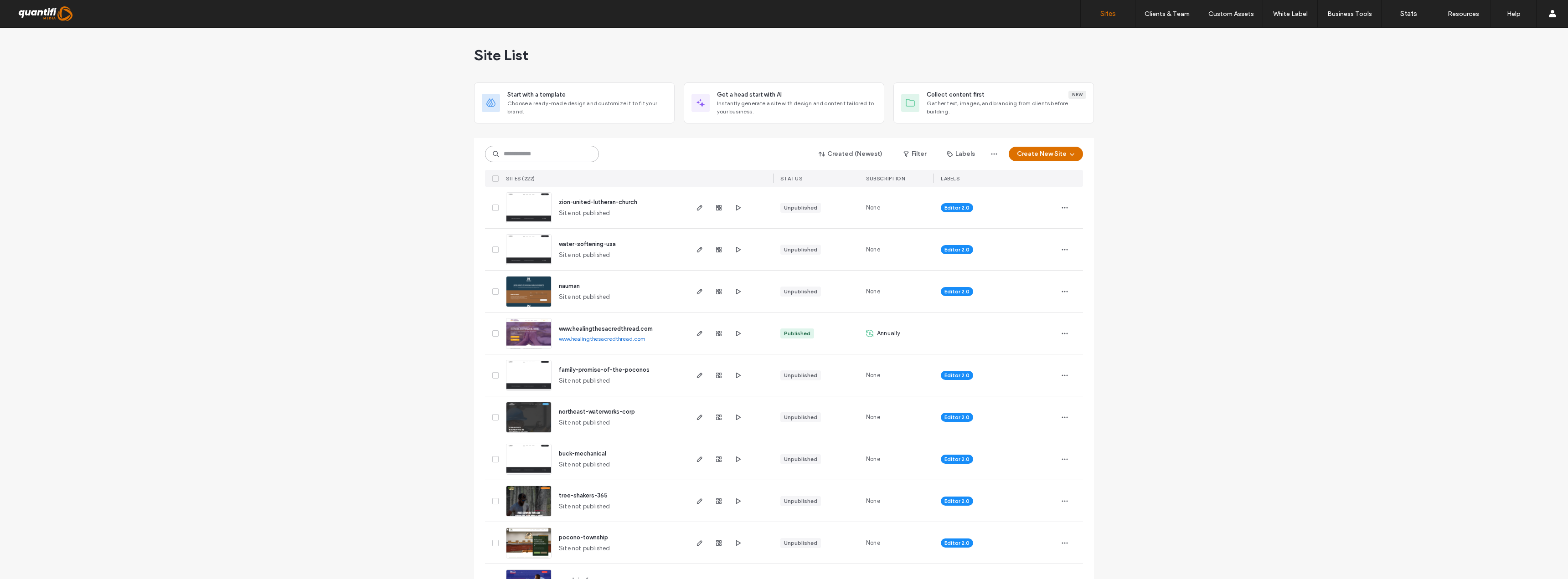 click at bounding box center (542, 154) 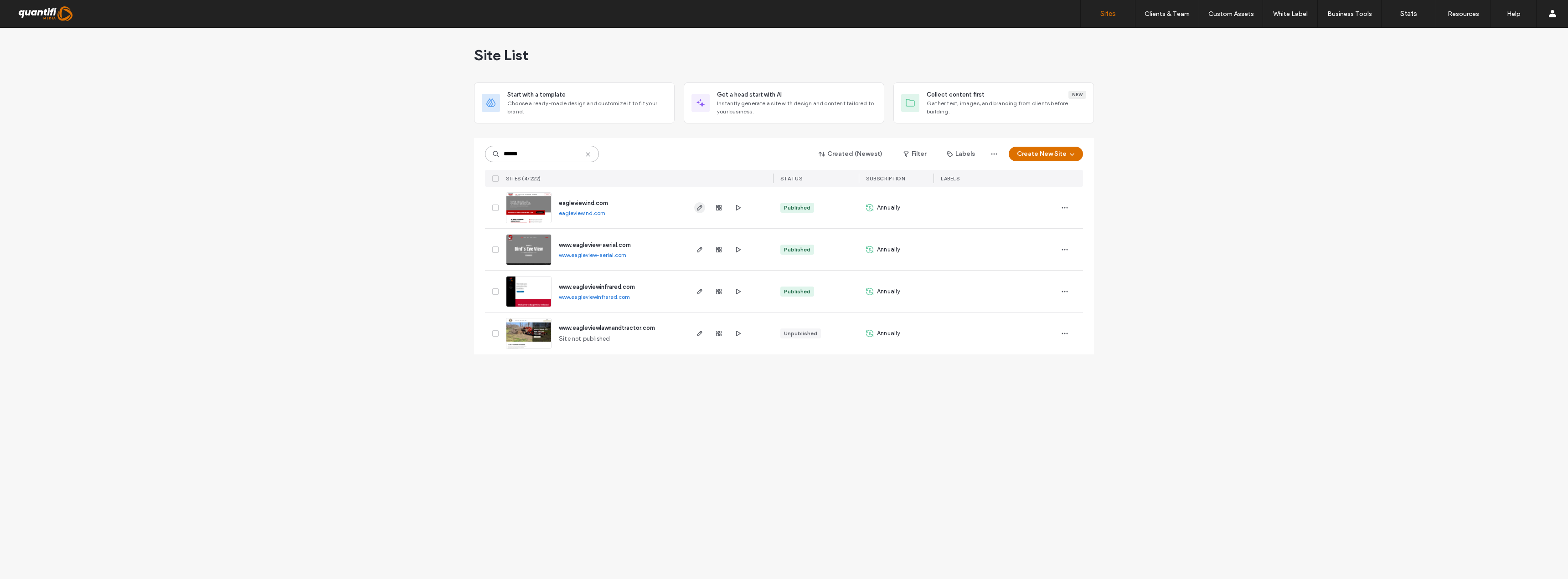 type on "******" 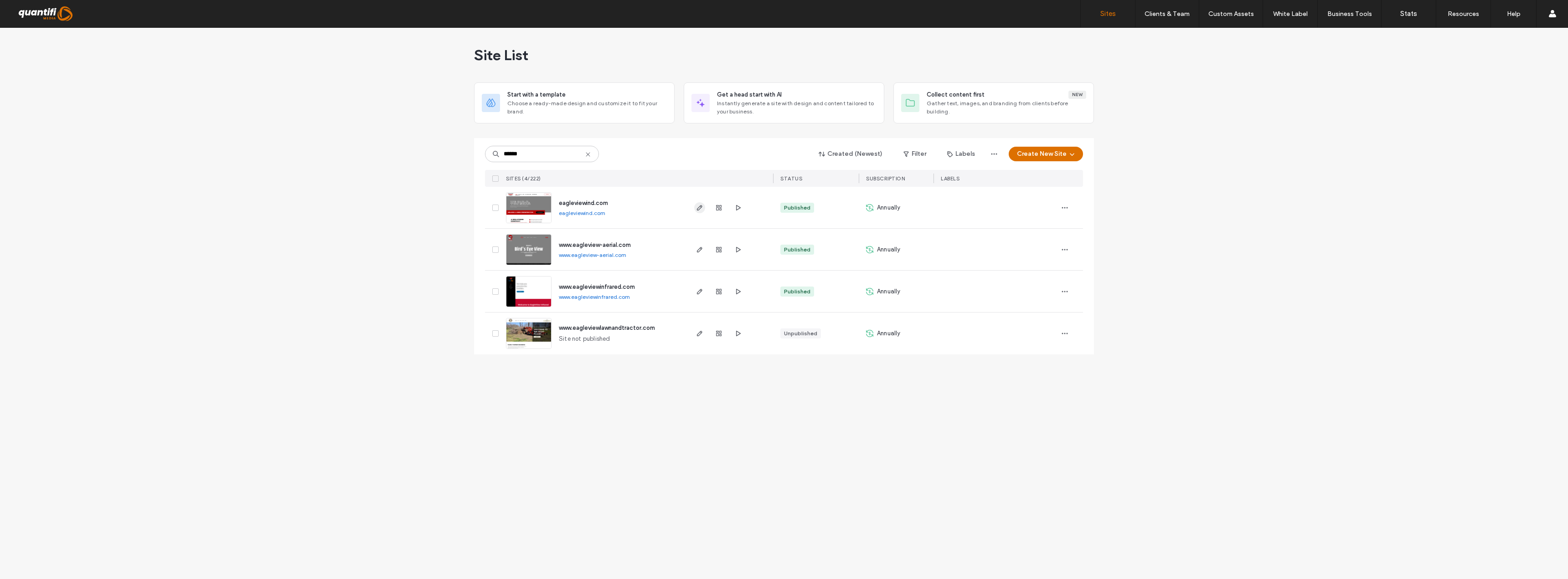 click 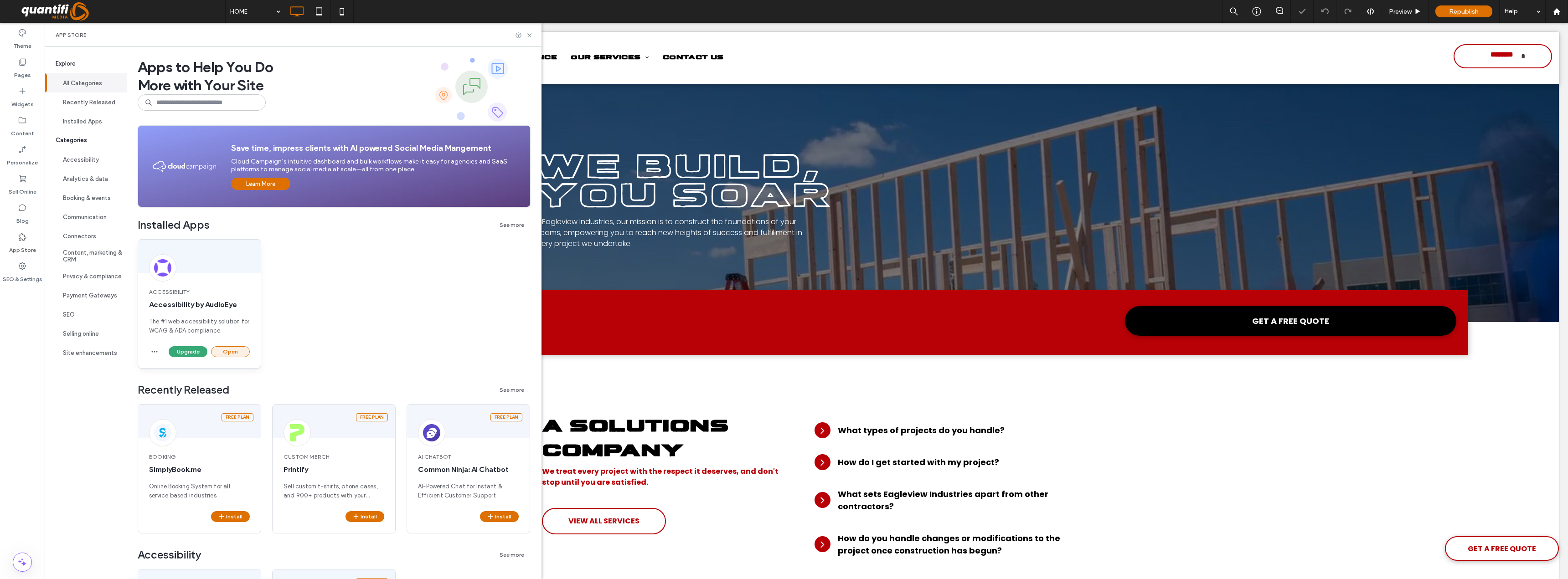 scroll, scrollTop: 0, scrollLeft: 0, axis: both 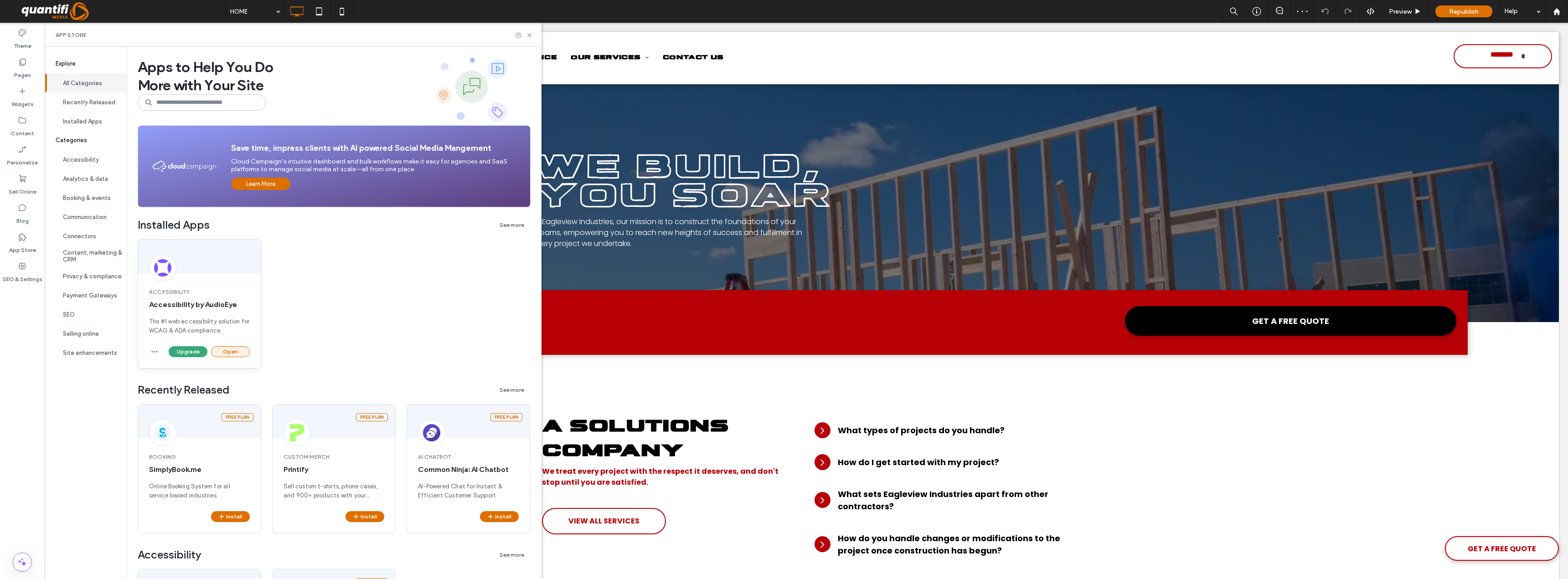 click on "Open" at bounding box center (230, 352) 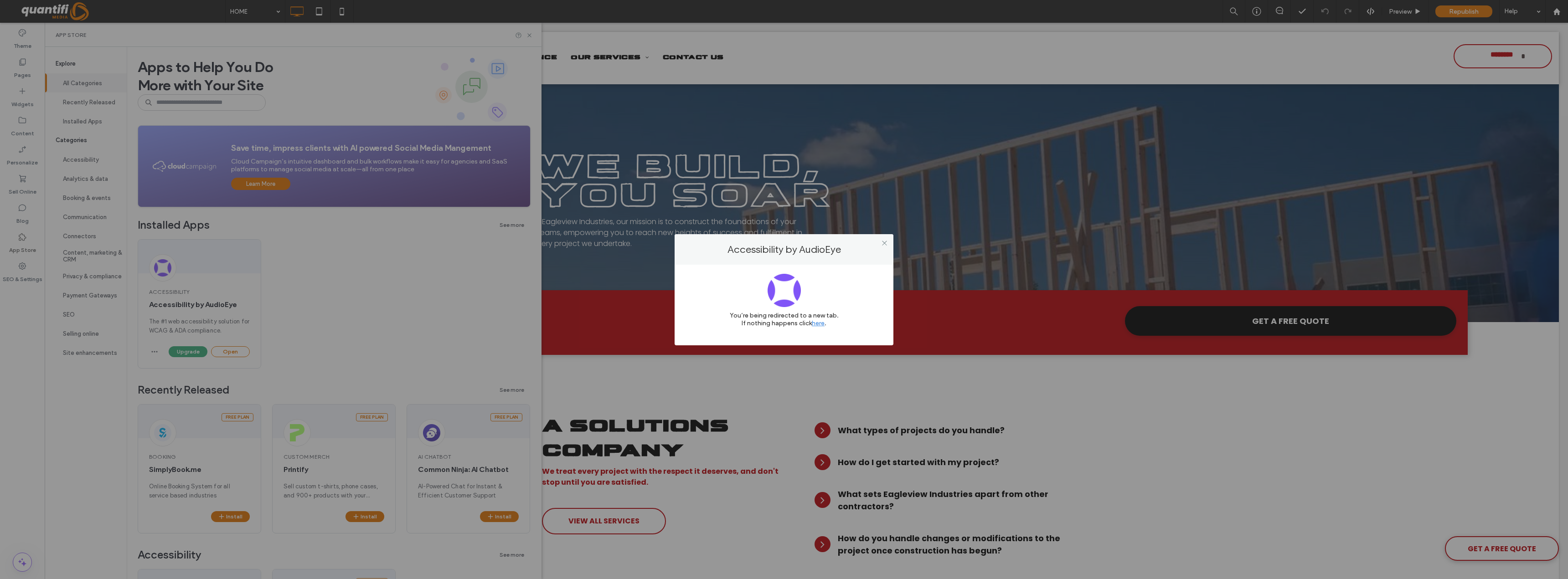 click at bounding box center (884, 243) 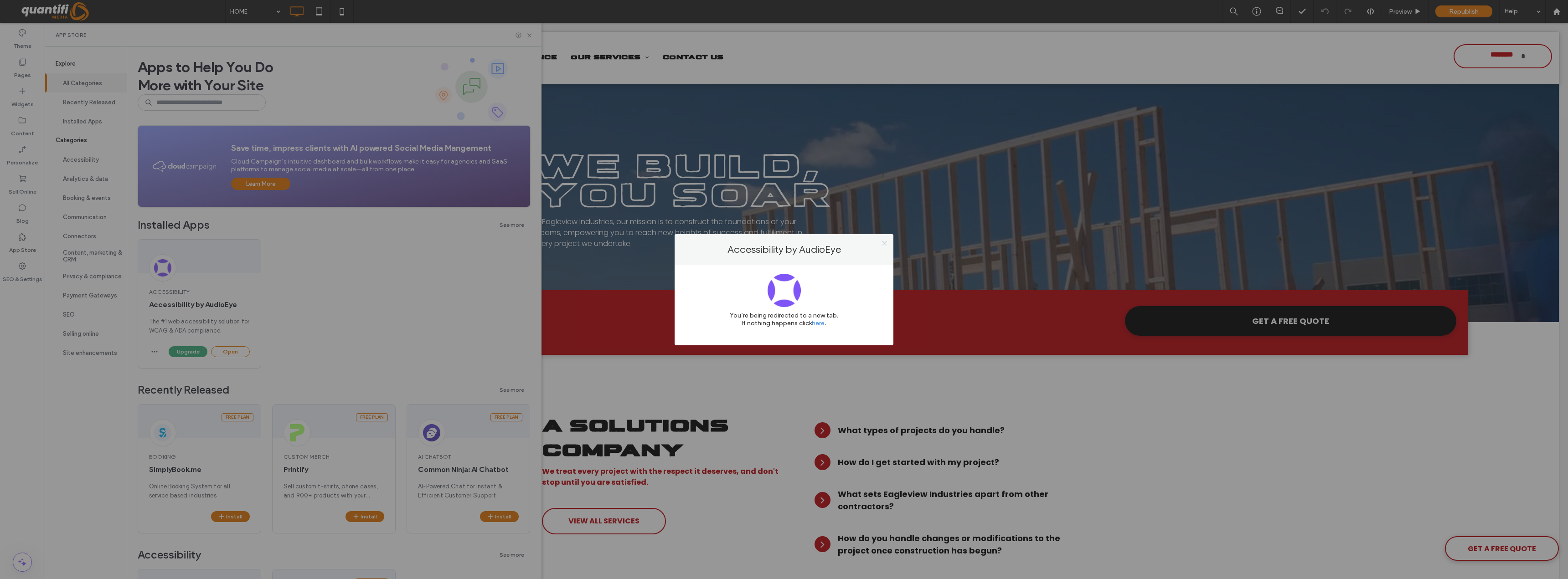 click 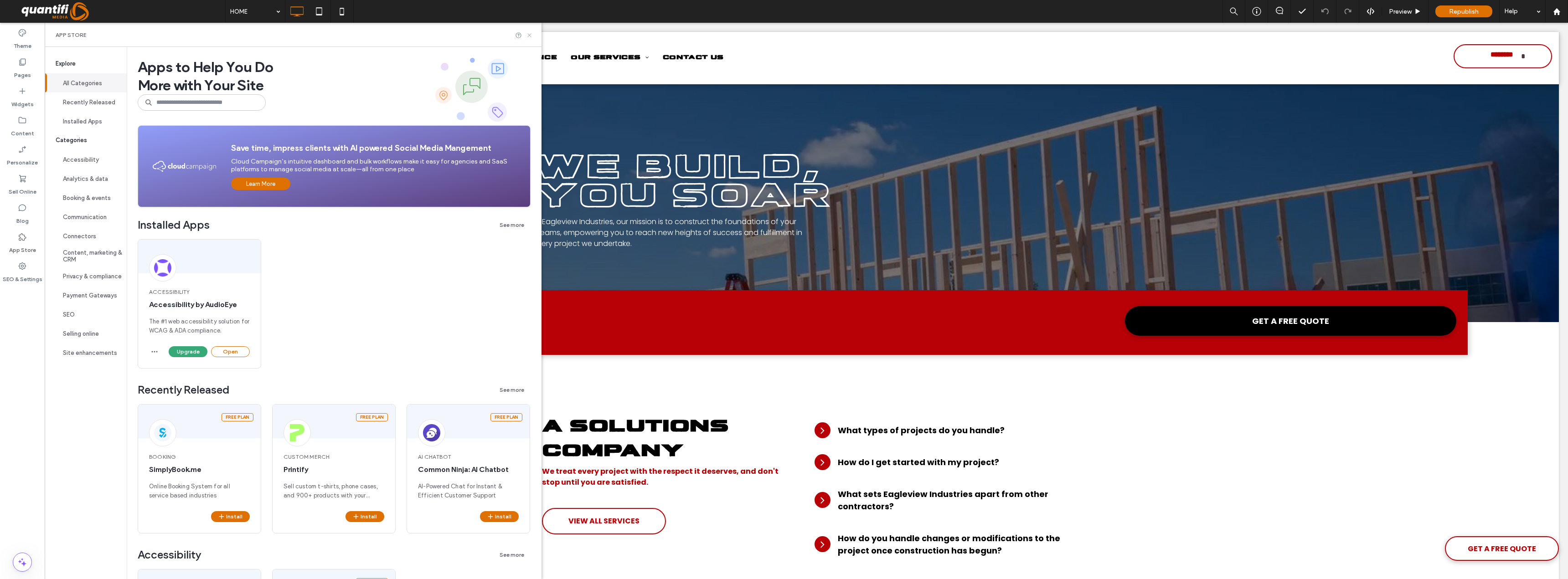 click 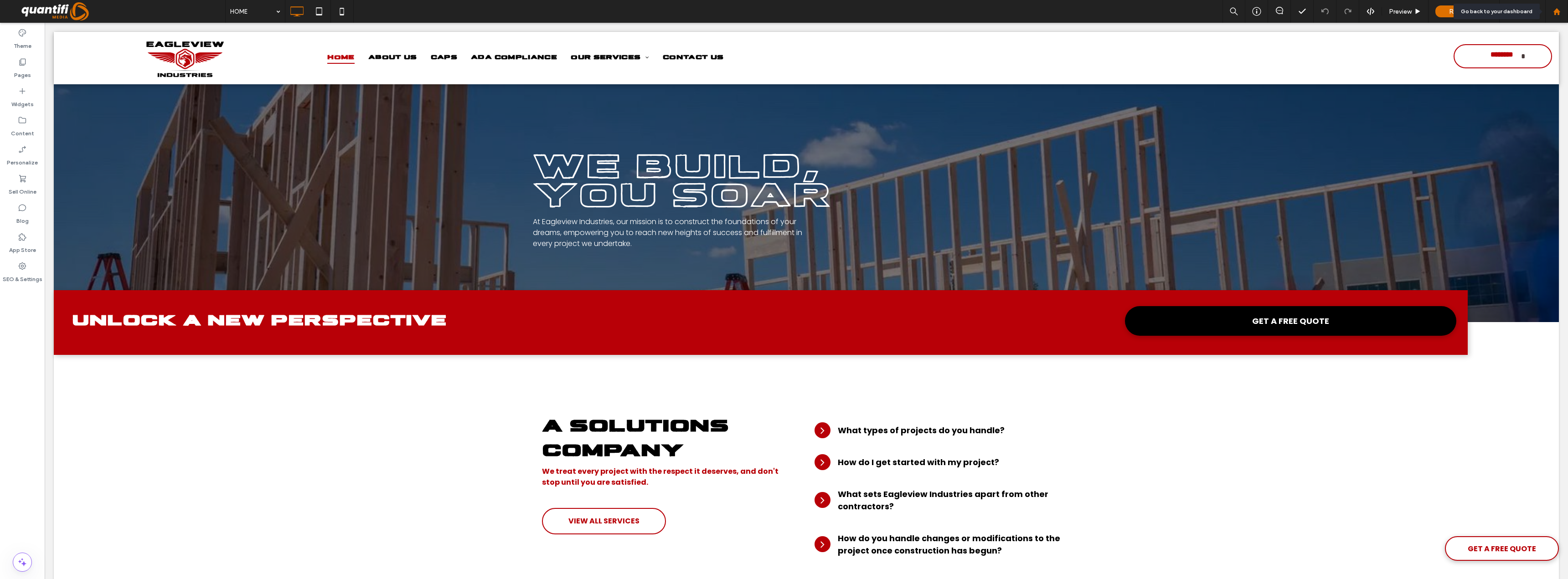 click 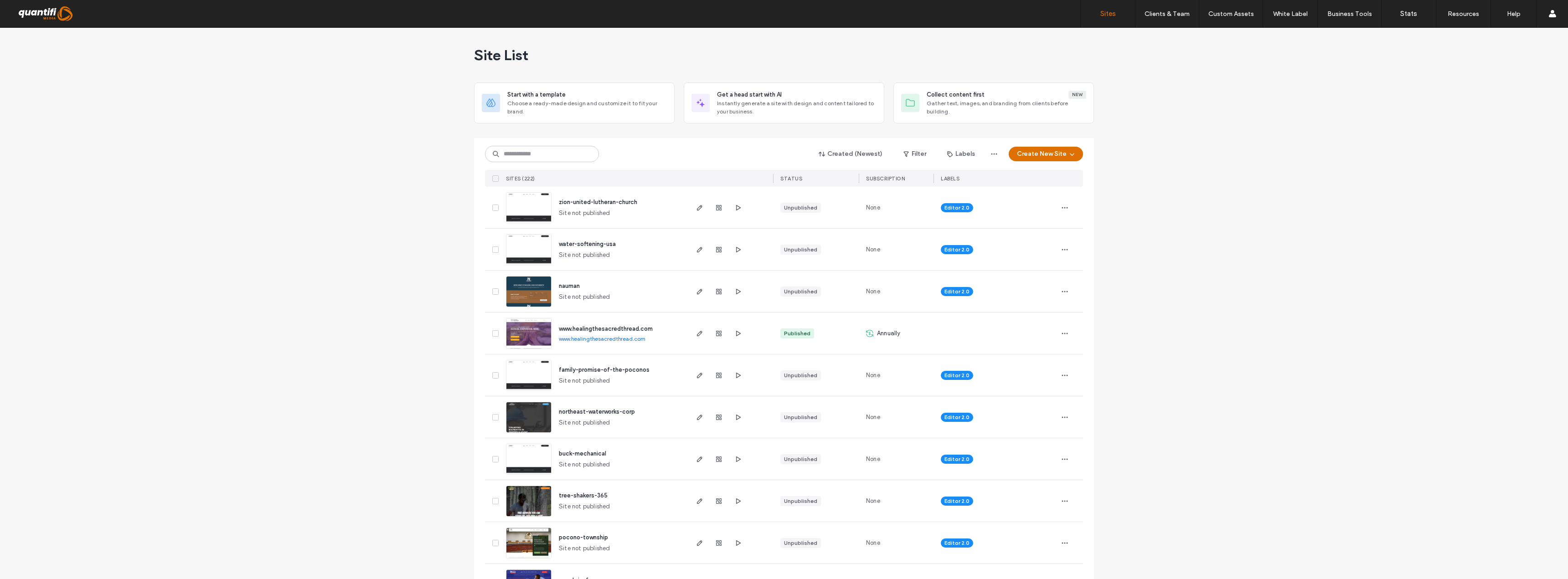scroll, scrollTop: 0, scrollLeft: 0, axis: both 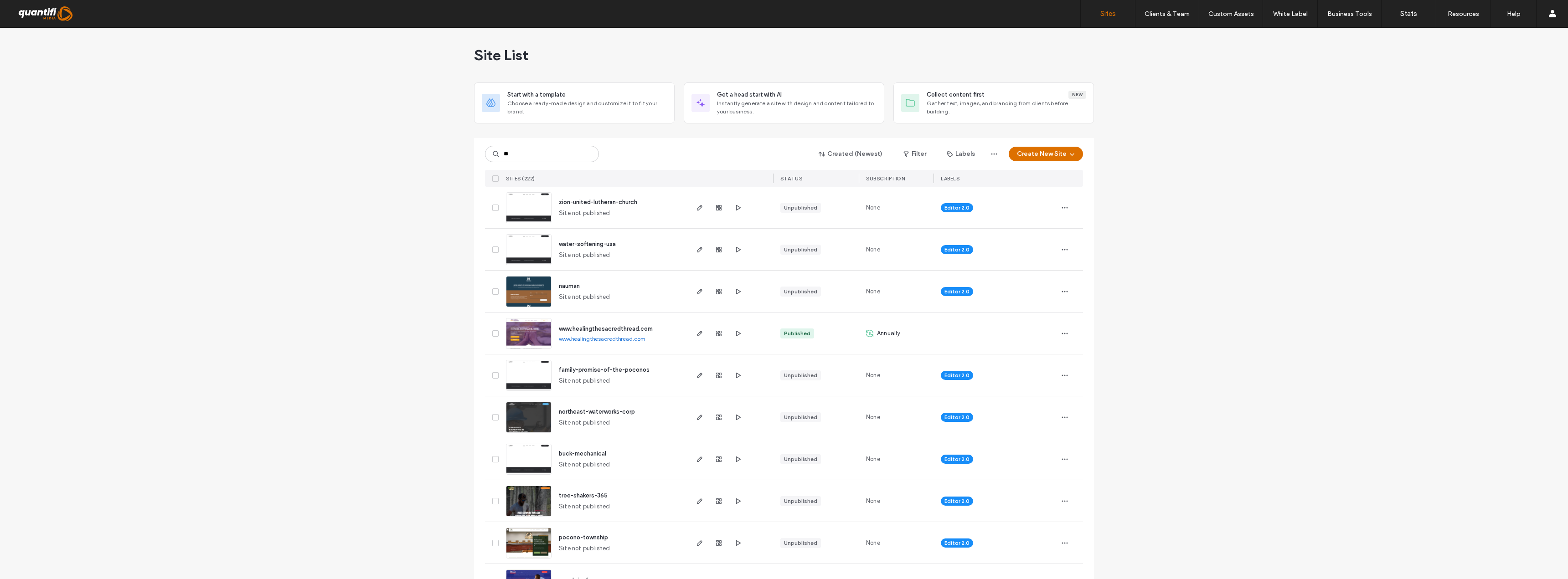 type on "***" 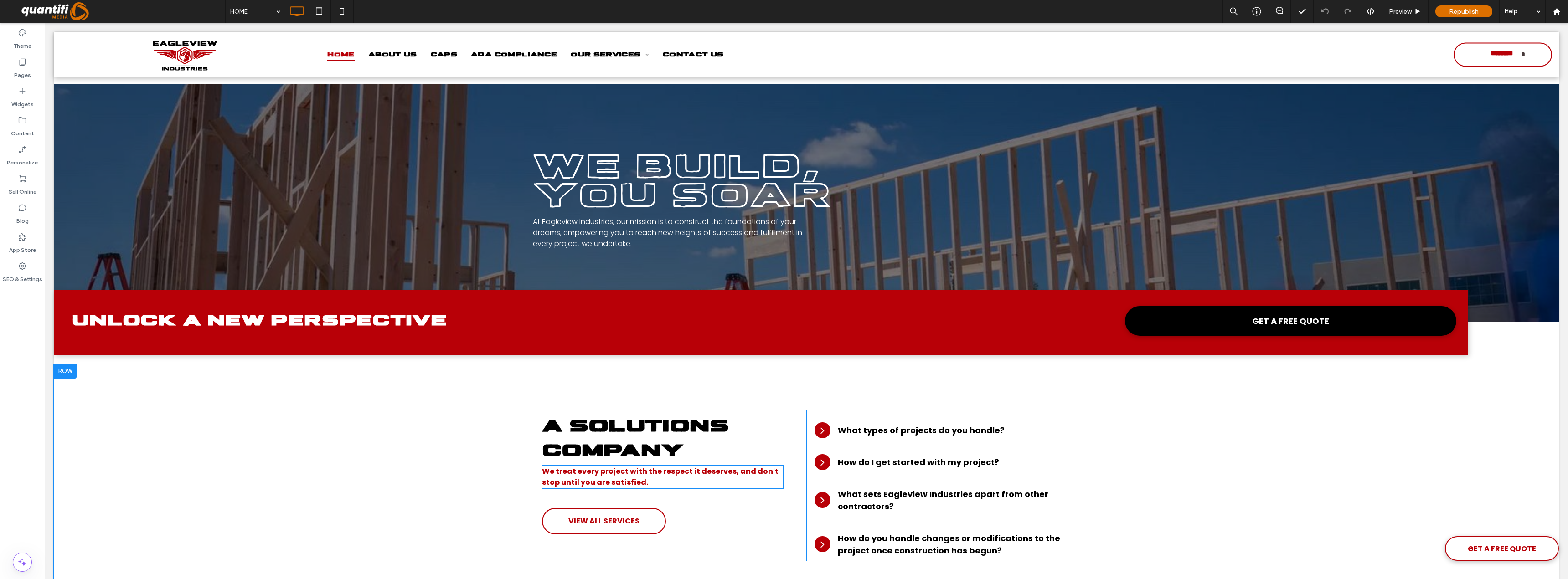 scroll, scrollTop: 182, scrollLeft: 0, axis: vertical 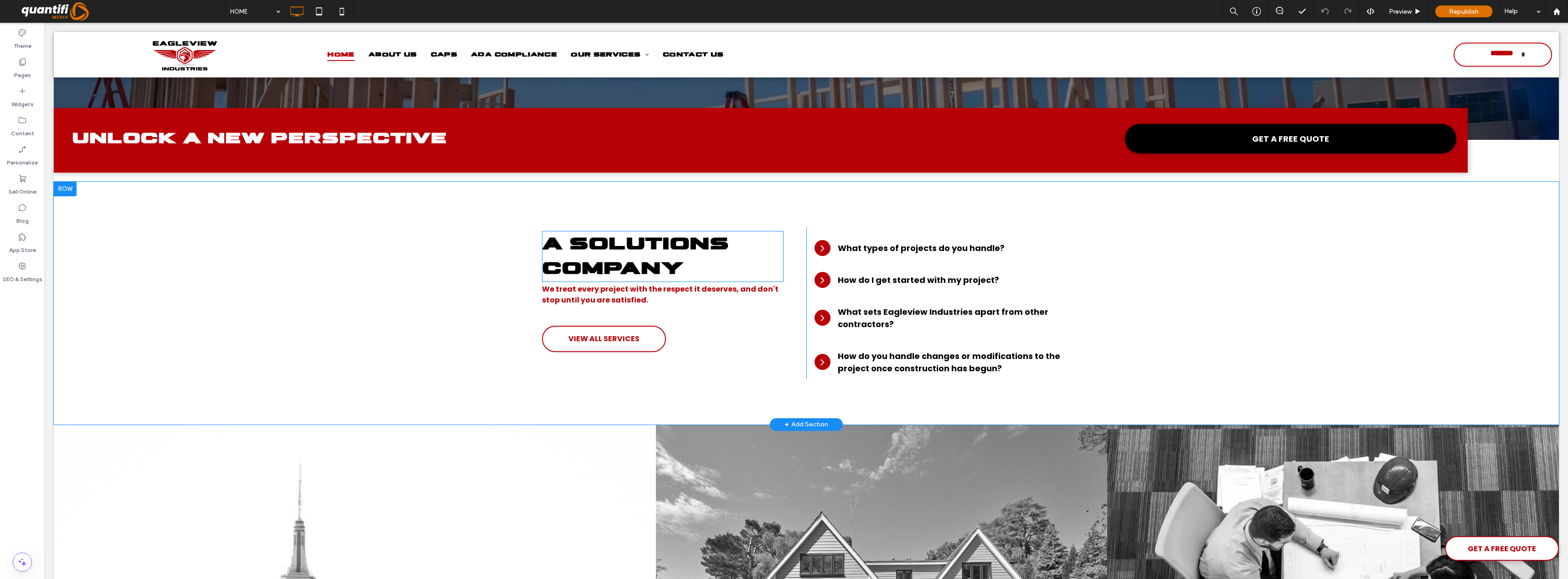 click on "A SOLUTIONS COMPANY" at bounding box center [635, 256] 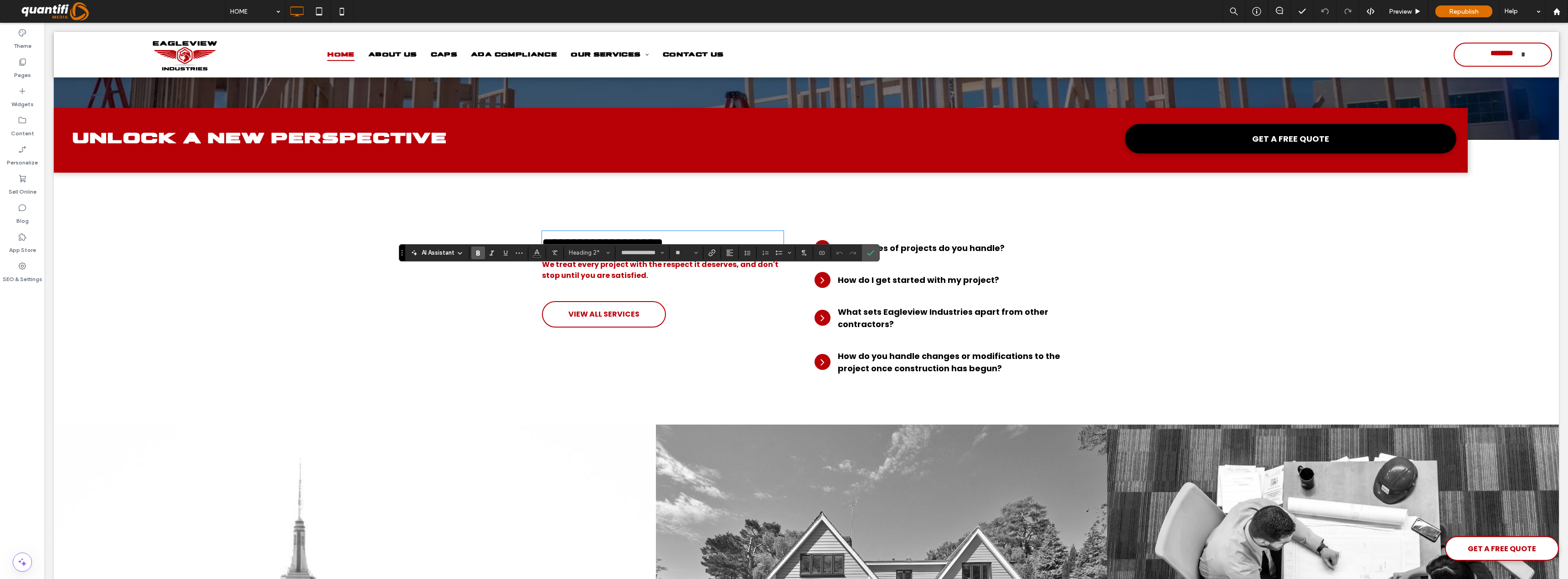 click on "UNLOCK A NEW PERSPECTIVE" at bounding box center [259, 138] 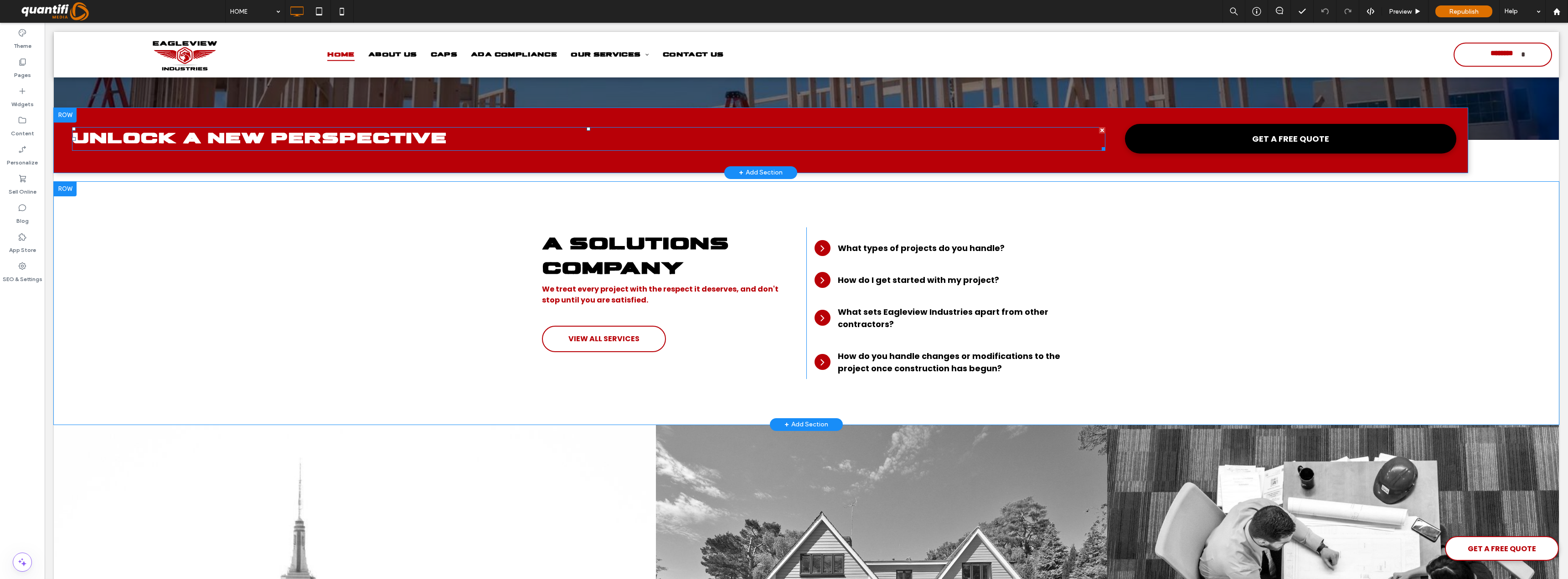 click on "UNLOCK A NEW PERSPECTIVE" at bounding box center (259, 138) 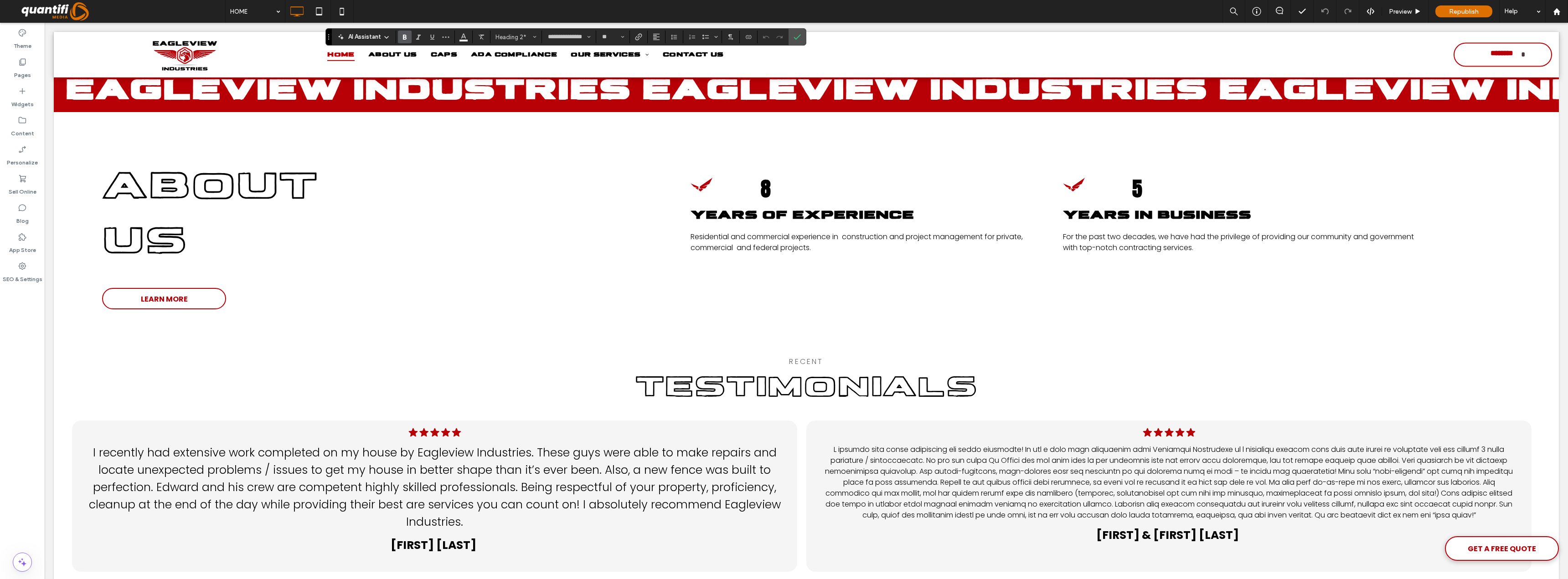 scroll, scrollTop: 1321, scrollLeft: 0, axis: vertical 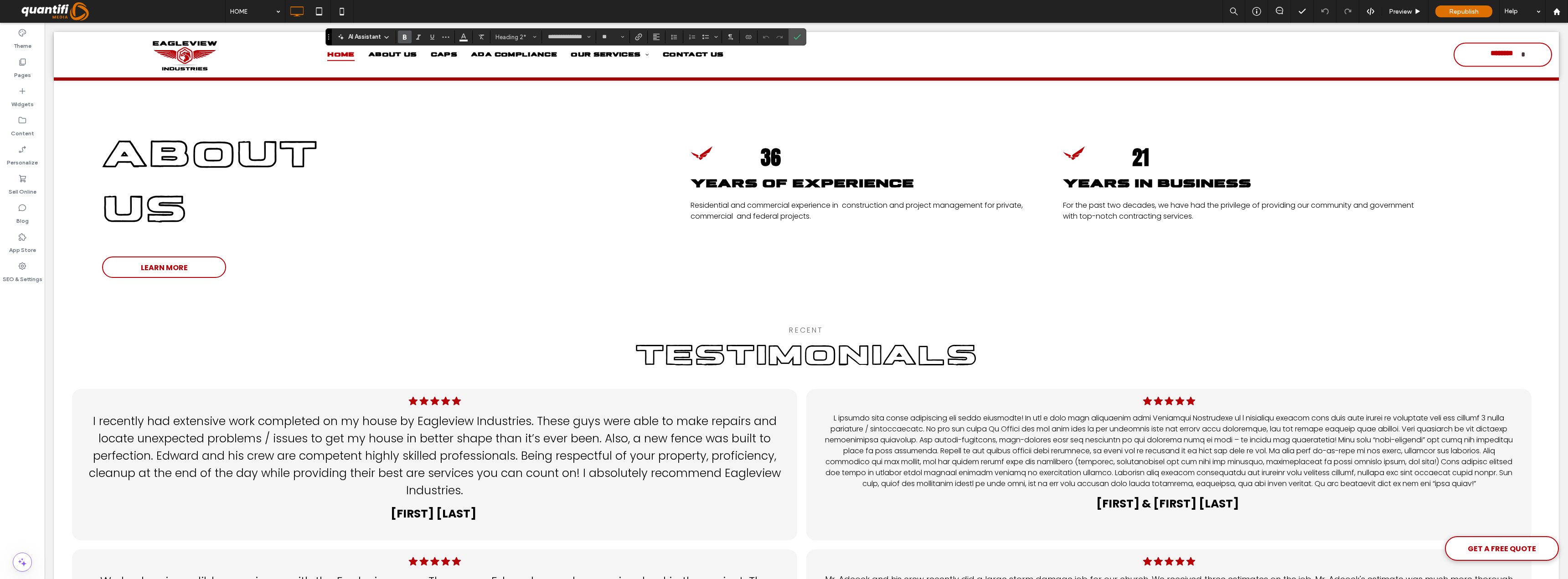 click on "ABOUT US" at bounding box center (210, 183) 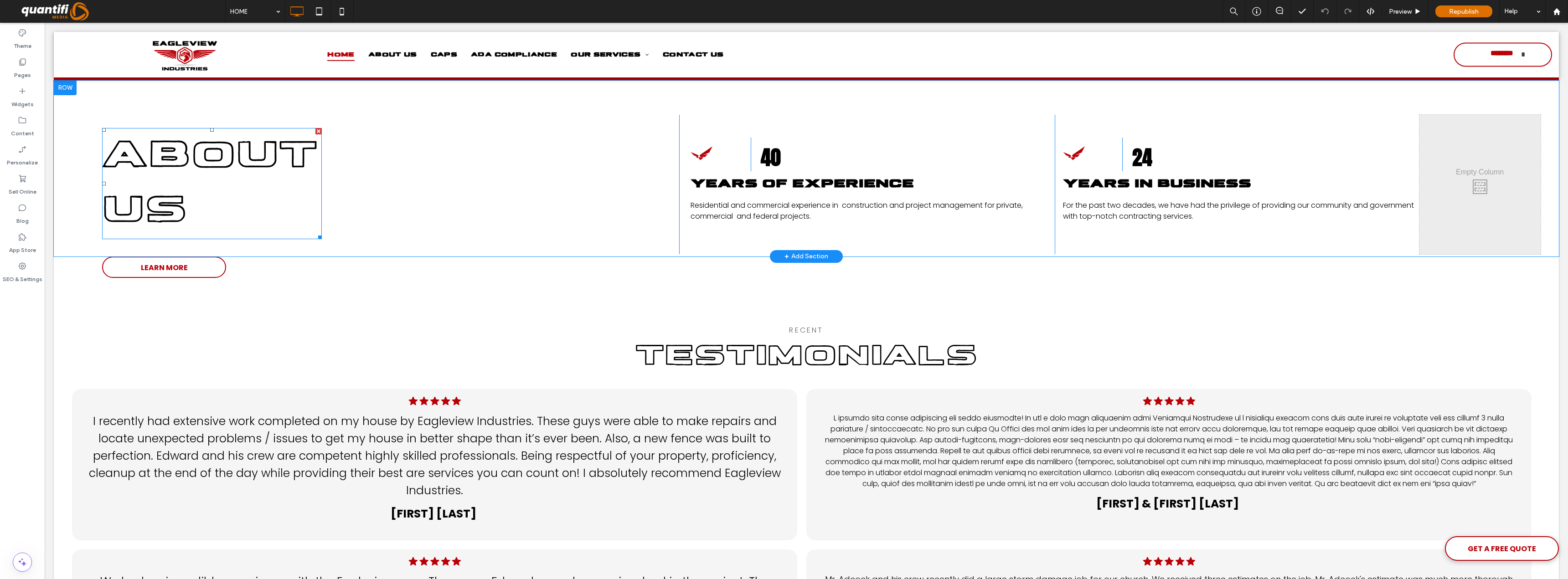 click on "ABOUT US" at bounding box center [210, 183] 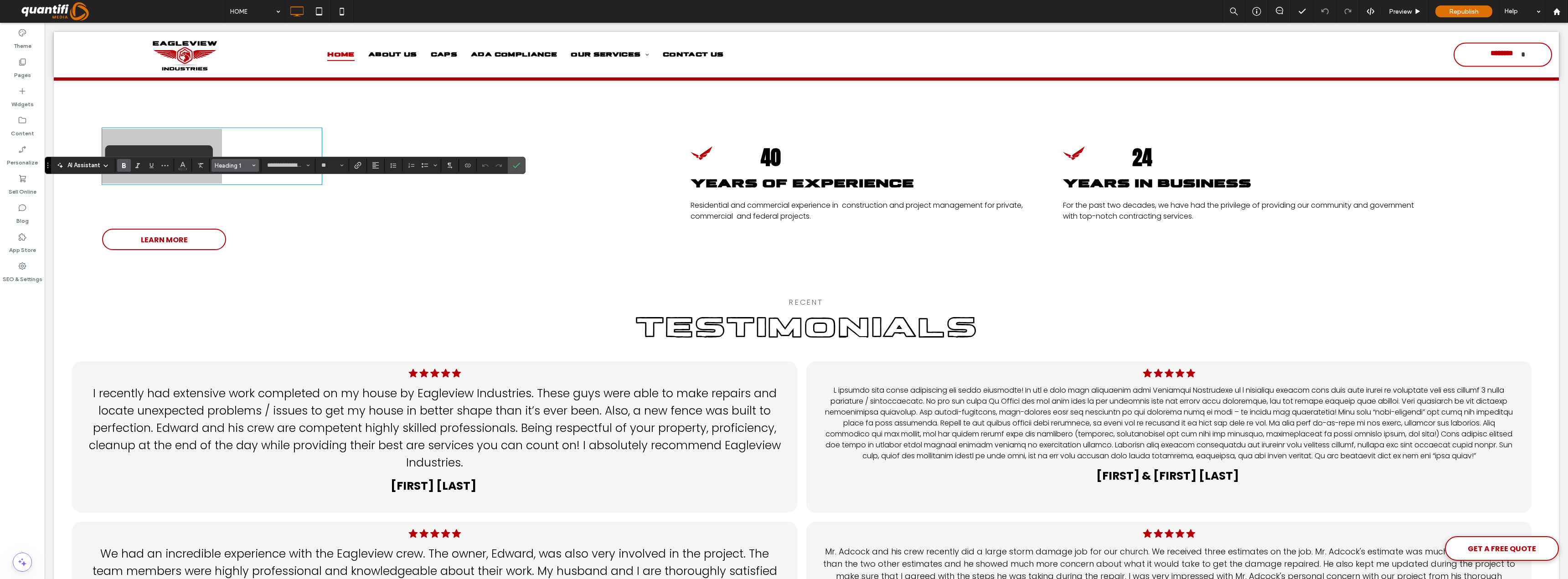 click on "Heading 1" at bounding box center [235, 165] 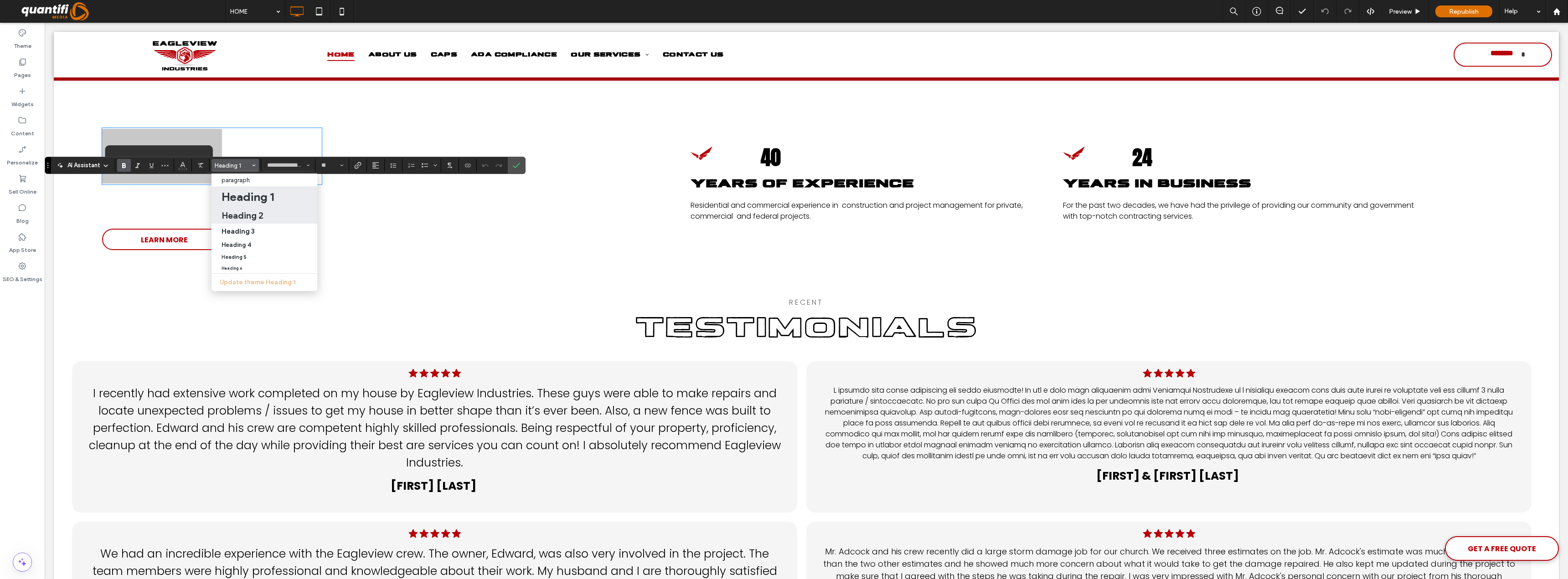 click on "Heading 2" at bounding box center (242, 215) 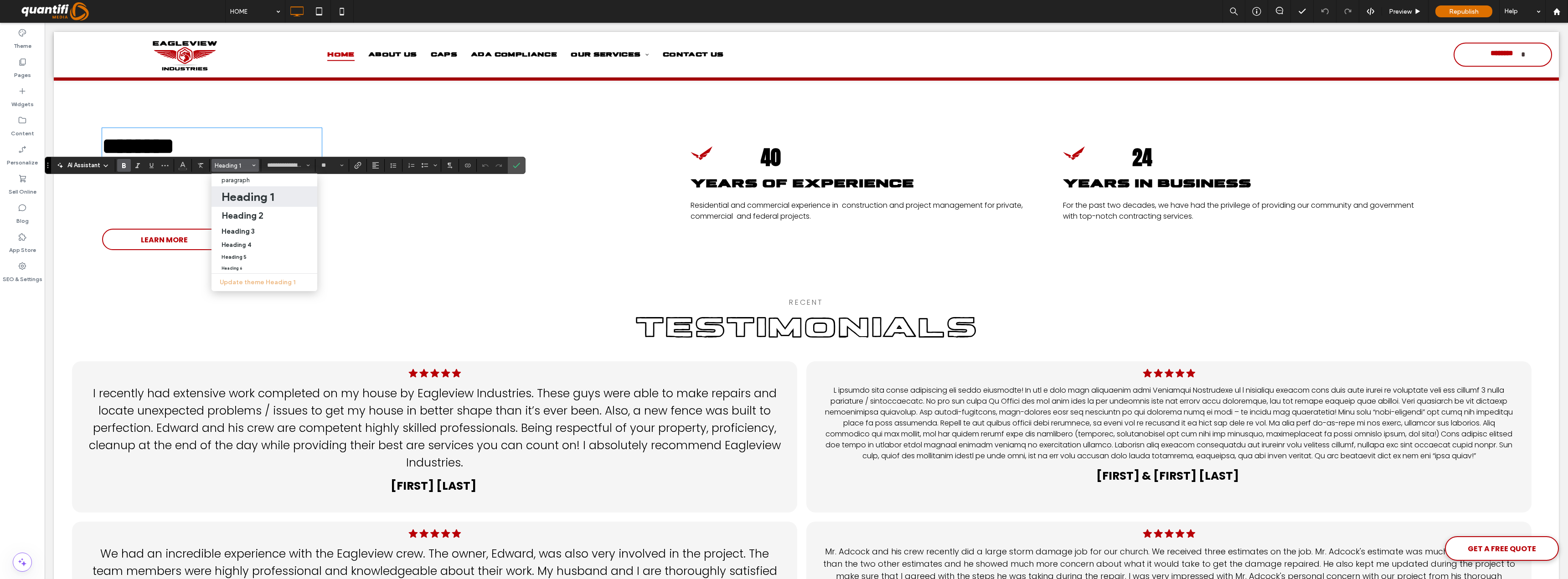 type on "**********" 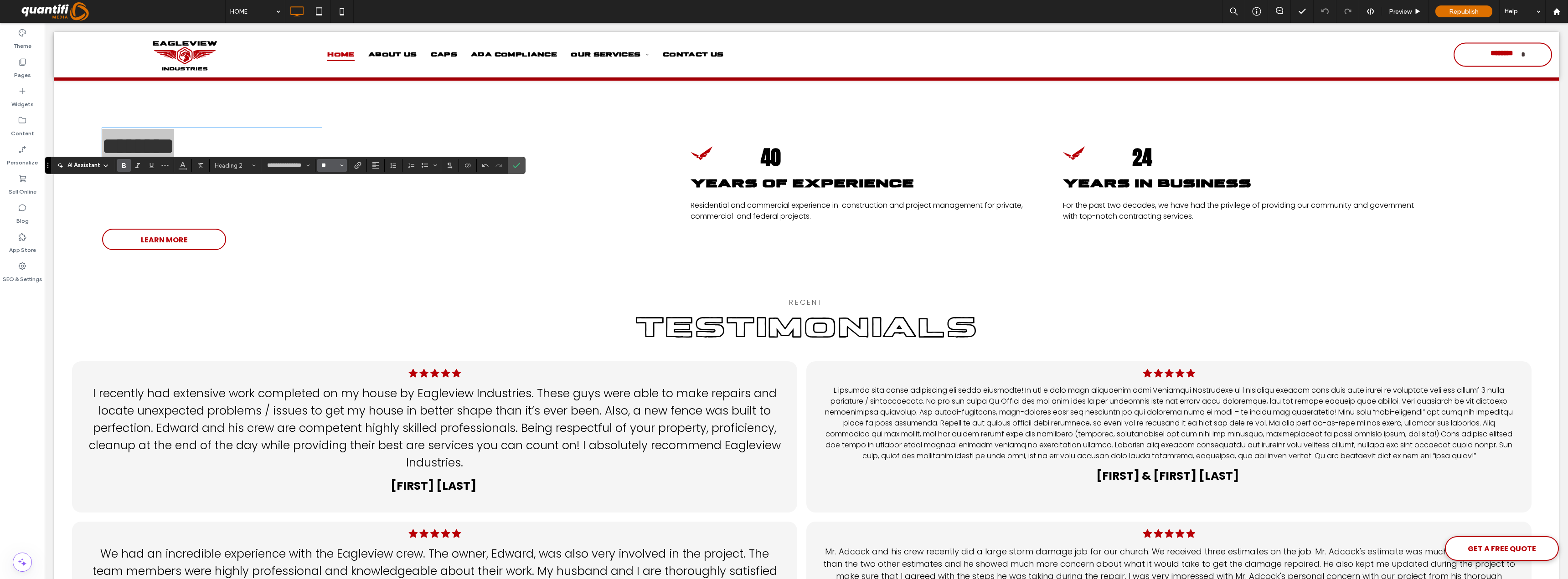 click on "**" at bounding box center (329, 165) 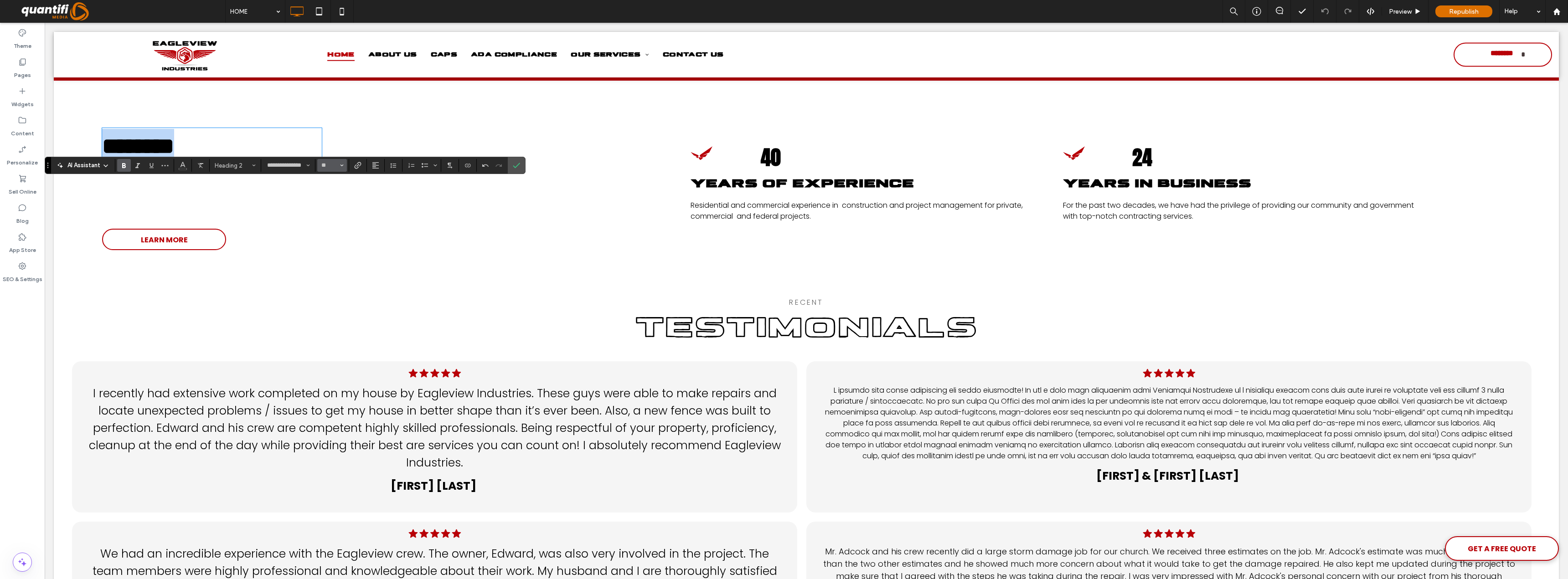 type on "**" 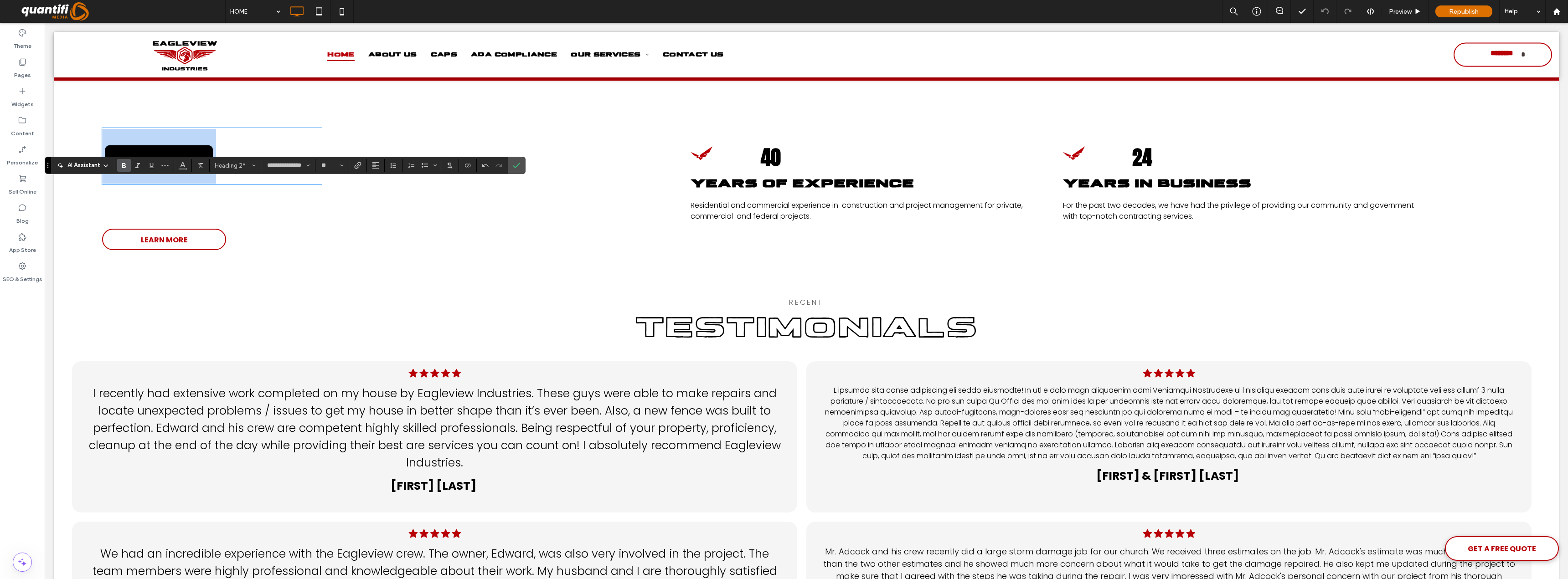 click on "********" at bounding box center [159, 156] 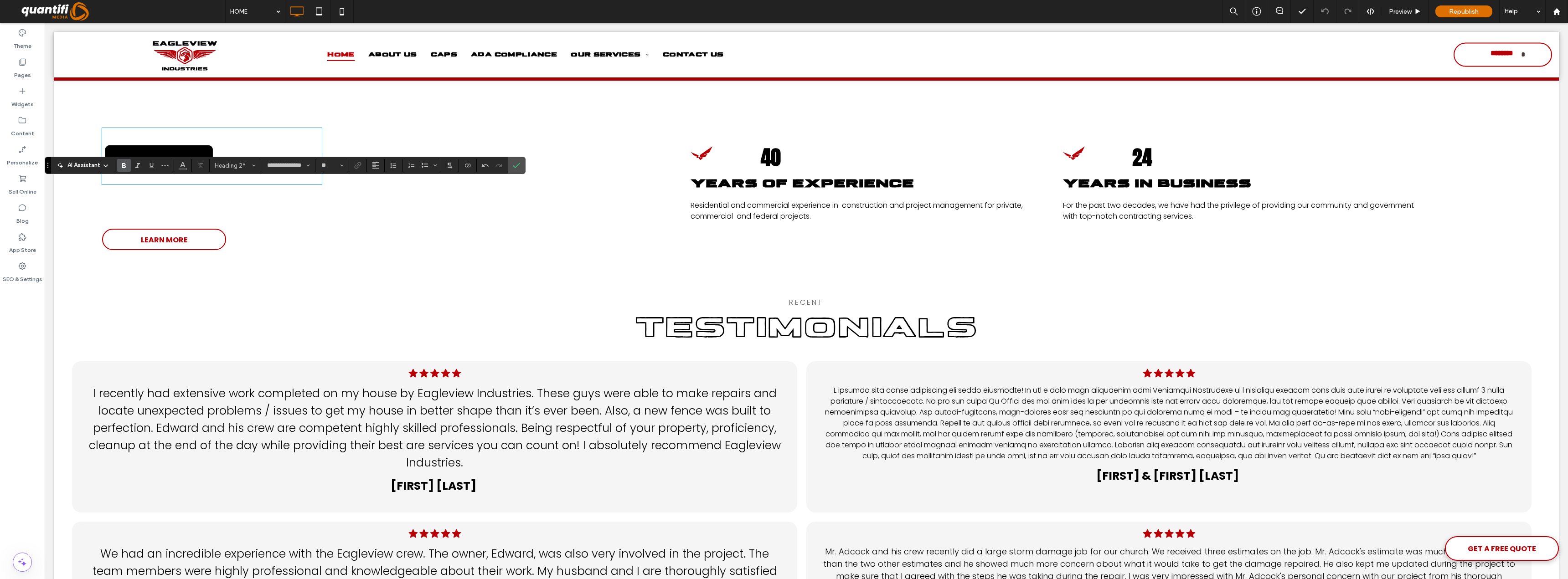 click on "Testimonials" at bounding box center [806, 328] 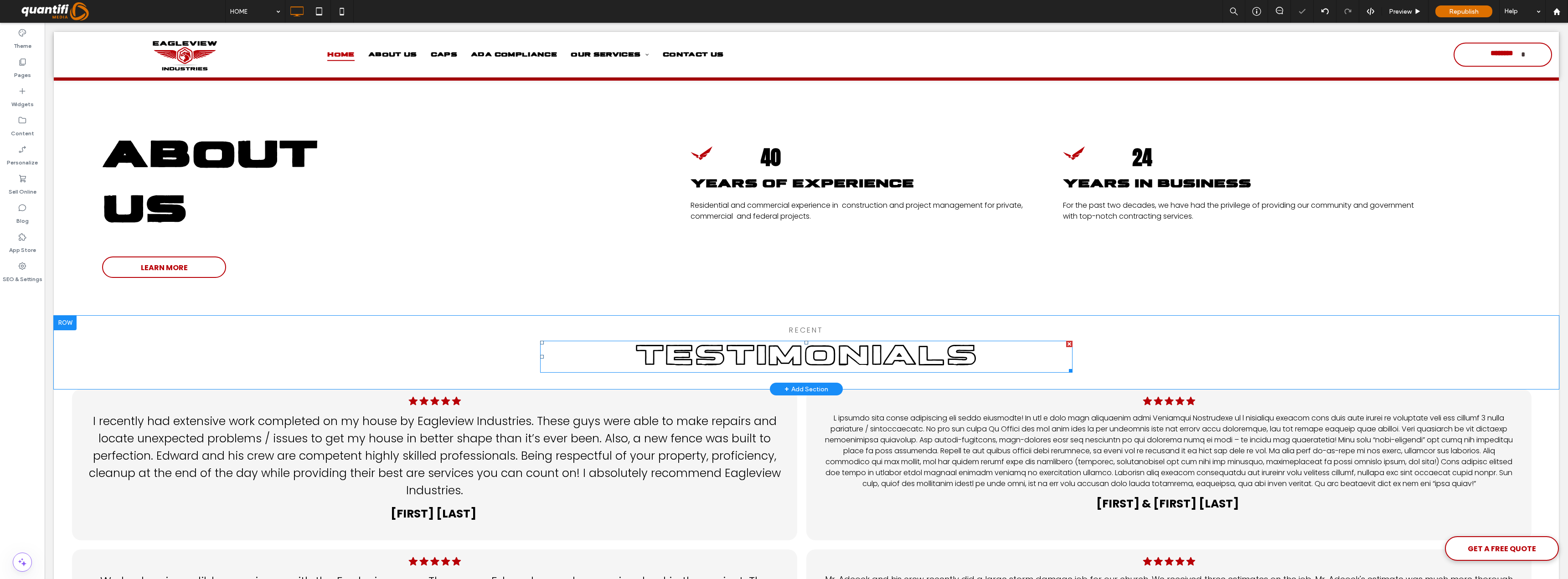 click on "Testimonials" at bounding box center [806, 356] 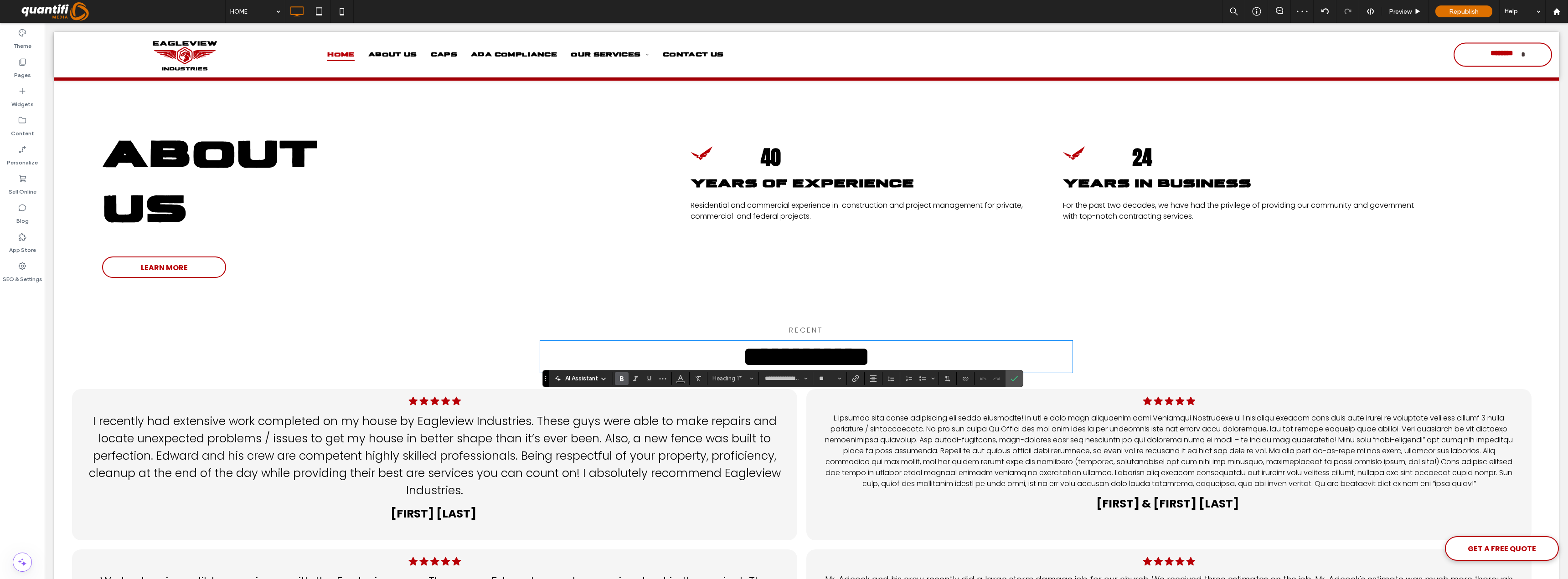 click on "ABOUT US" at bounding box center [210, 183] 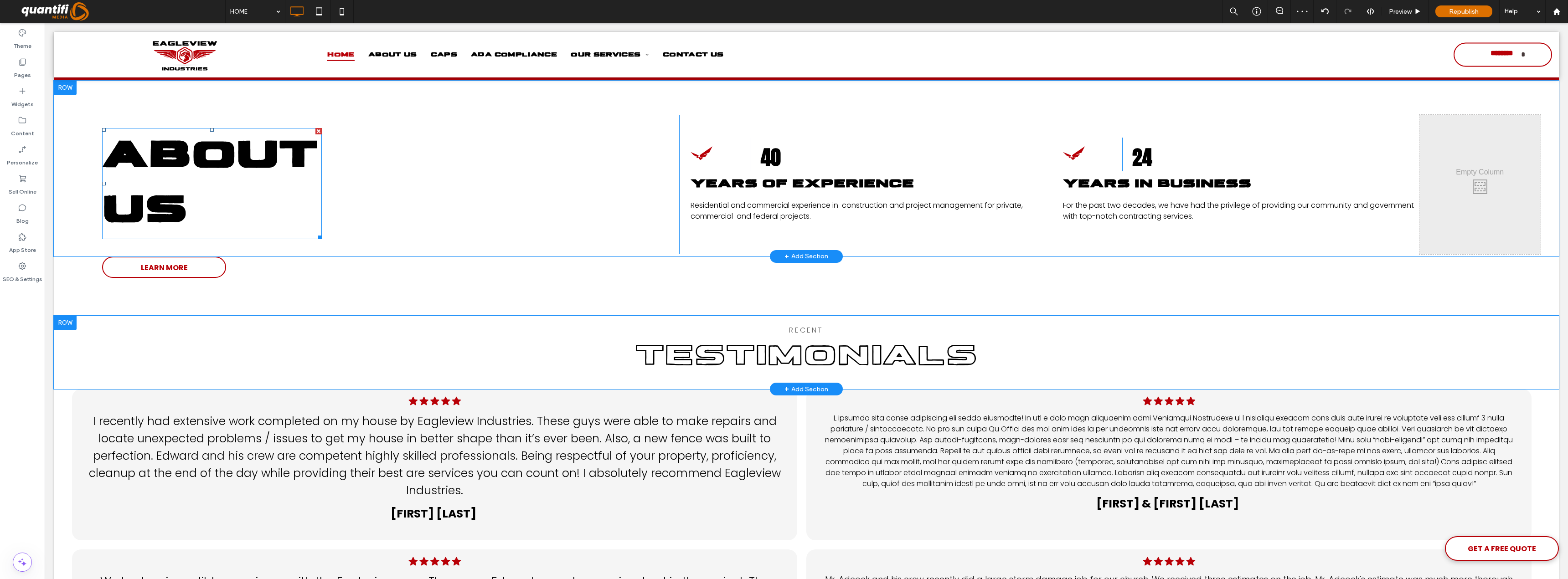 click on "ABOUT US" at bounding box center [210, 183] 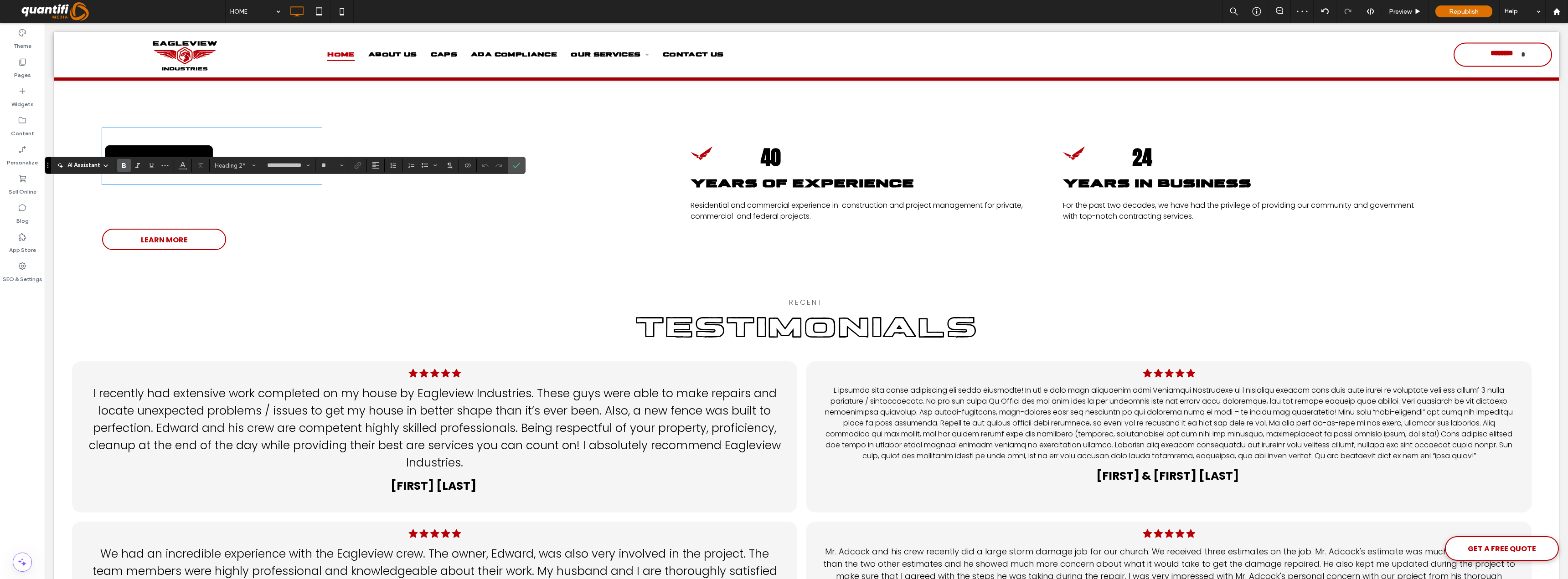 click on "********" at bounding box center (159, 156) 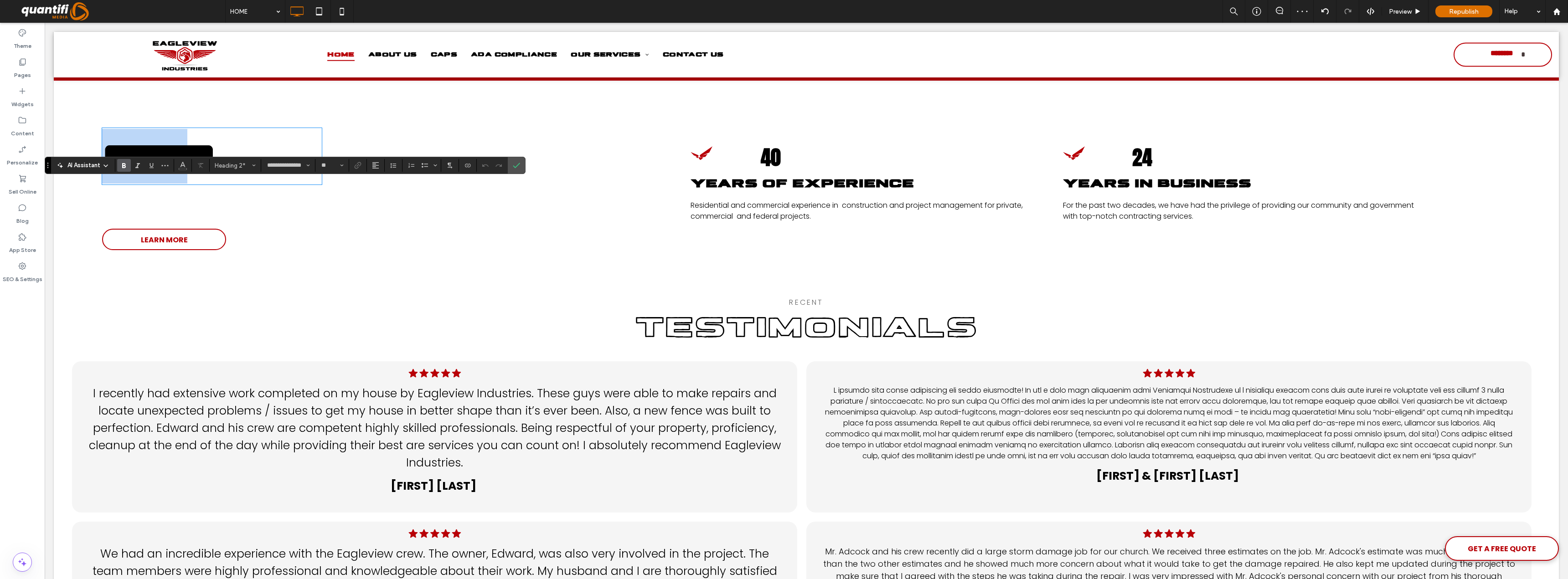click on "********" at bounding box center (159, 156) 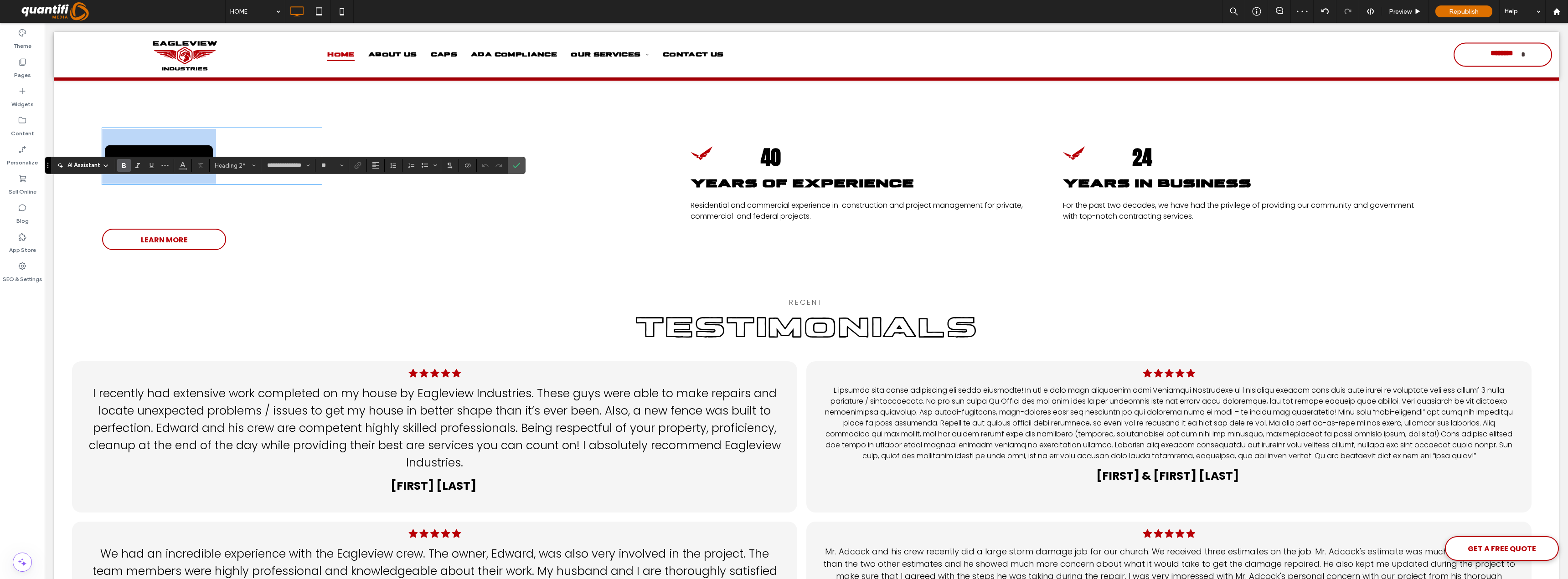 click on "********" at bounding box center (159, 156) 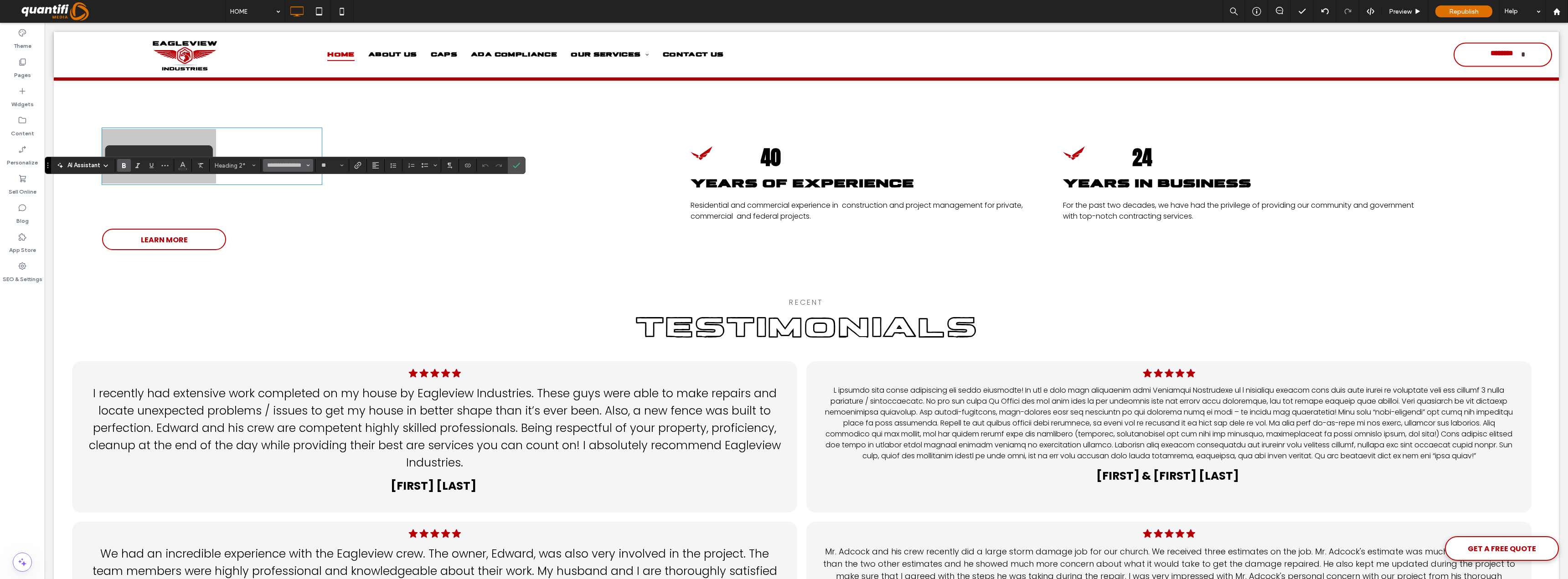 click on "**********" at bounding box center (285, 165) 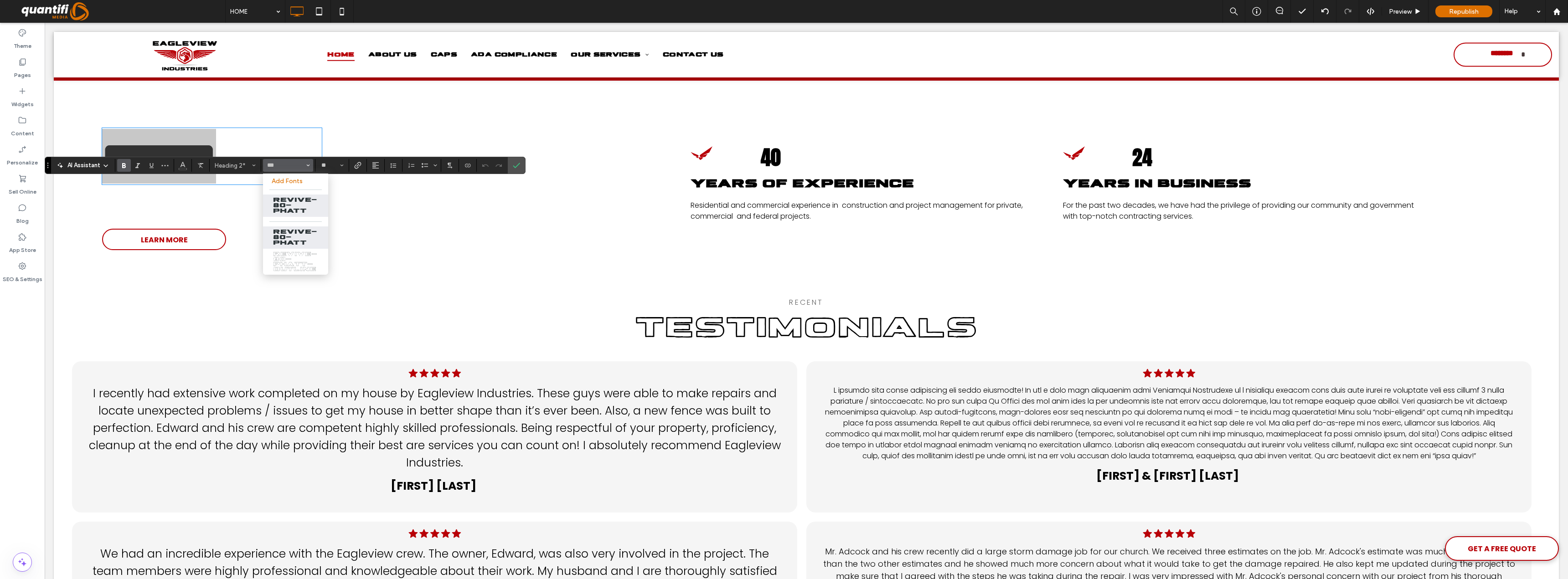 scroll, scrollTop: 37, scrollLeft: 0, axis: vertical 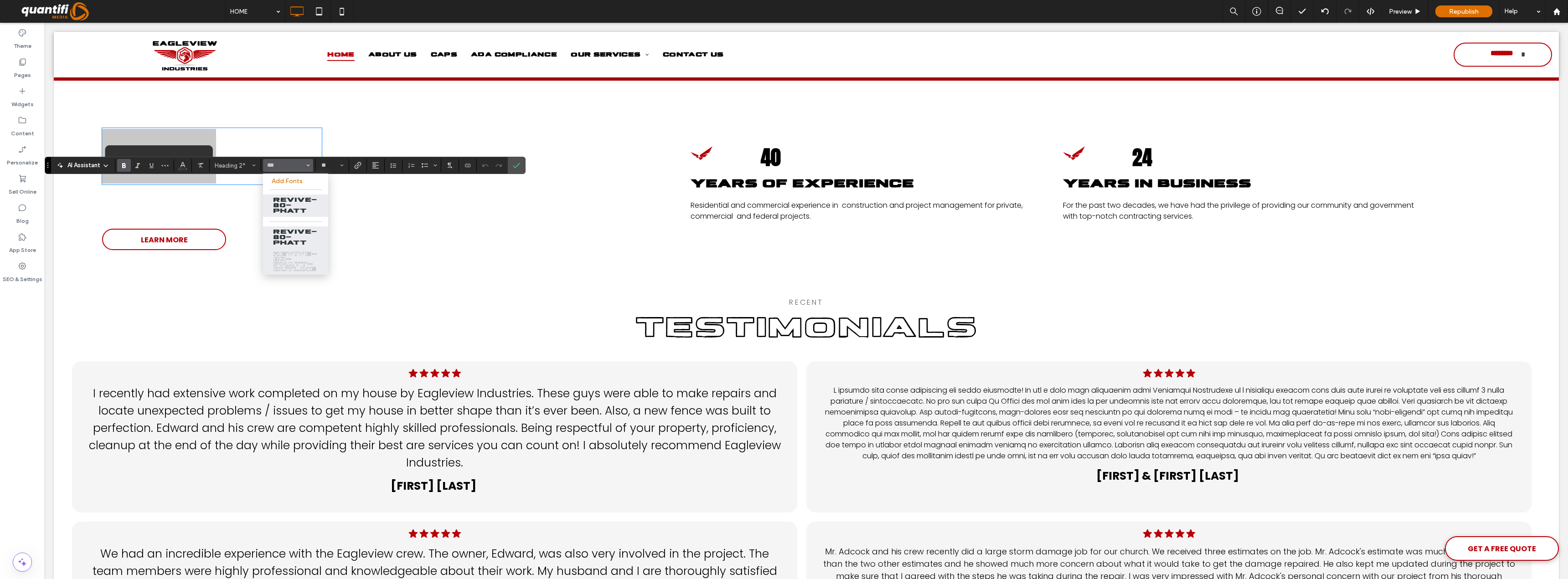 click on "revive-80-phatt-outline" at bounding box center [295, 261] 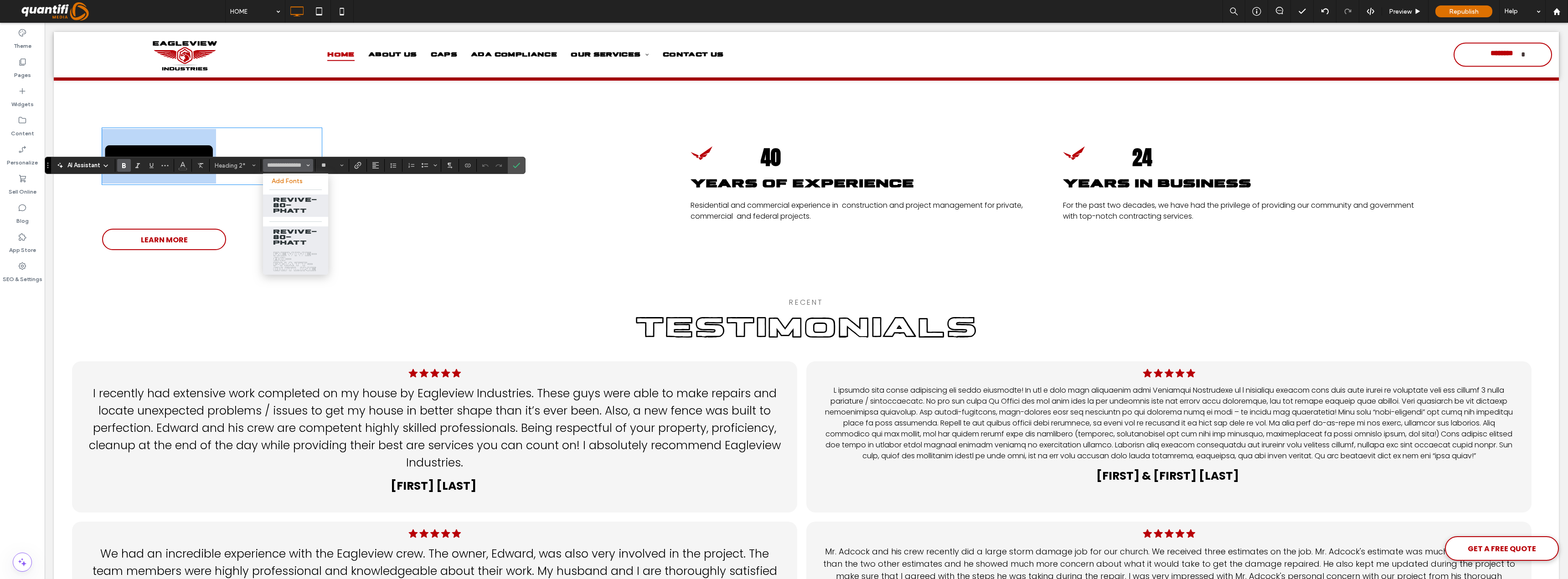 type on "**********" 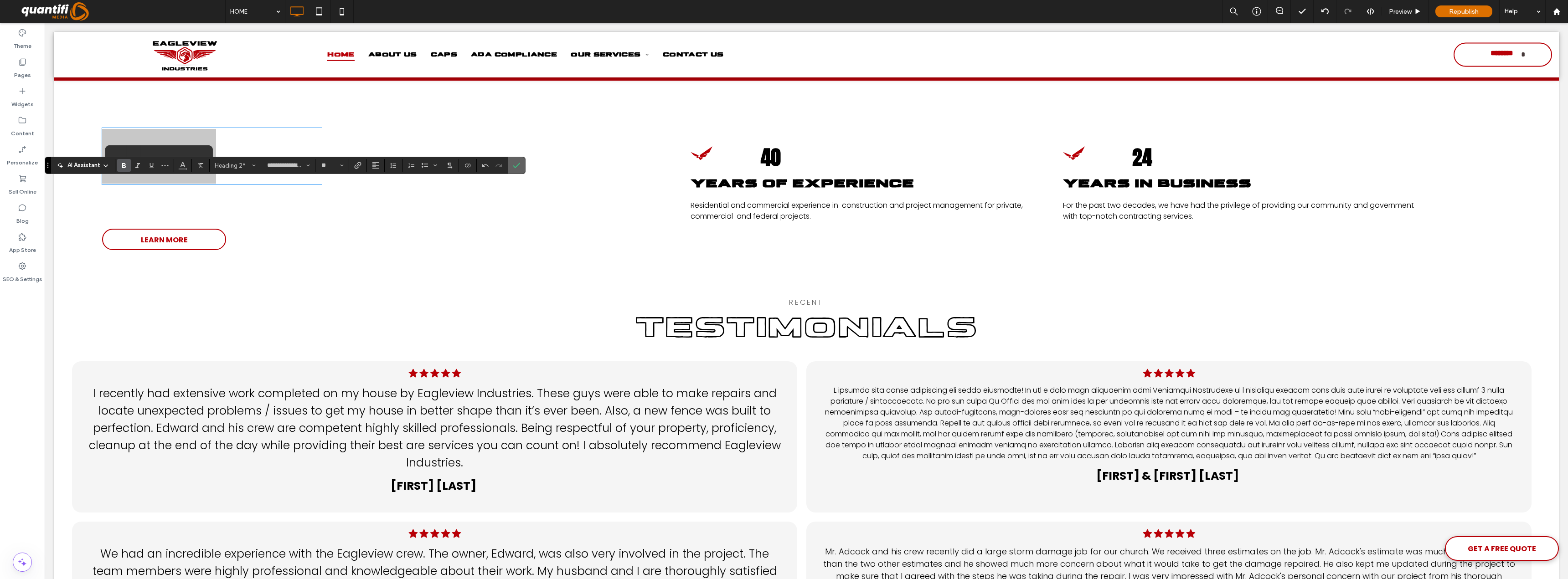 click 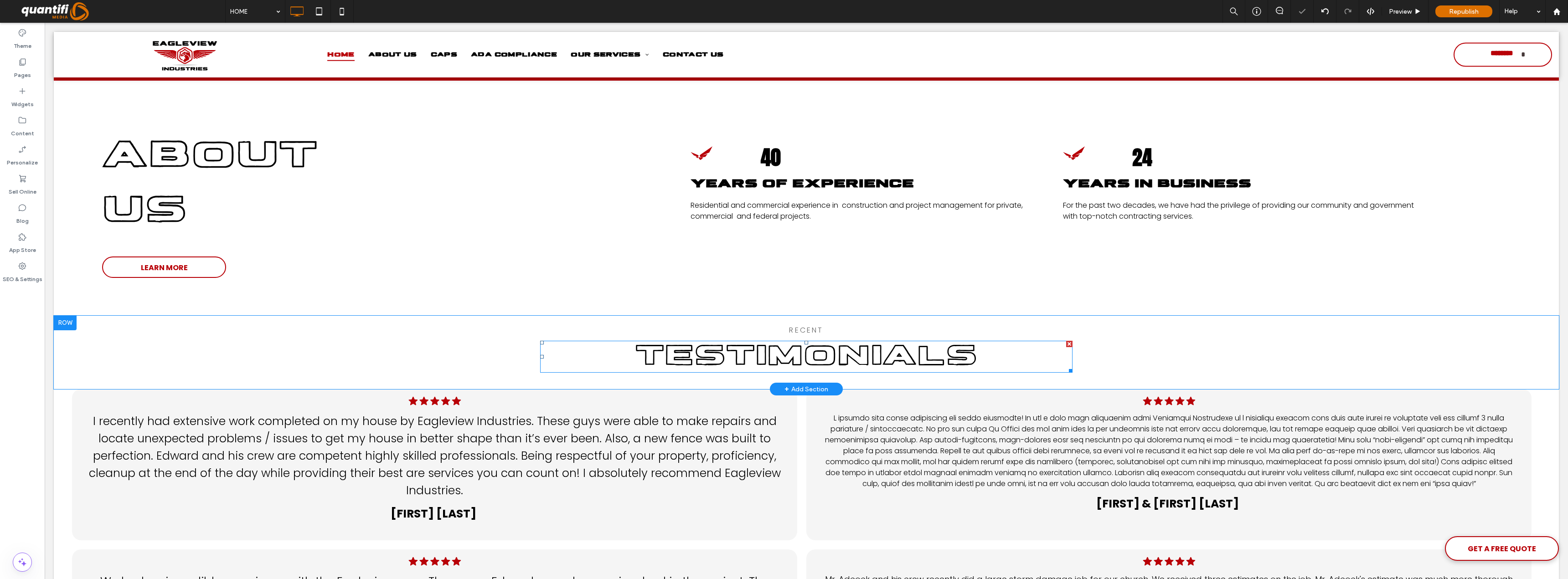 click on "Testimonials" at bounding box center [806, 356] 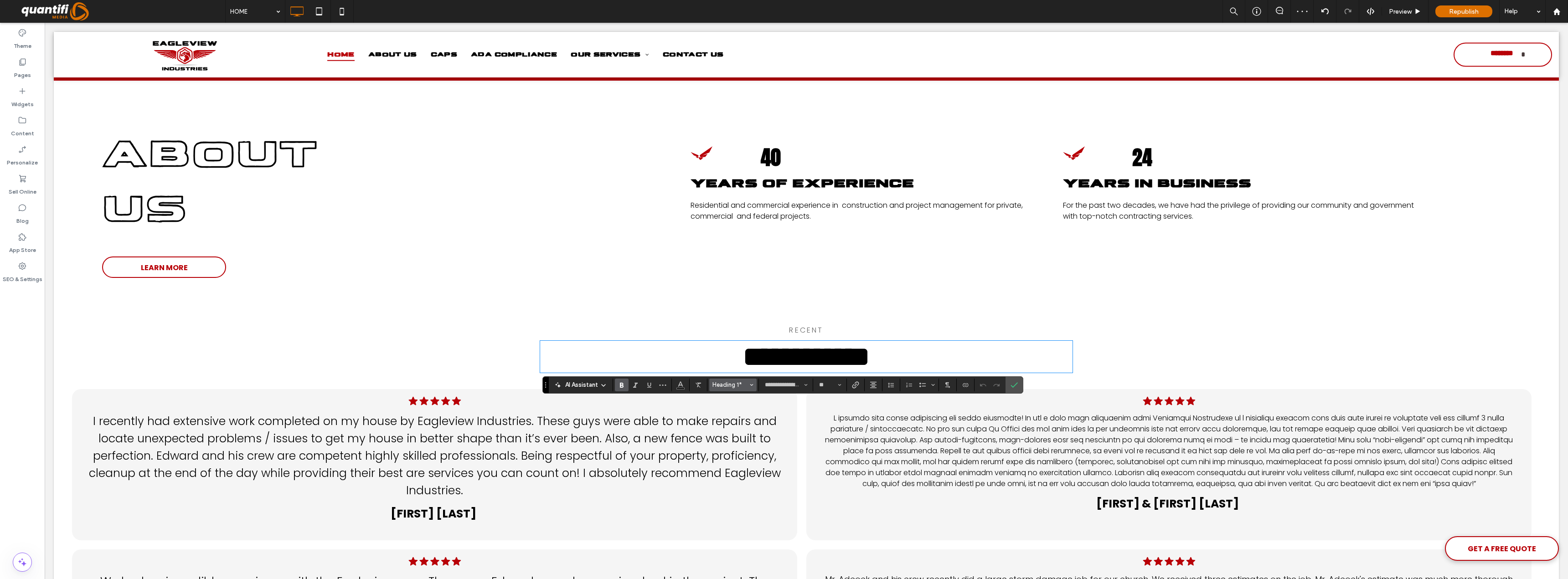 click on "Heading 1*" at bounding box center [730, 384] 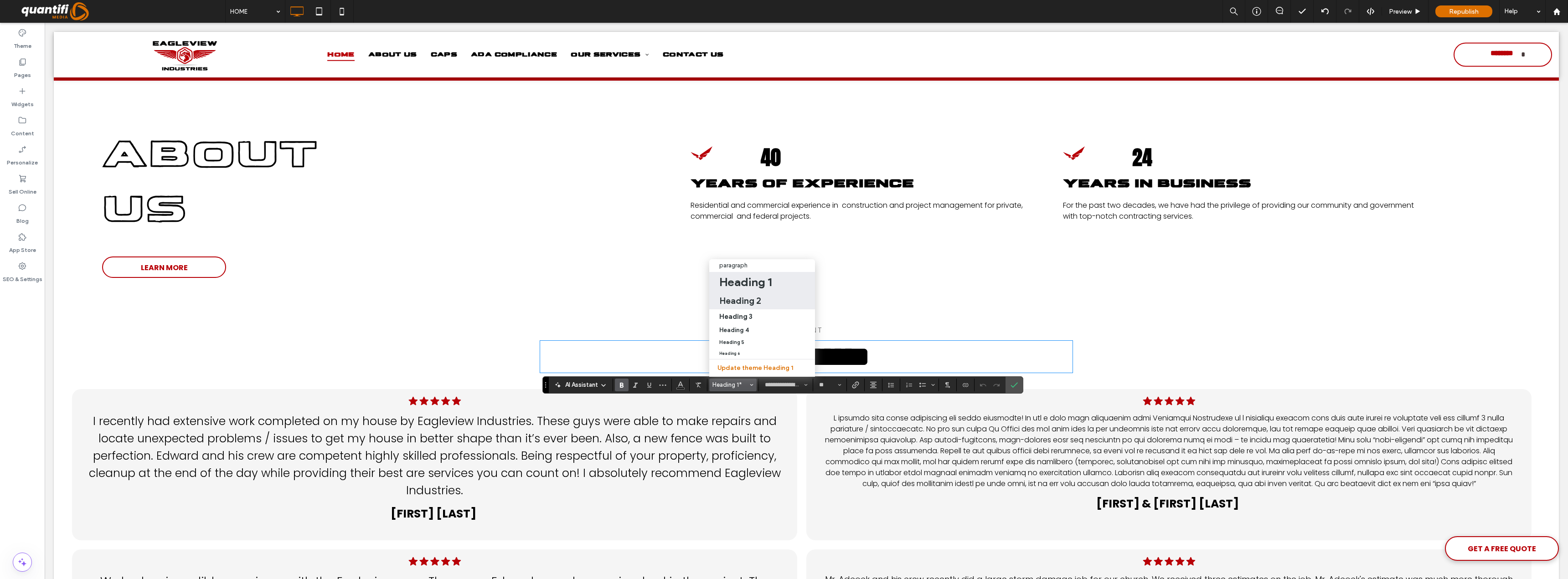 click on "Heading 2" at bounding box center (740, 301) 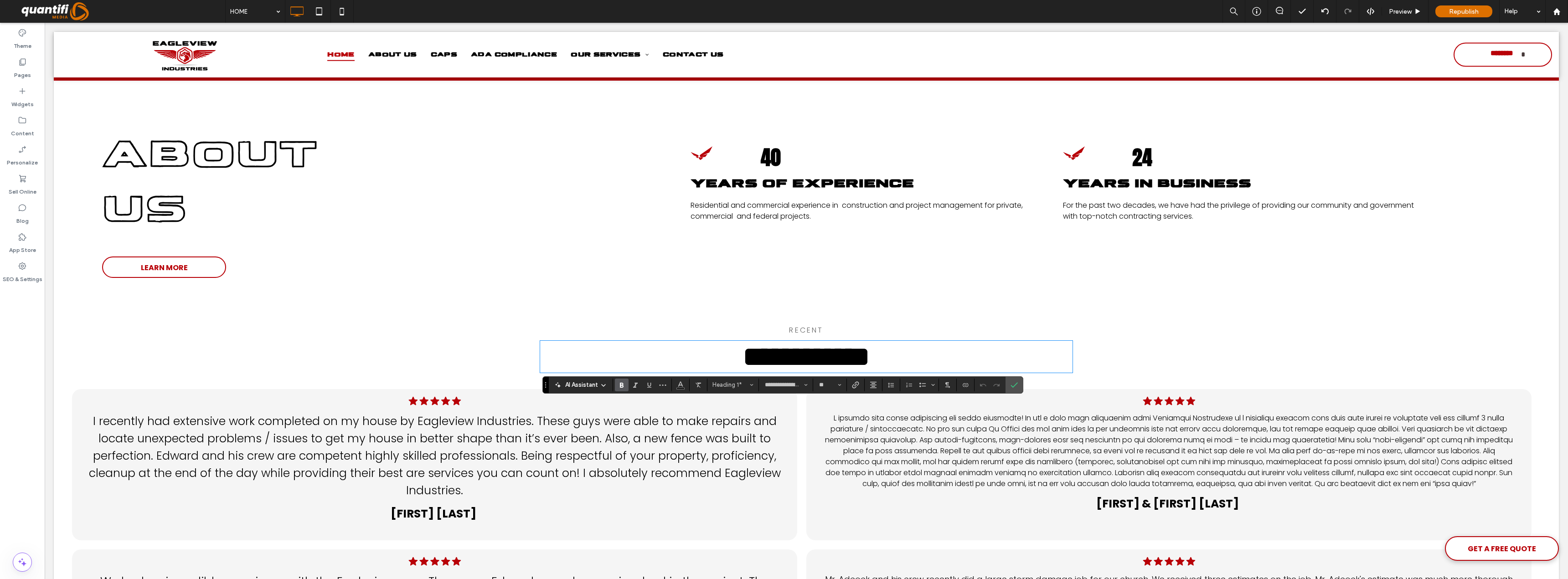 type on "**********" 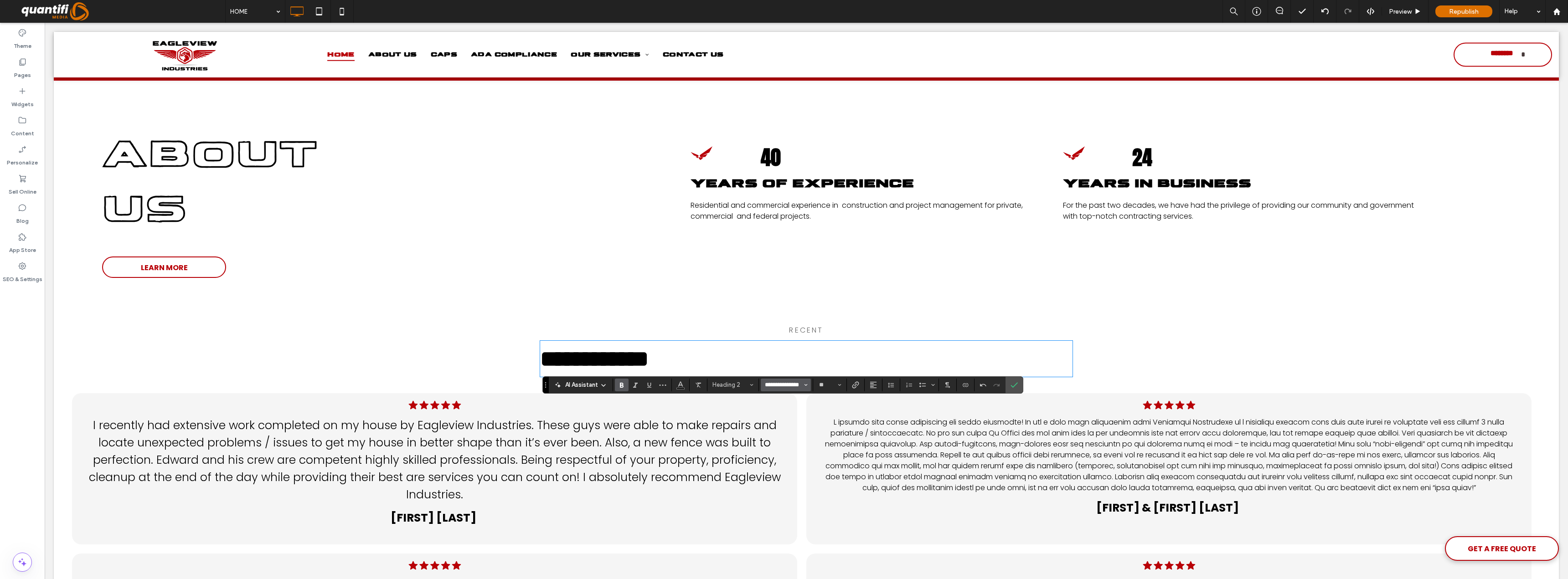 click on "**********" at bounding box center (783, 385) 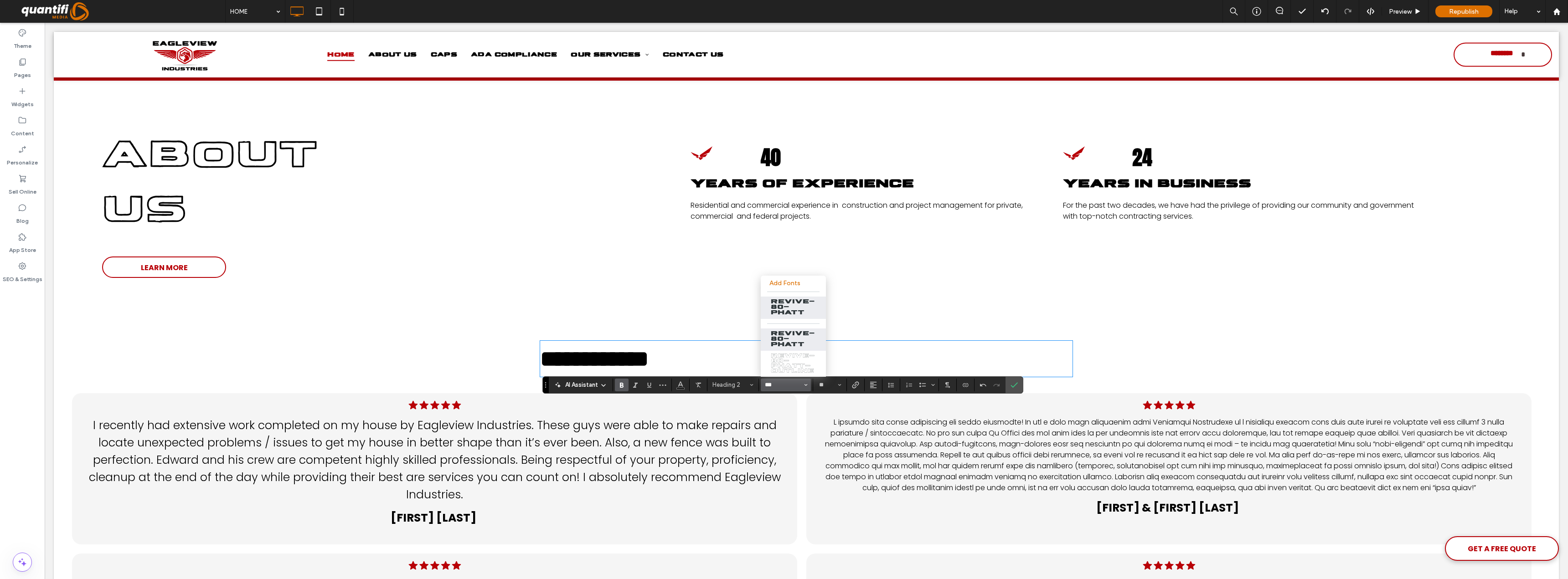 scroll, scrollTop: 37, scrollLeft: 0, axis: vertical 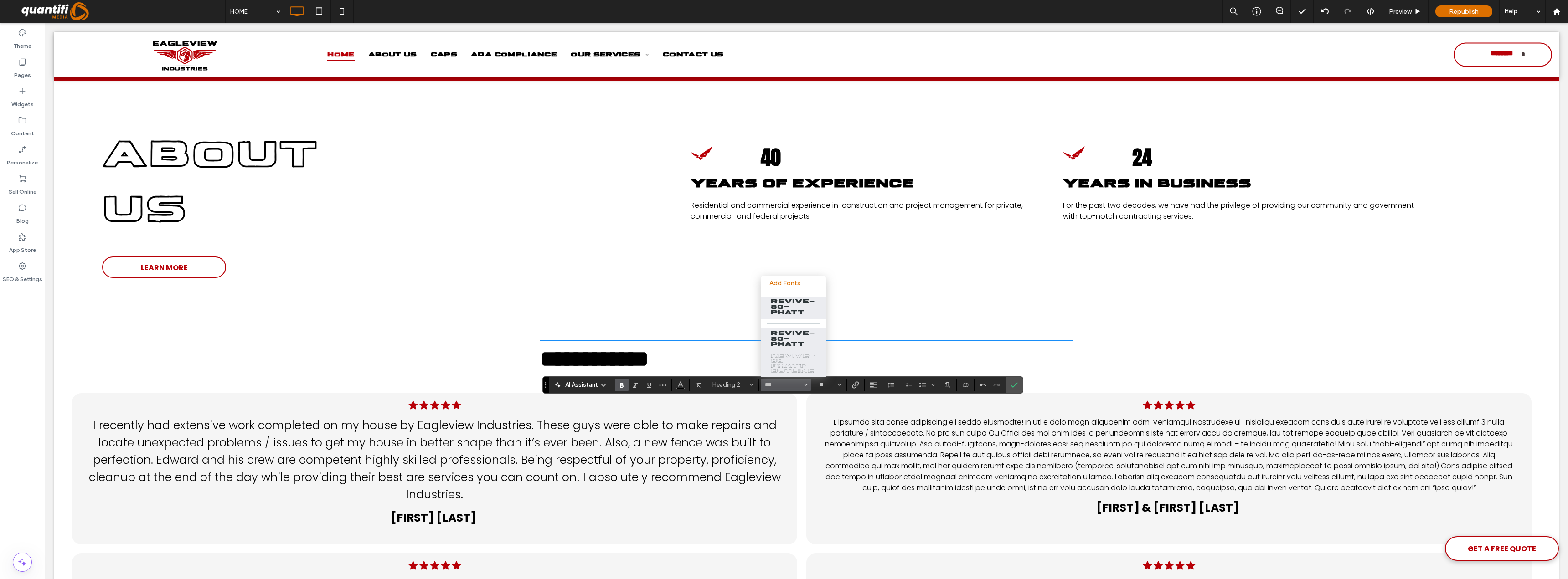 click on "revive-80-phatt-outline" at bounding box center [793, 364] 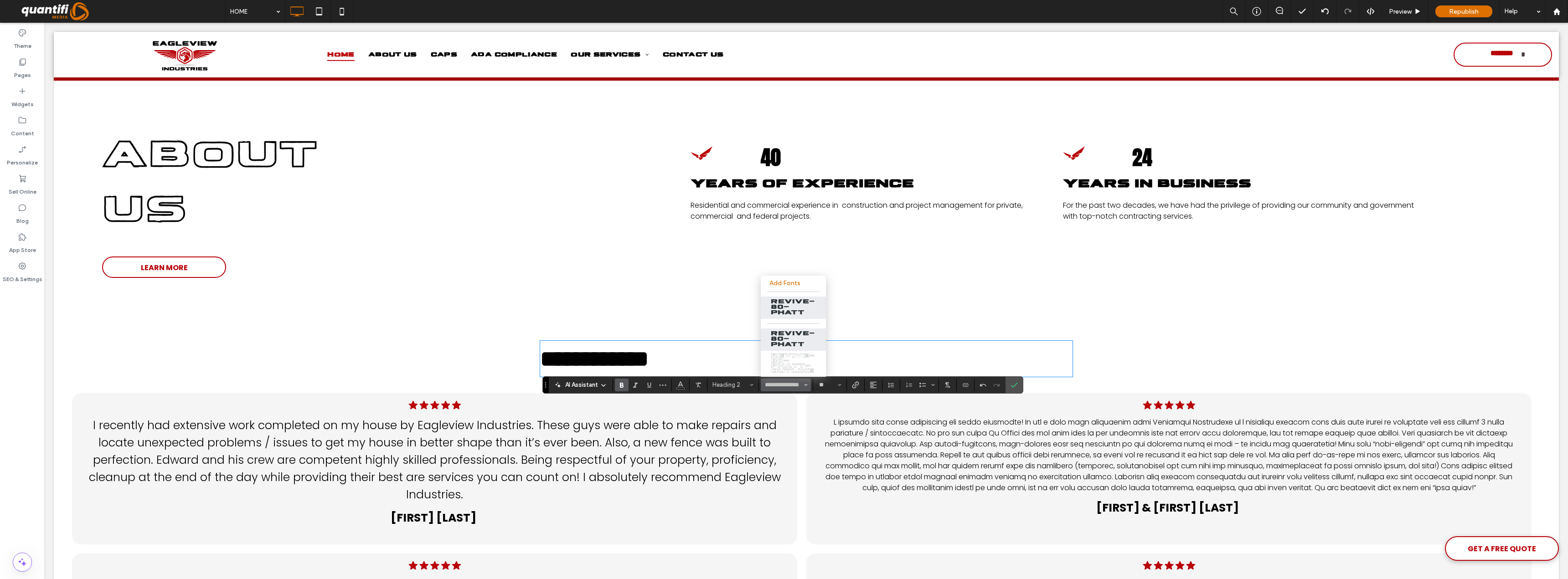 type on "**********" 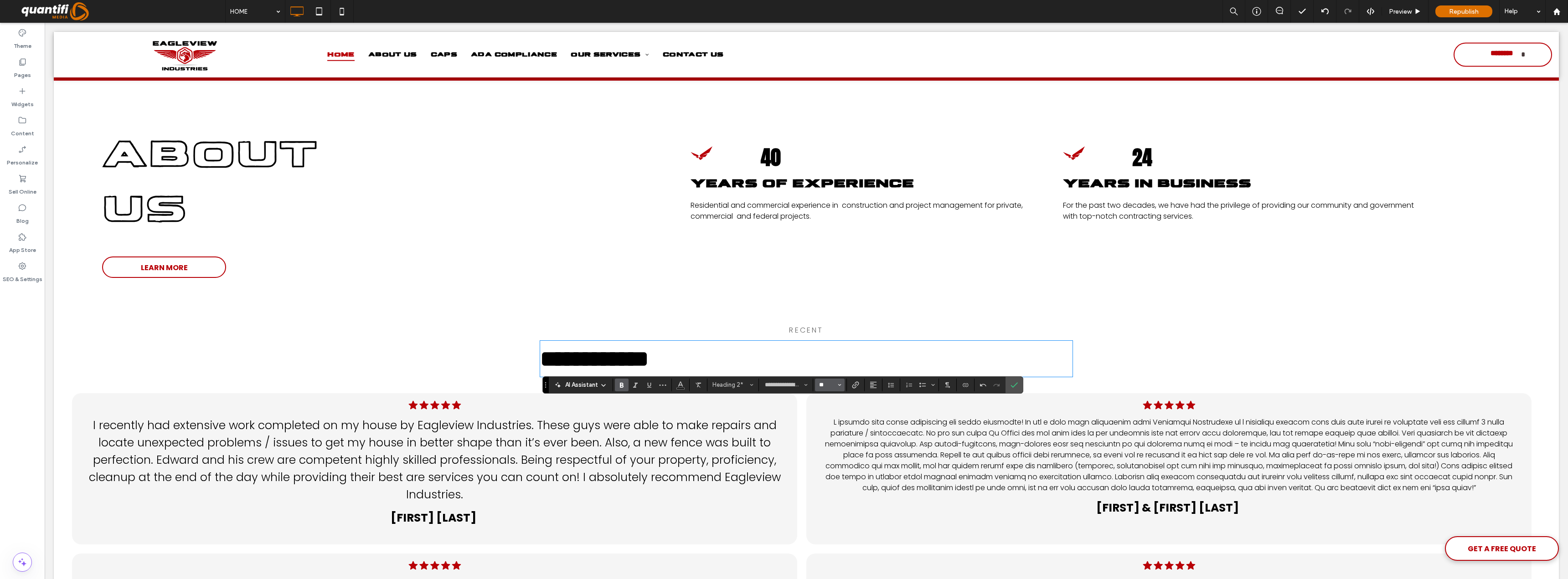 click on "**" at bounding box center [827, 385] 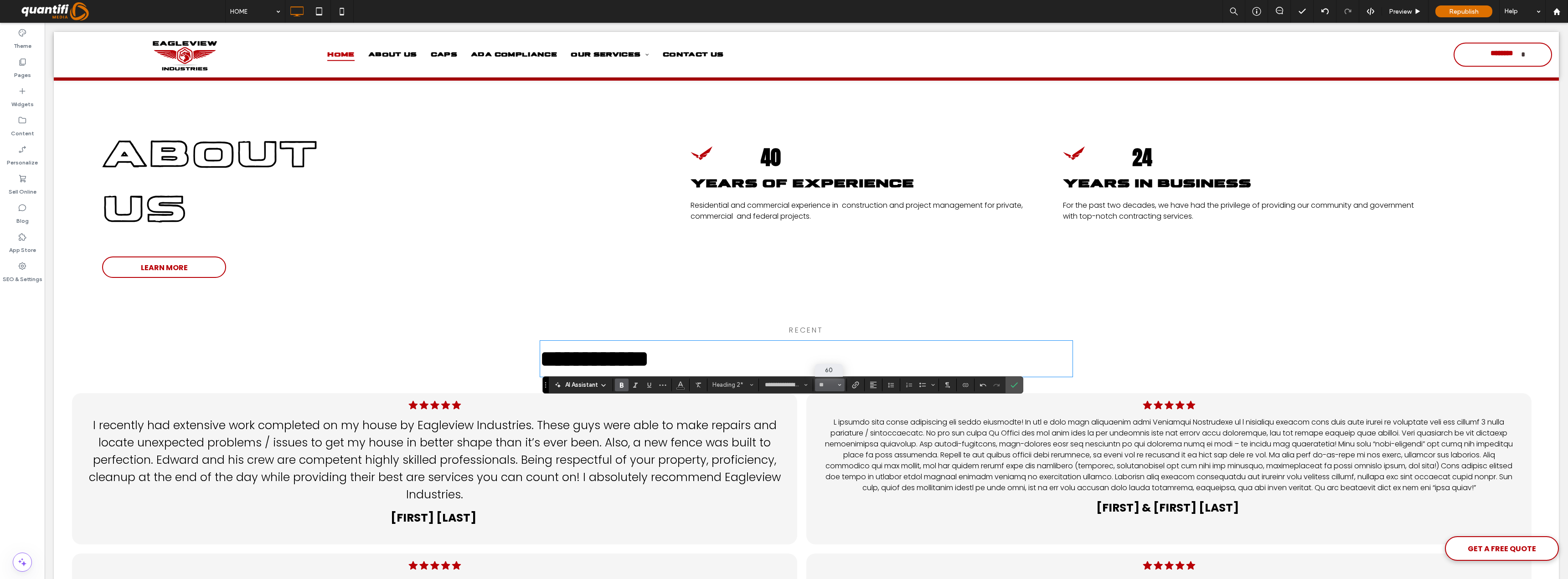 type on "**" 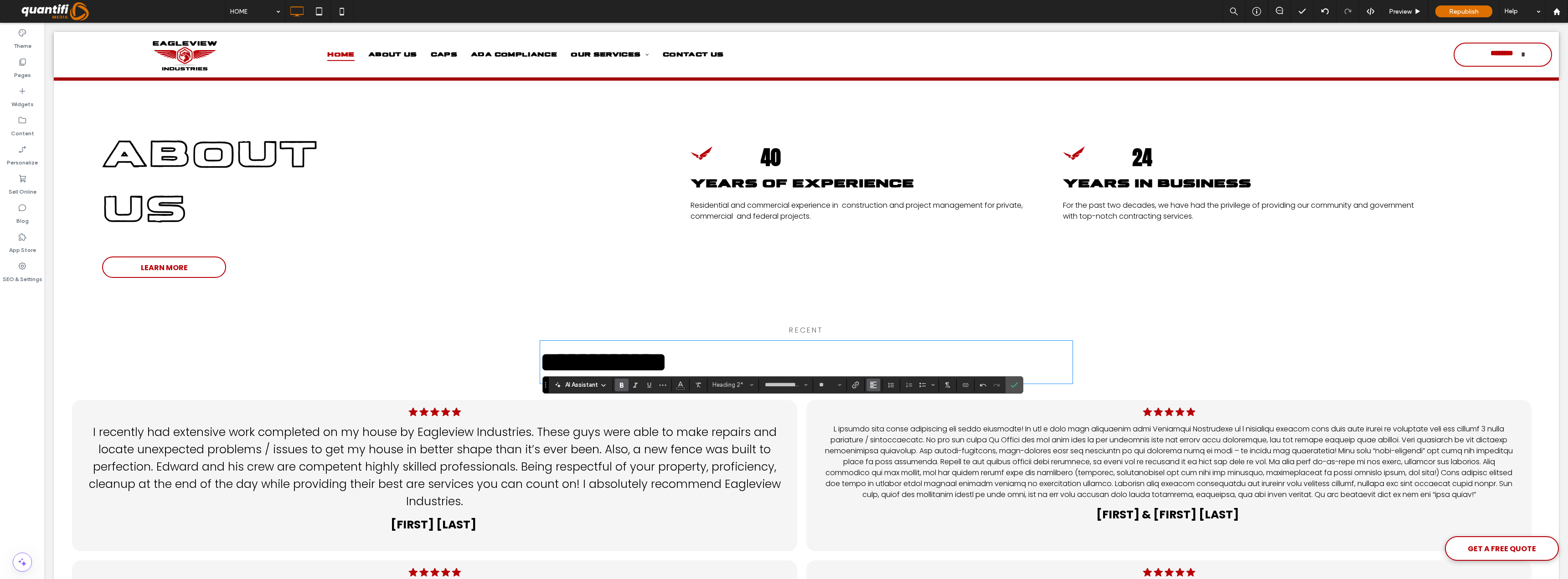 click 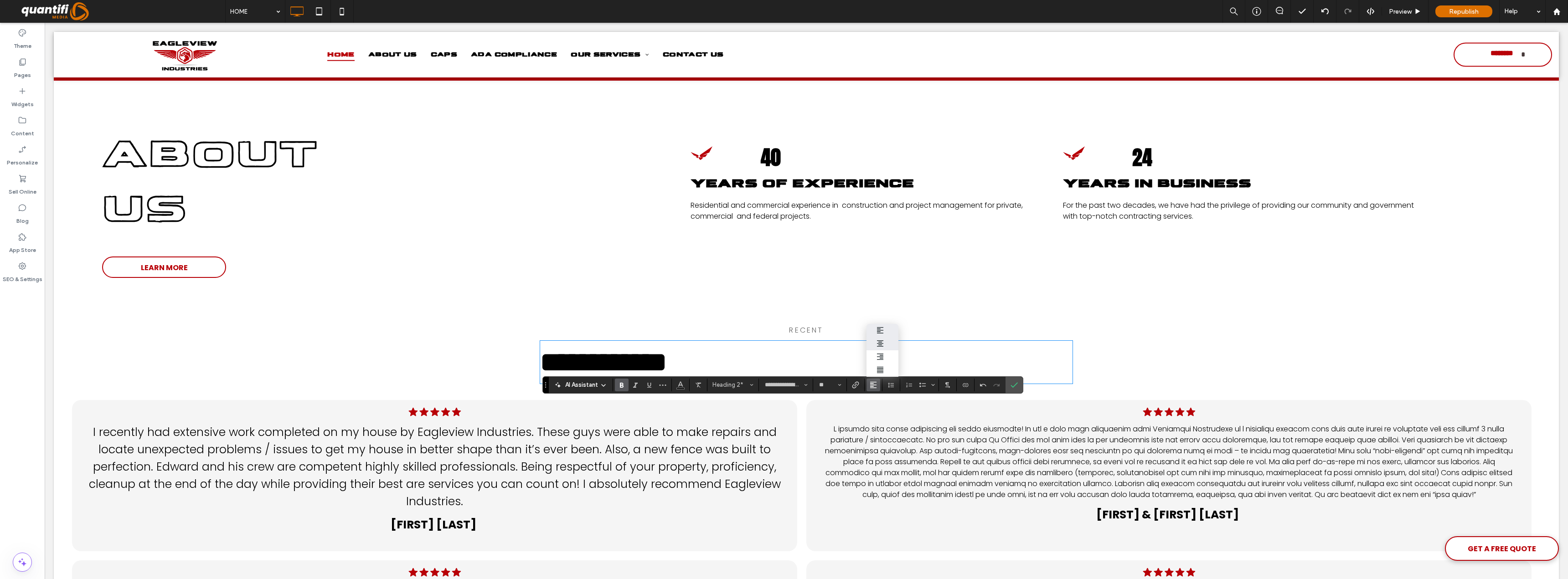 click at bounding box center (882, 343) 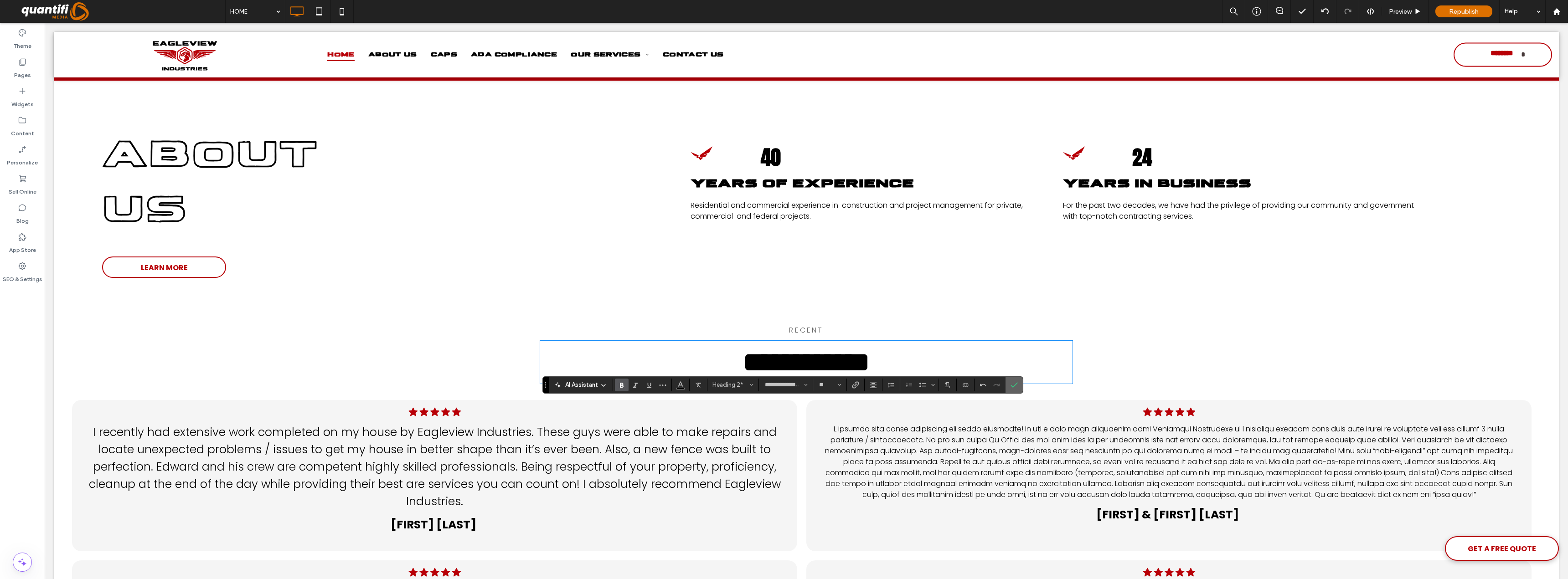click 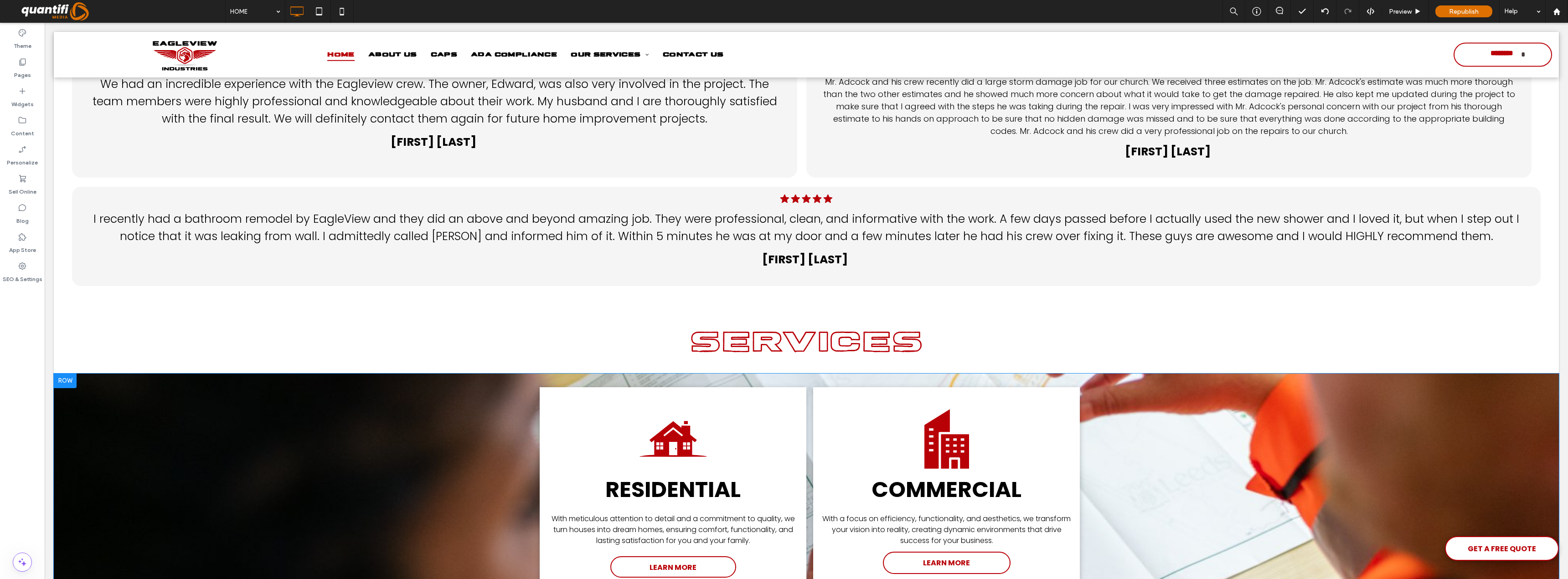 scroll, scrollTop: 1913, scrollLeft: 0, axis: vertical 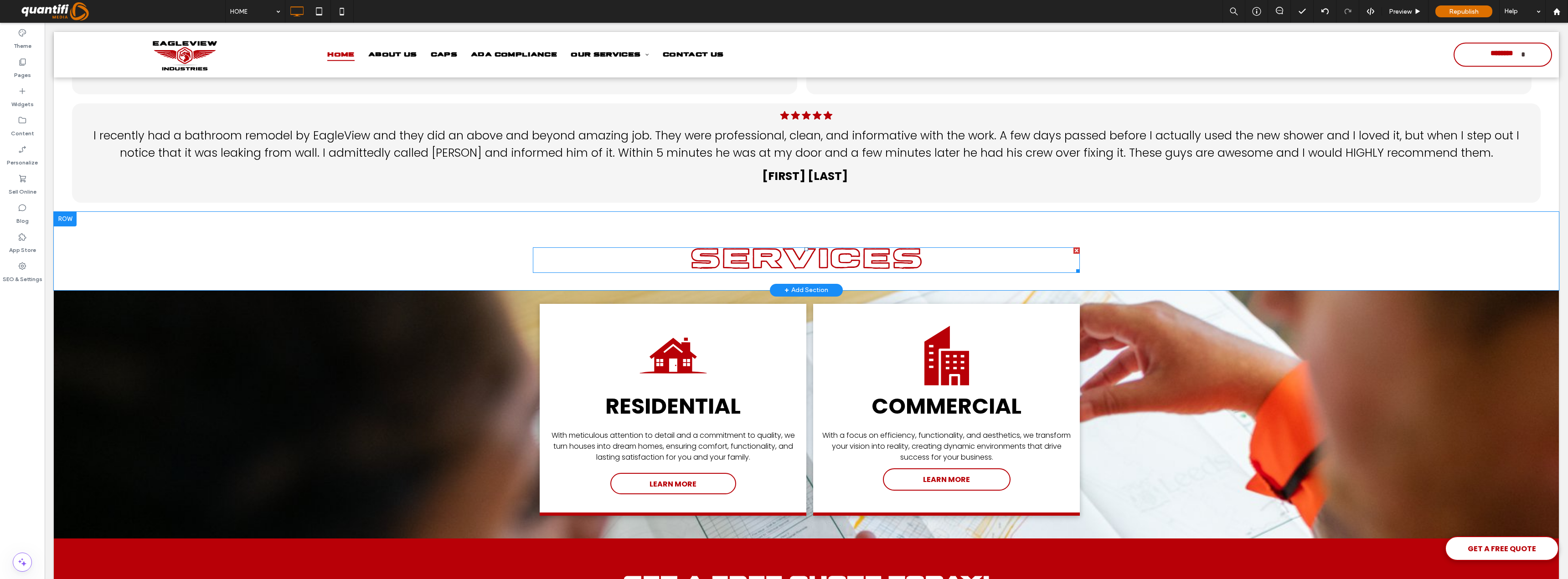 click on "SERVICES" at bounding box center [806, 260] 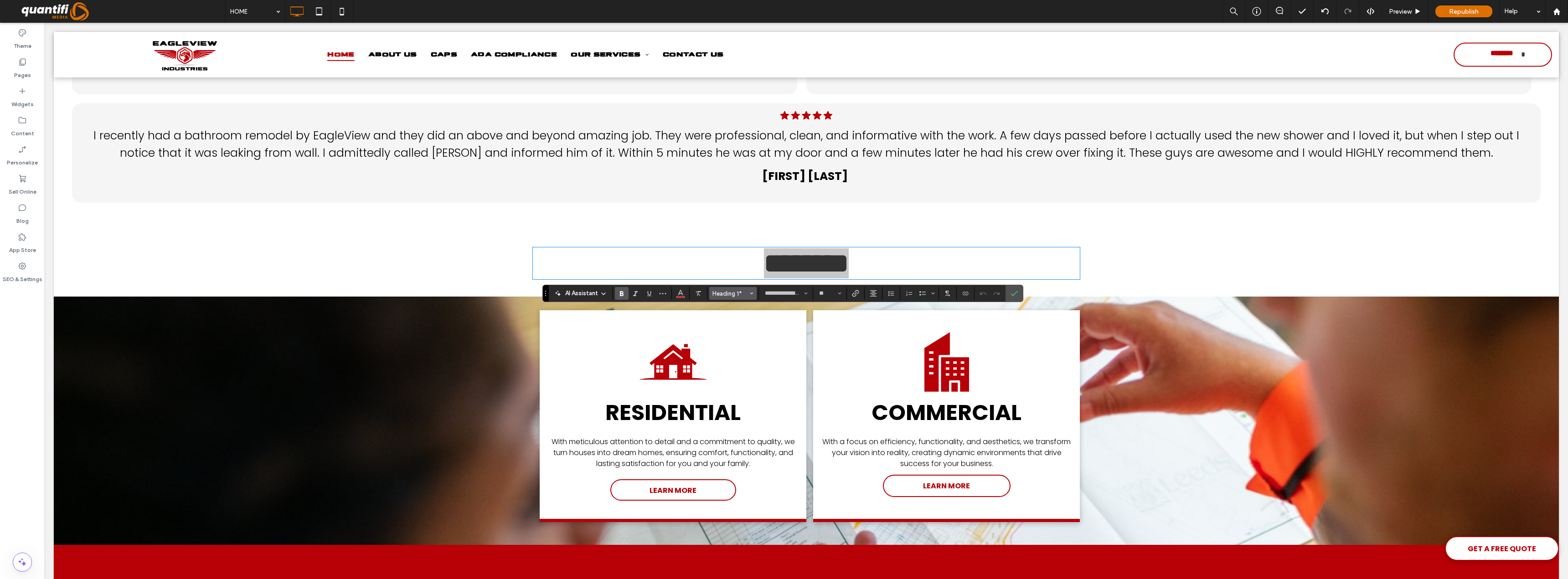 click on "Heading 1*" at bounding box center (730, 293) 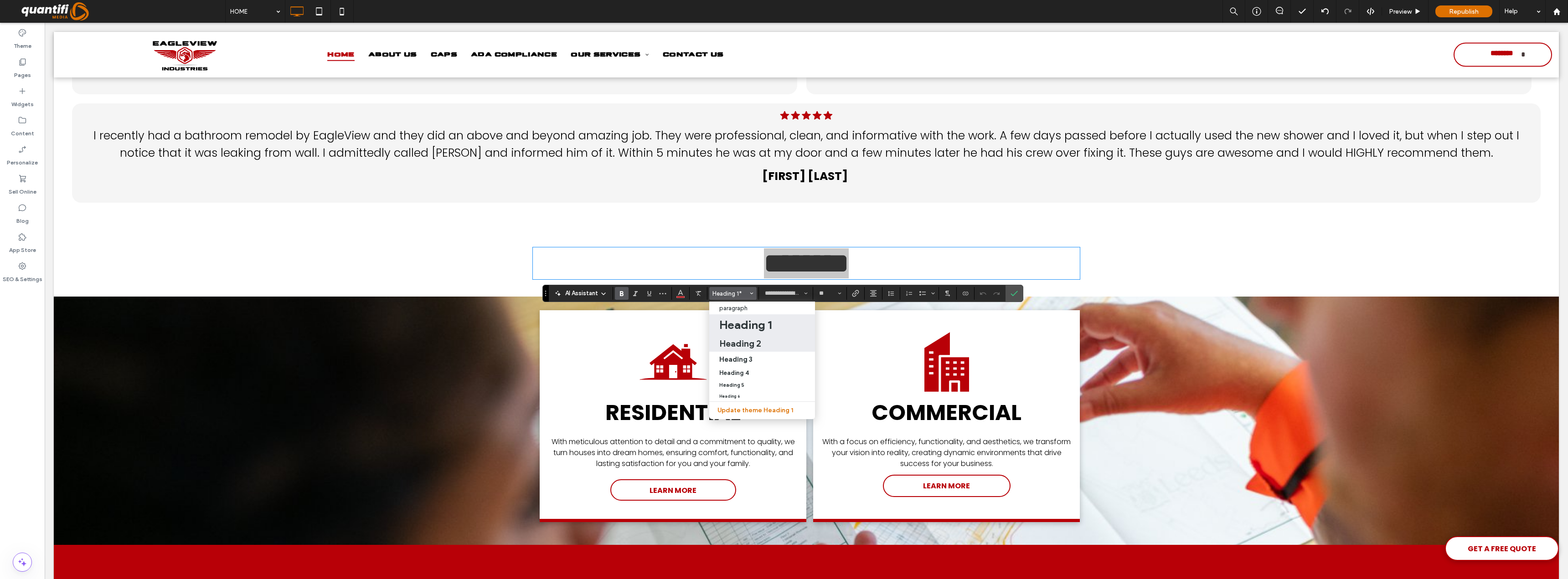 click on "Heading 2" at bounding box center [740, 343] 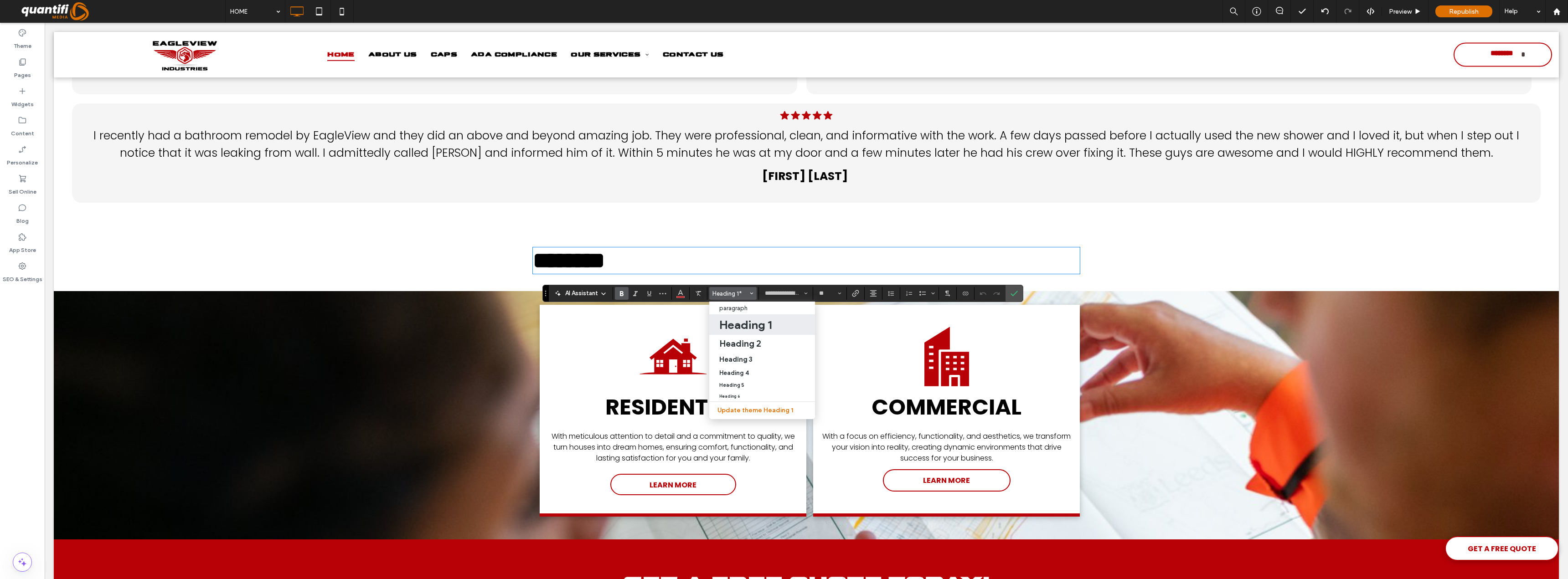 type on "**********" 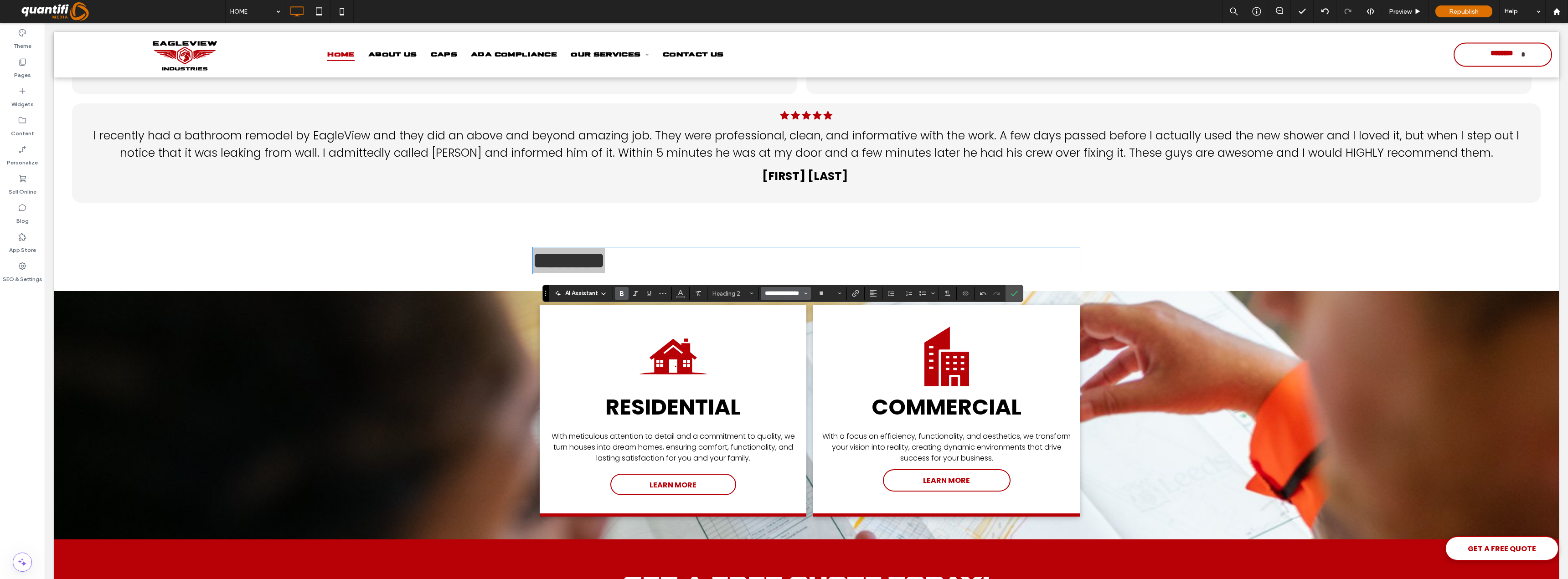click on "**********" at bounding box center (783, 293) 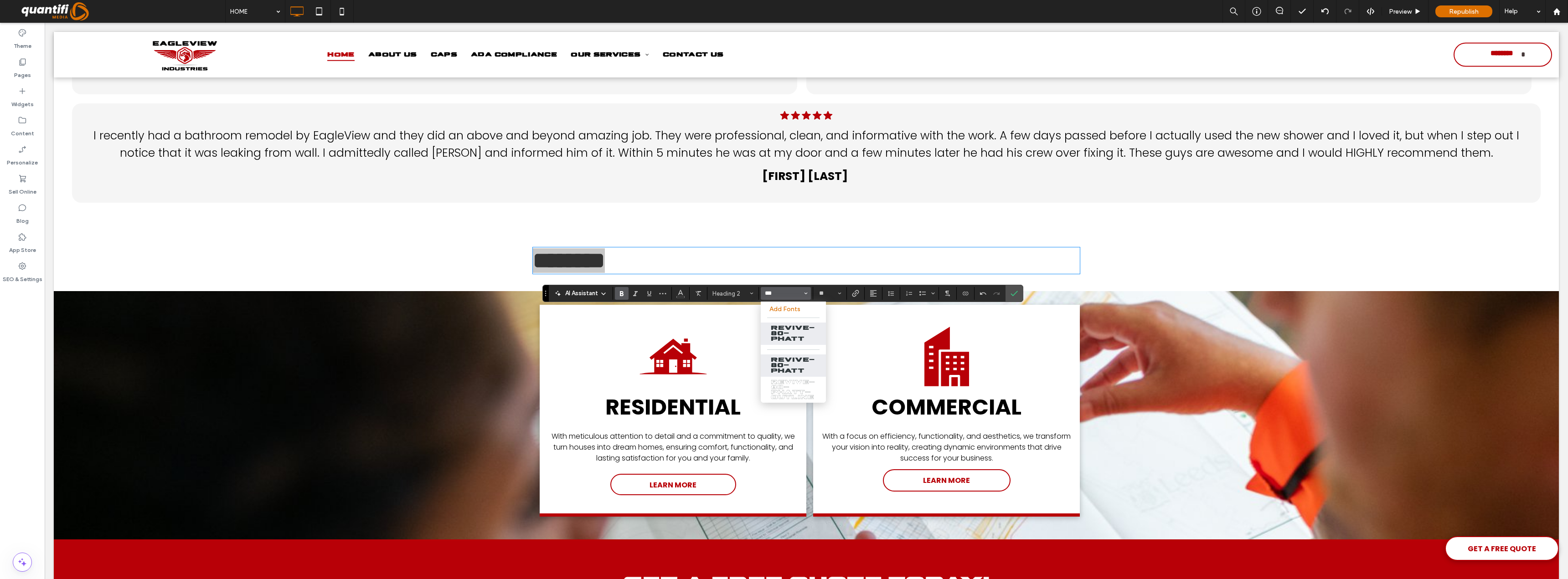 scroll, scrollTop: 37, scrollLeft: 0, axis: vertical 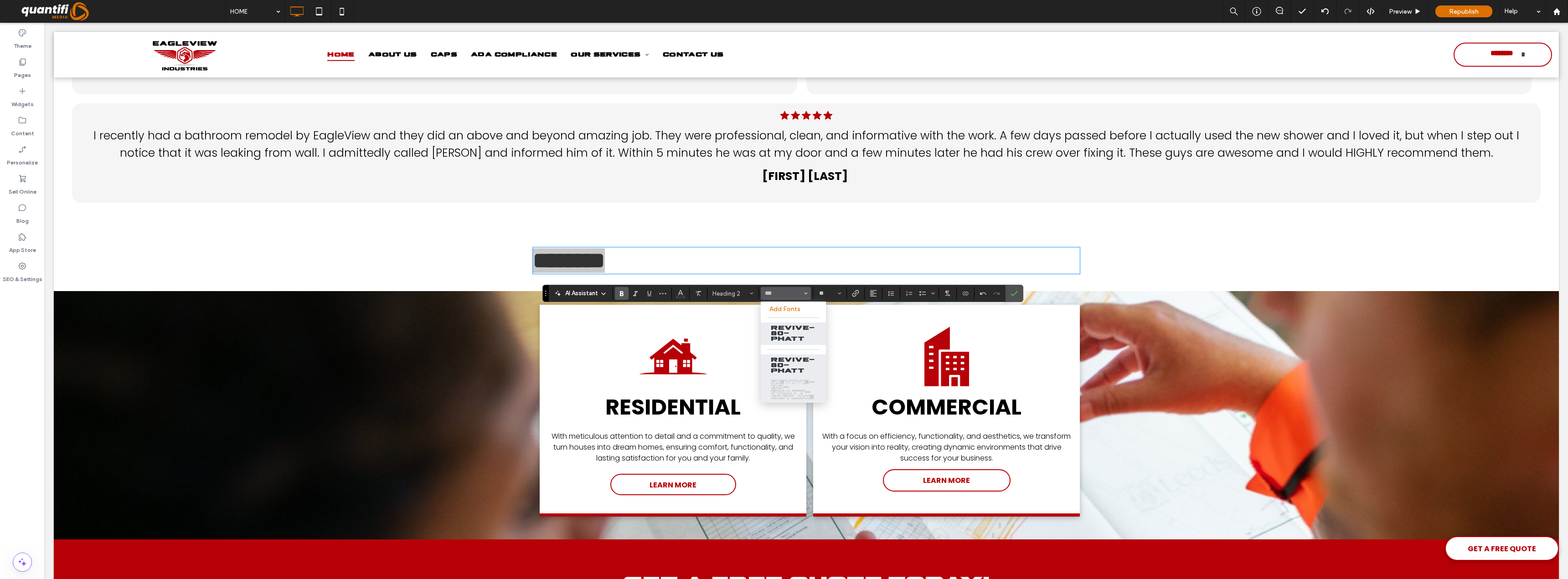 click on "revive-80-phatt-outline" at bounding box center (793, 389) 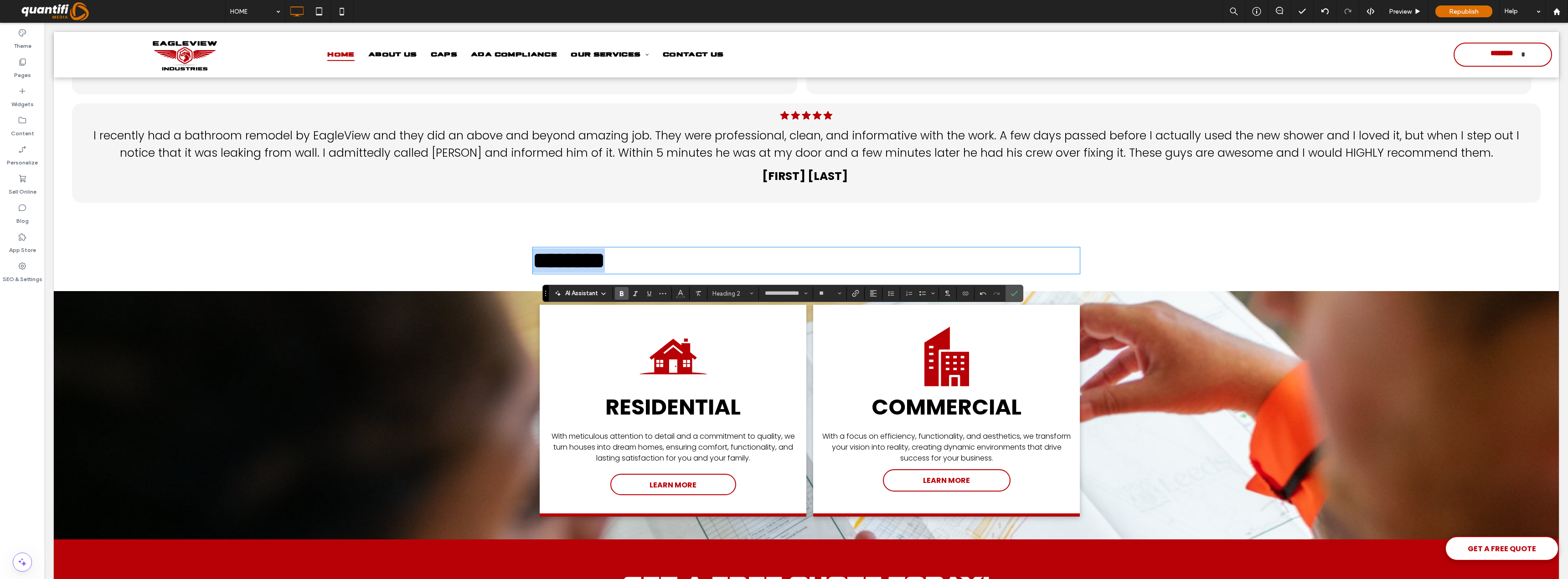 type on "**********" 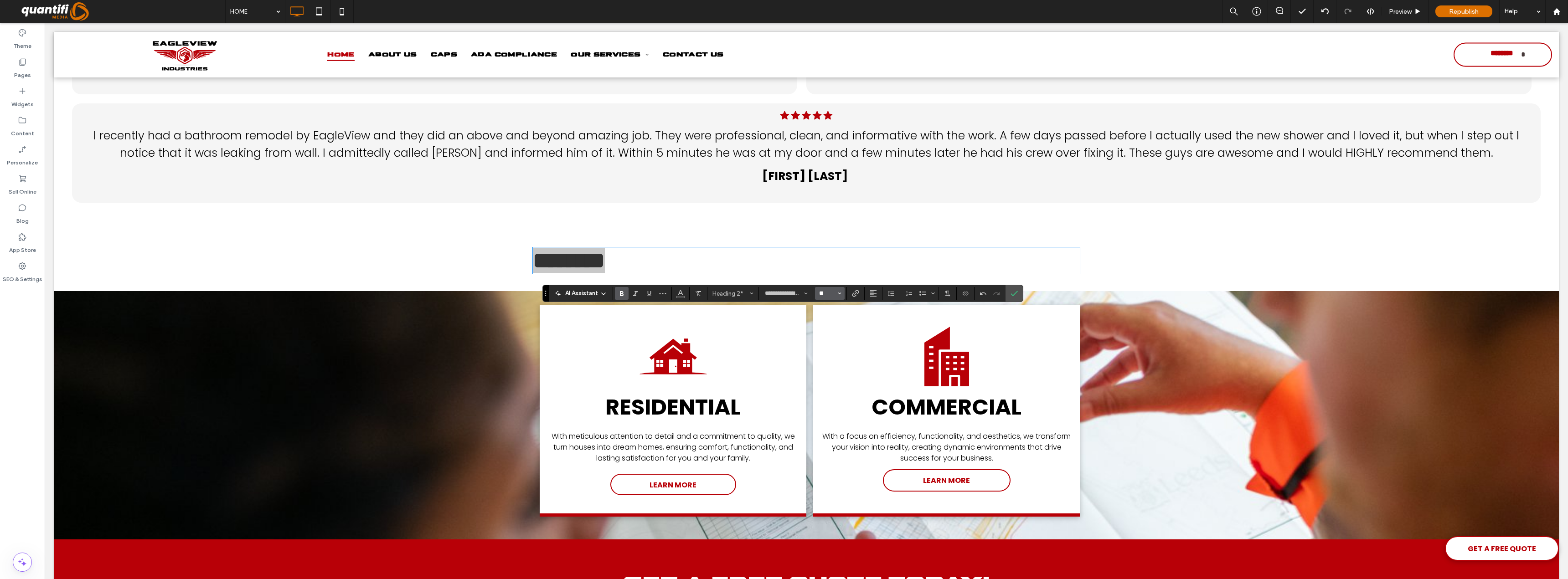 click on "**" at bounding box center (827, 293) 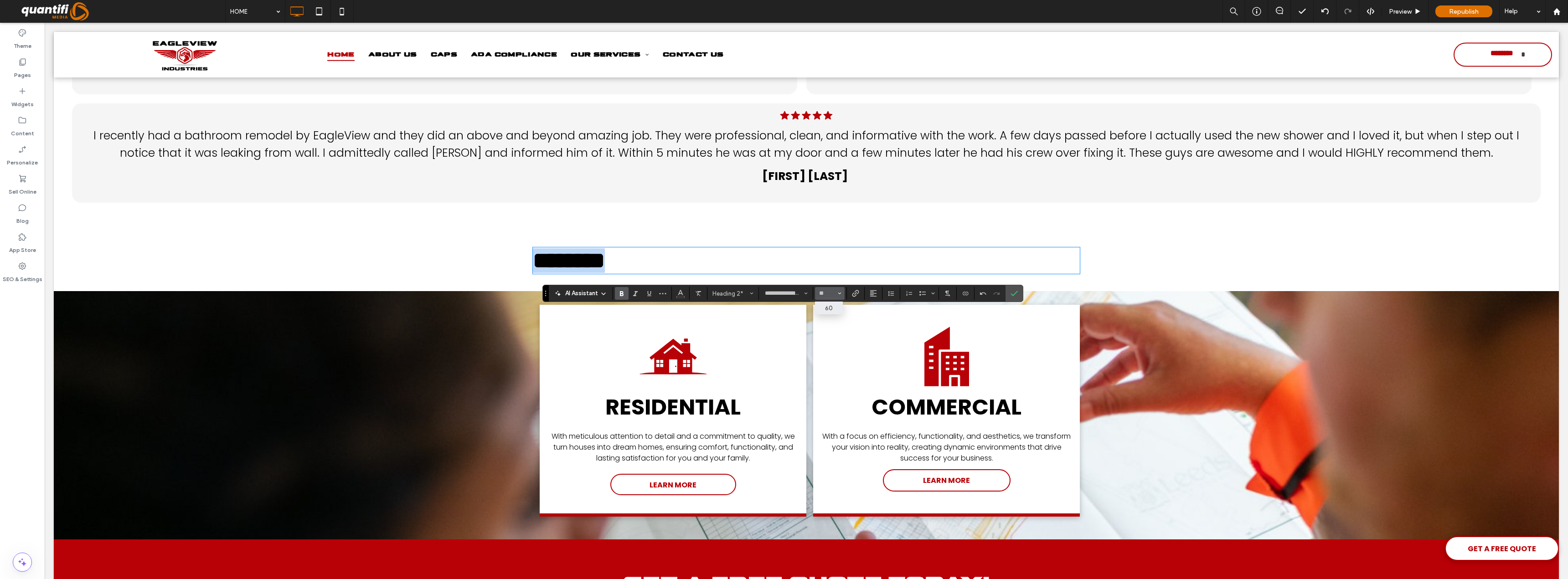 type on "**" 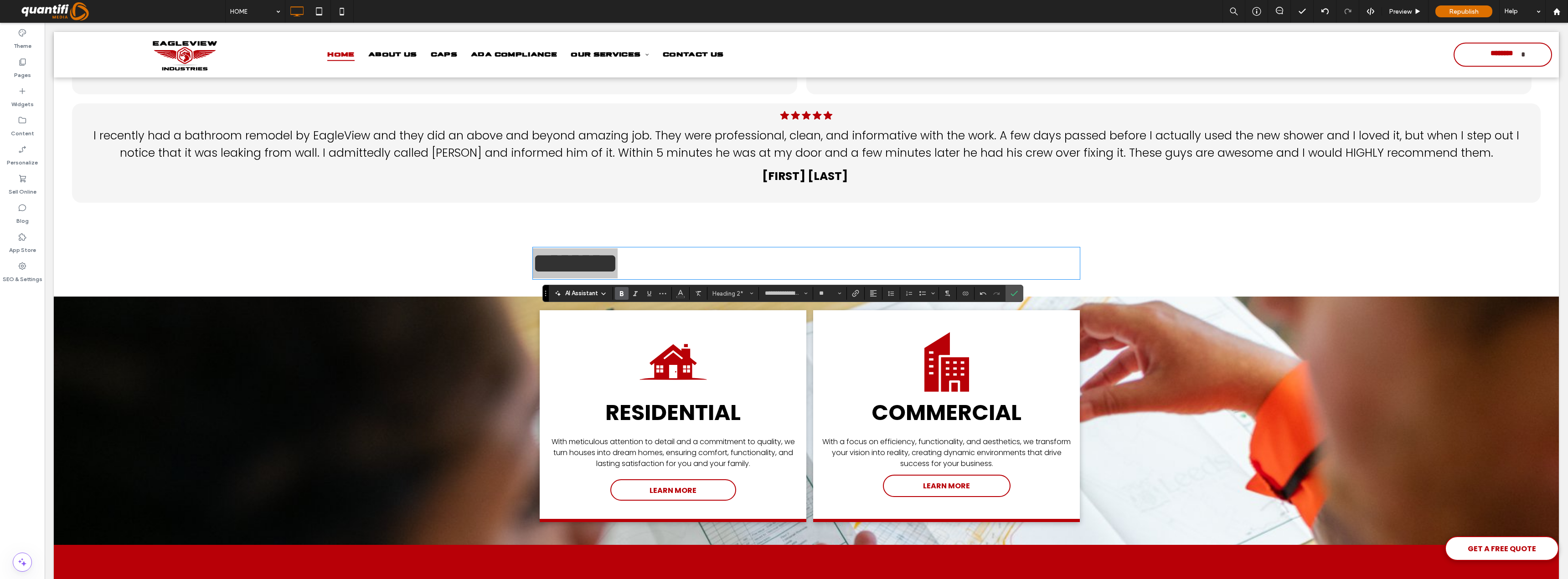 click at bounding box center [681, 293] 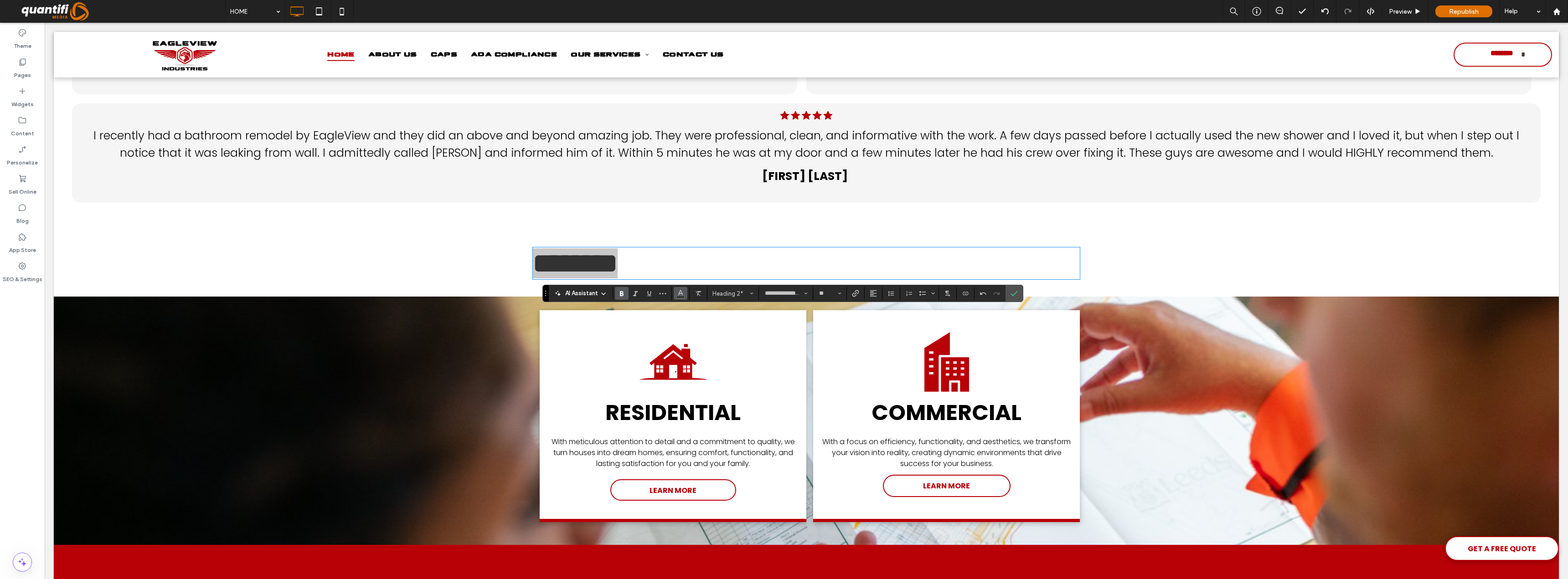 click 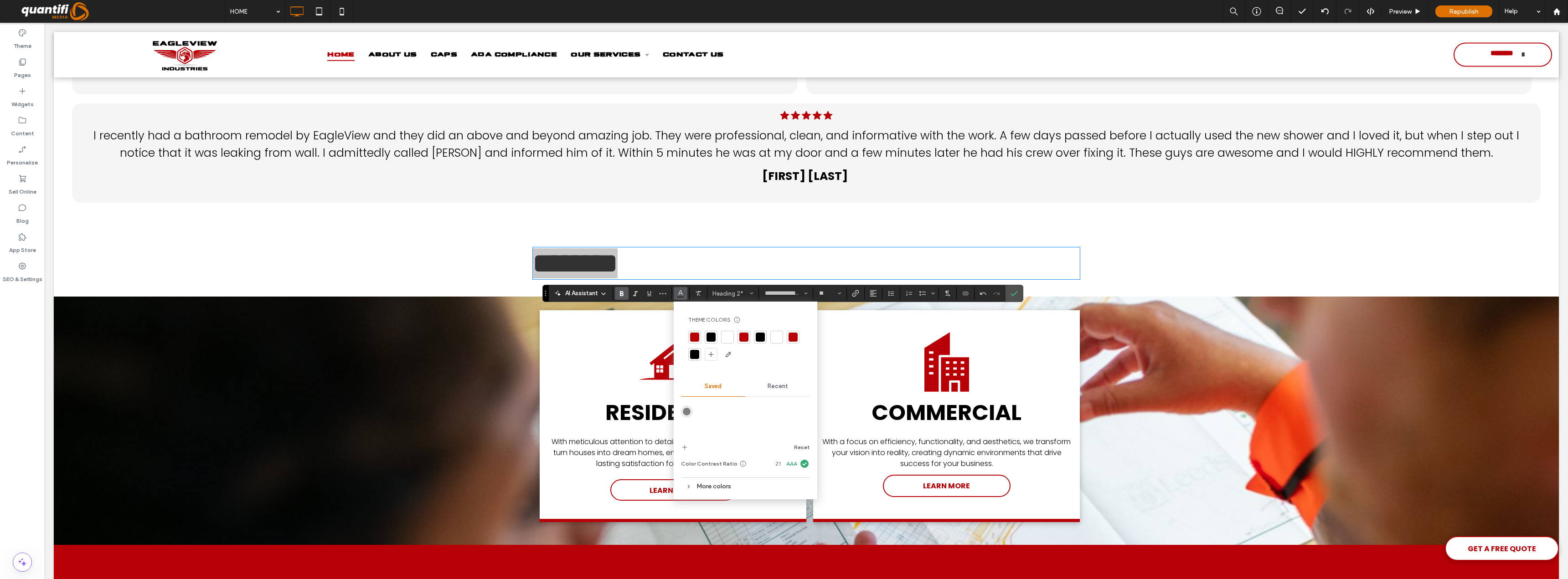 click at bounding box center (695, 337) 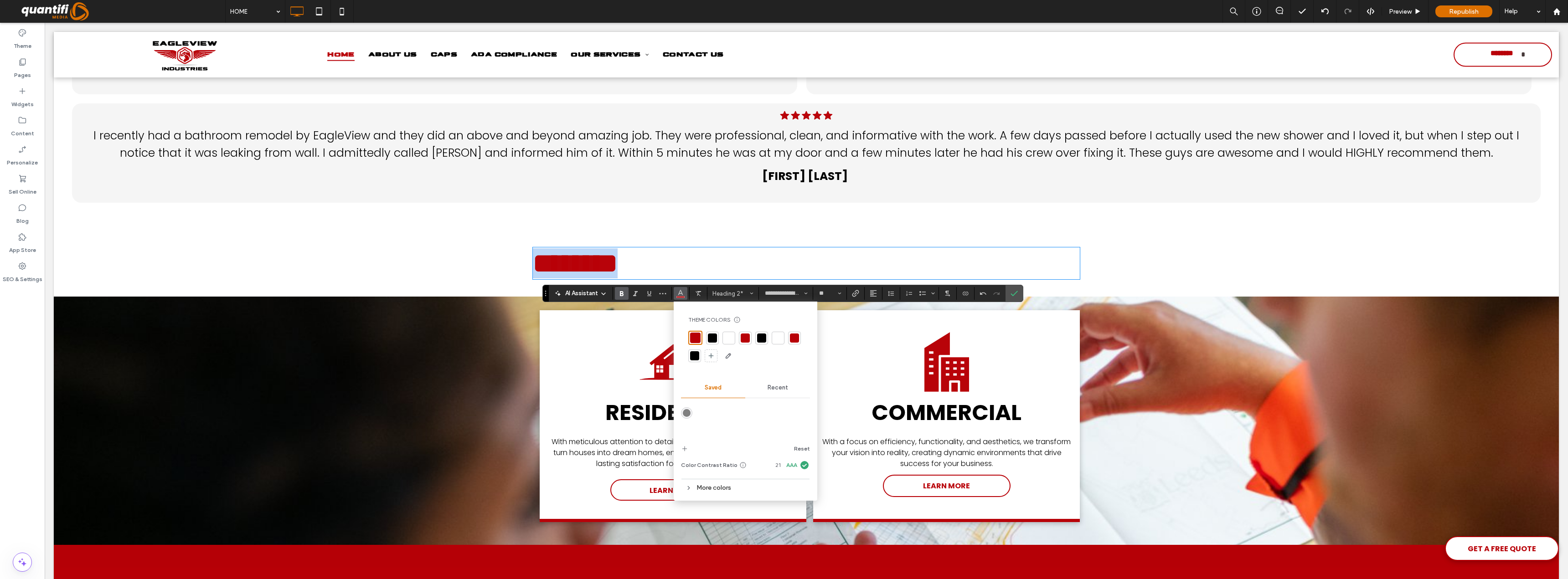 click on "********" at bounding box center [806, 263] 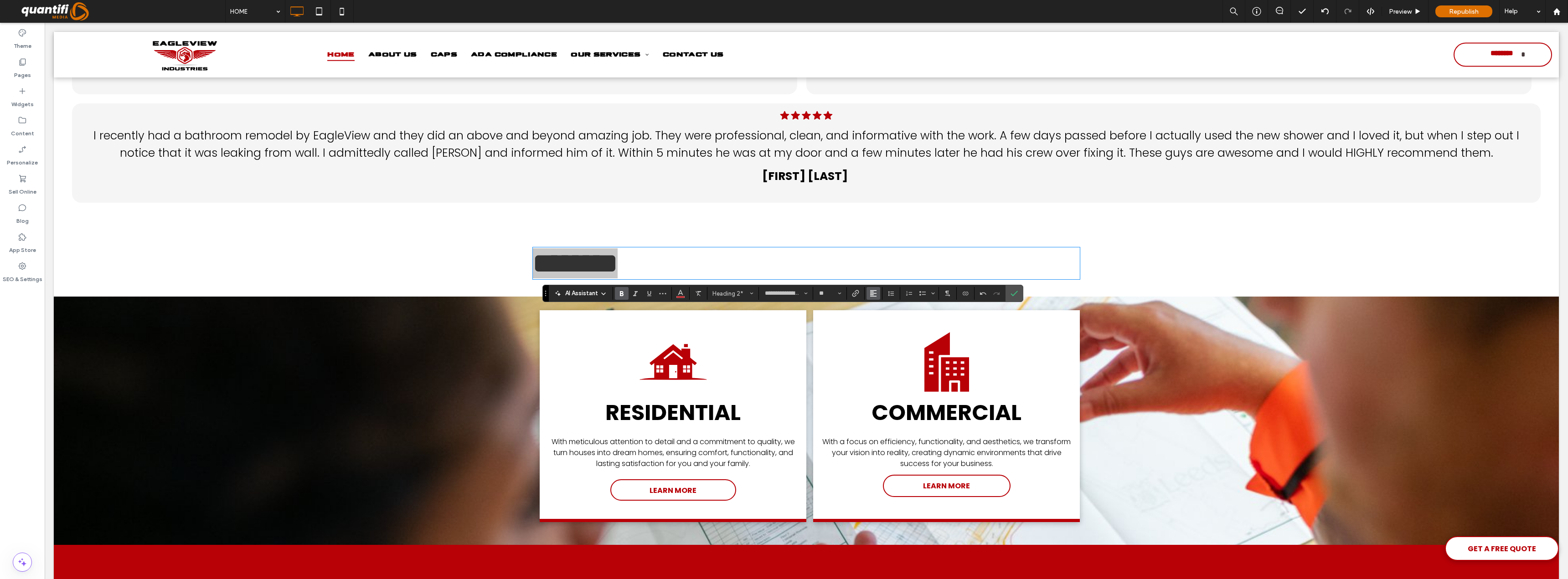 click at bounding box center (873, 293) 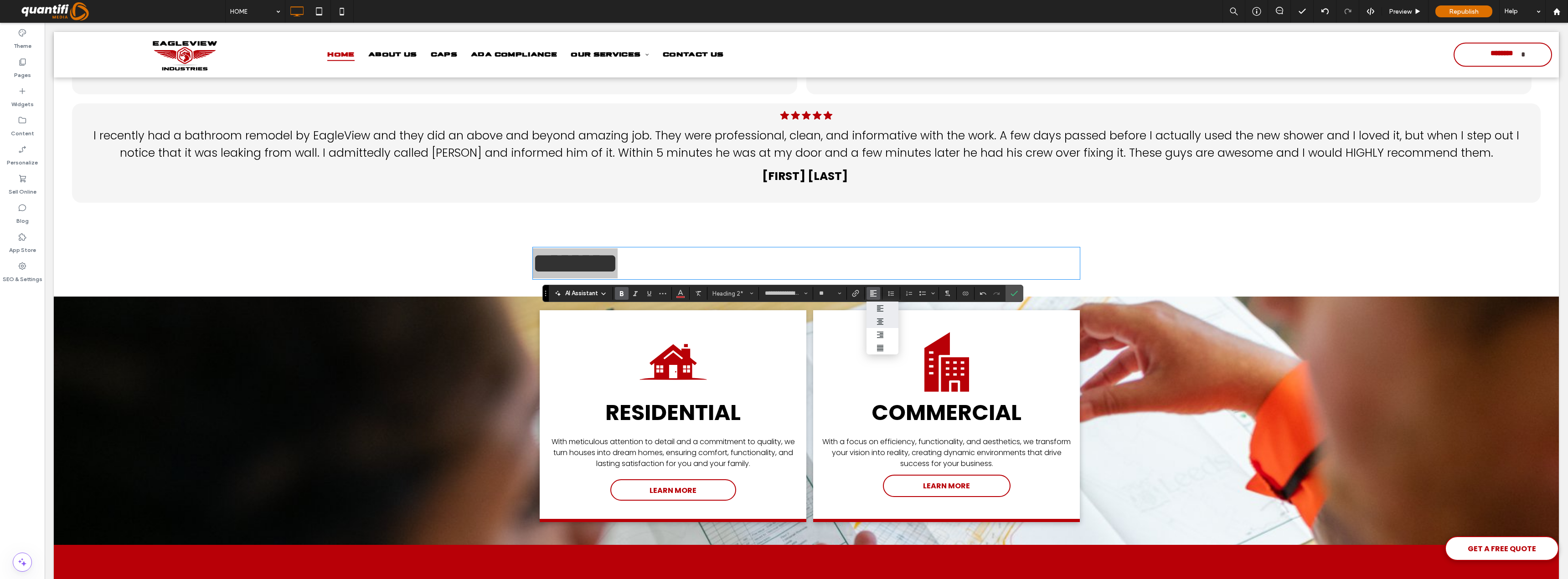 drag, startPoint x: 887, startPoint y: 323, endPoint x: 894, endPoint y: 282, distance: 41.593269 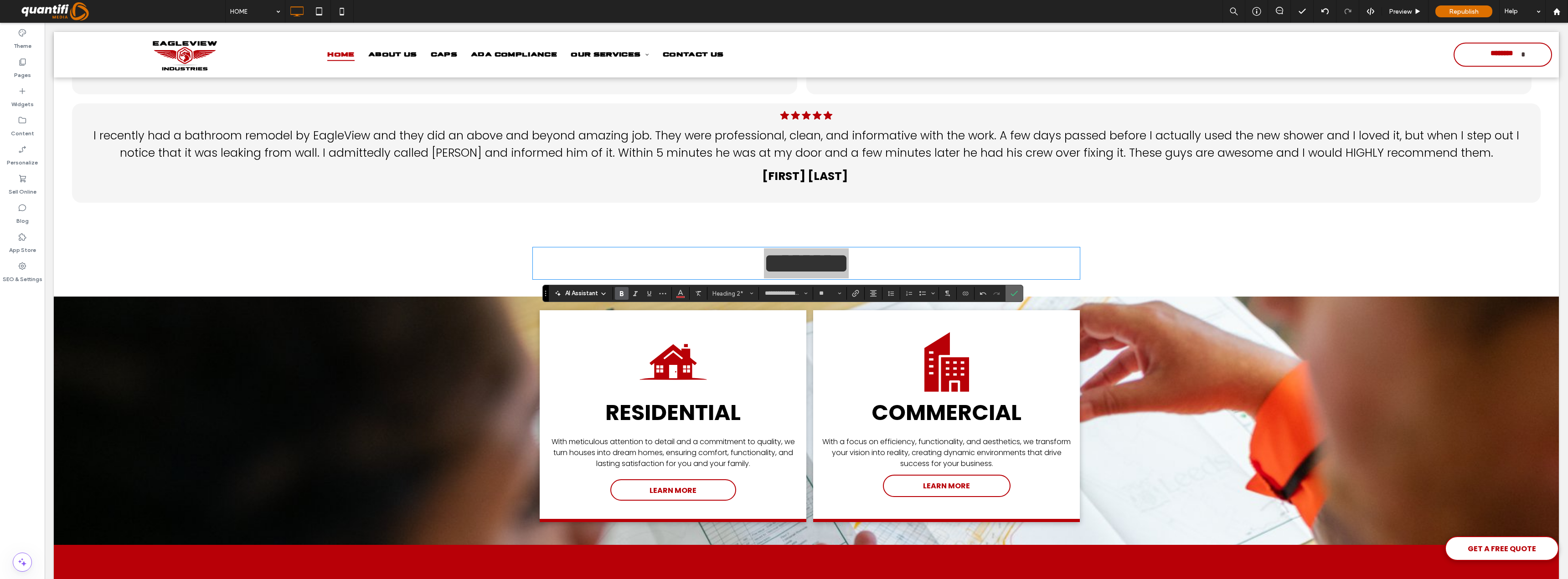 click at bounding box center [1012, 293] 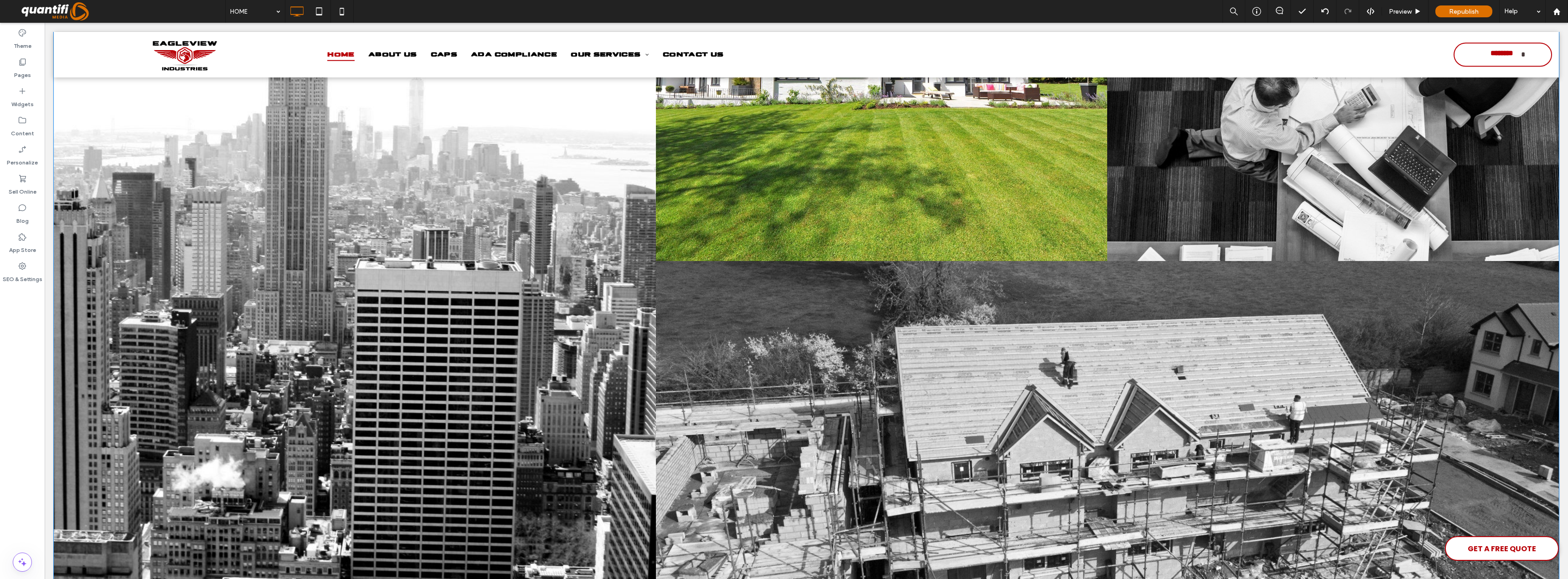 scroll, scrollTop: 501, scrollLeft: 0, axis: vertical 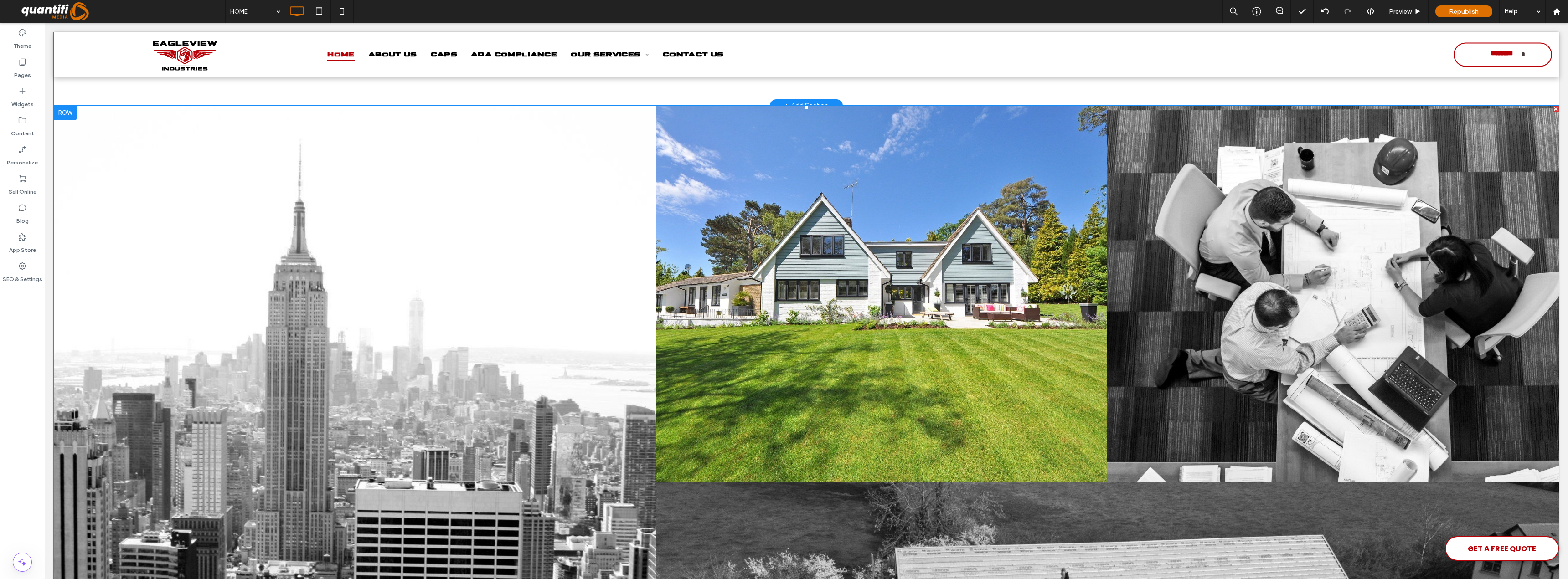 click at bounding box center [882, 293] 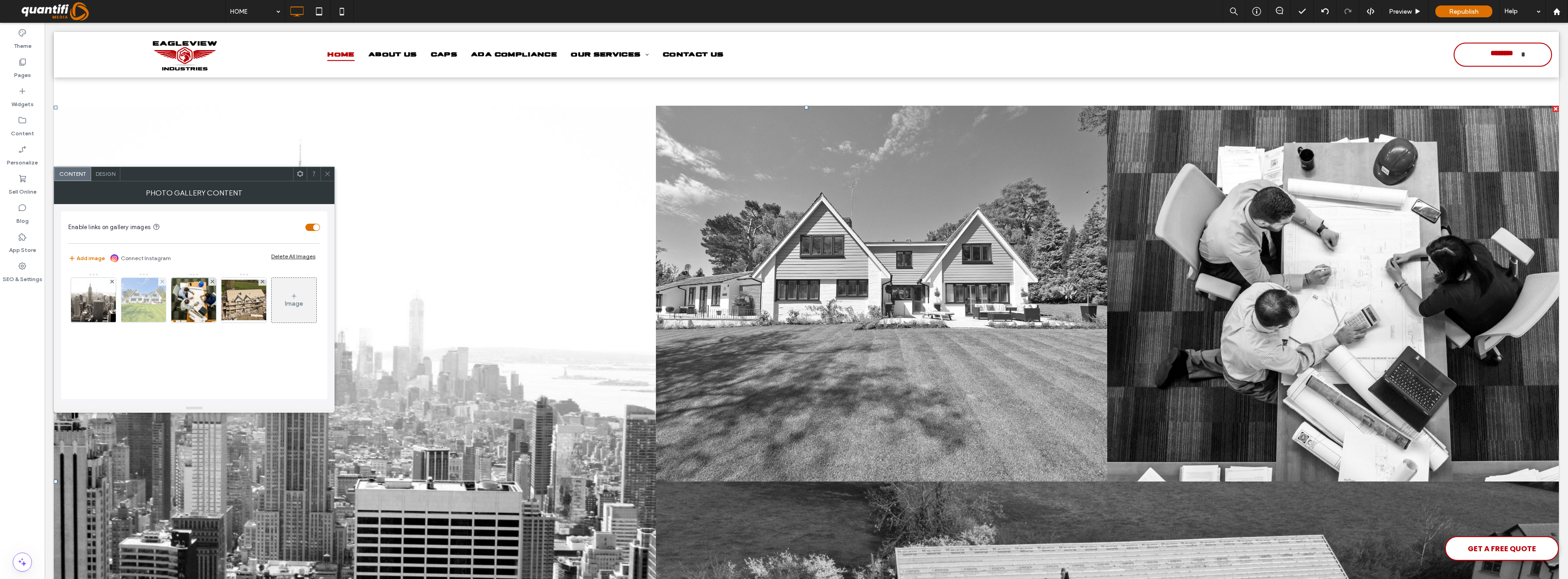 click at bounding box center (144, 300) 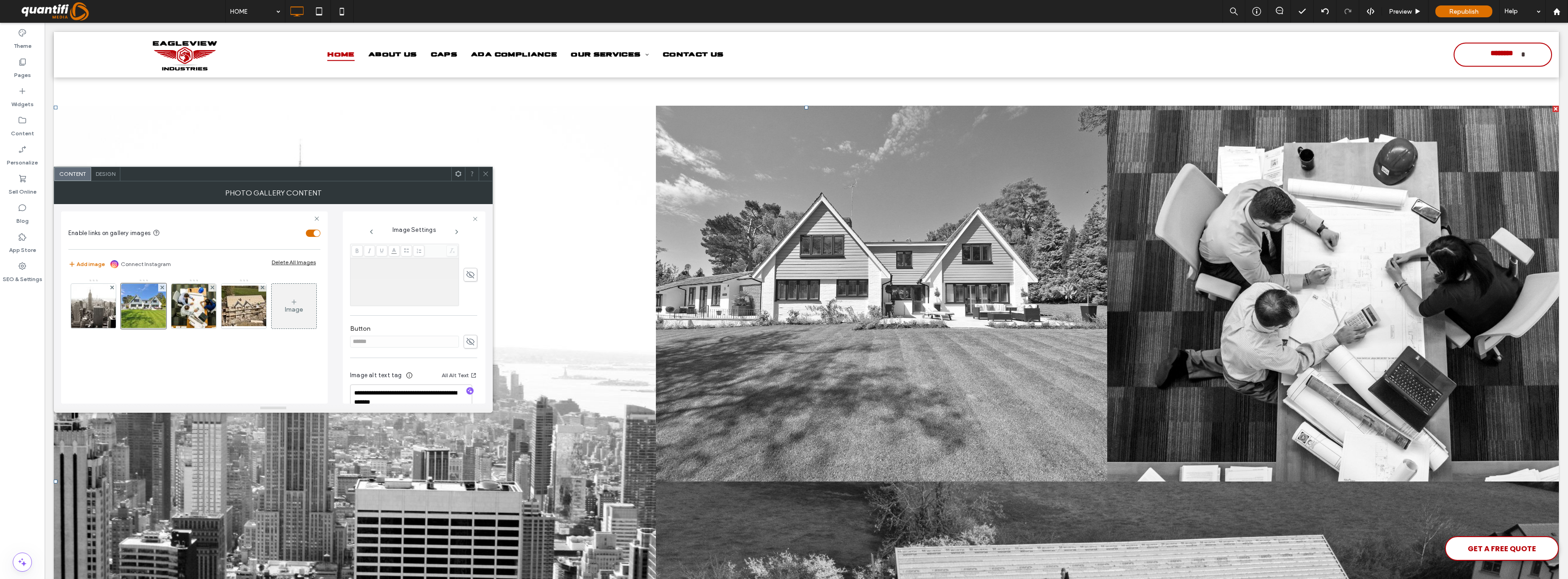 scroll, scrollTop: 260, scrollLeft: 0, axis: vertical 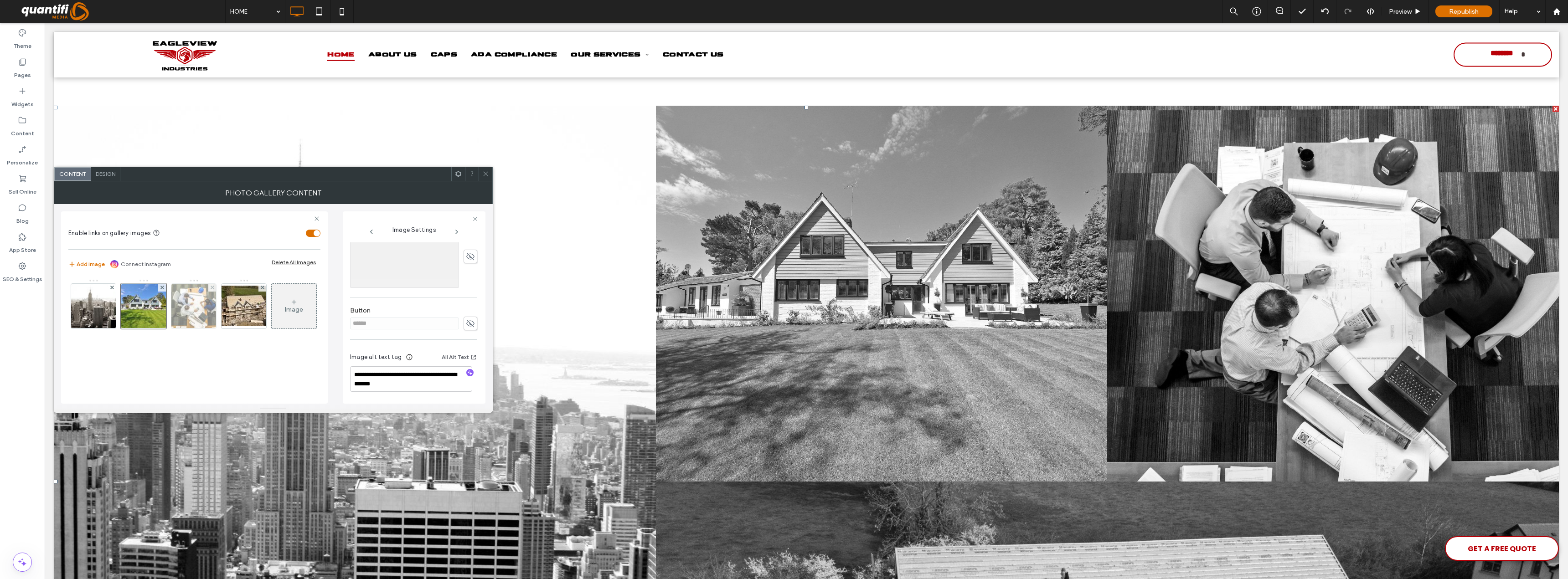 click at bounding box center (194, 306) 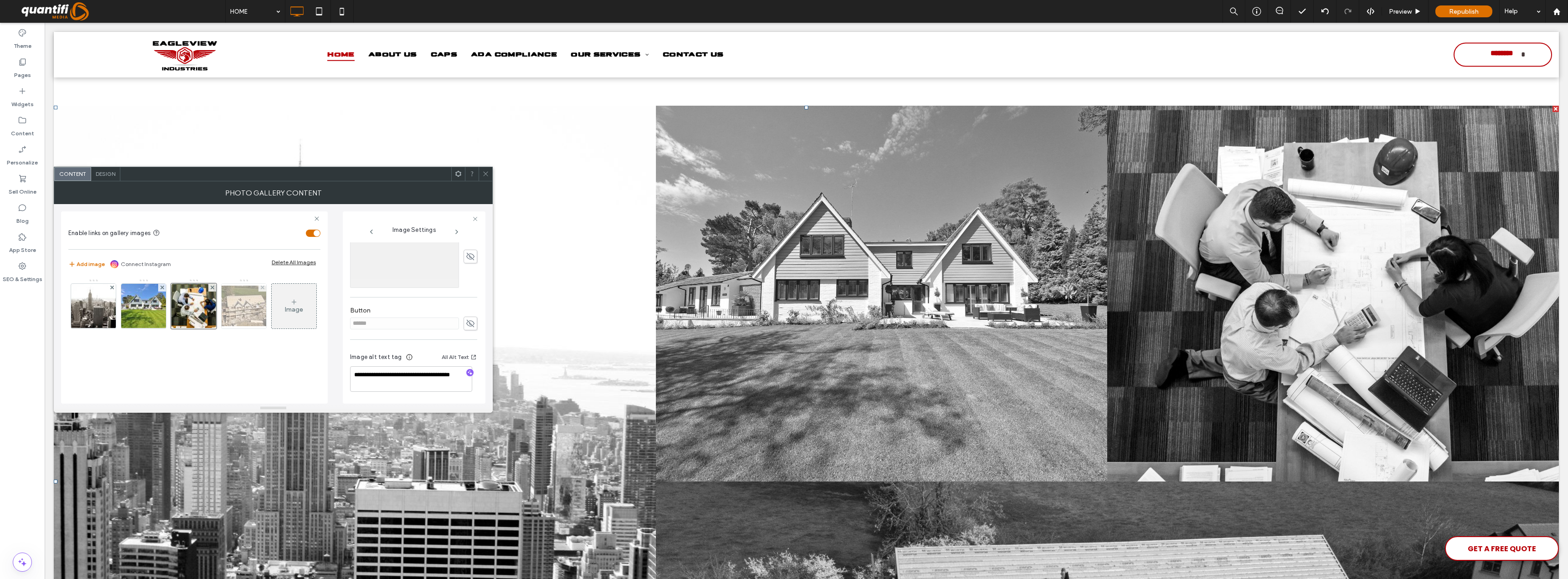click at bounding box center [244, 306] 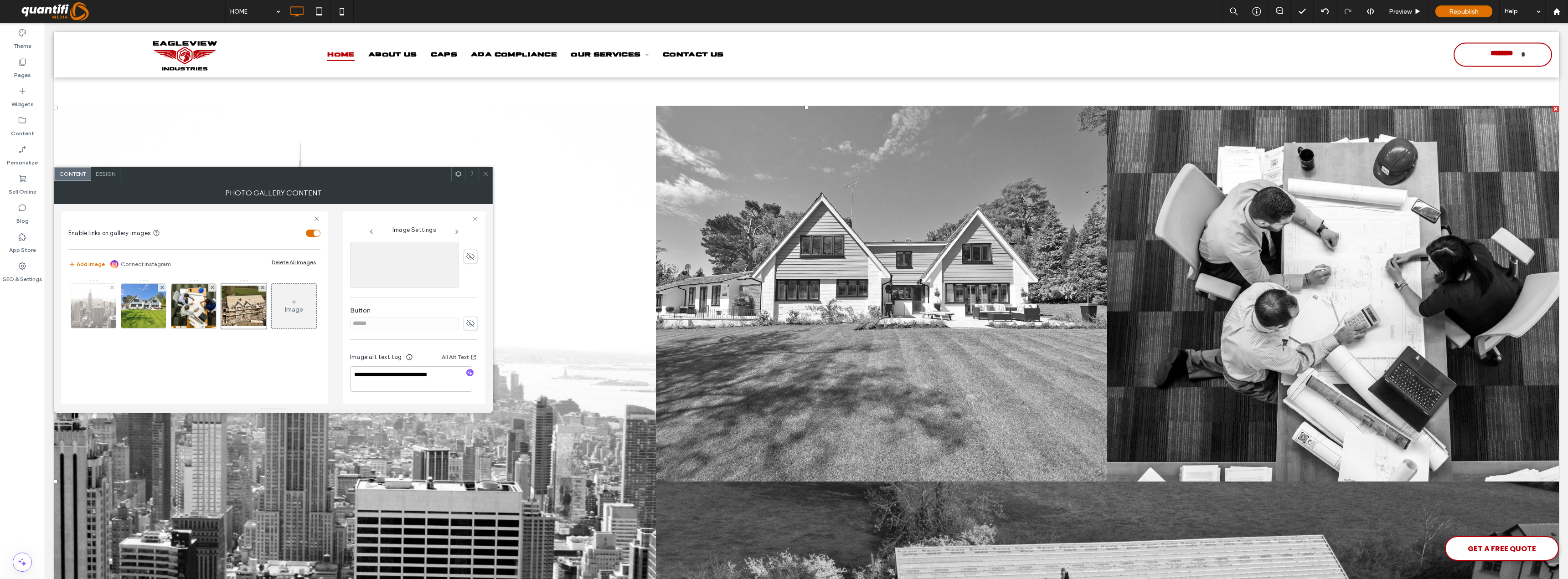 click at bounding box center [93, 306] 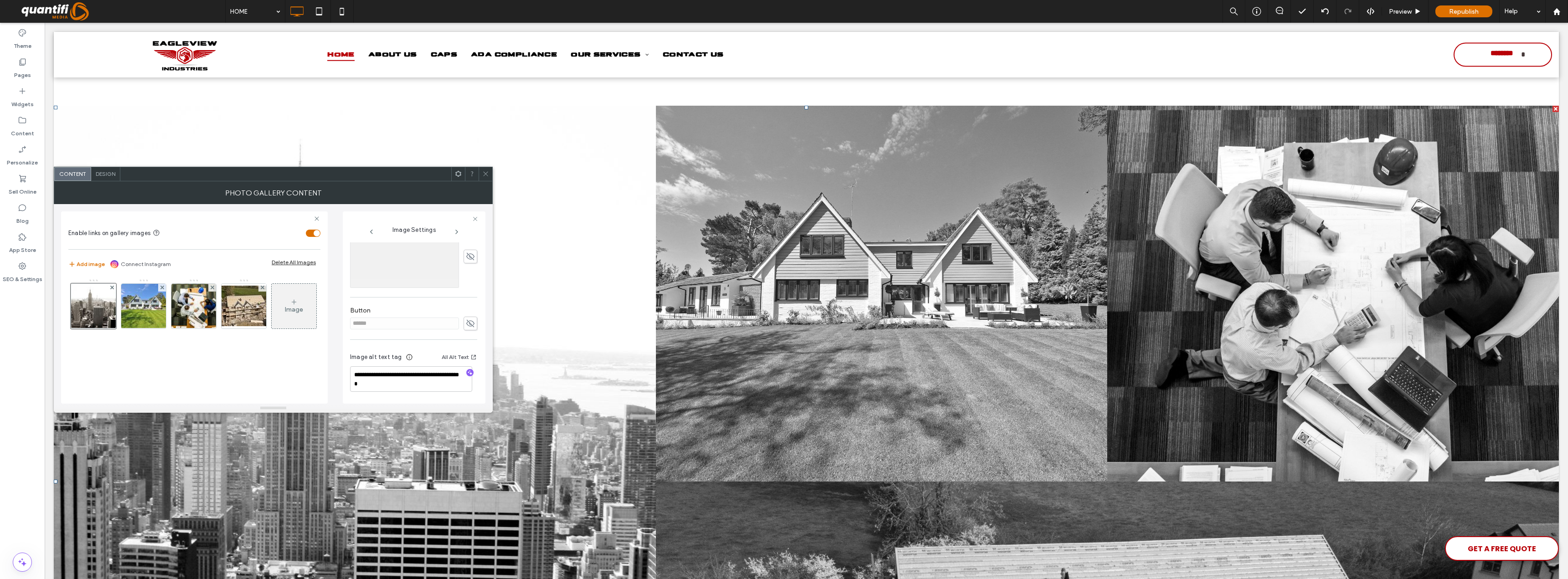 click 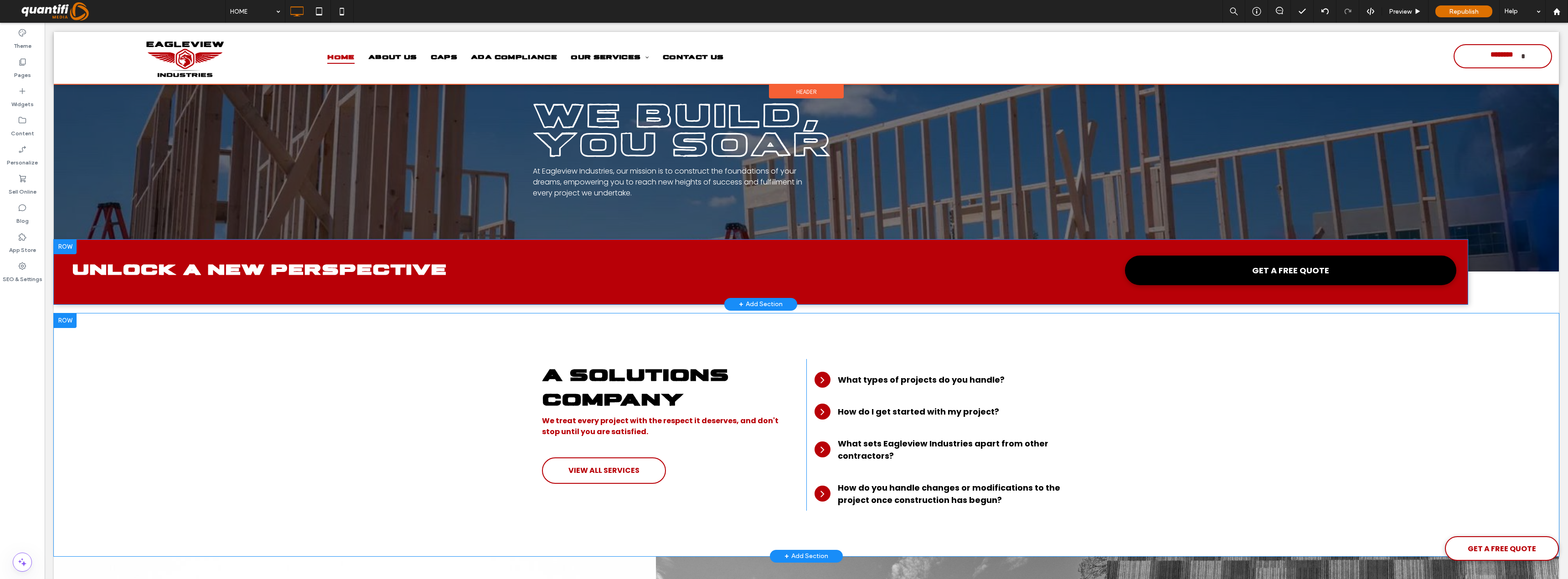 scroll, scrollTop: 0, scrollLeft: 0, axis: both 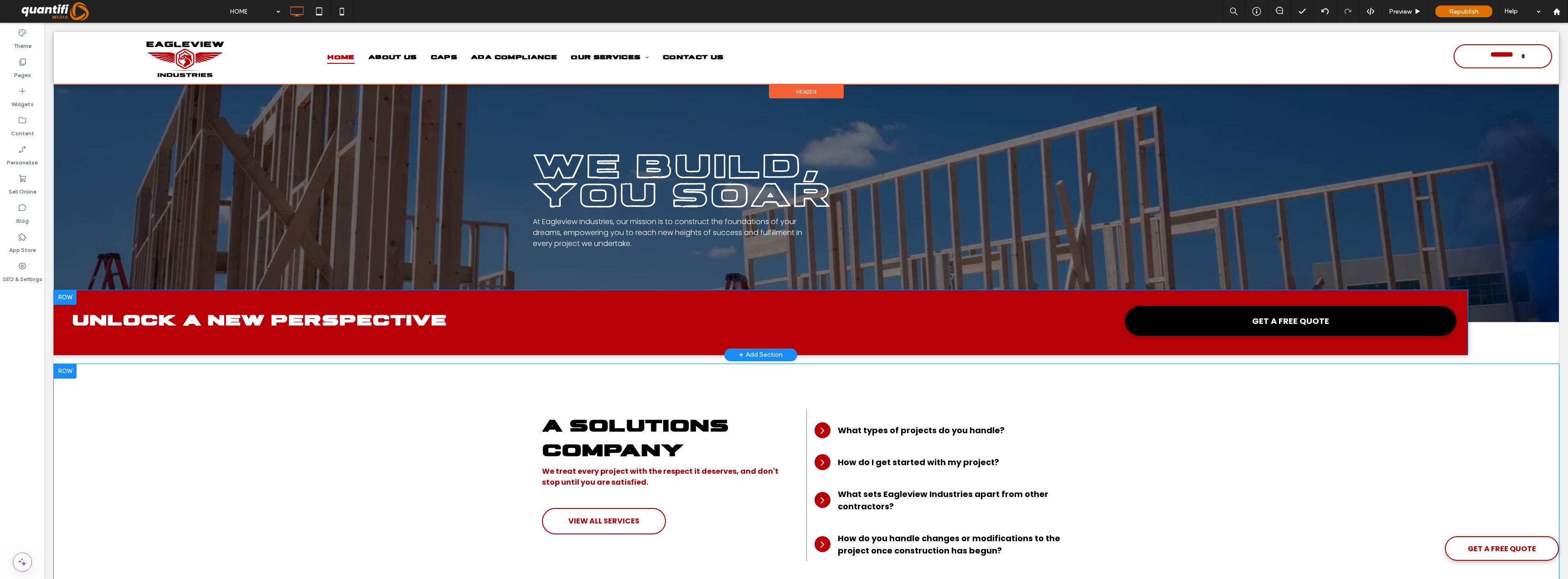 click on "**********" at bounding box center (806, 58) 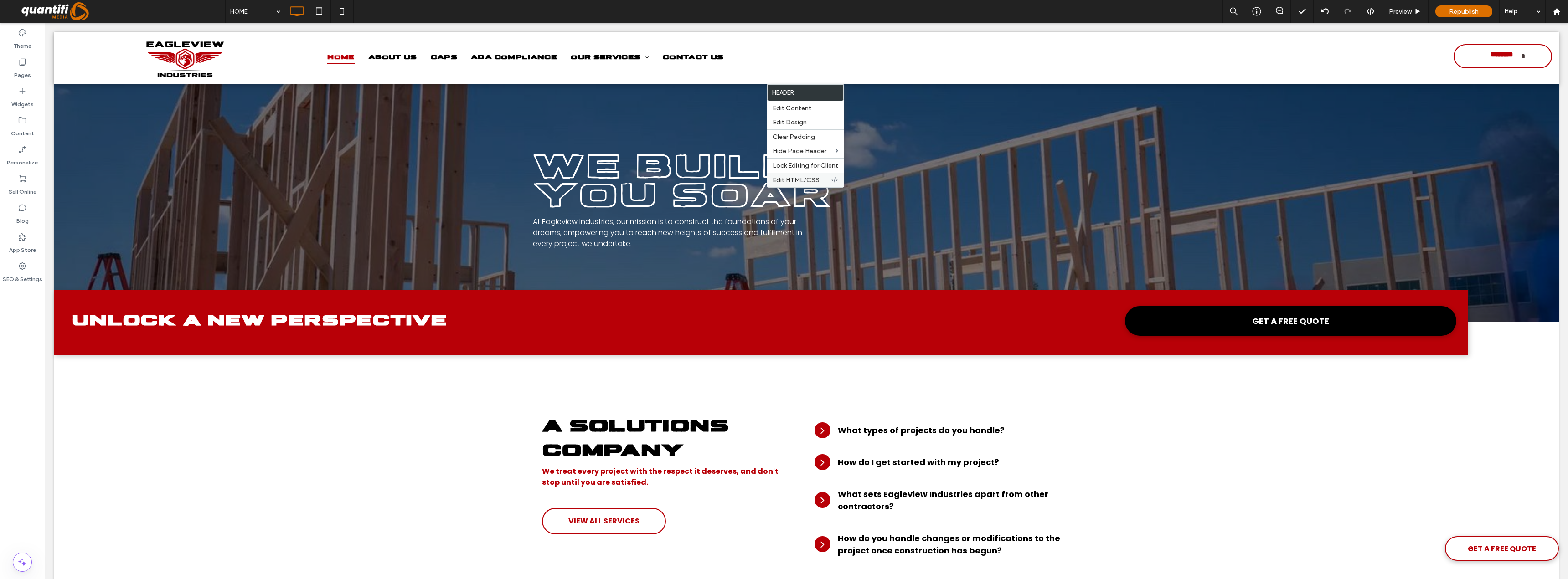 click on "Edit HTML/CSS" at bounding box center (796, 180) 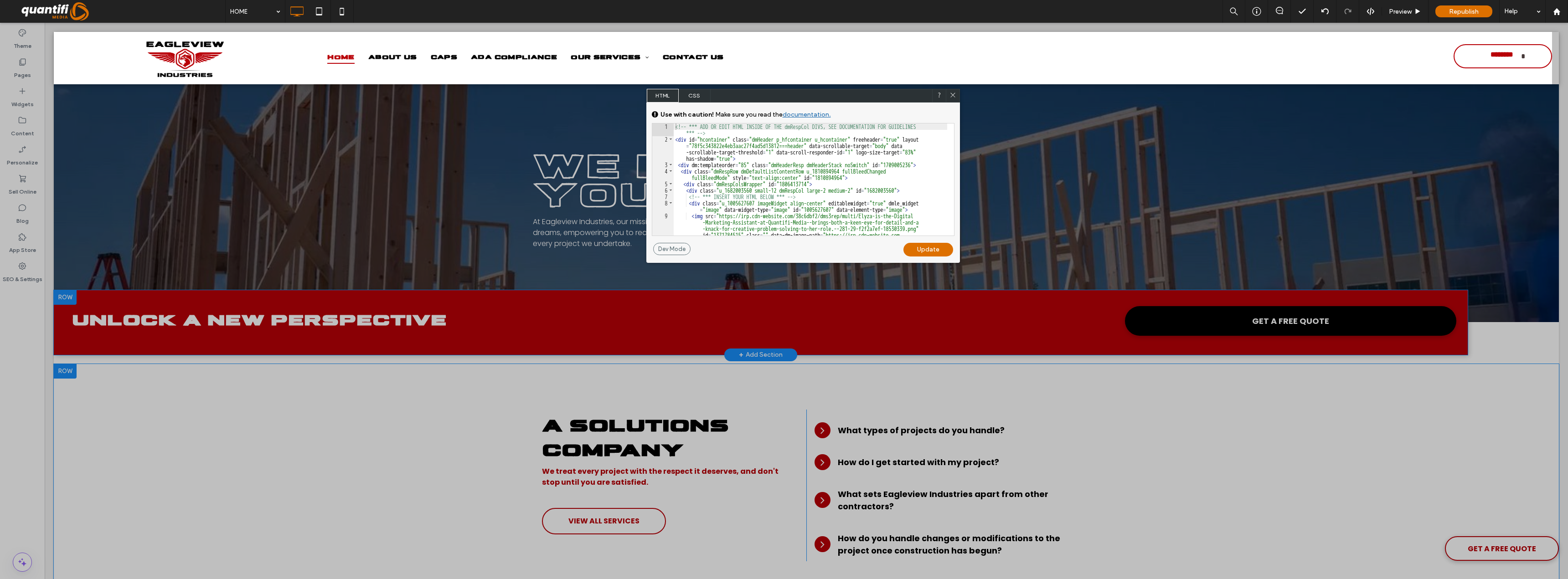 click 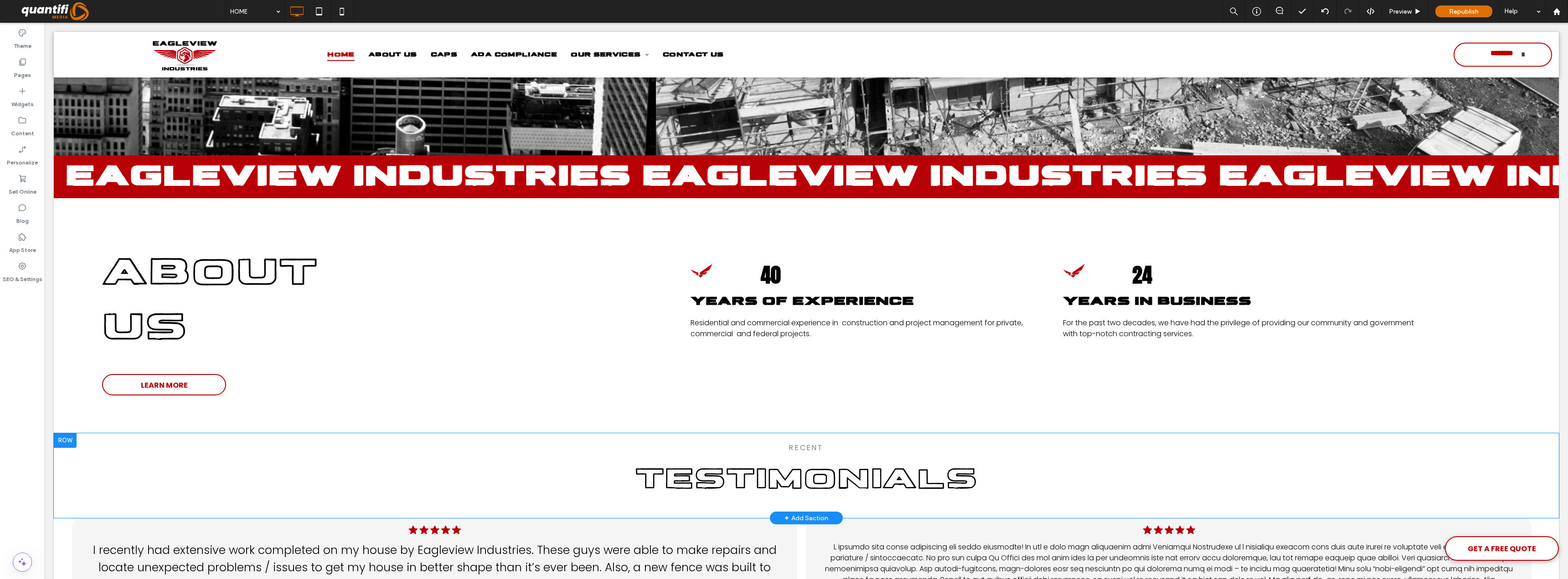 scroll, scrollTop: 1276, scrollLeft: 0, axis: vertical 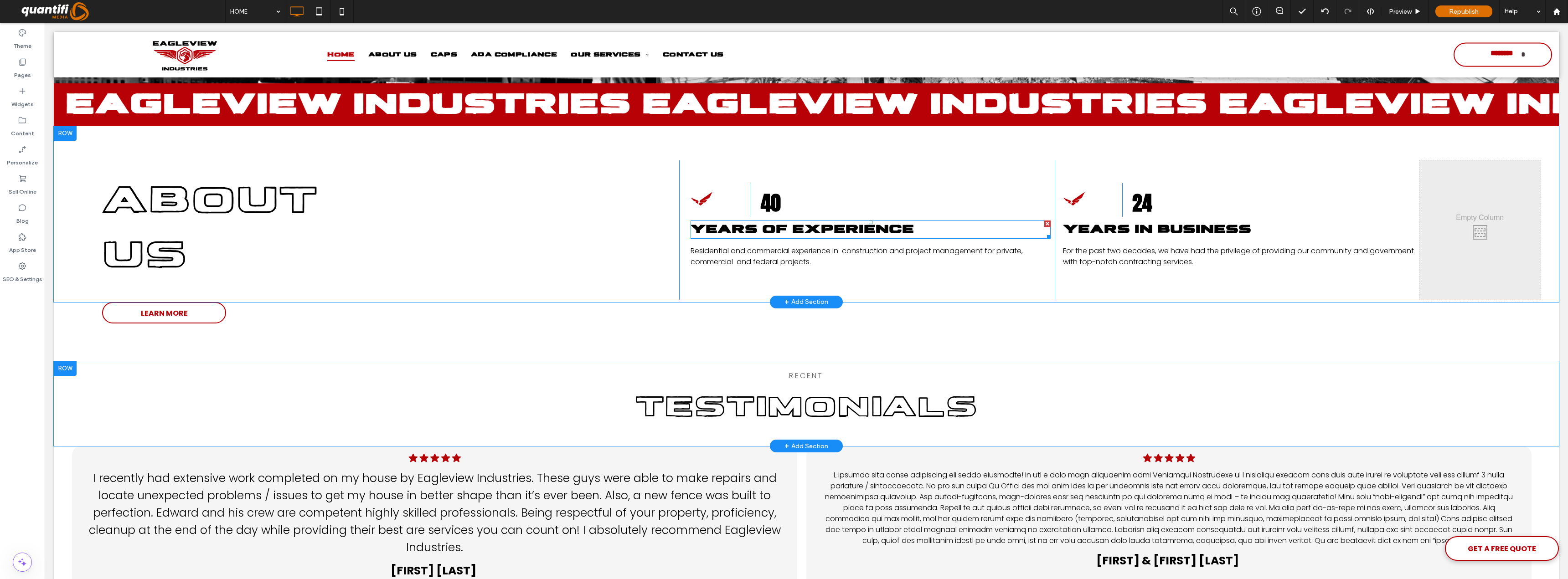 click on "YEARS OF EXPERIENCE" at bounding box center [802, 230] 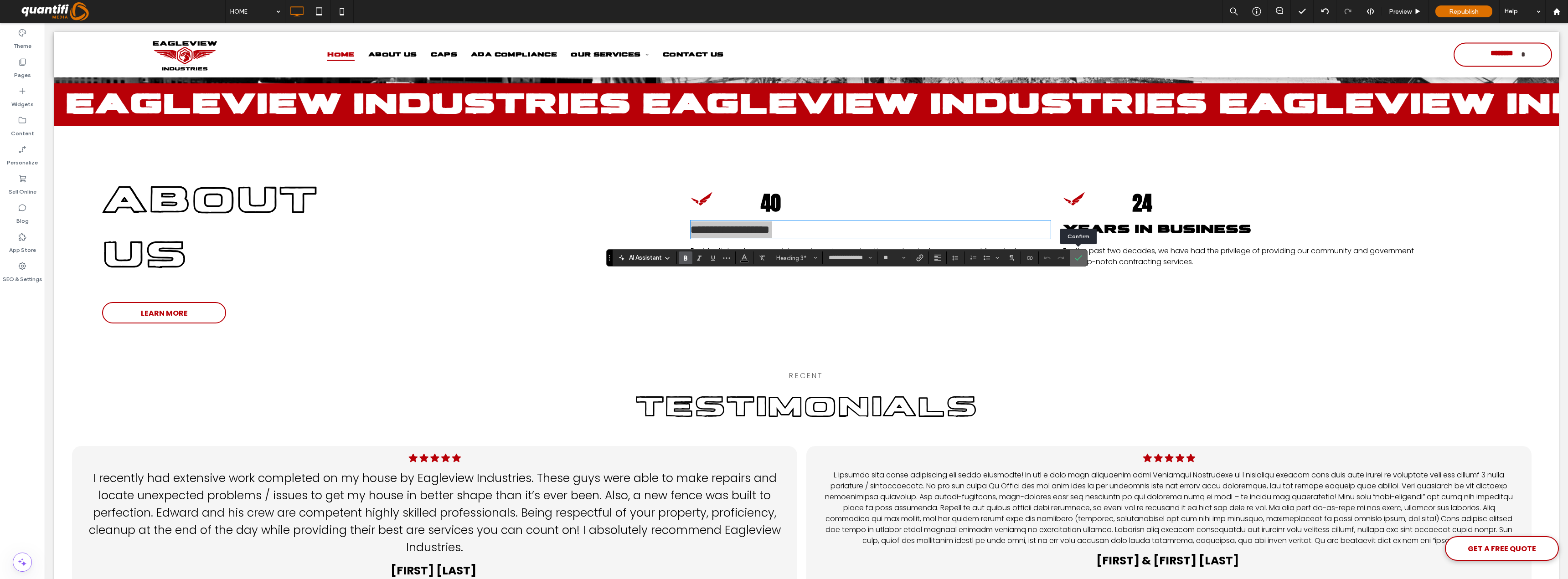 click 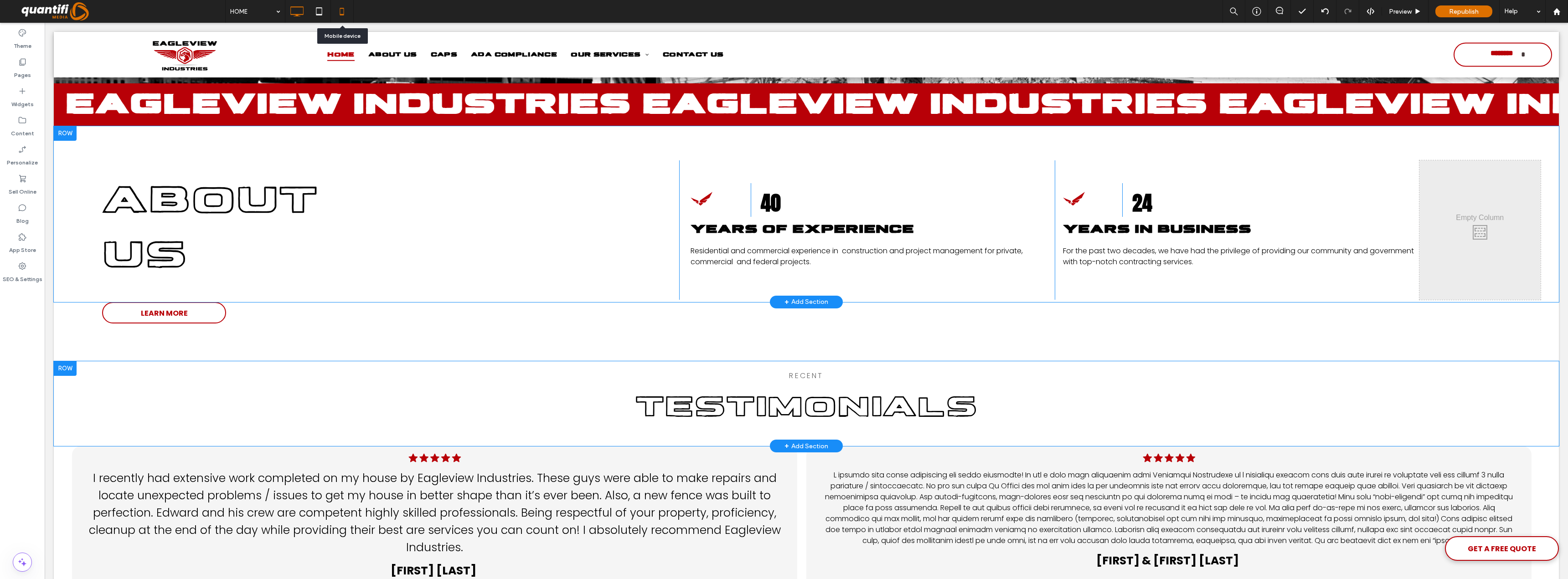 click 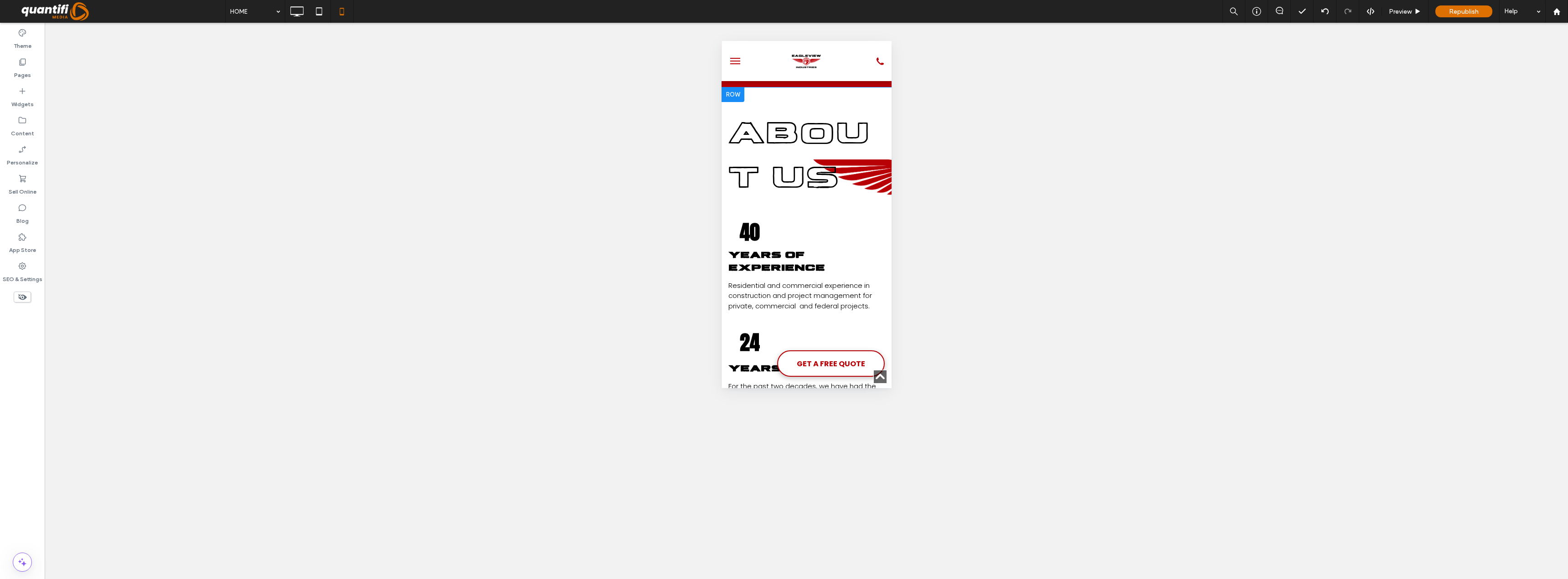 scroll, scrollTop: 1412, scrollLeft: 0, axis: vertical 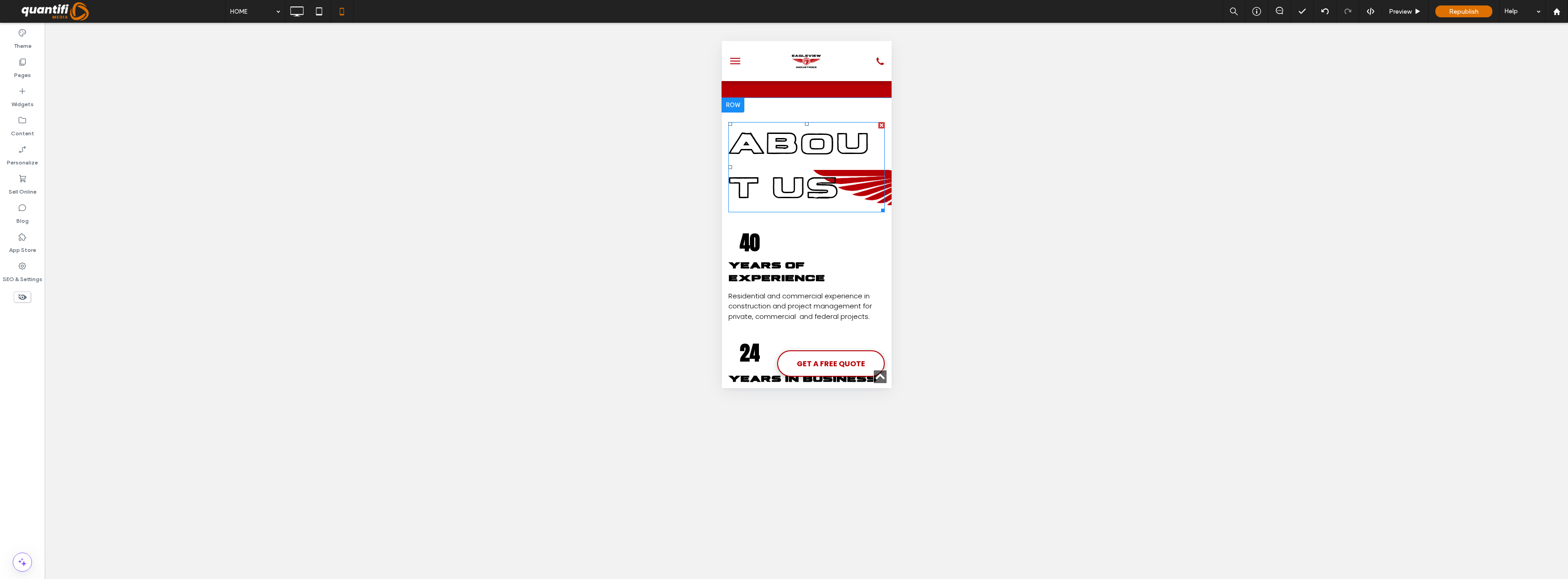 click on "ABOUT US" at bounding box center (799, 167) 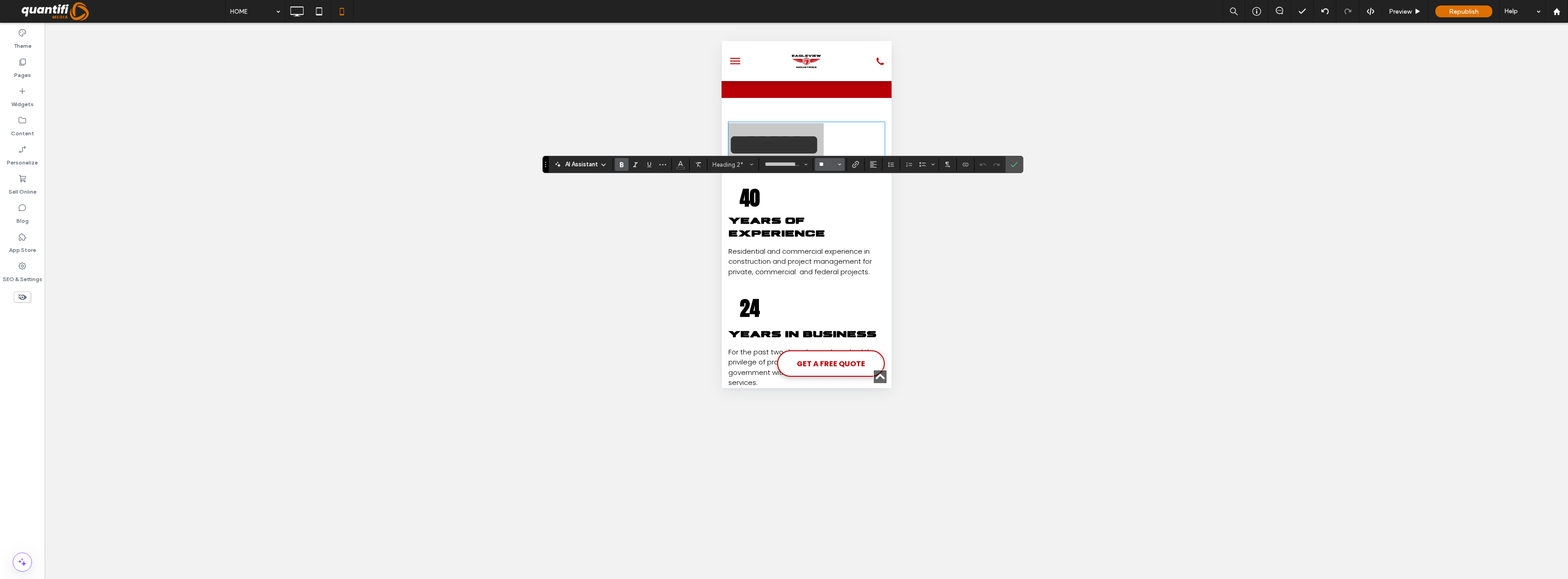 click on "**" at bounding box center (827, 164) 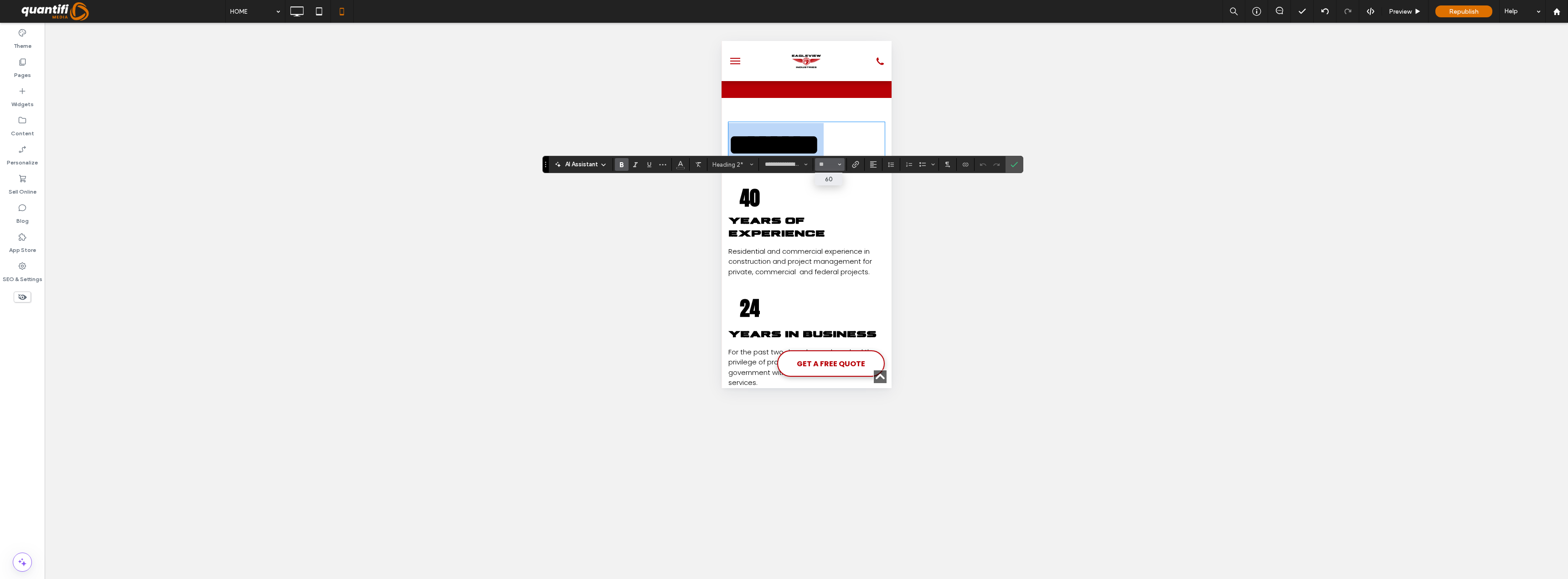 type on "**" 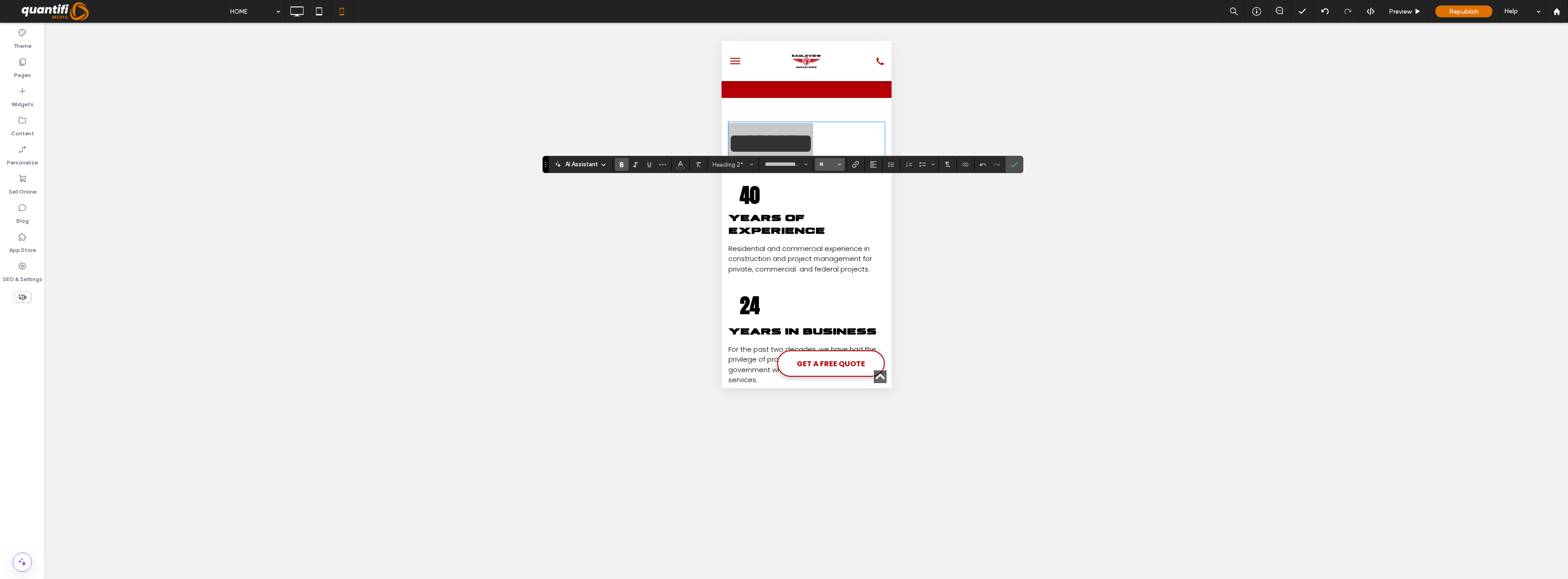 click on "**" at bounding box center [827, 164] 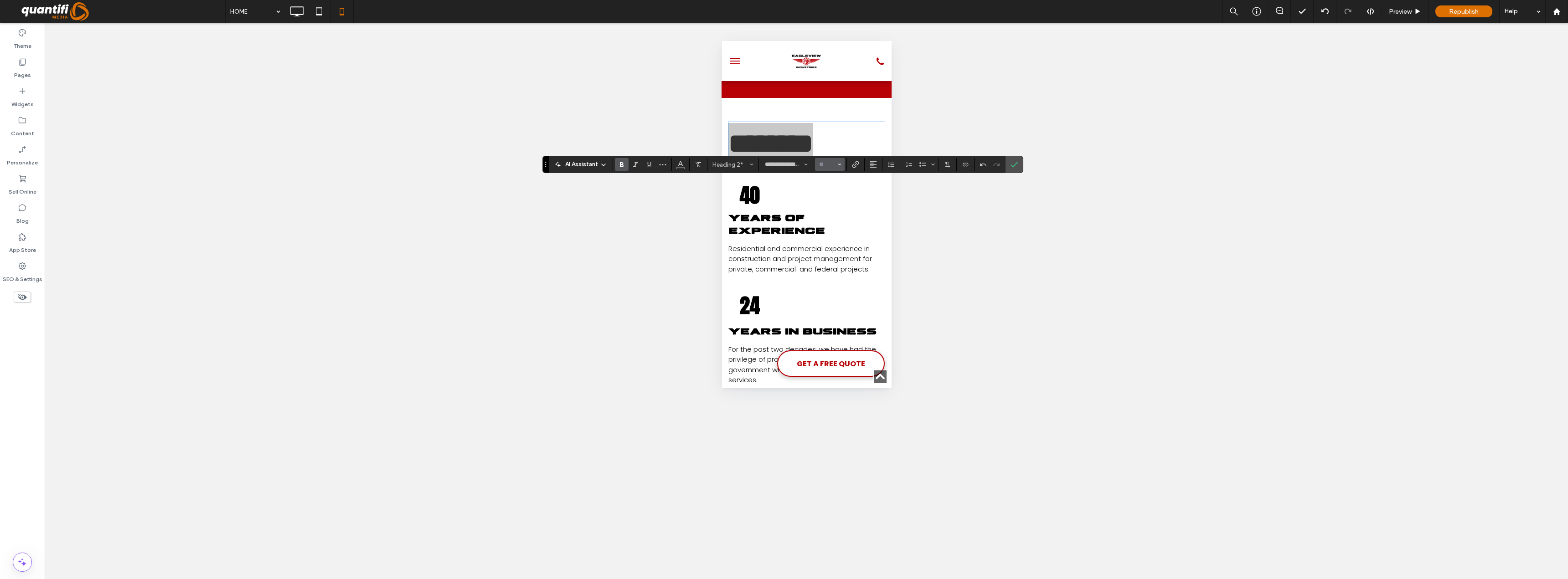 click on "60" at bounding box center (830, 164) 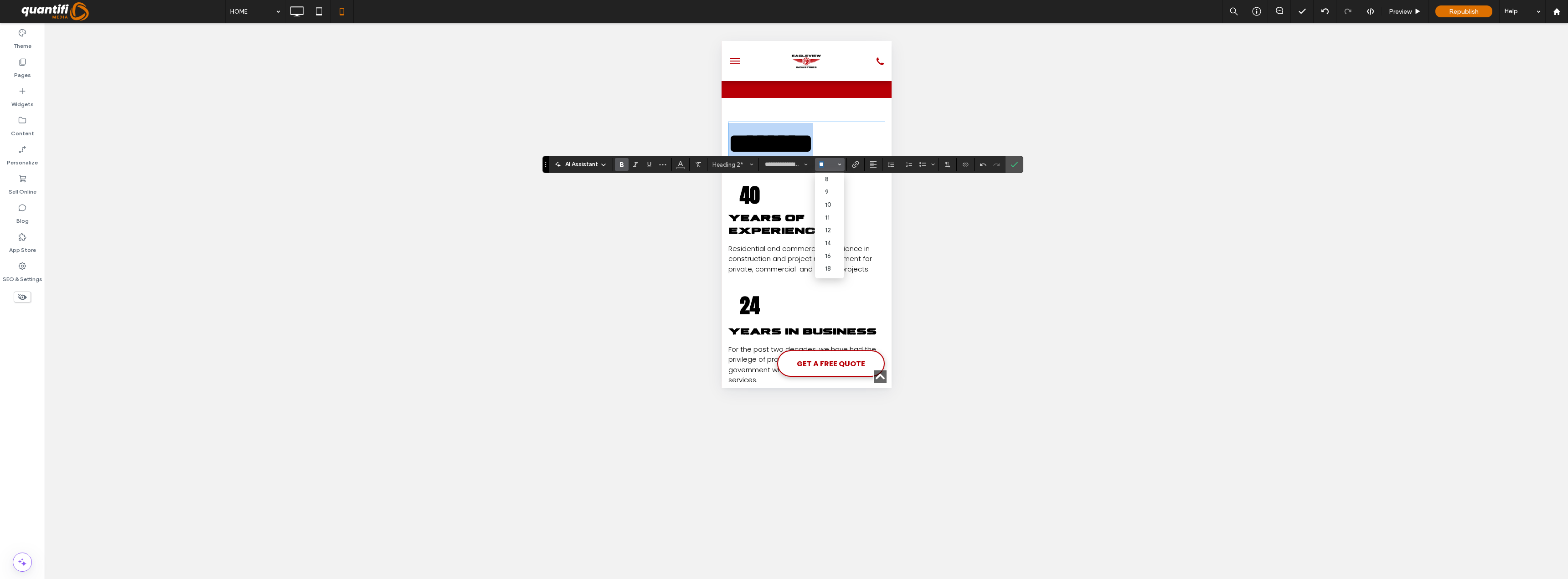 type on "*" 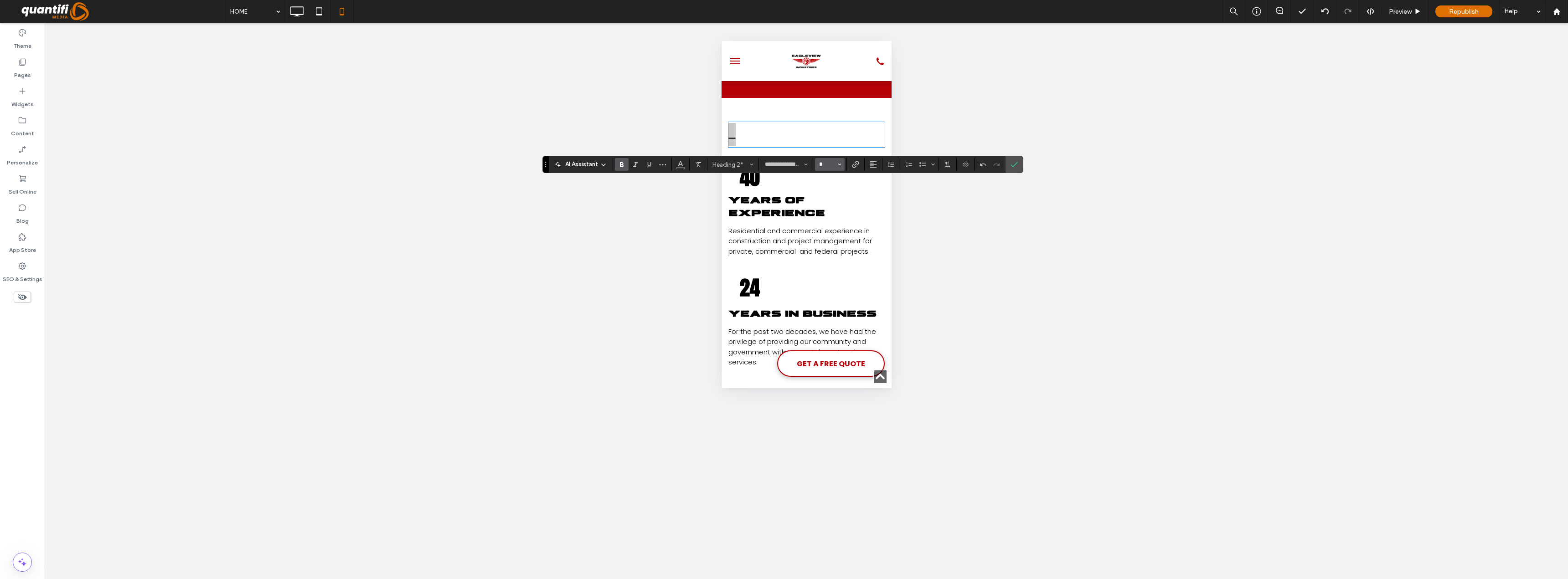 click on "*" at bounding box center (827, 164) 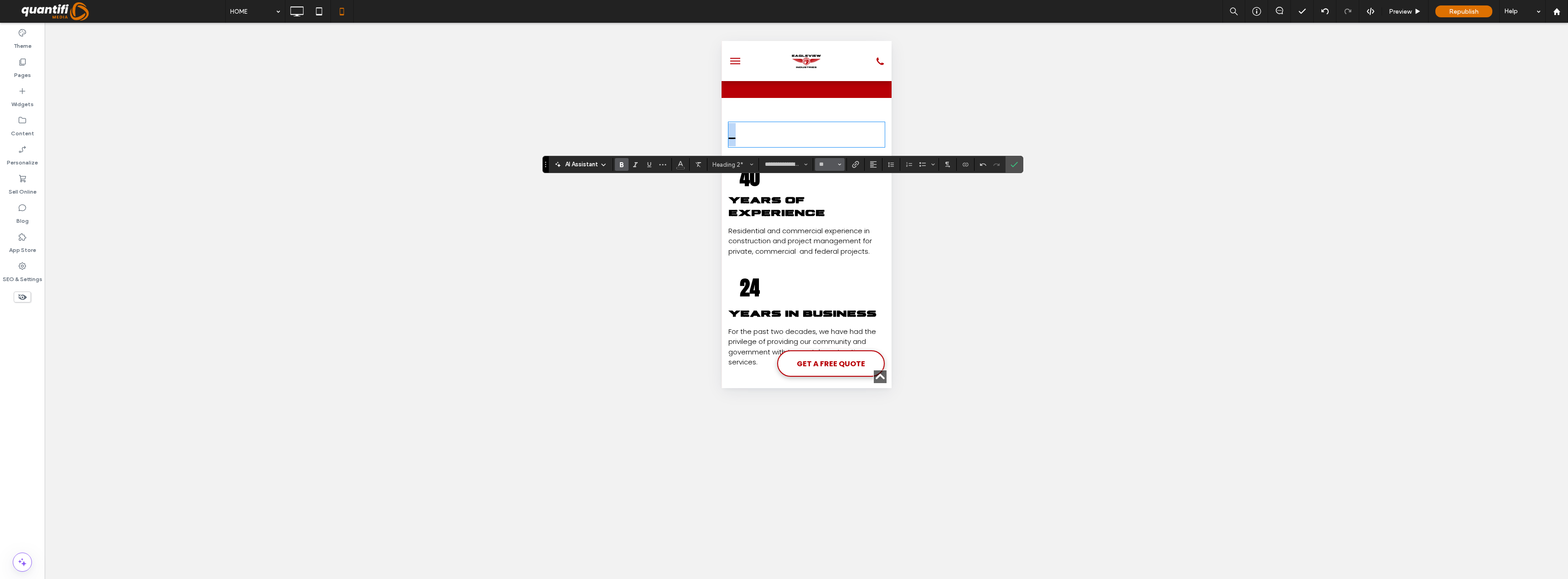 type on "**" 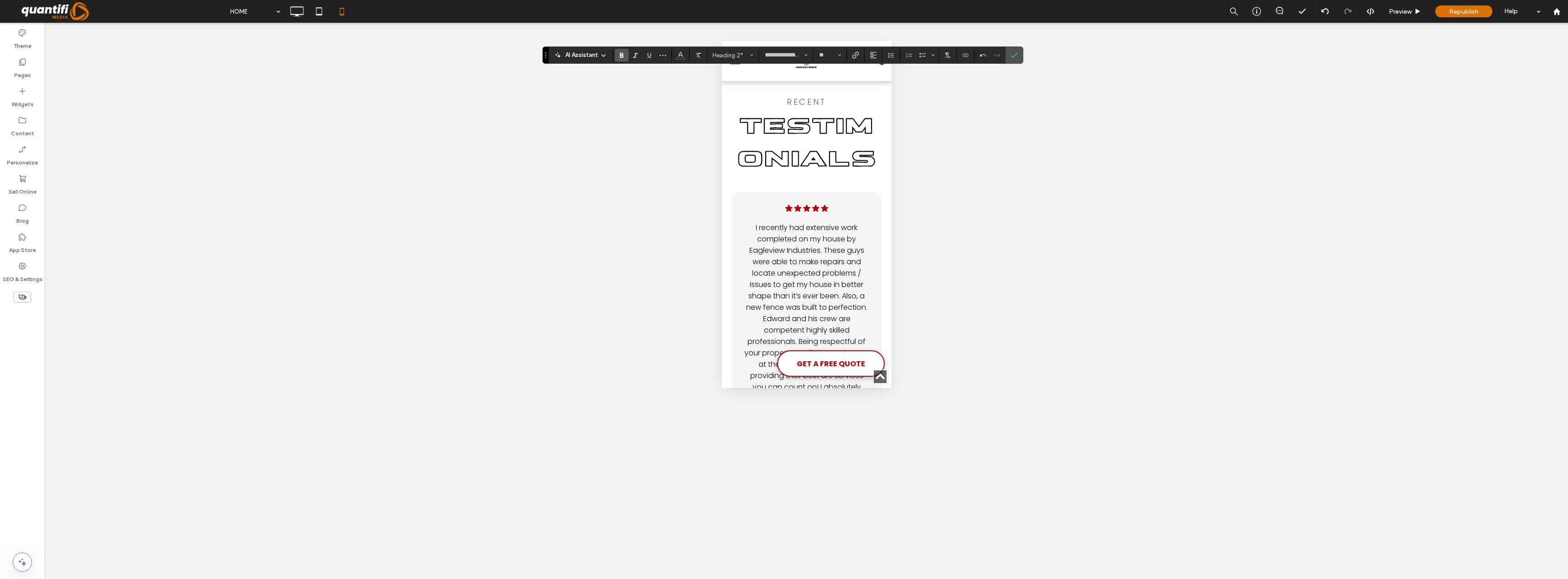 scroll, scrollTop: 1777, scrollLeft: 0, axis: vertical 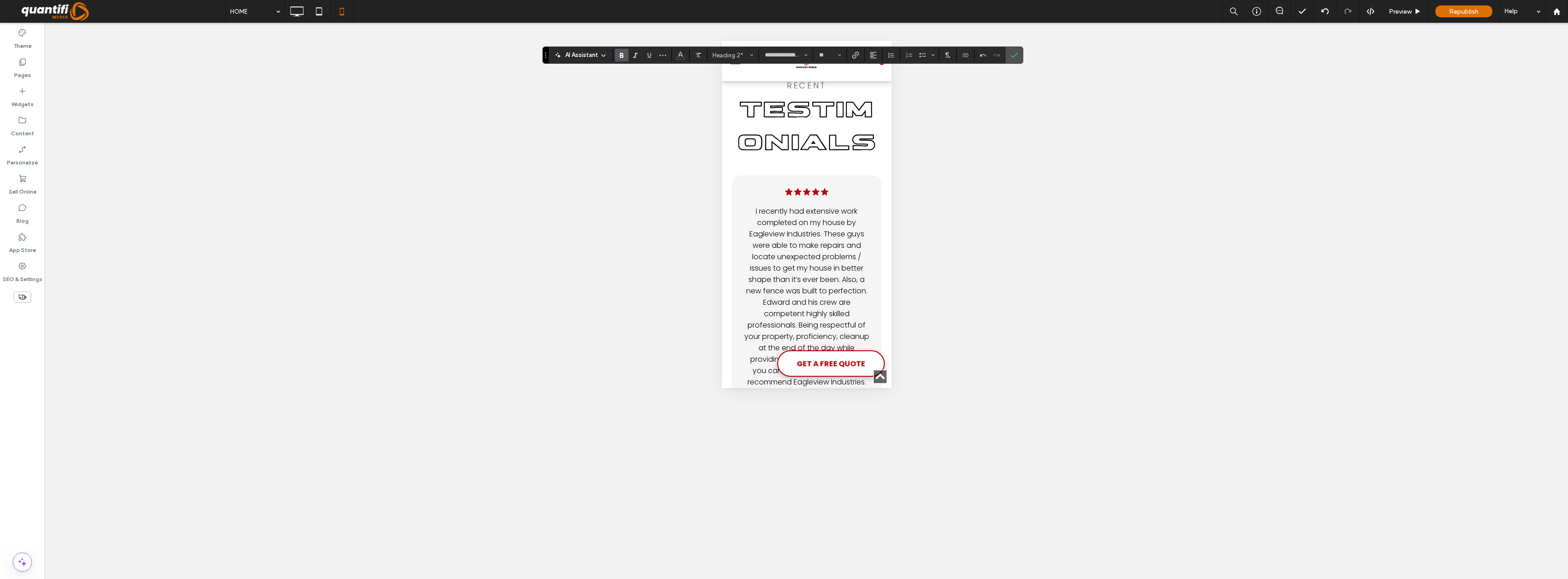 click on "Testimonials" at bounding box center [806, 127] 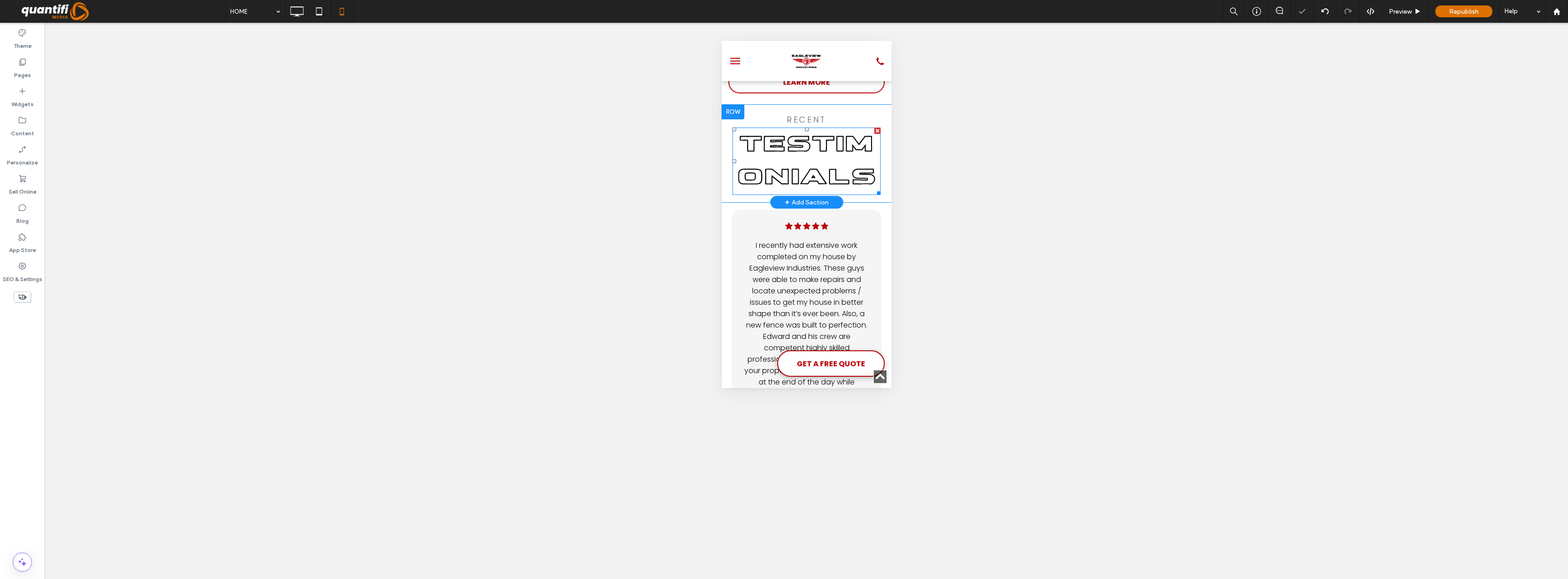 click on "Testimonials" at bounding box center (806, 161) 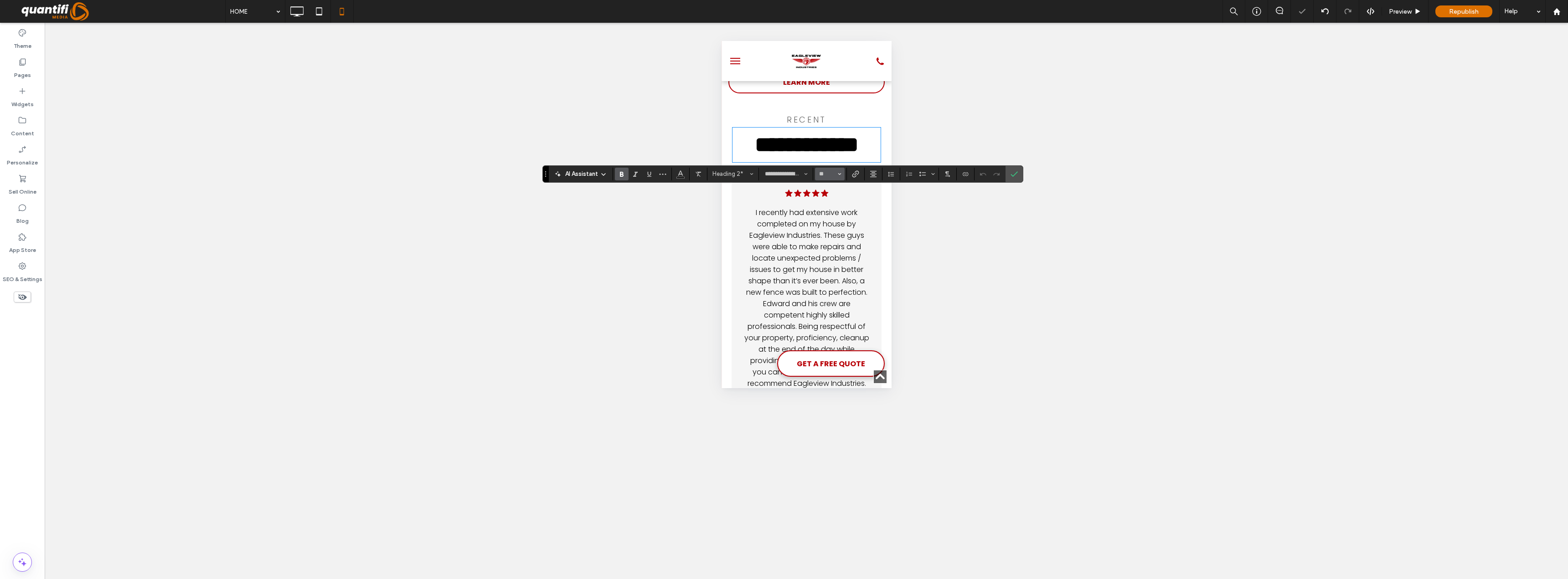 click on "**" at bounding box center [827, 174] 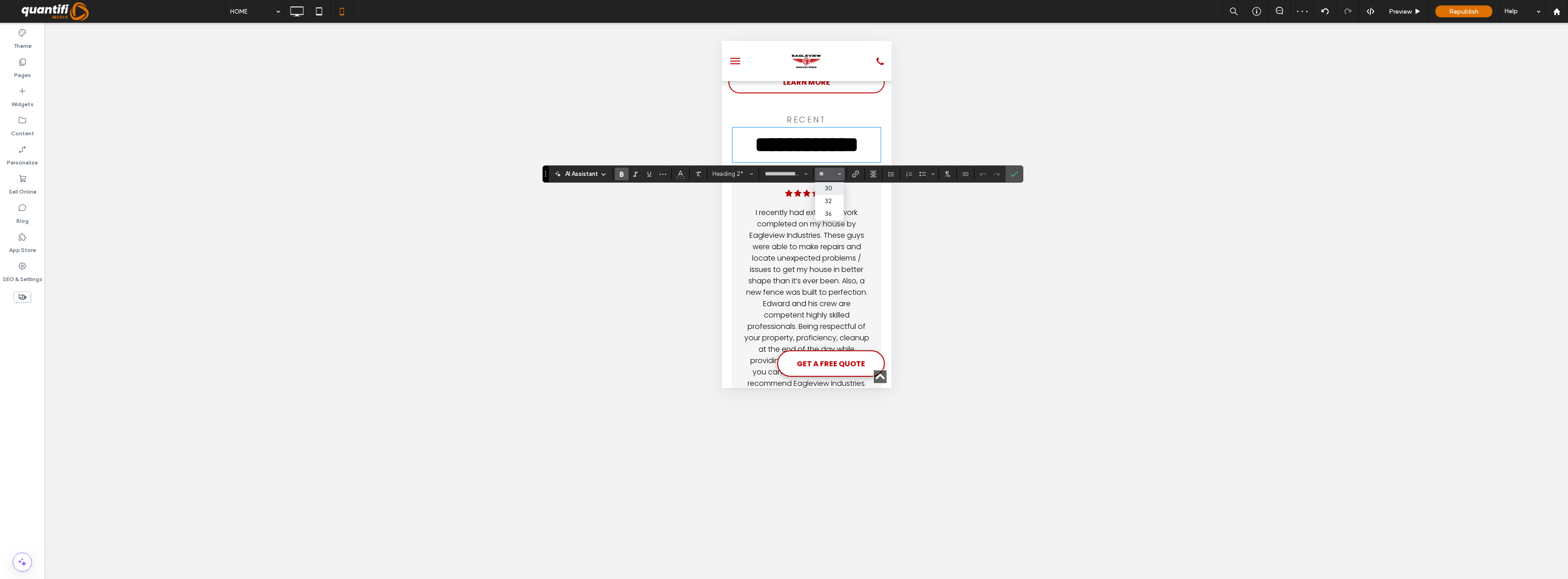 type on "**" 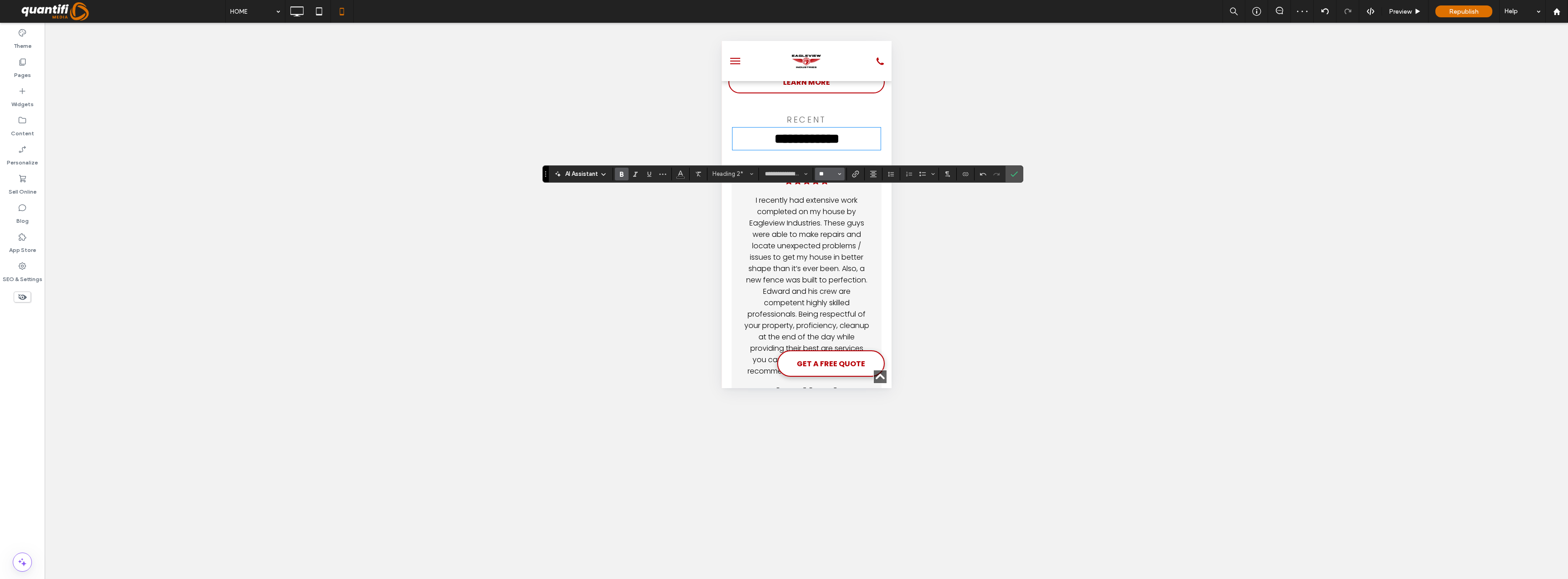click on "**" at bounding box center [827, 174] 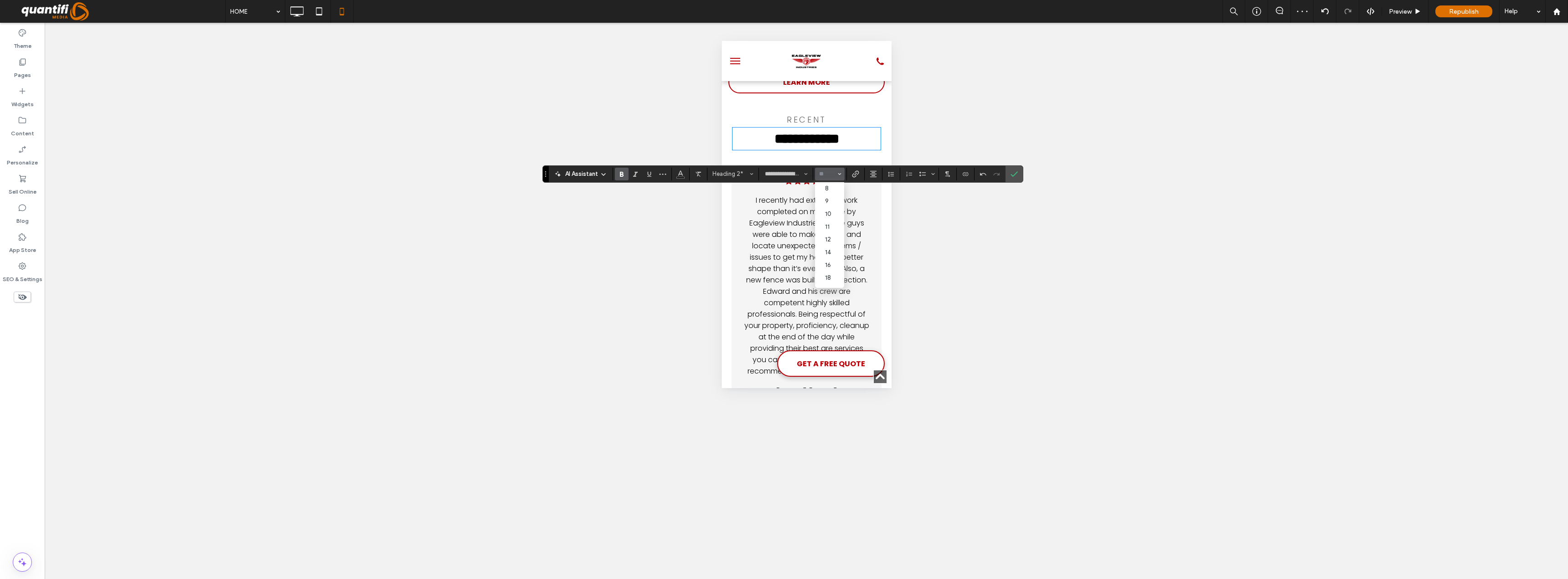 click at bounding box center [827, 174] 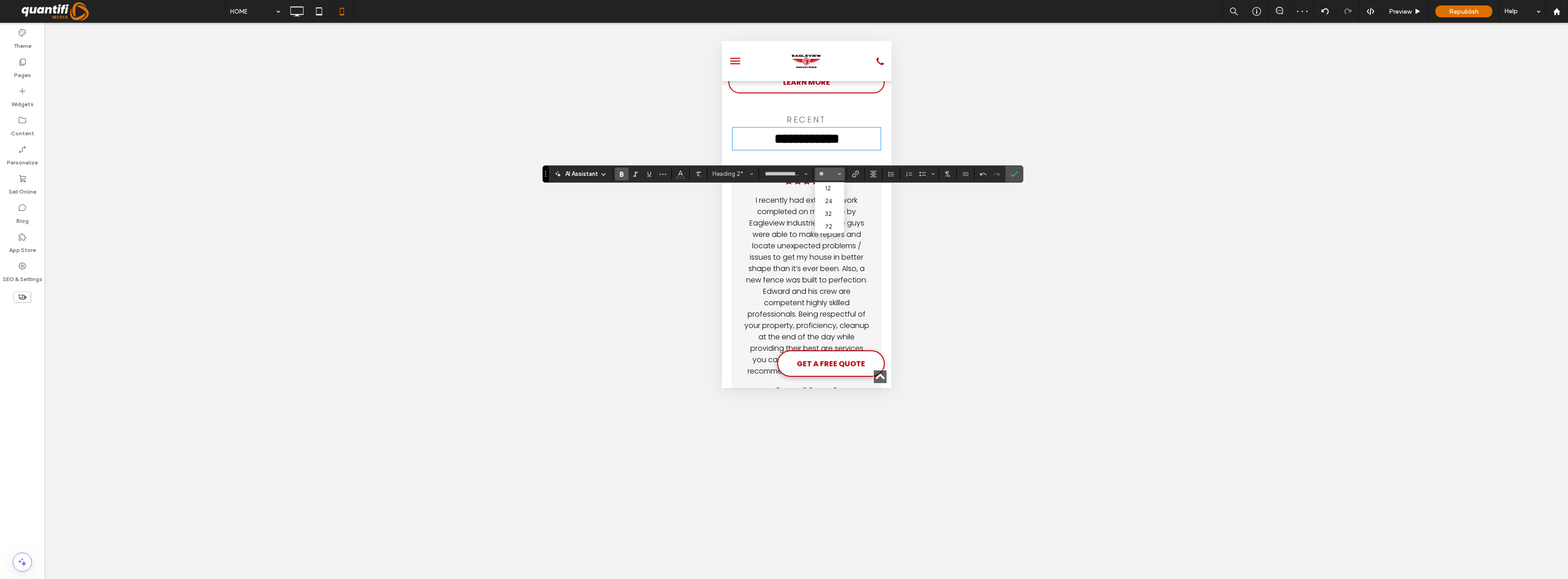 type on "**" 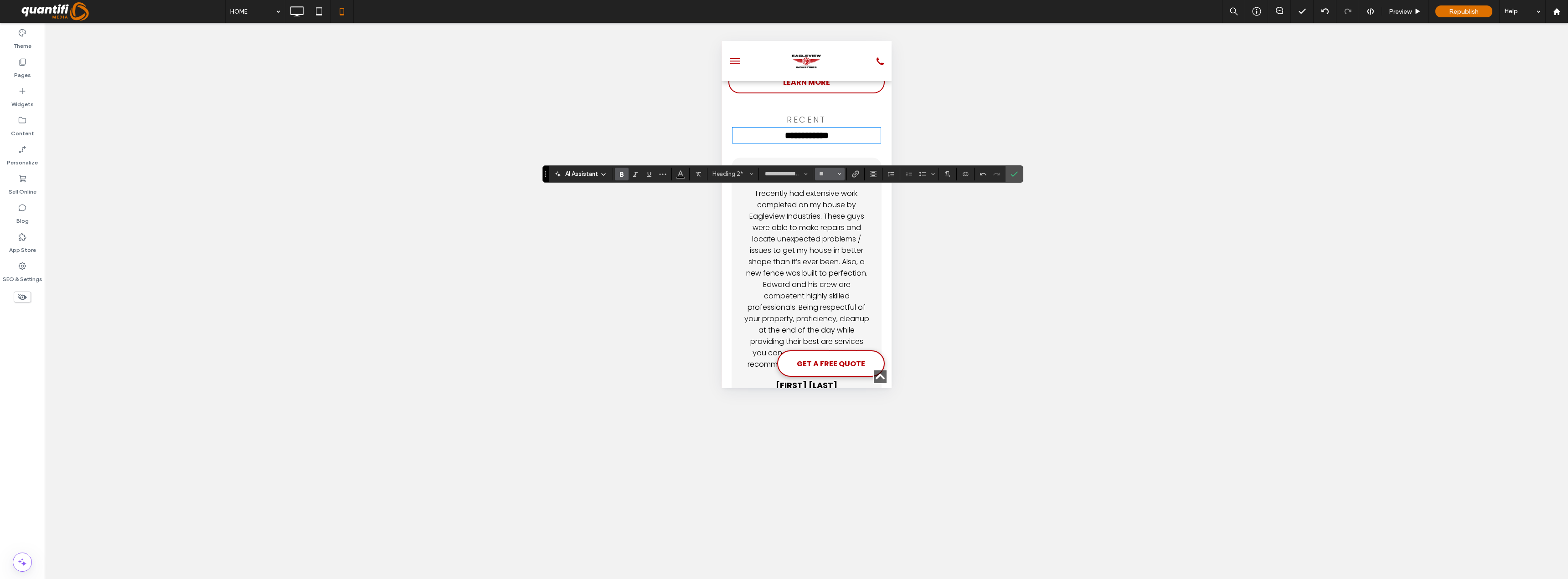 click on "**" at bounding box center (827, 174) 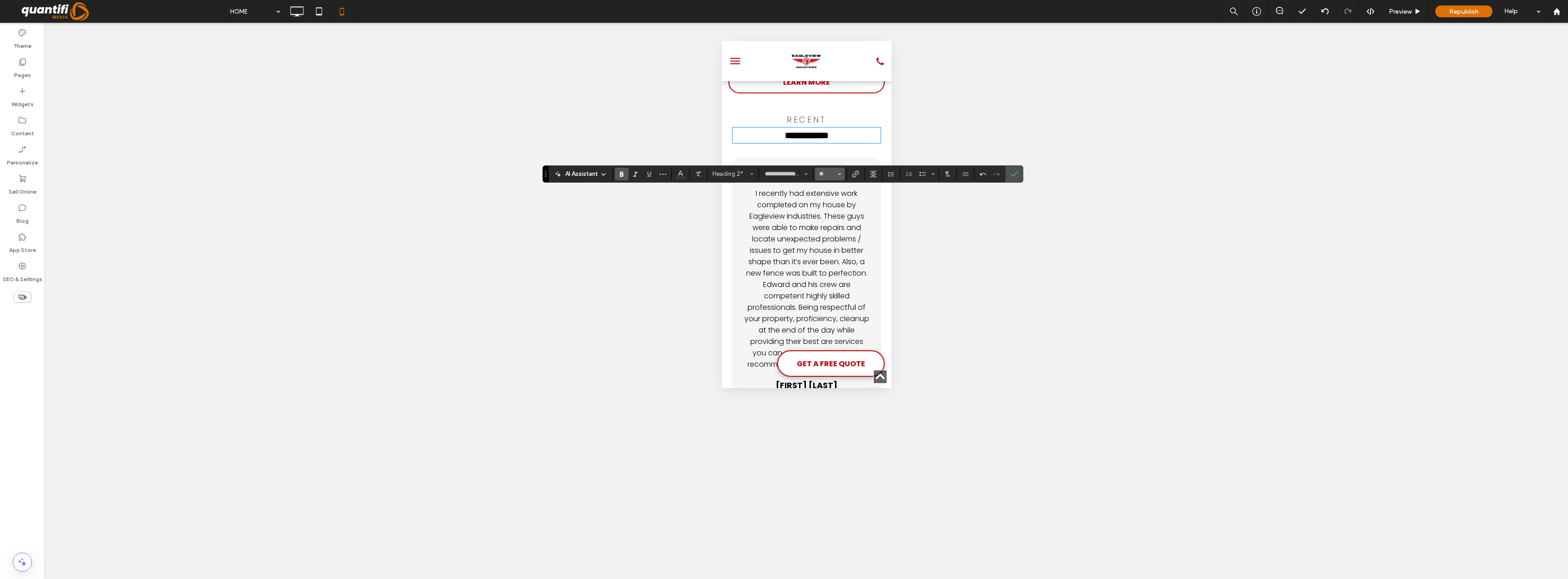 type on "**" 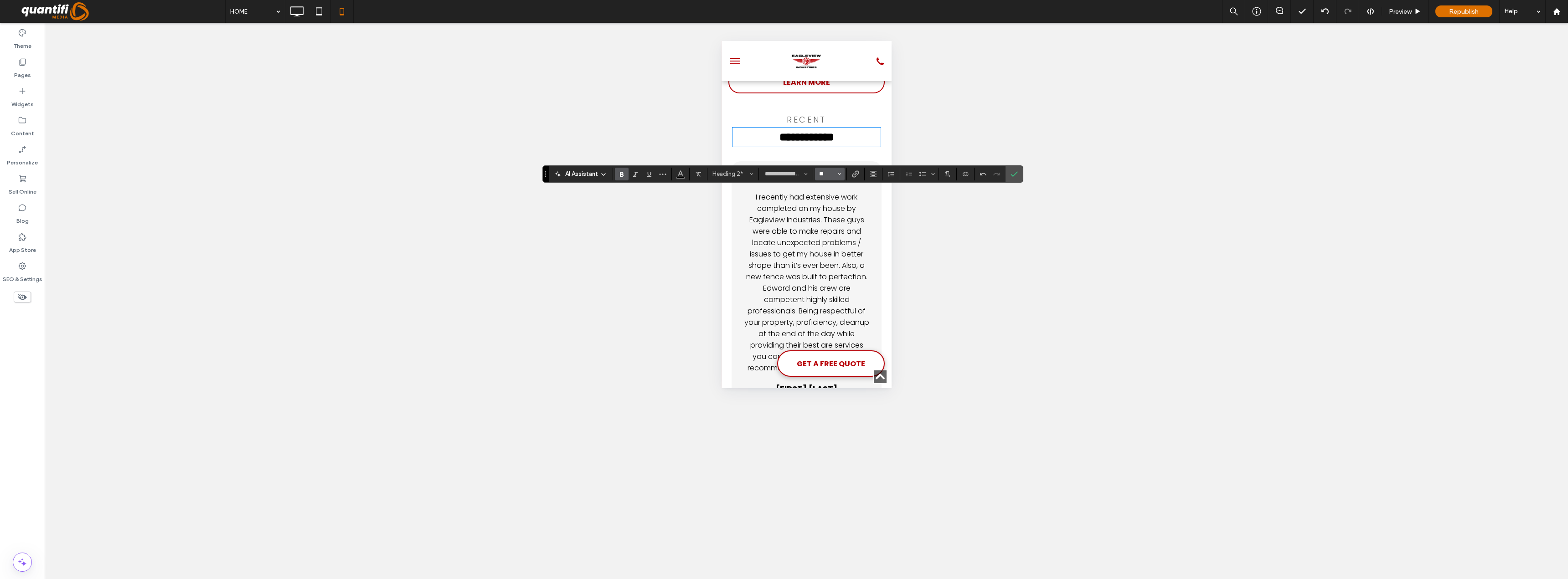 click on "**" at bounding box center [827, 174] 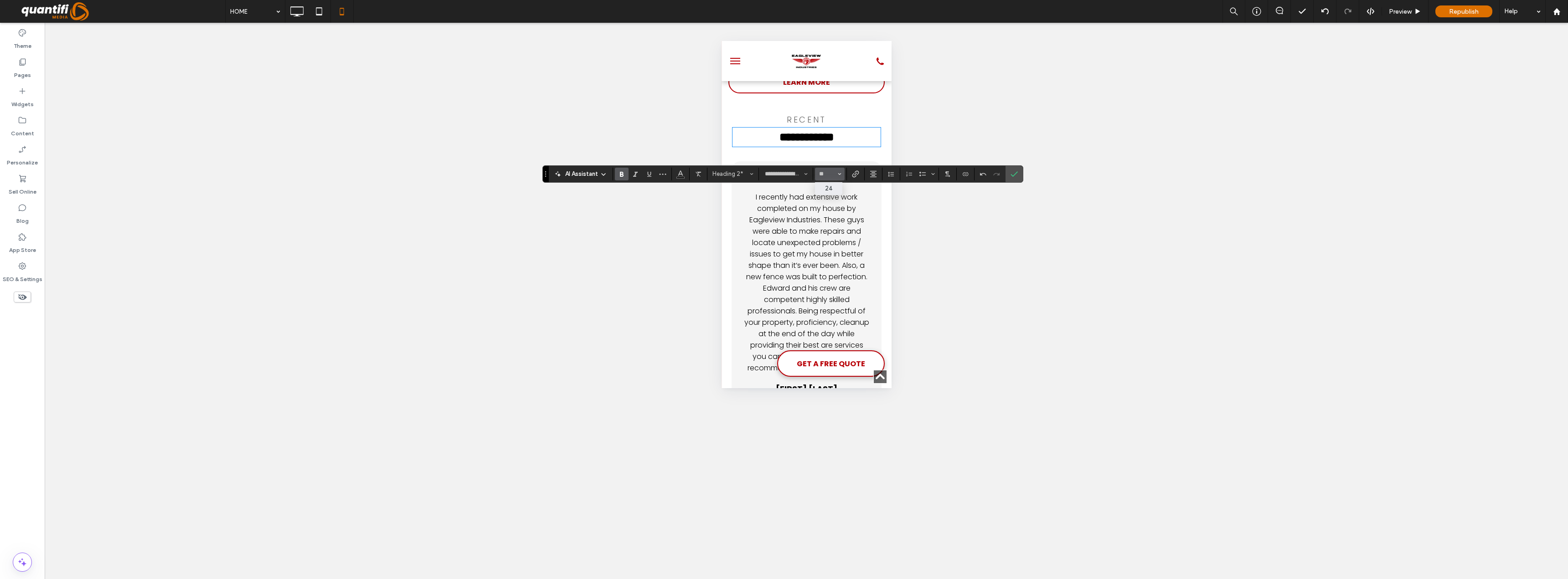 type on "**" 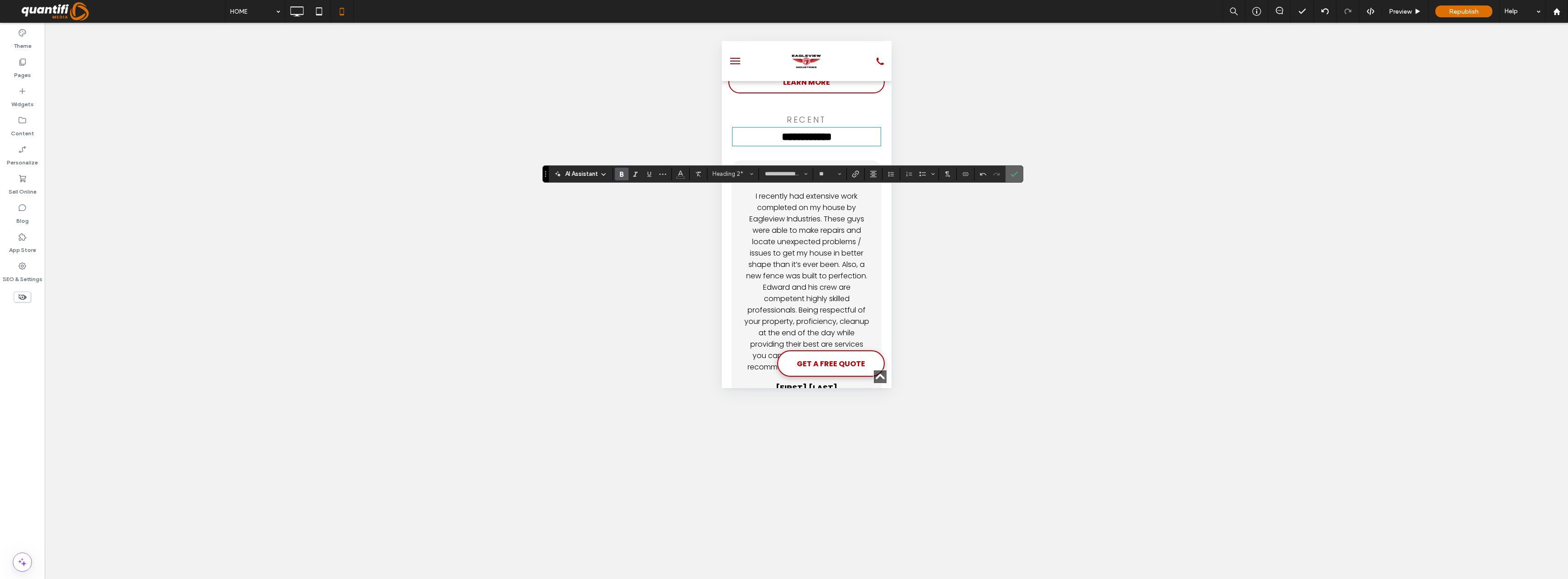 click 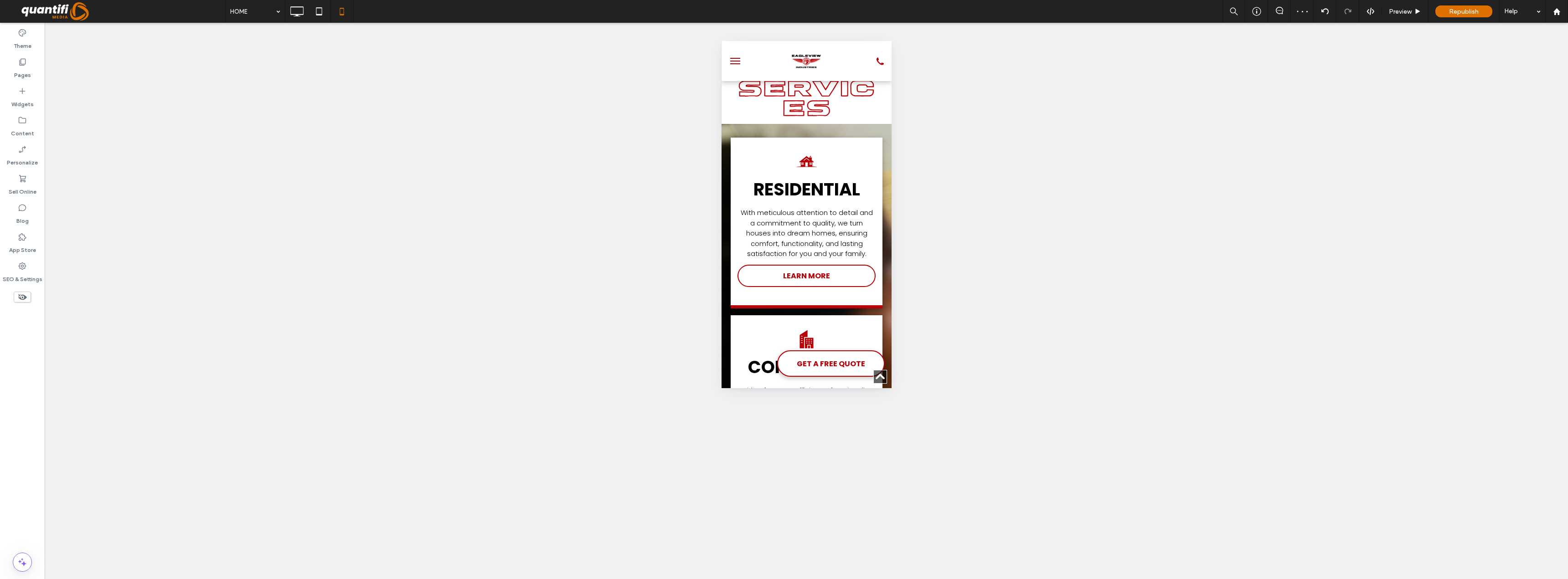 scroll, scrollTop: 3553, scrollLeft: 0, axis: vertical 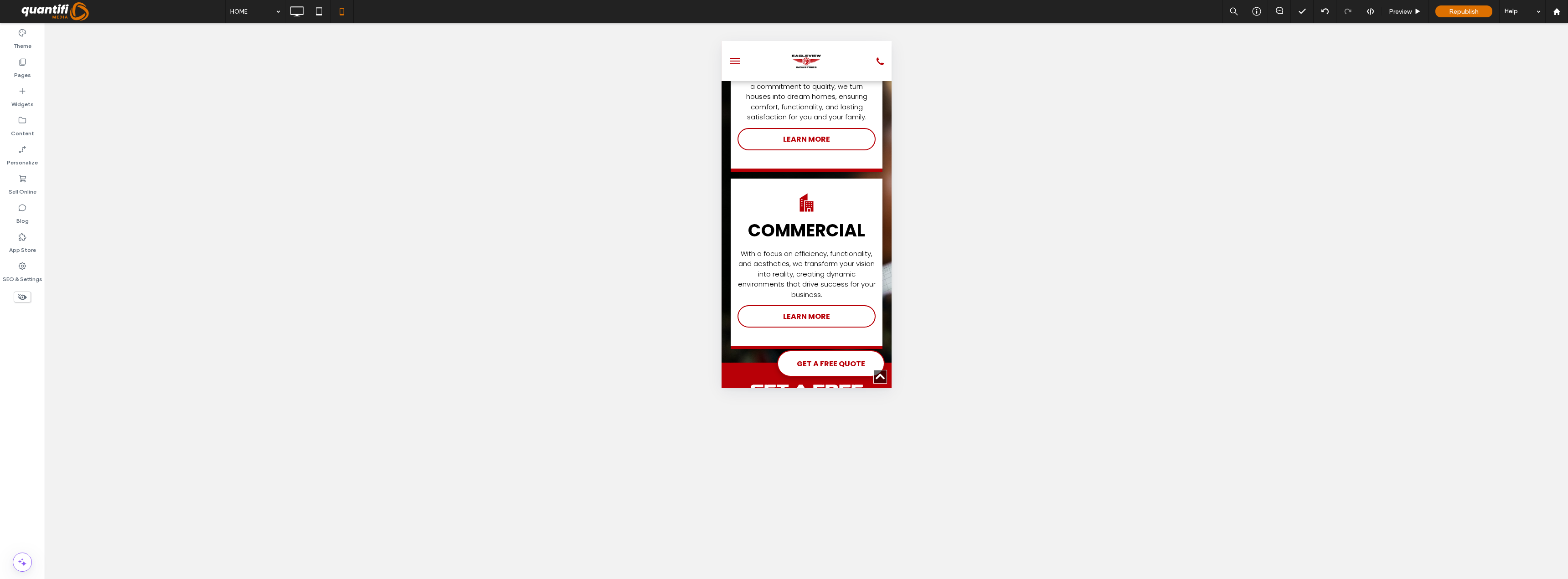 click on "SERVICES" at bounding box center (806, -37) 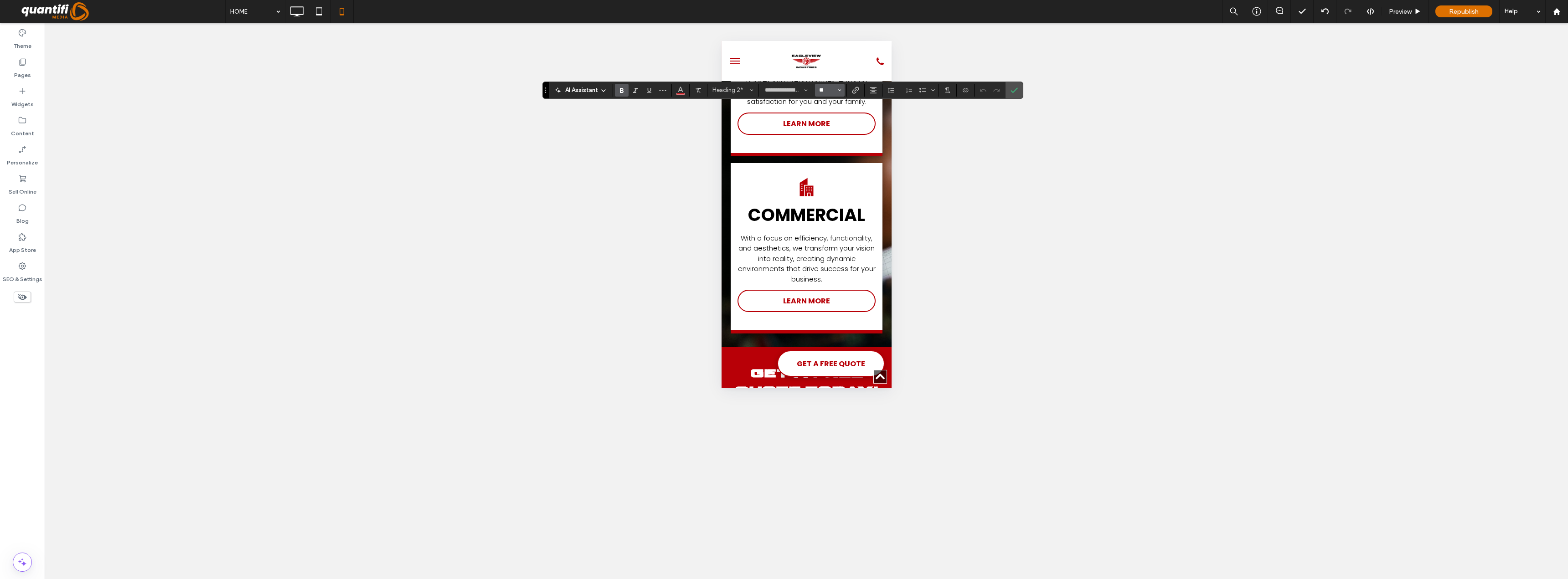 click on "**" at bounding box center (827, 90) 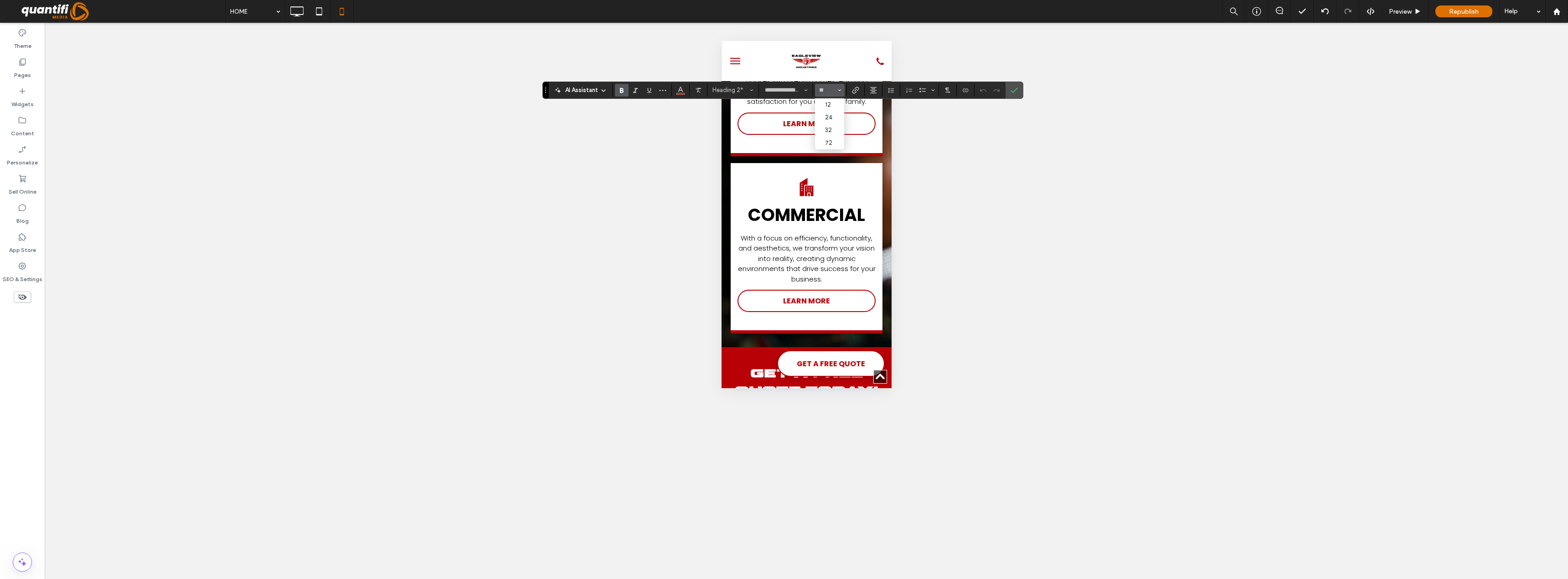 type on "**" 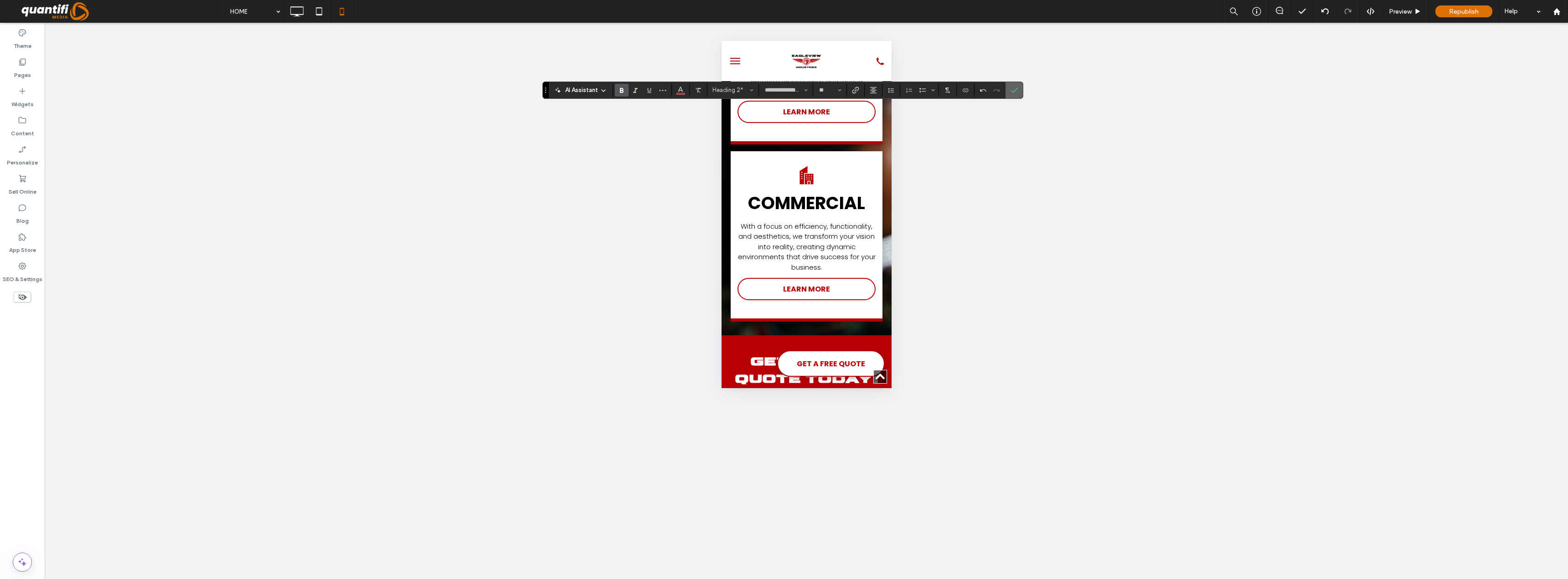 click 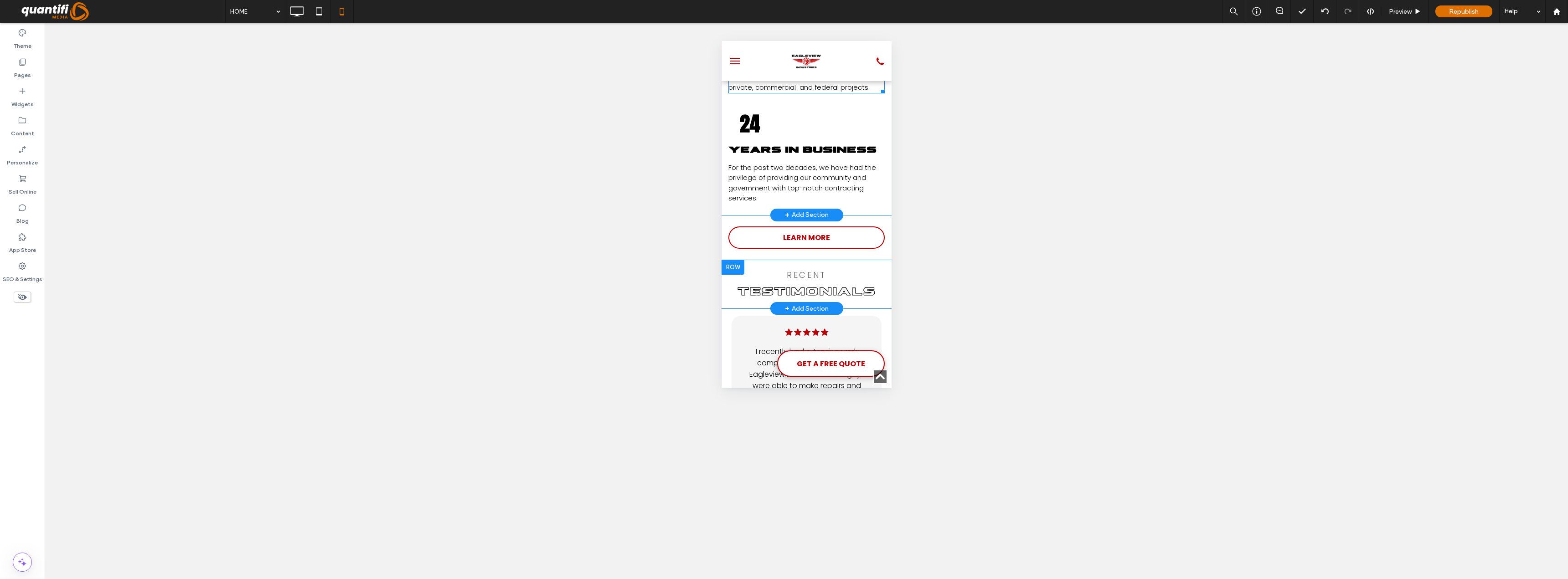 scroll, scrollTop: 1549, scrollLeft: 0, axis: vertical 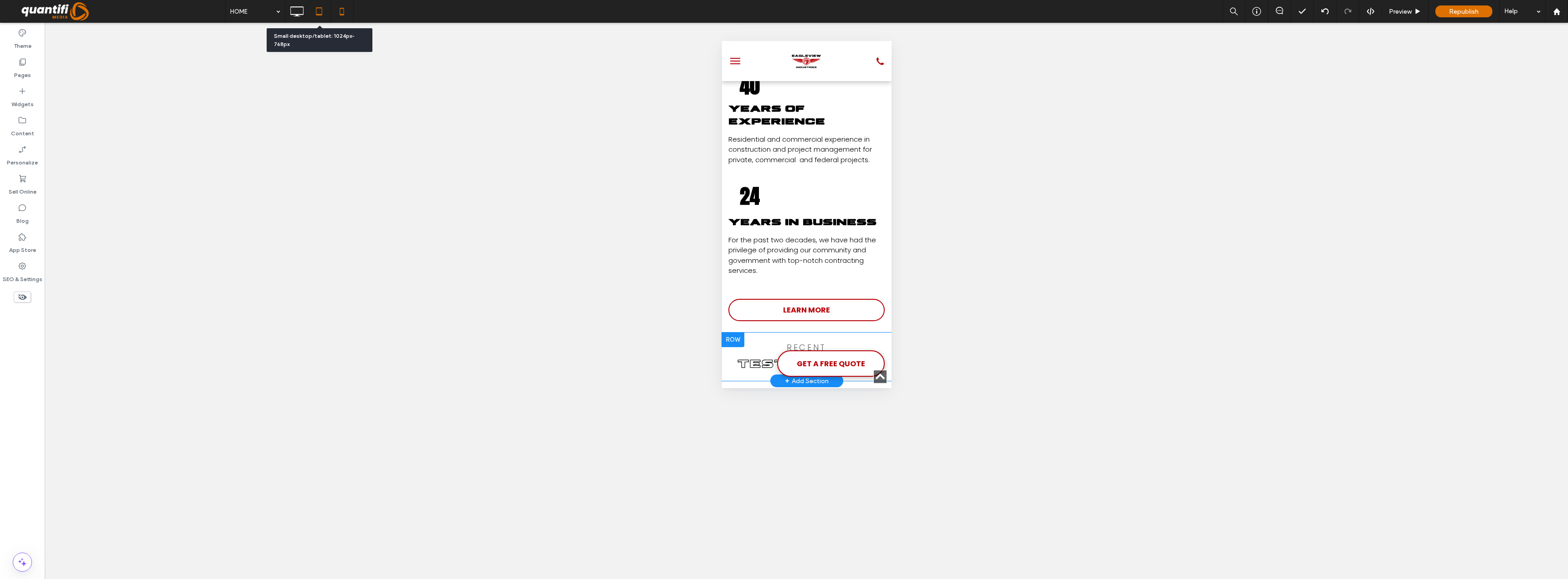 click 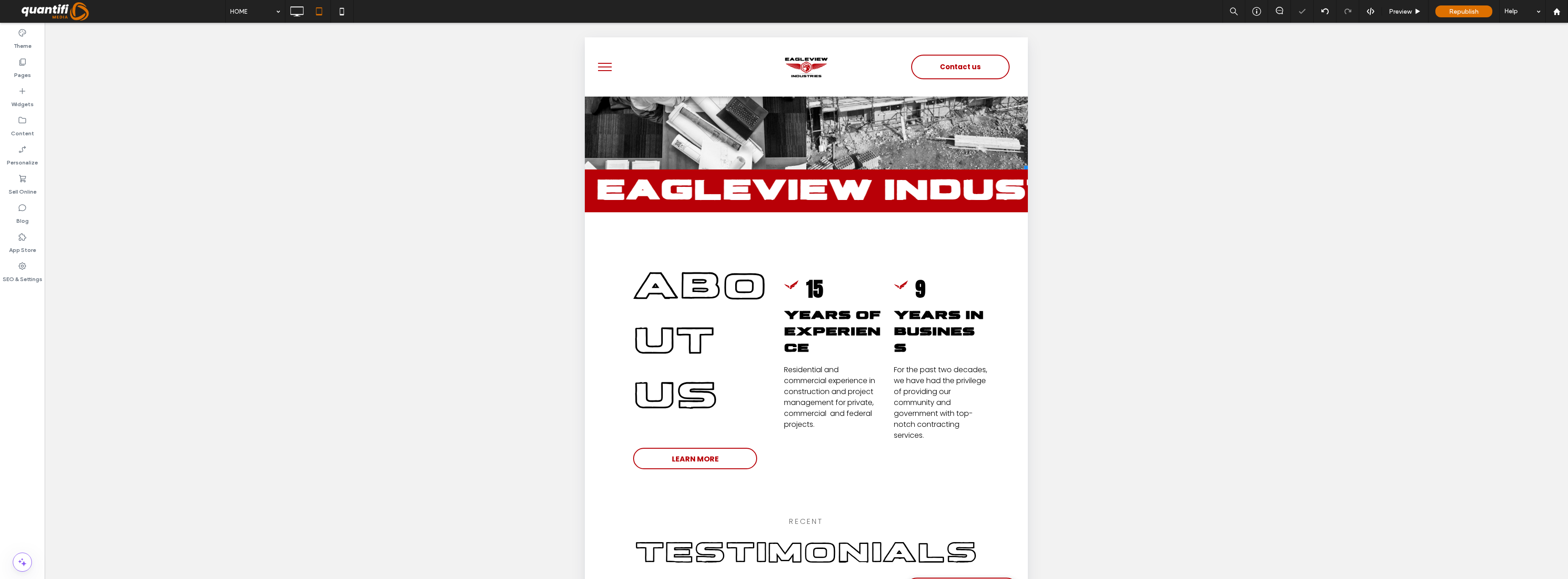 scroll, scrollTop: 1184, scrollLeft: 0, axis: vertical 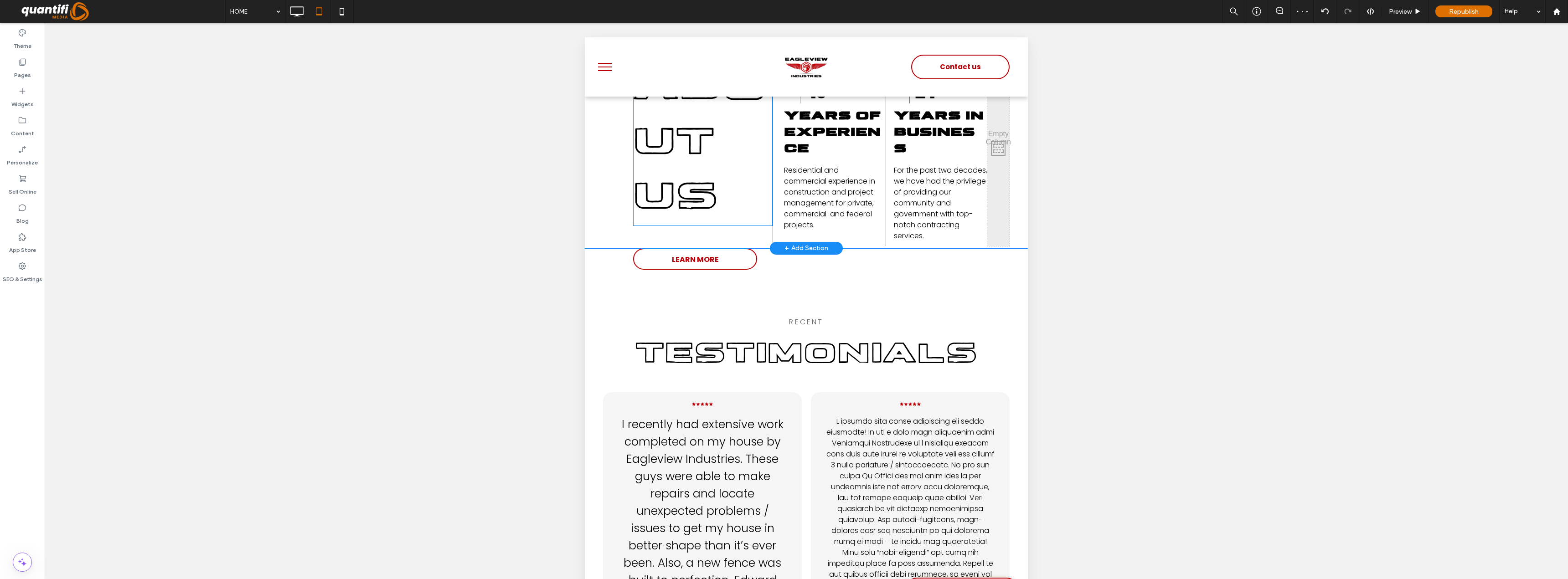click on "ABOUT US" at bounding box center [700, 143] 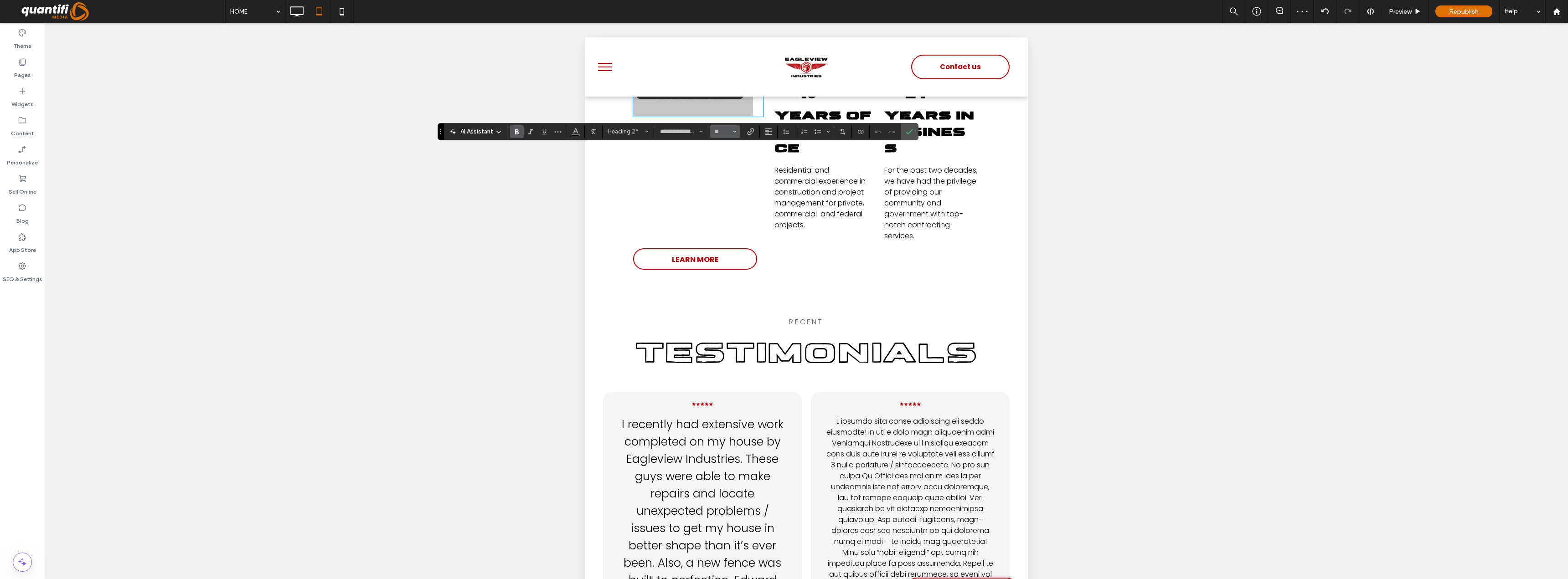 click on "**" at bounding box center (725, 132) 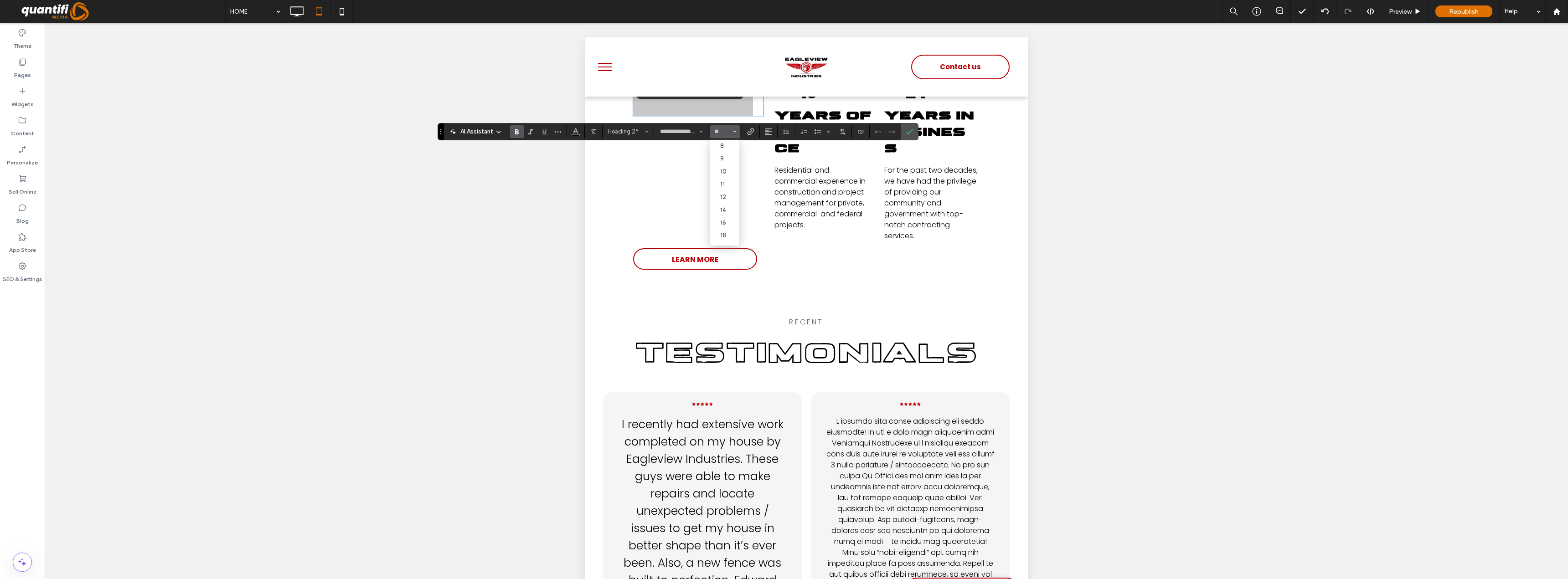 type 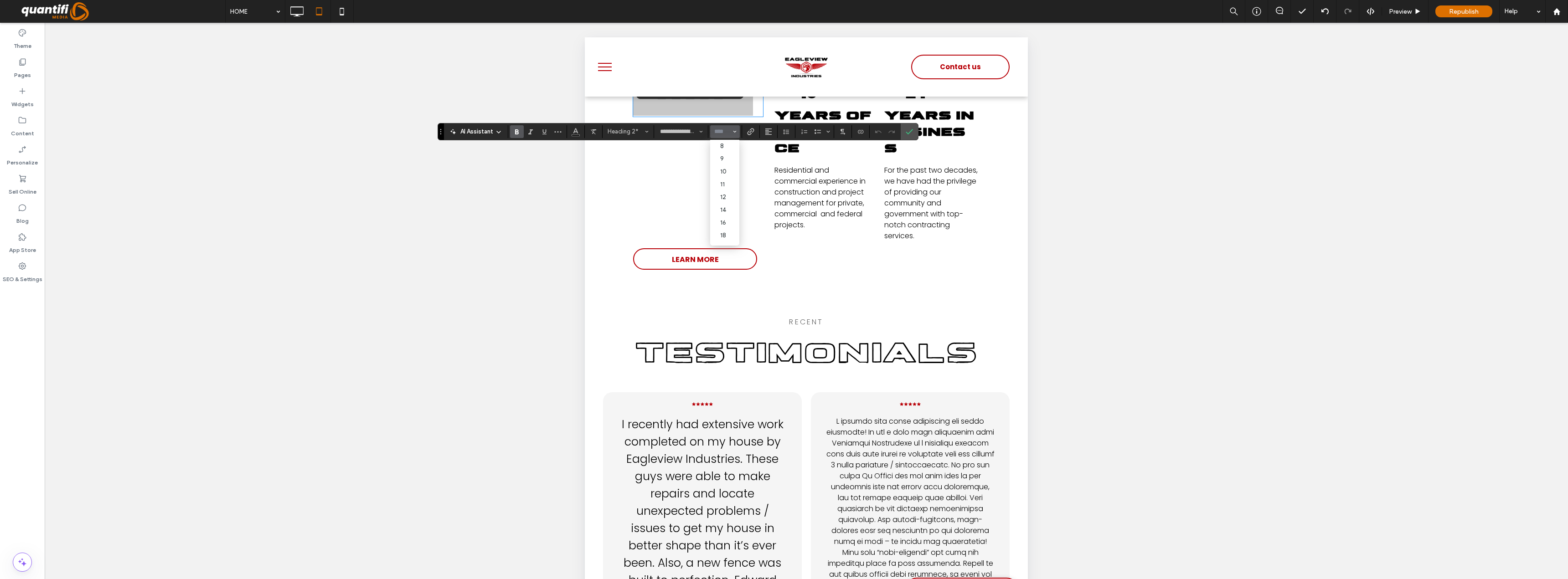 click at bounding box center [722, 132] 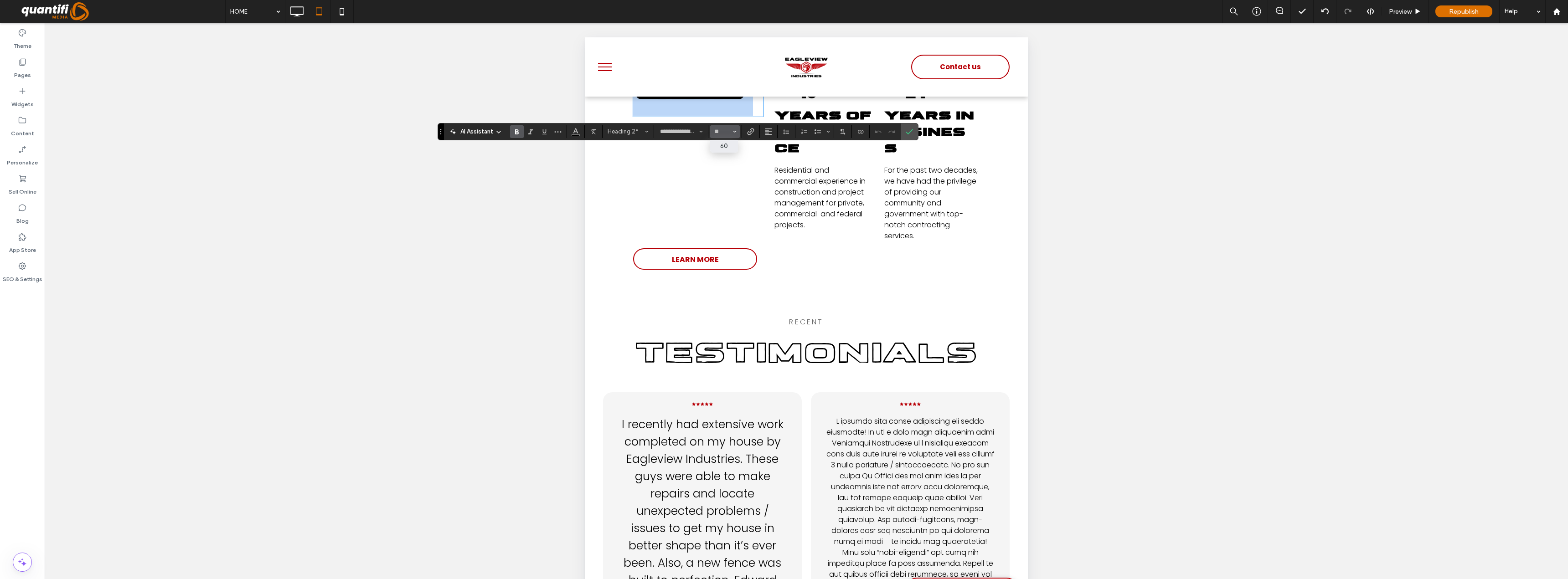 type on "**" 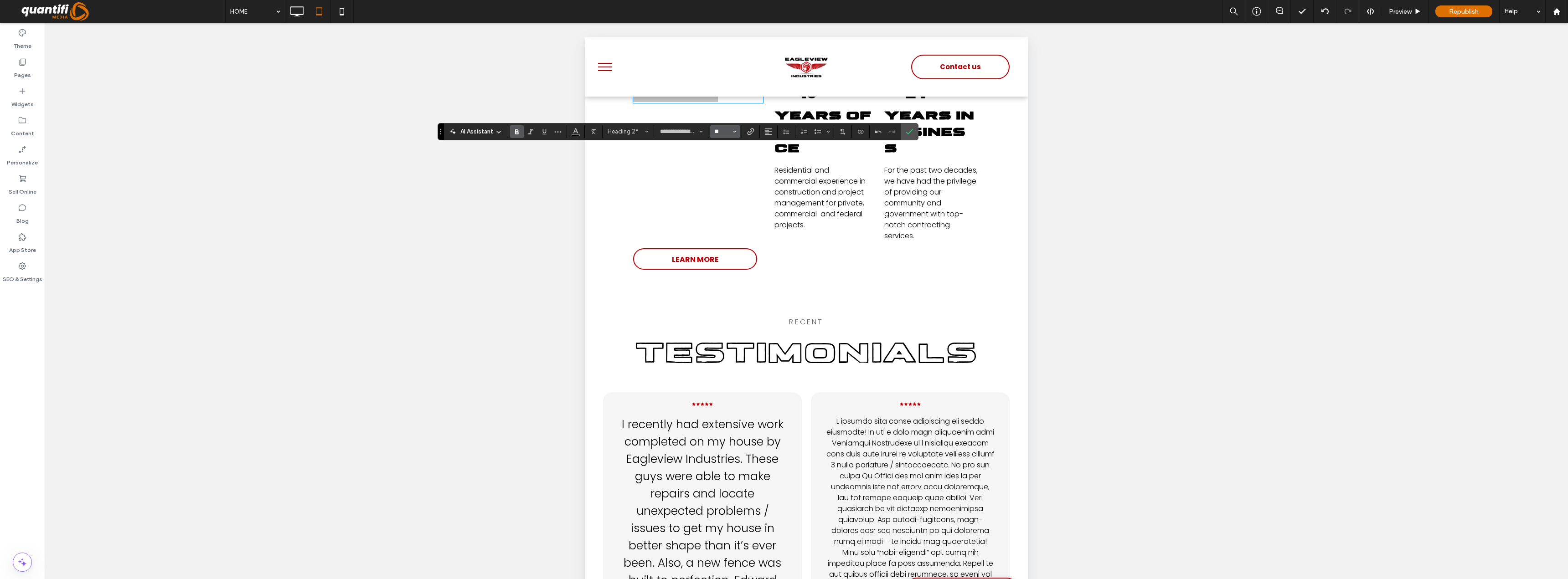 click on "**" at bounding box center [722, 132] 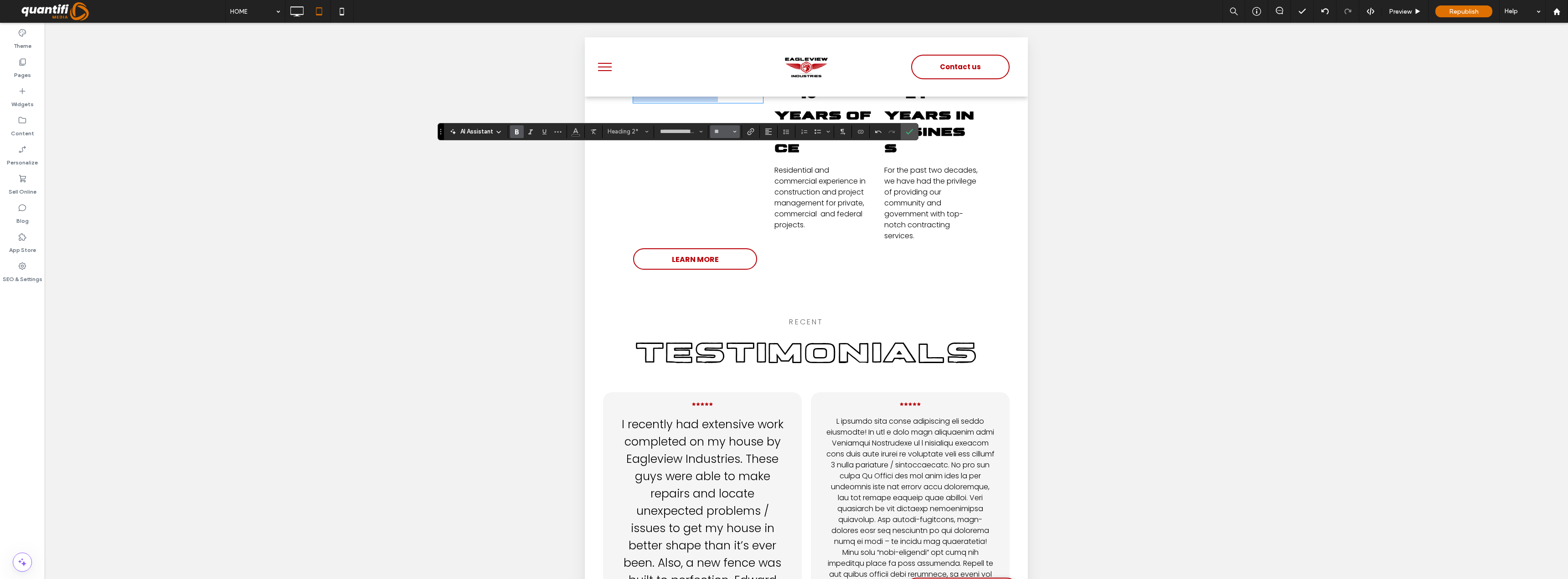 type on "**" 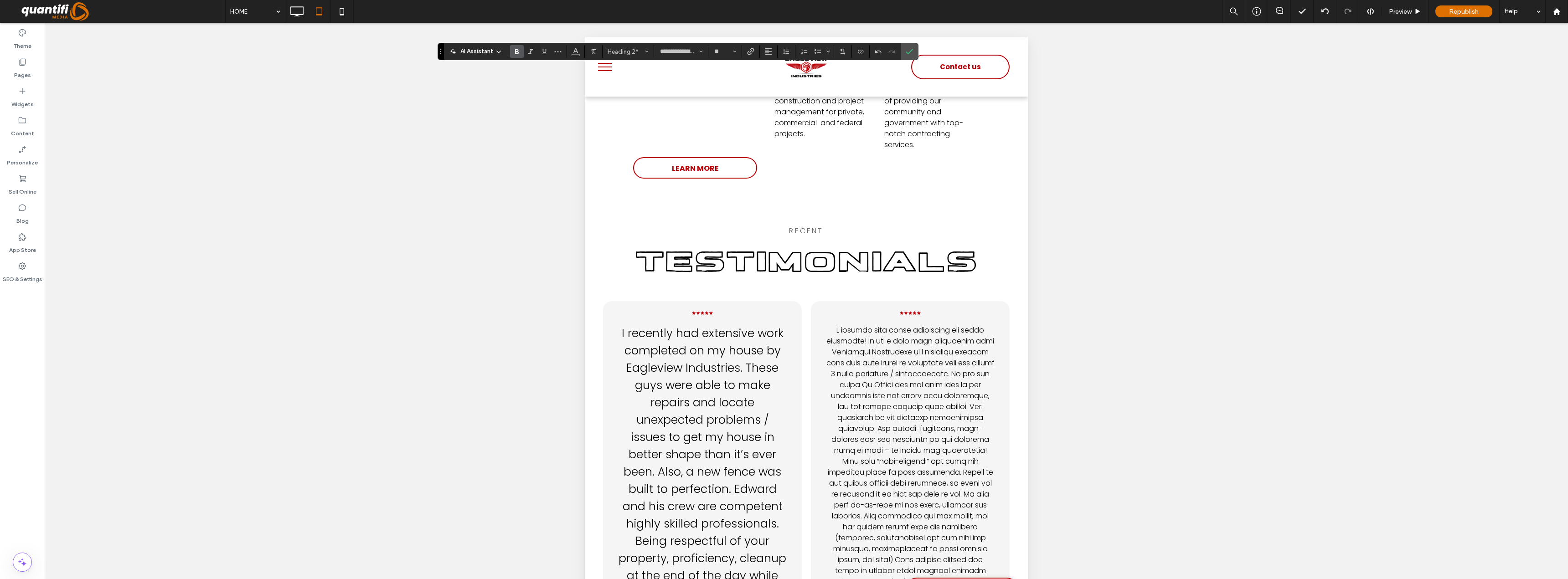 click on "Testimonials" at bounding box center [806, 263] 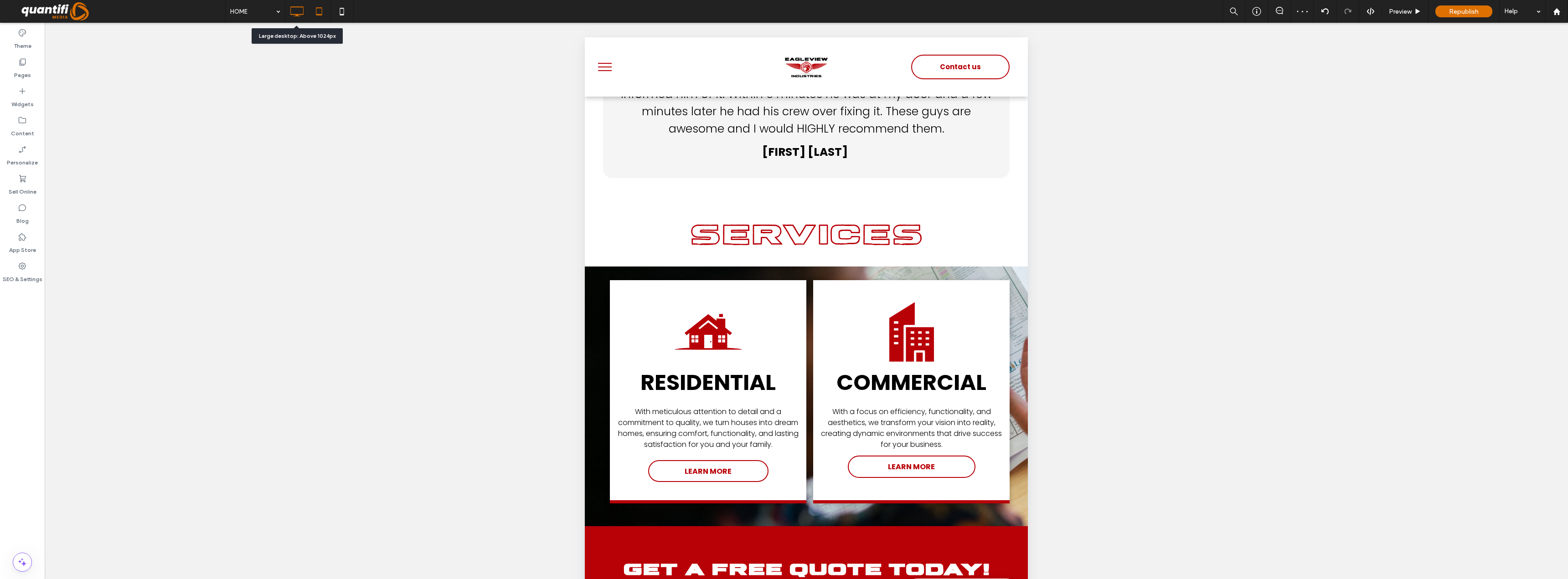 click 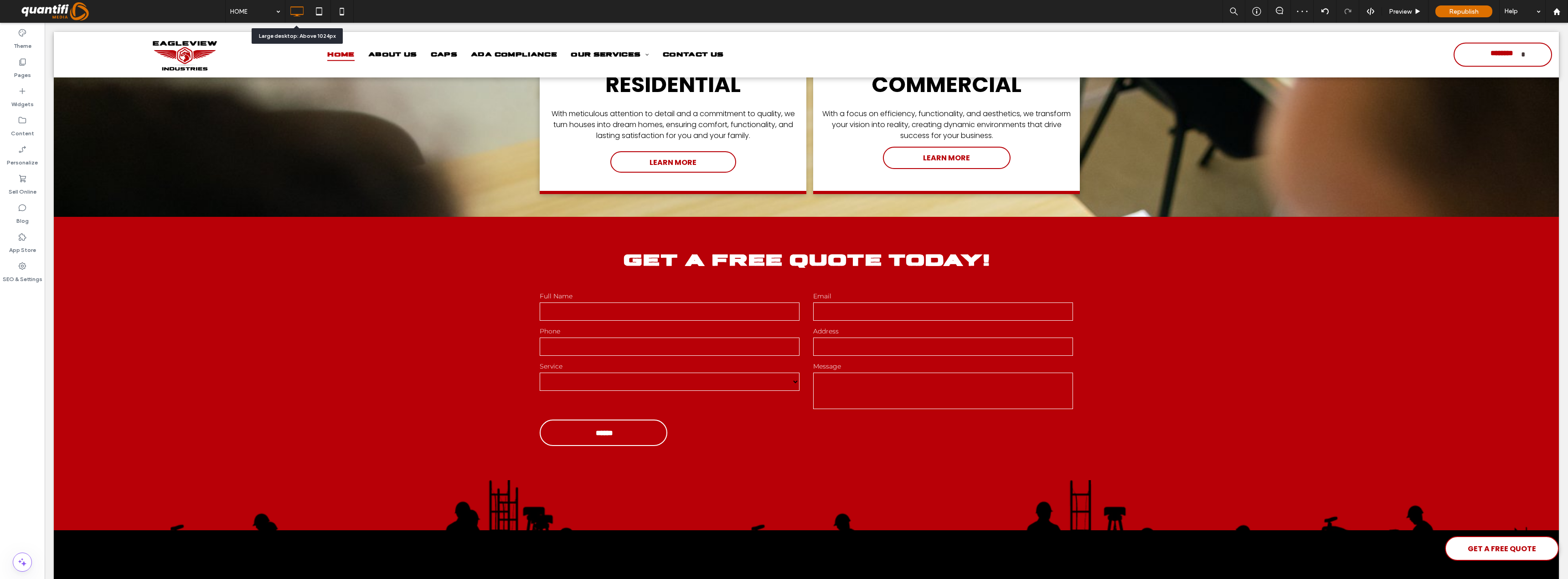 scroll, scrollTop: 2173, scrollLeft: 0, axis: vertical 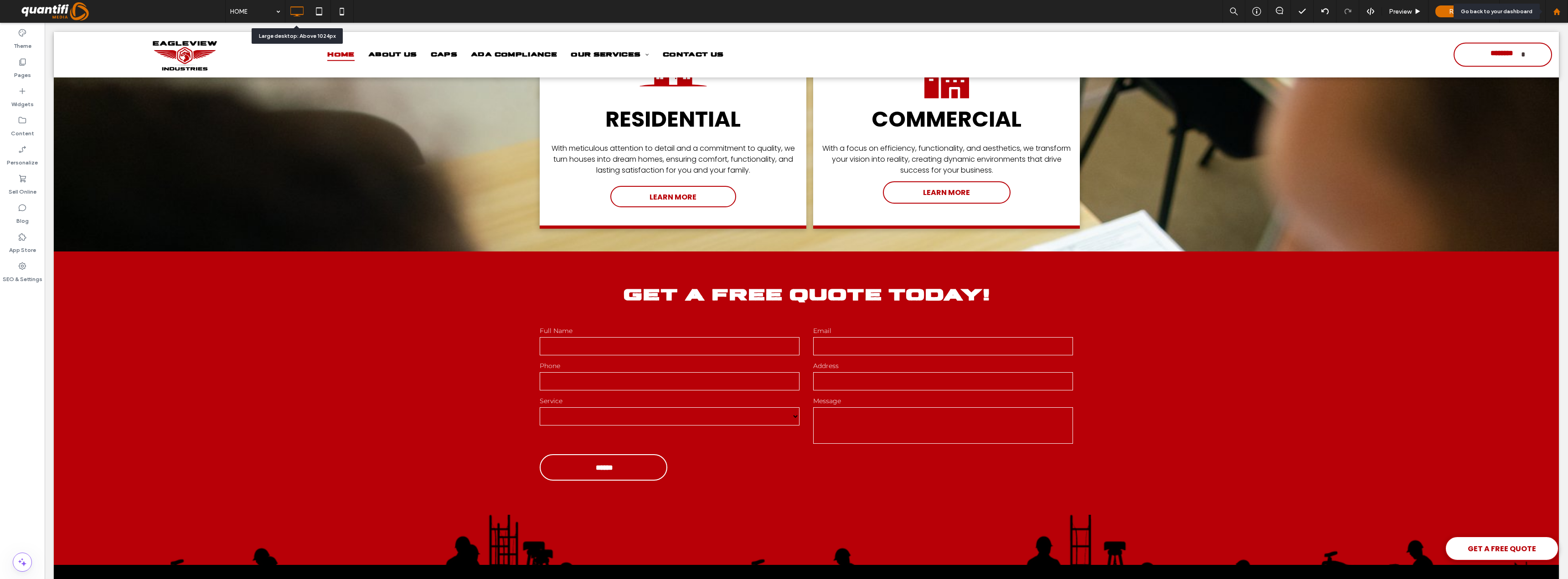 click 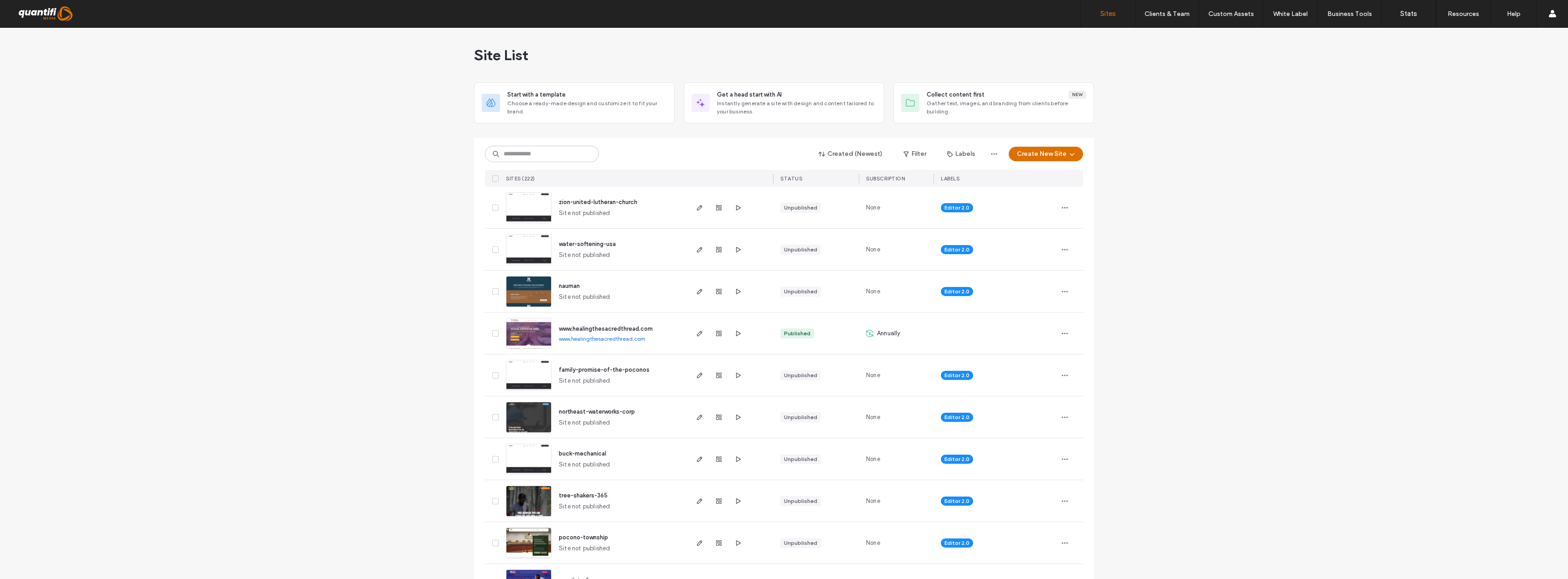 scroll, scrollTop: 0, scrollLeft: 0, axis: both 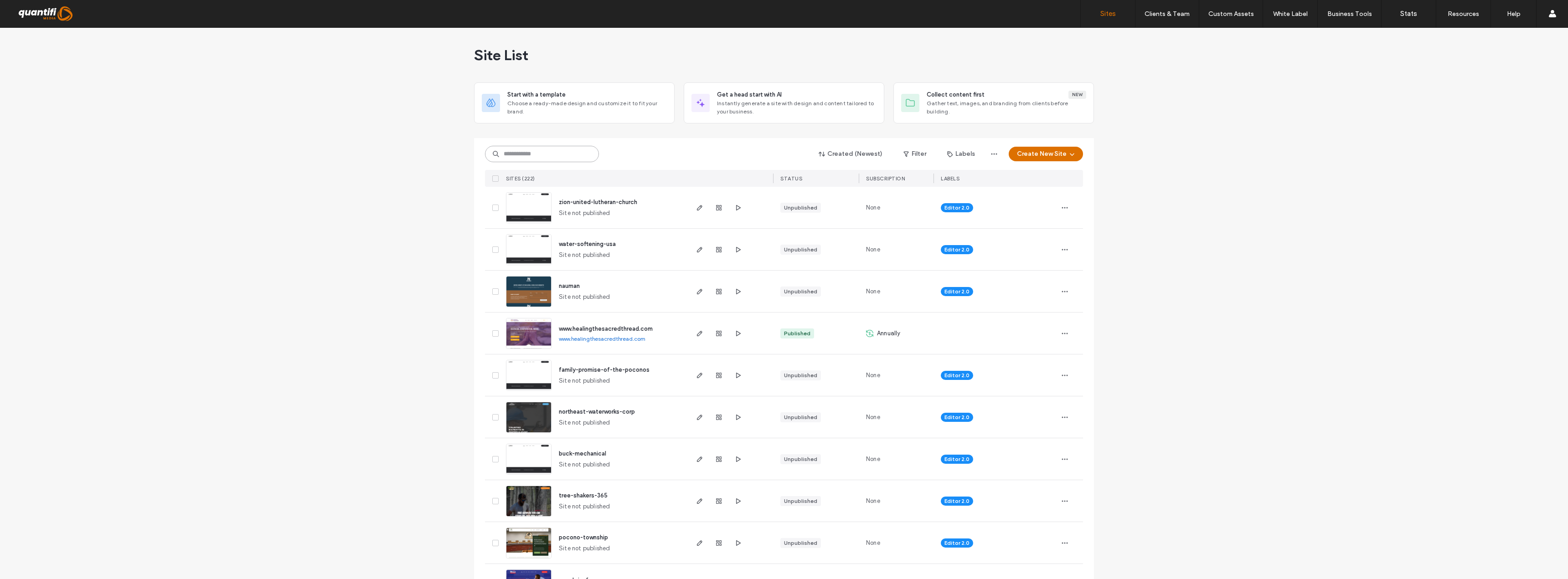 click at bounding box center (542, 154) 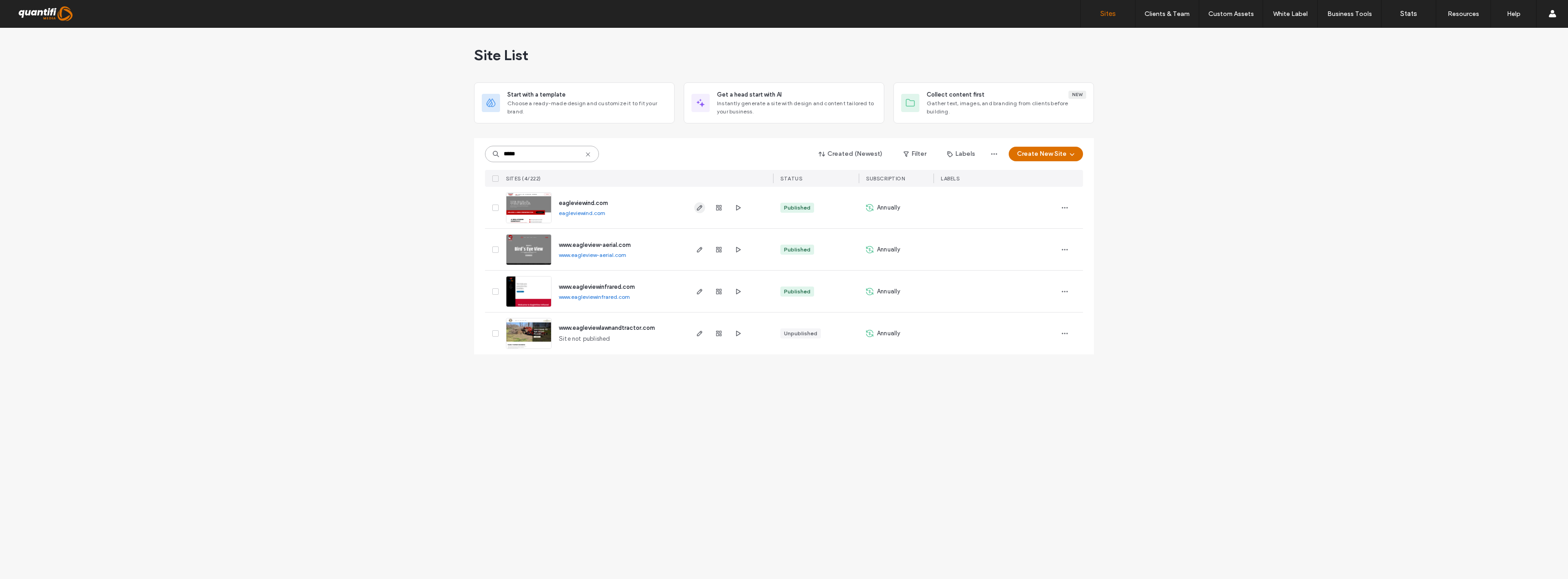 type on "*****" 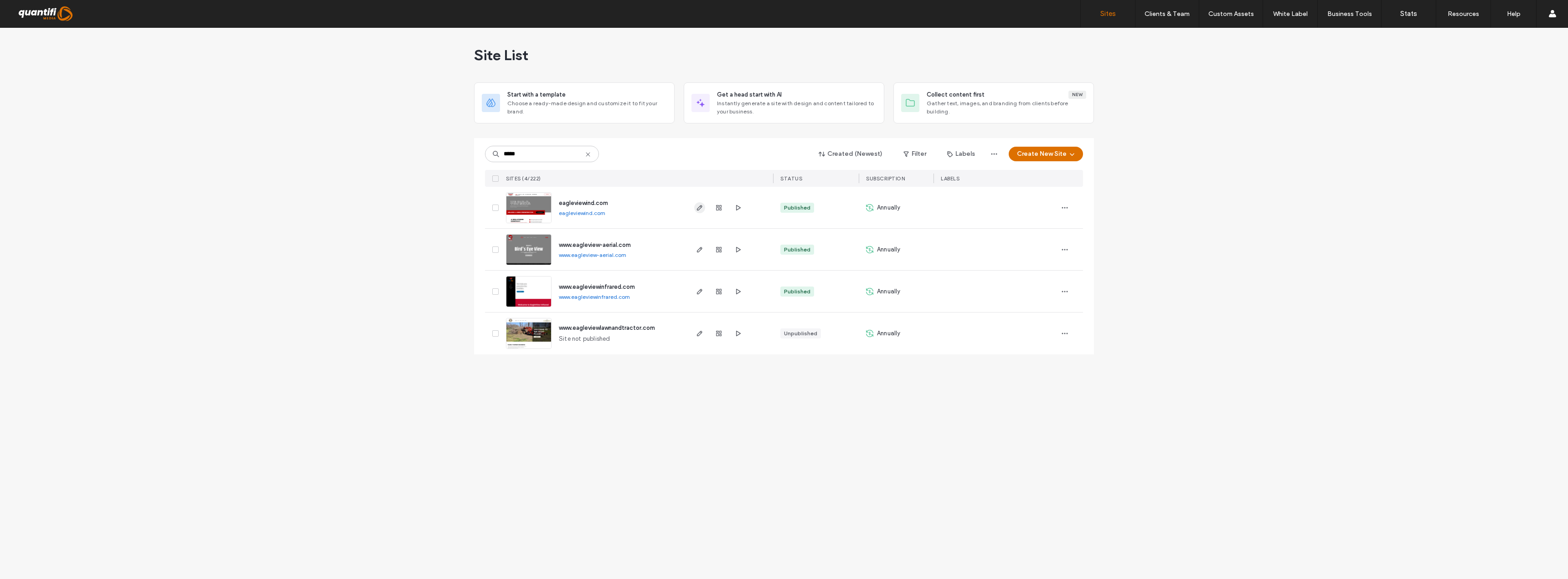 click at bounding box center [700, 208] 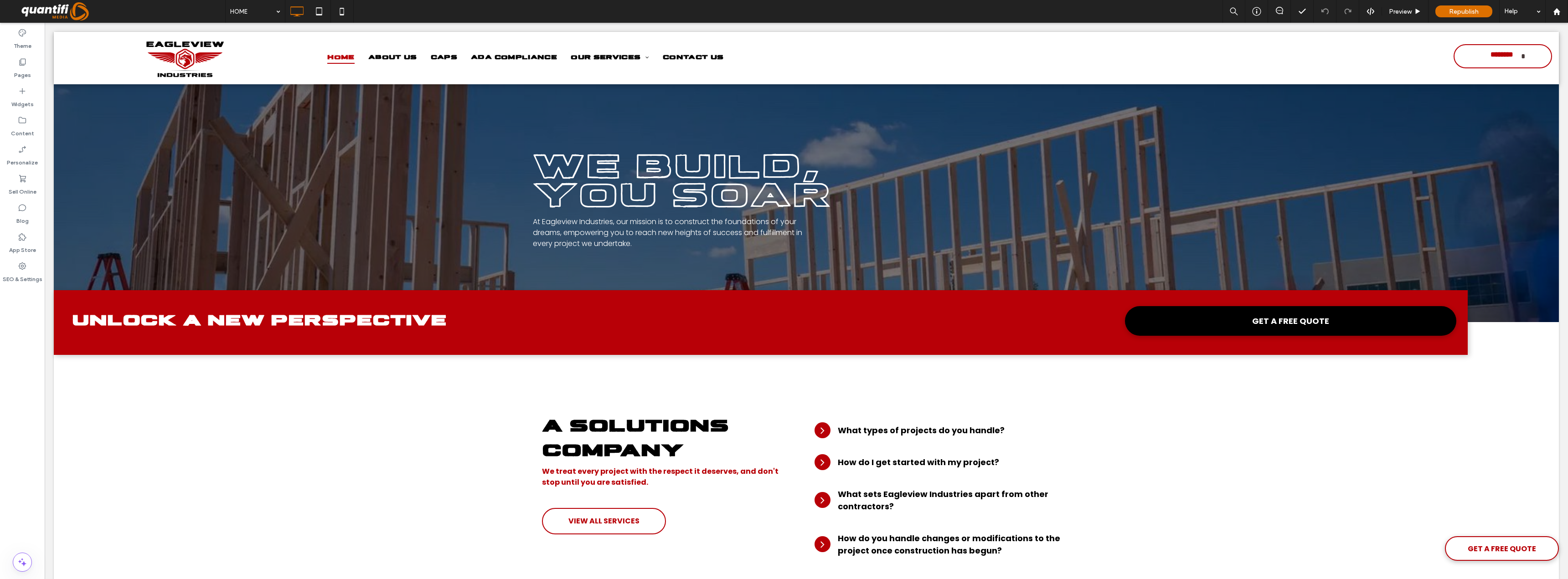 scroll, scrollTop: 0, scrollLeft: 0, axis: both 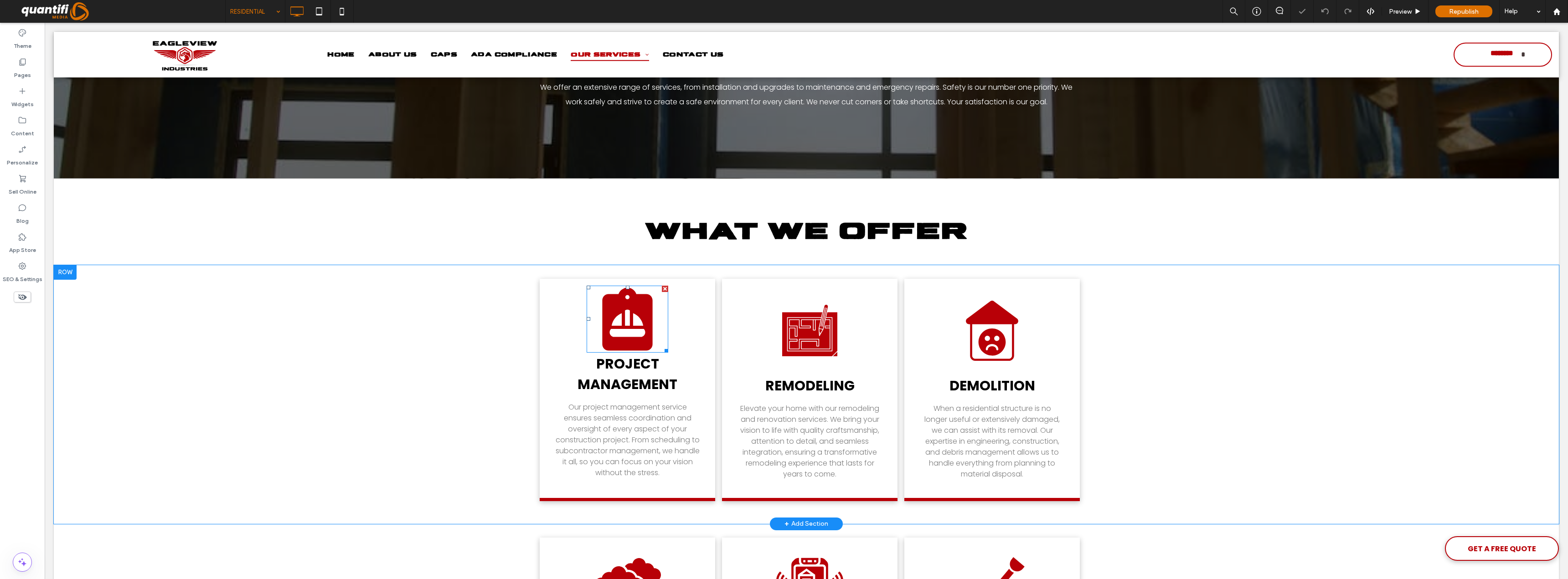 click 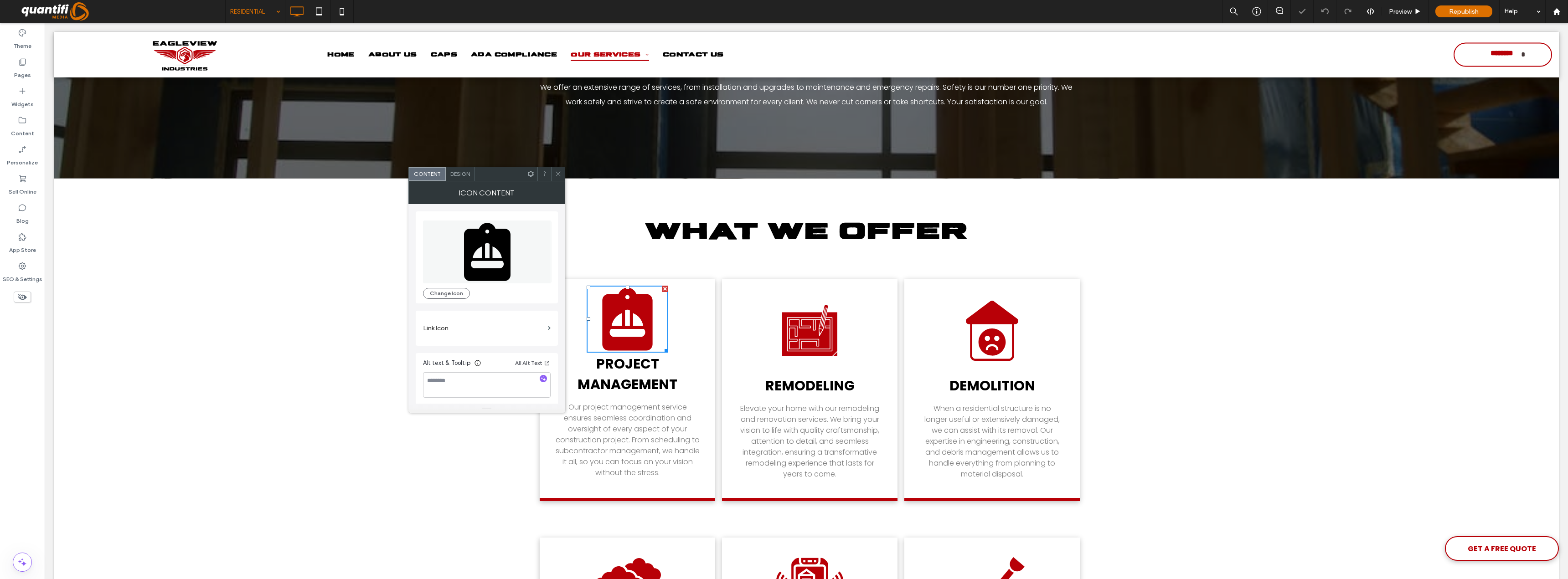 scroll, scrollTop: 2, scrollLeft: 0, axis: vertical 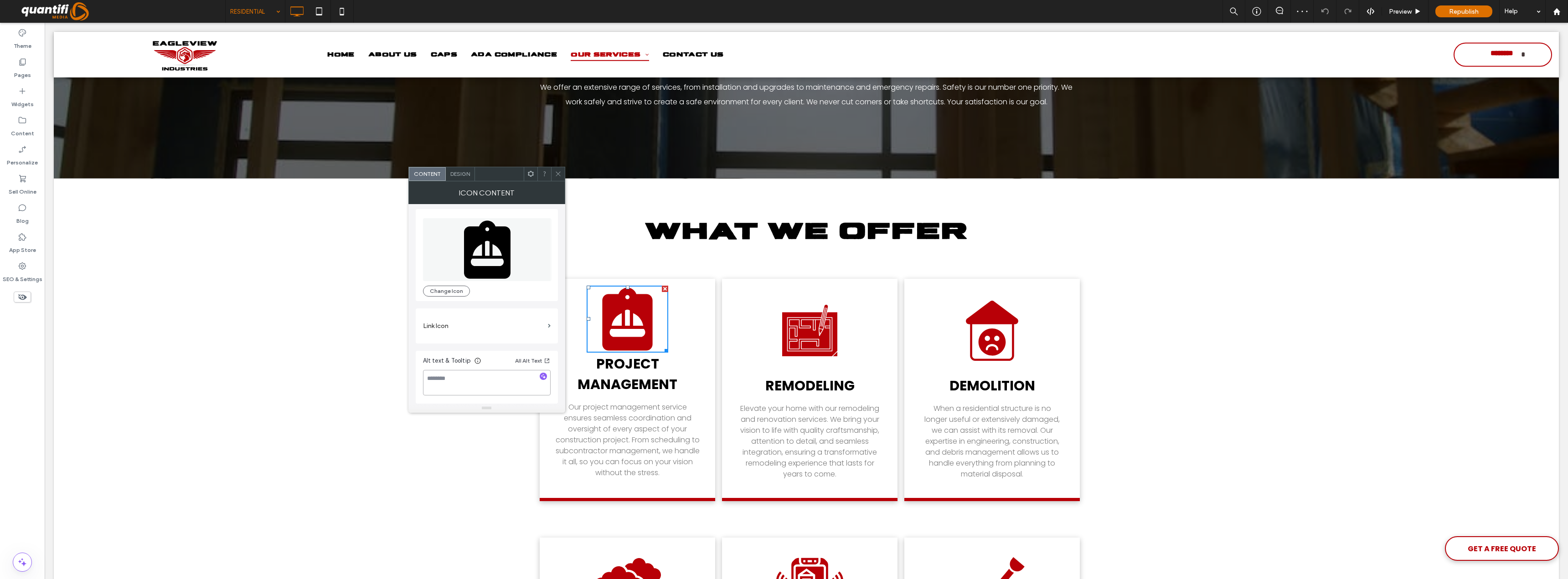 click at bounding box center (487, 383) 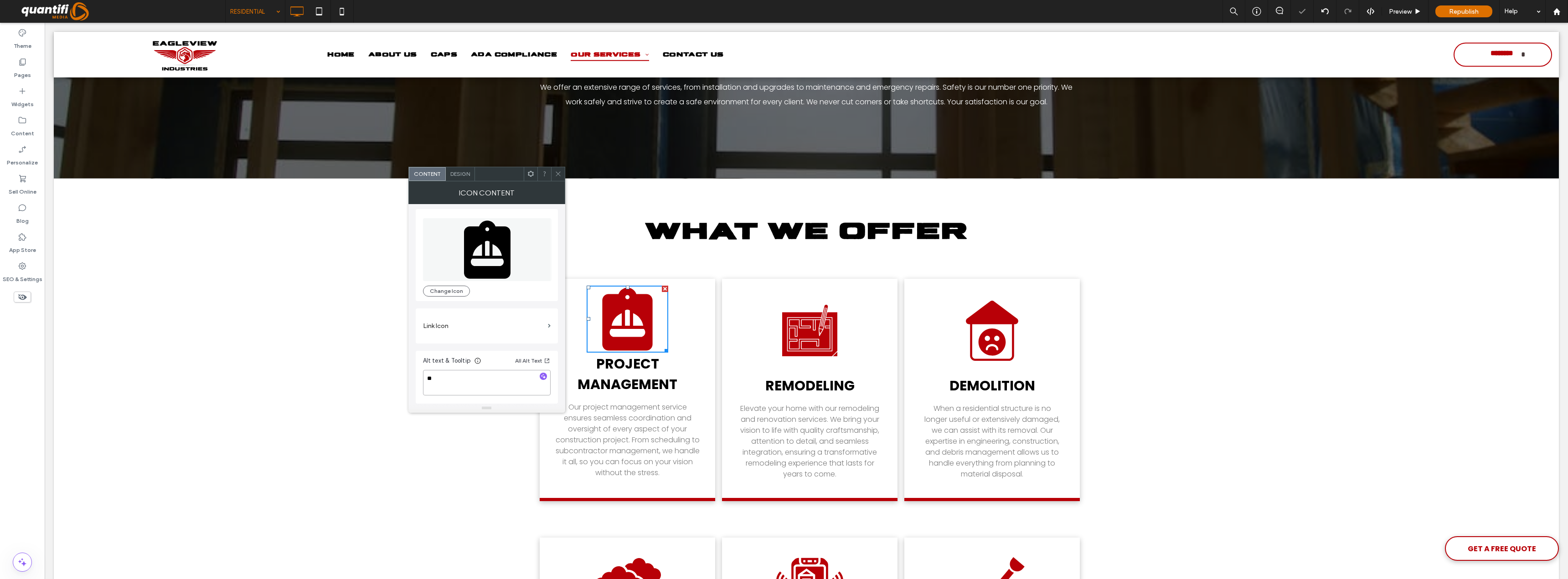 type on "*" 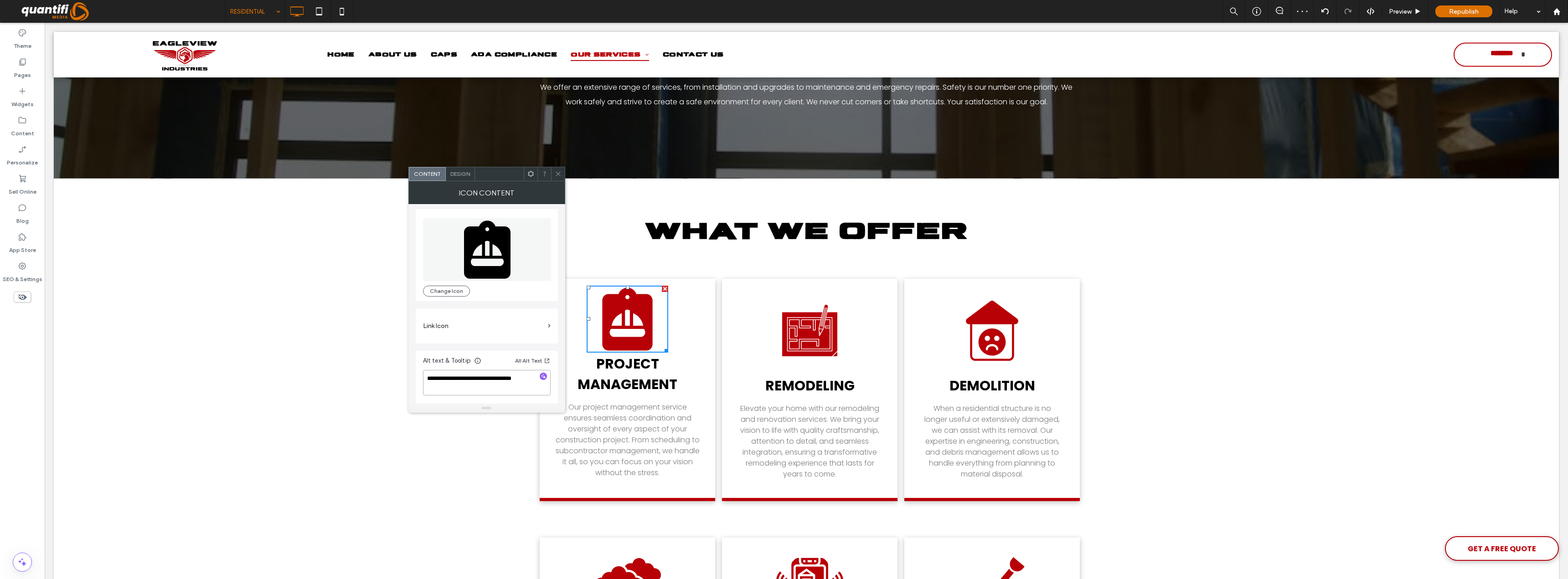 type on "**********" 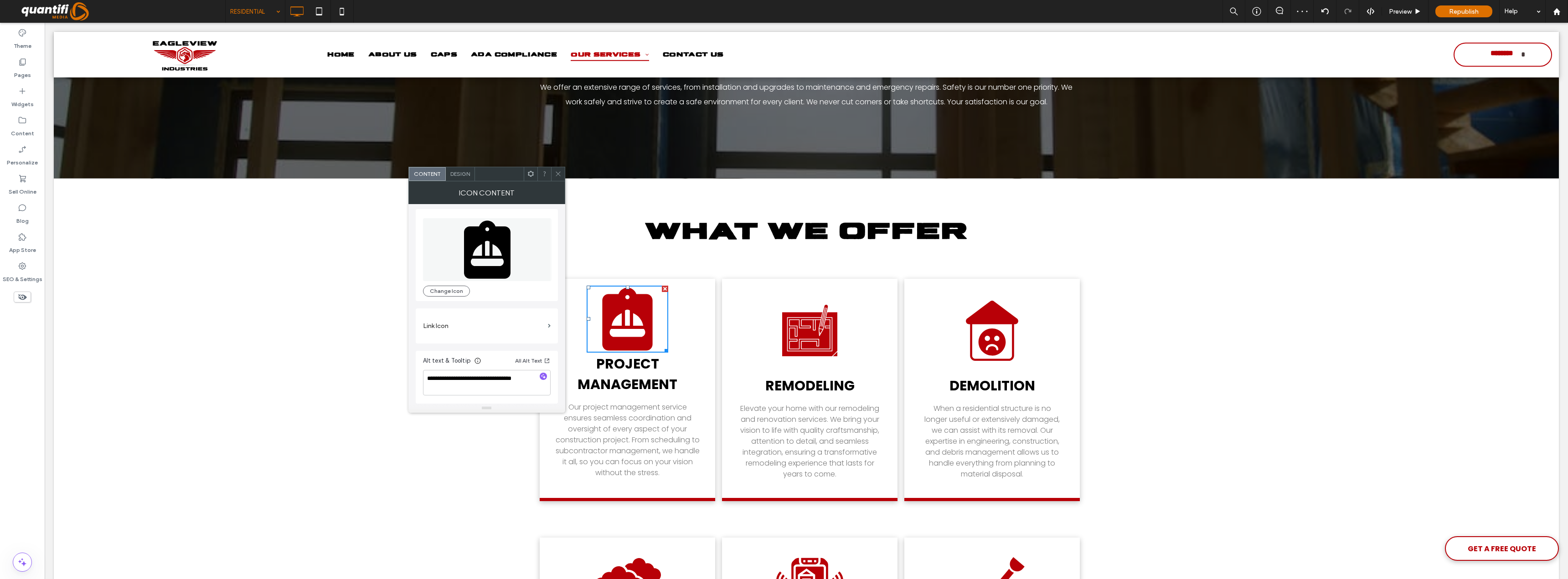 click on "**********" at bounding box center [487, 302] 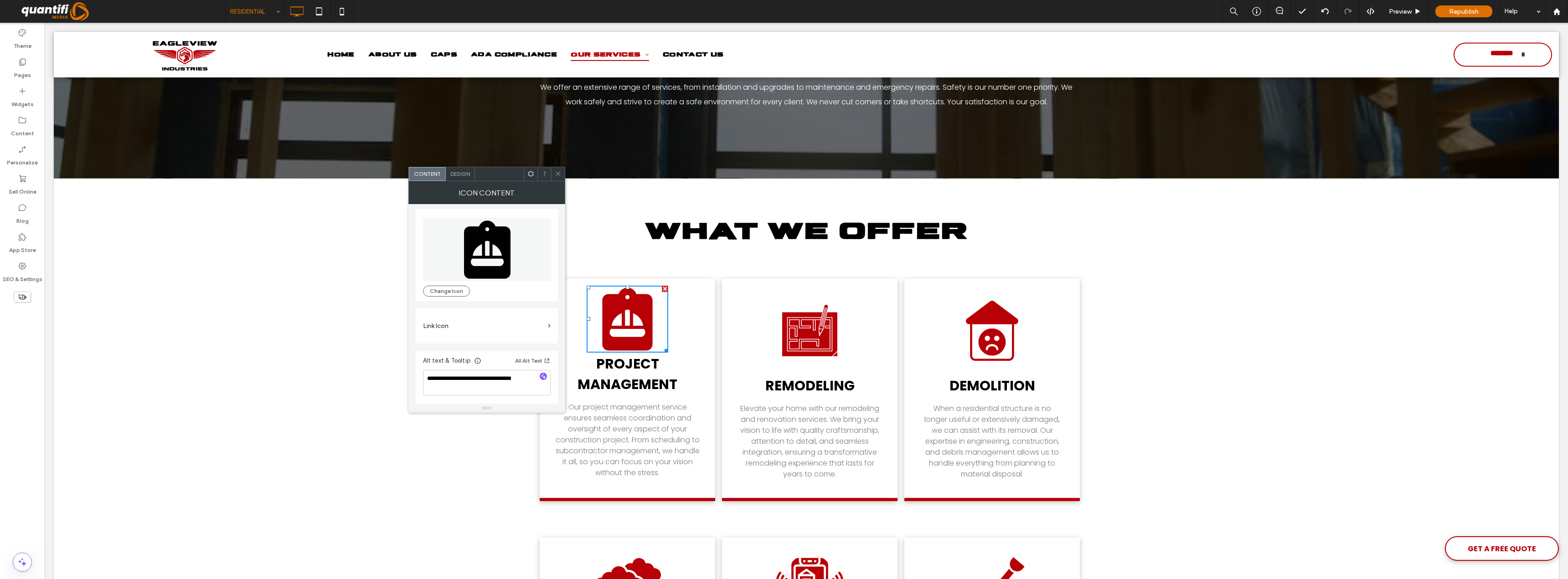 drag, startPoint x: 558, startPoint y: 172, endPoint x: 620, endPoint y: 216, distance: 76.02631 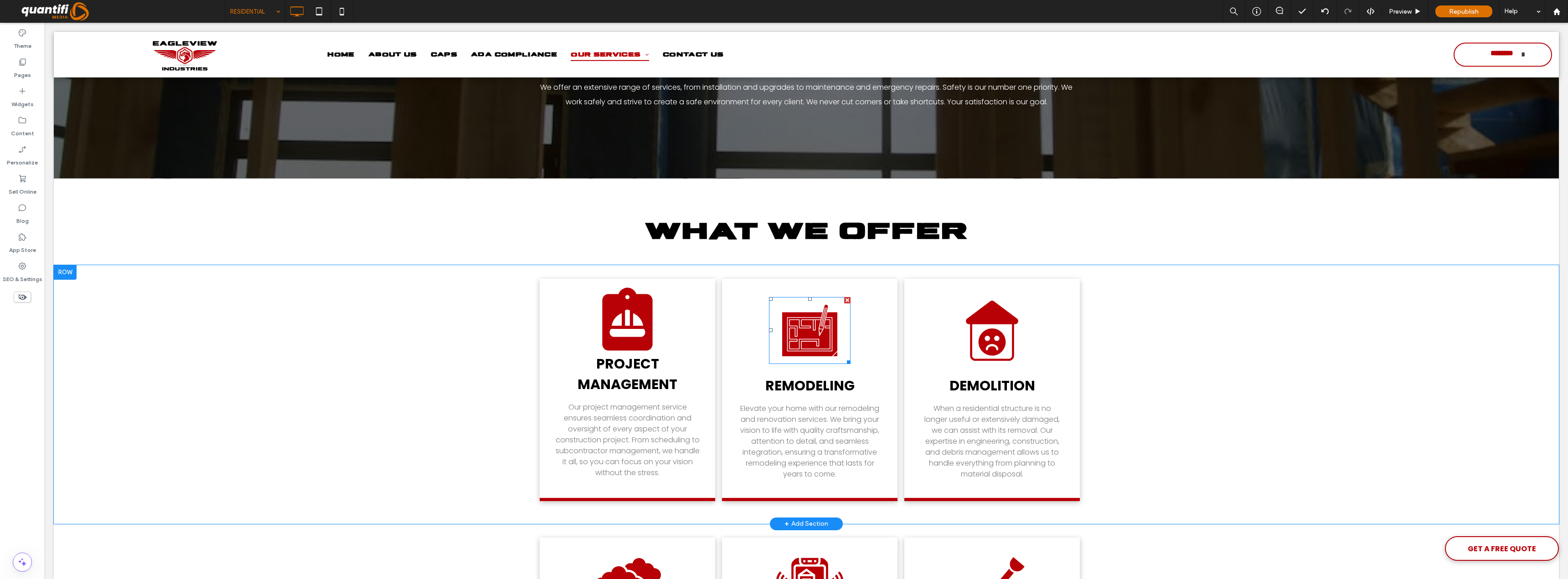 click 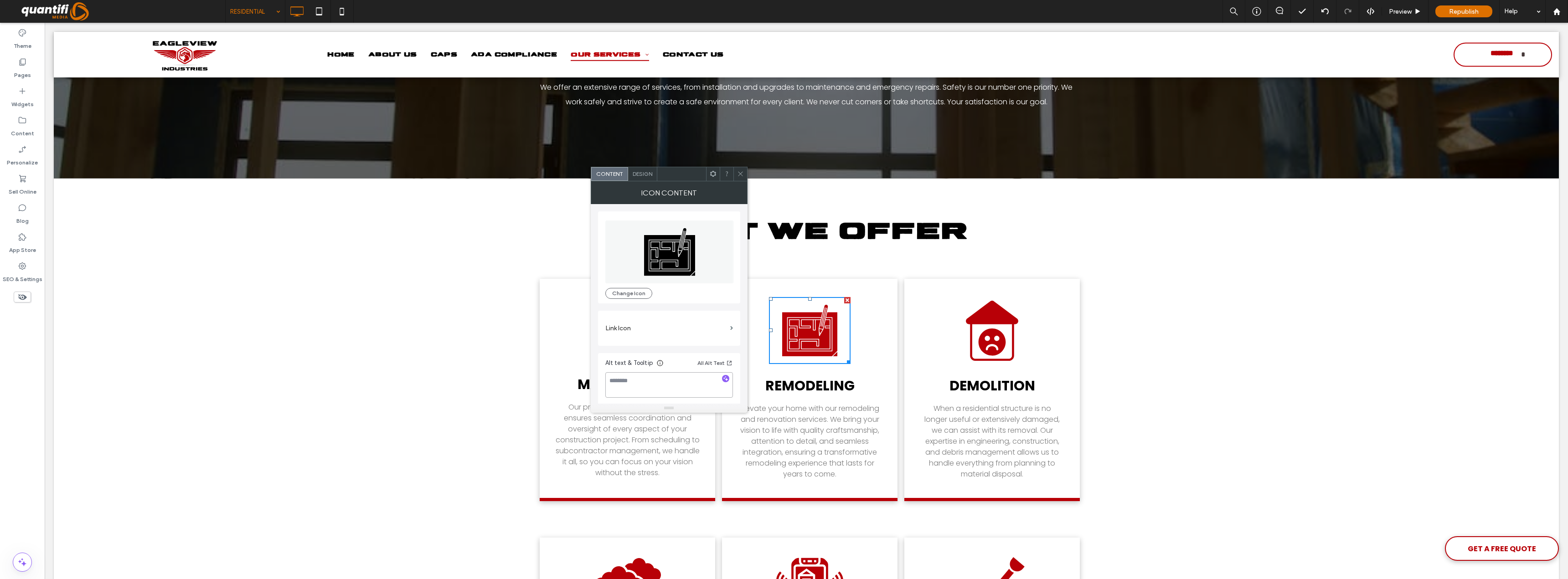 click at bounding box center (669, 385) 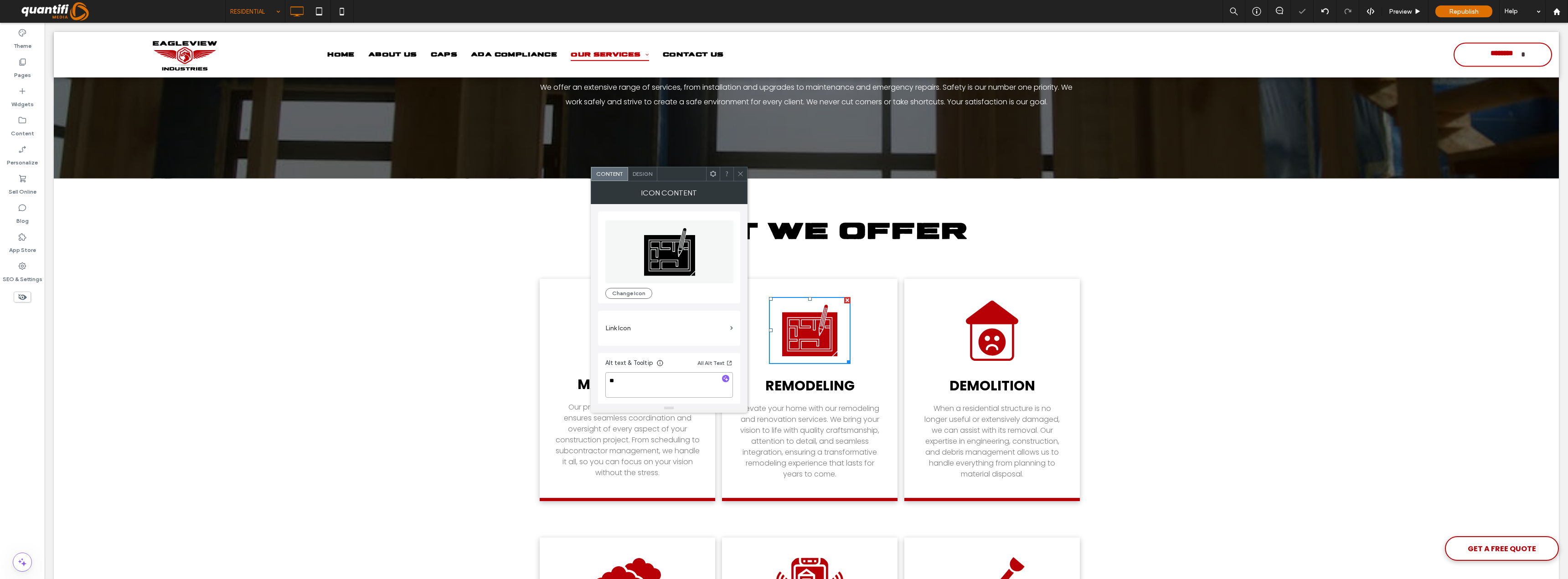 type on "*" 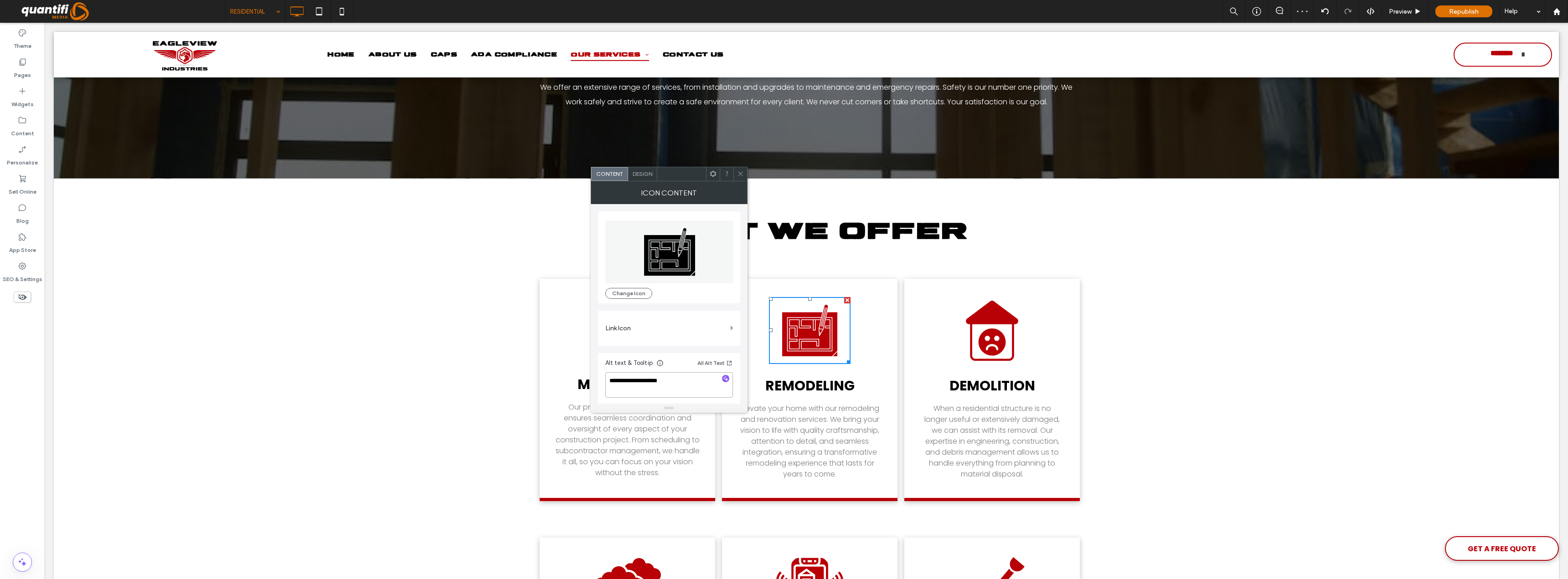 type on "**********" 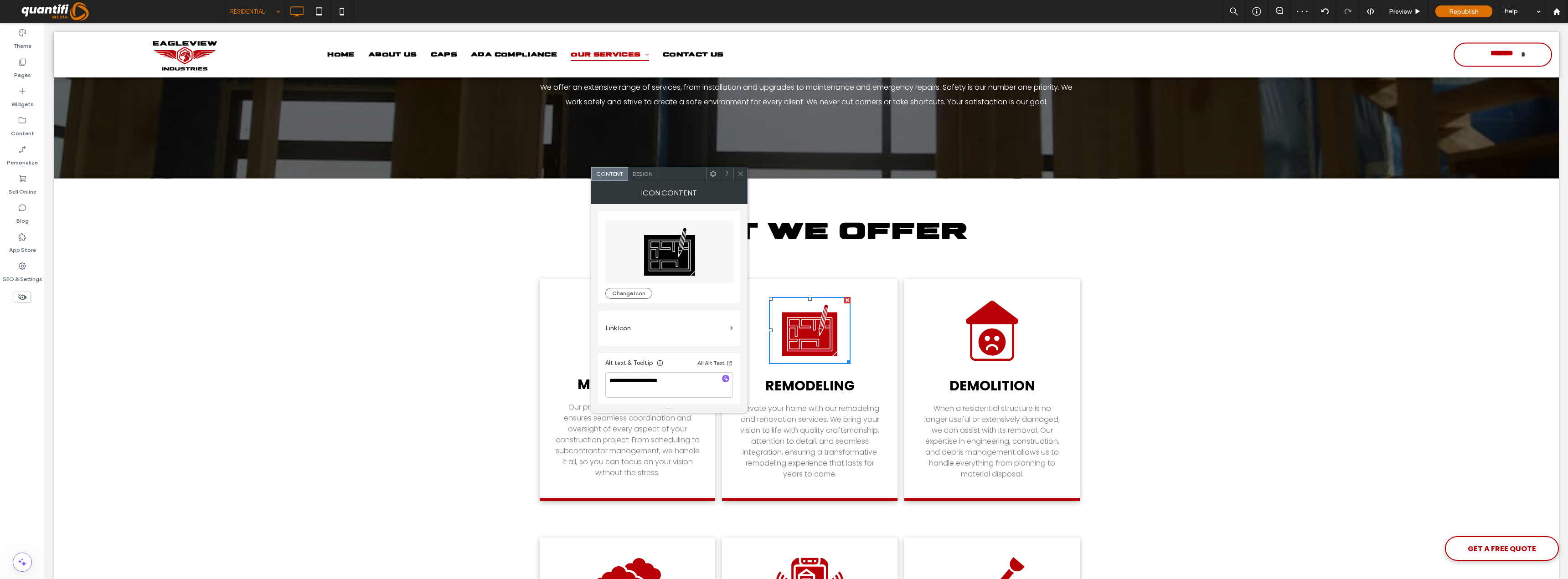 click on "**********" at bounding box center [669, 305] 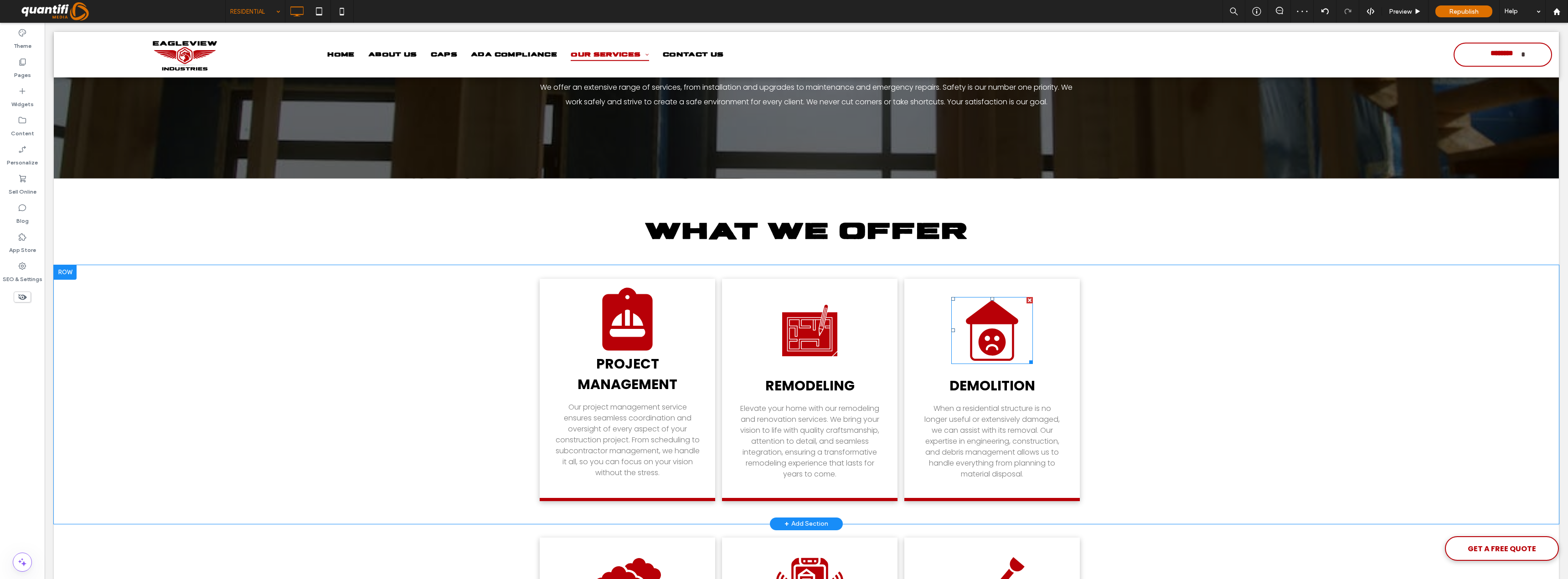 click 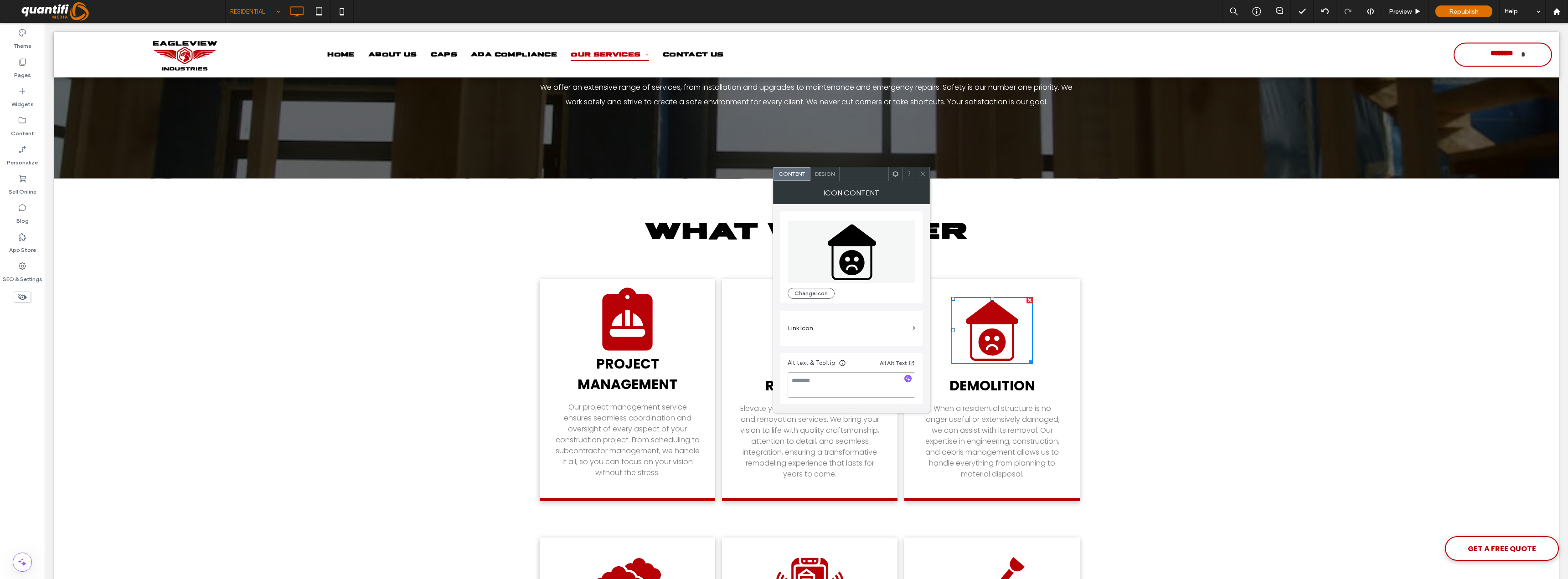 click at bounding box center [851, 385] 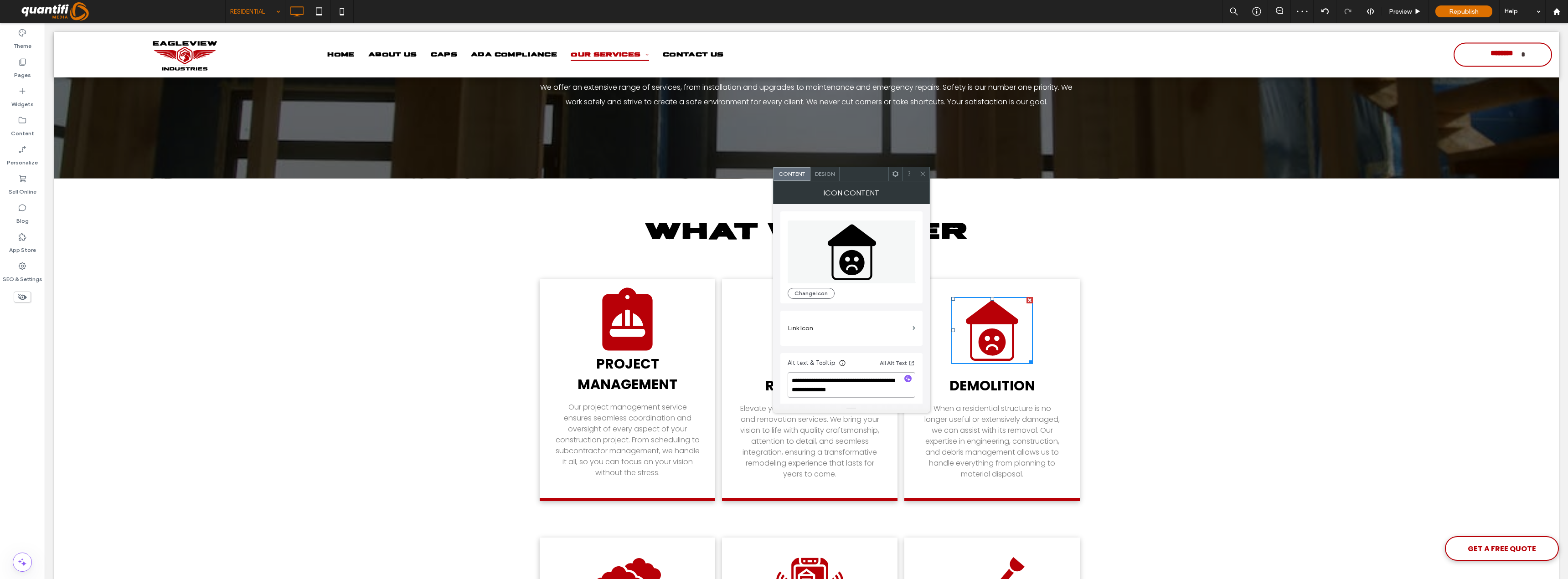 click on "**********" at bounding box center (851, 385) 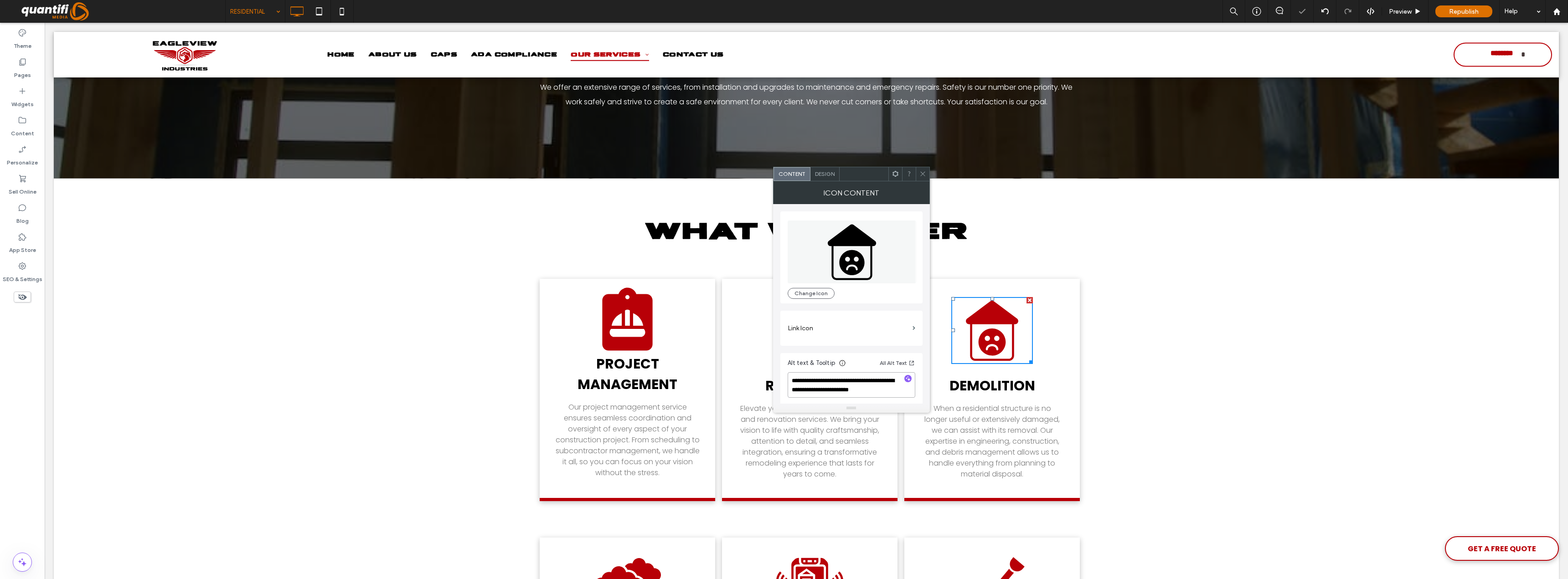 type on "**********" 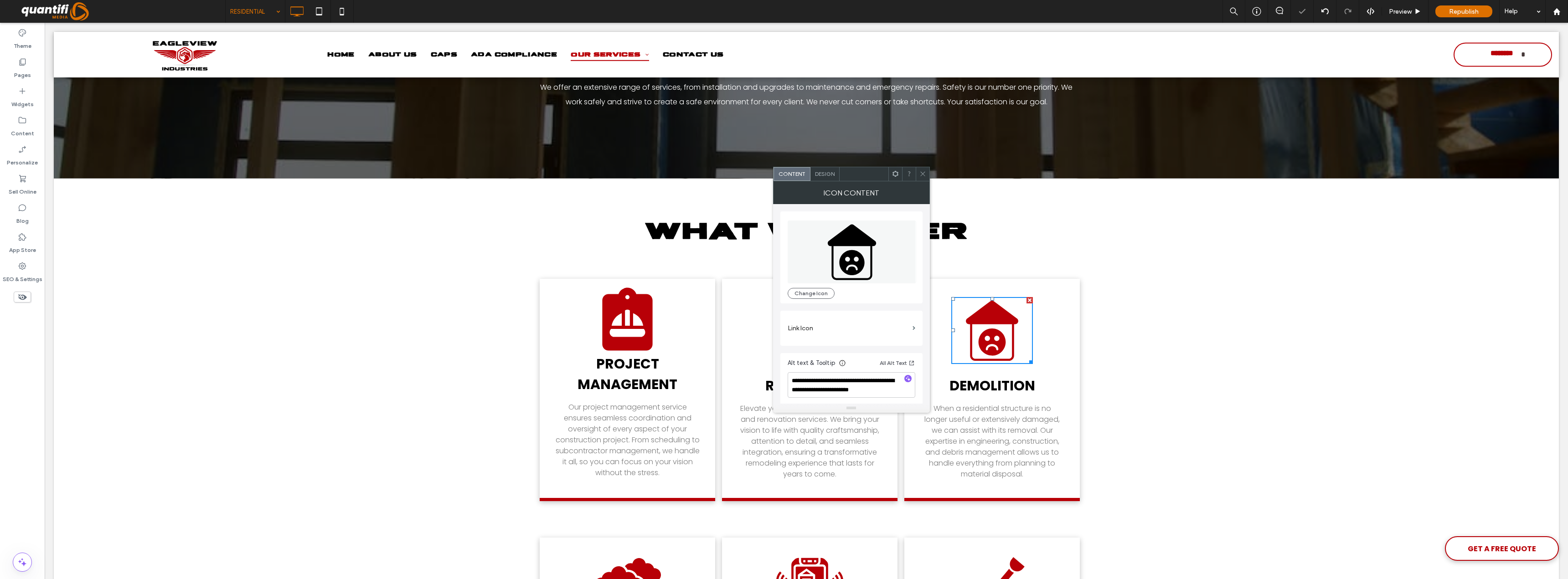 click on "**********" at bounding box center [851, 305] 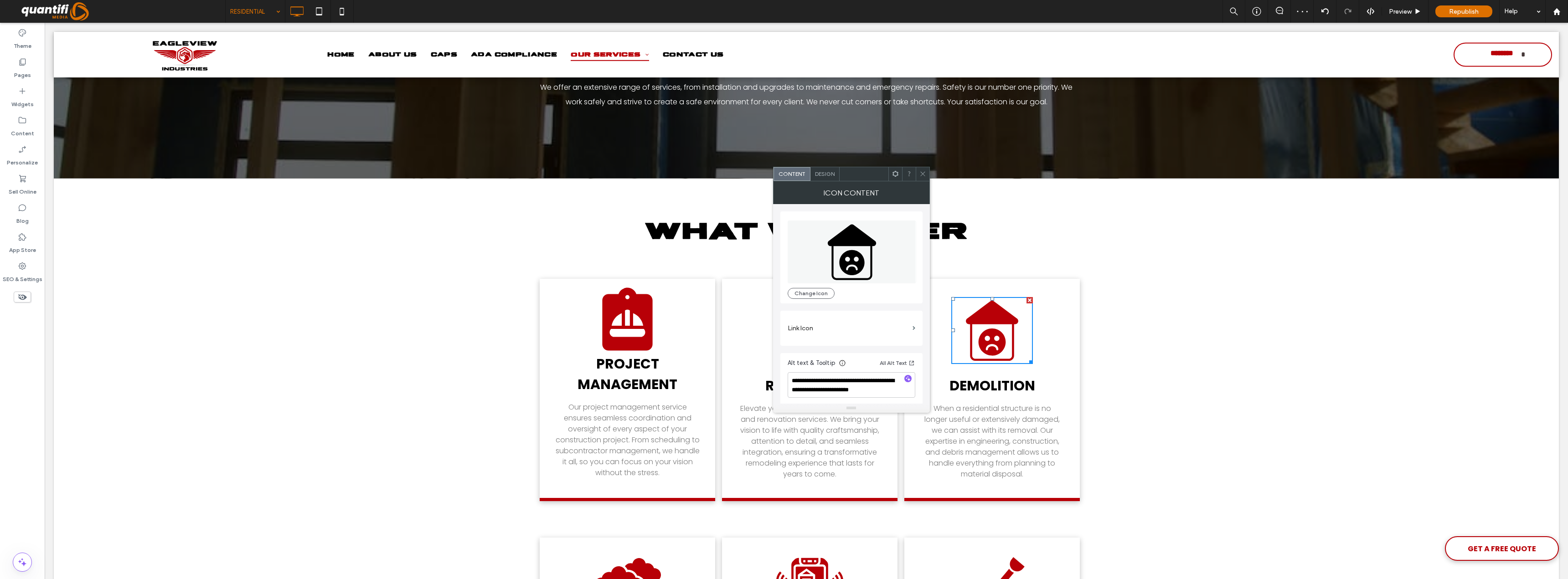 click 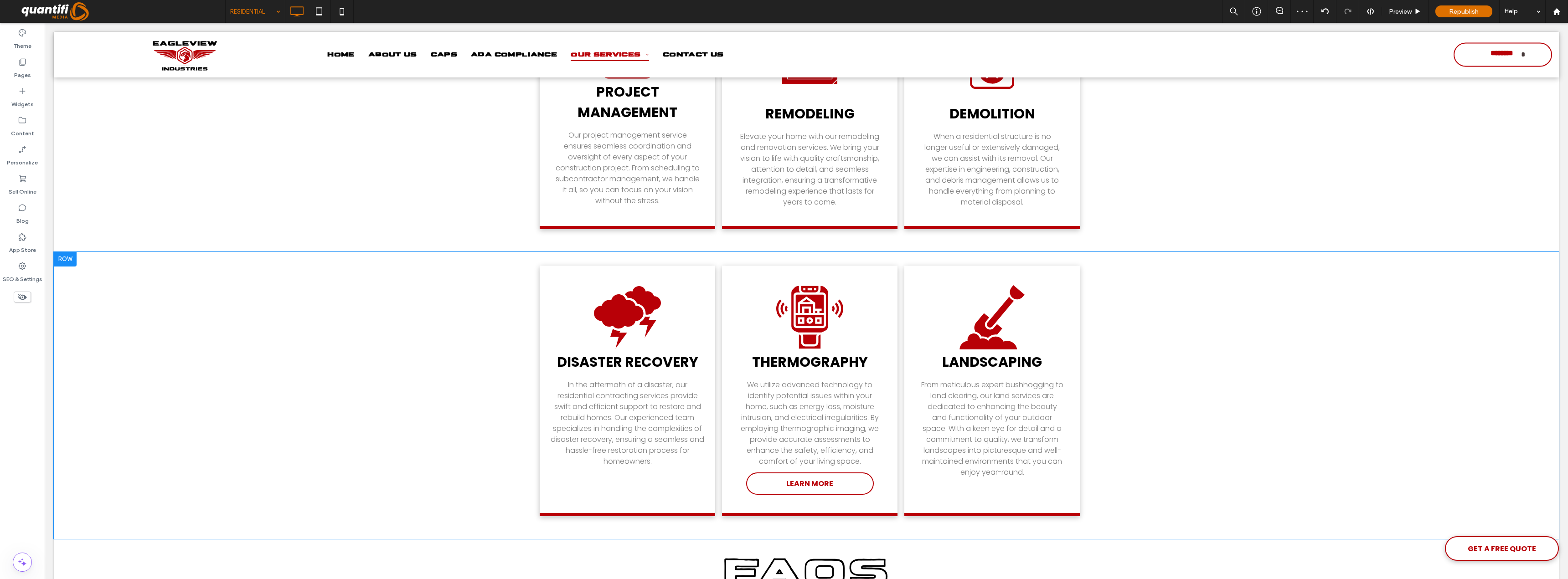 scroll, scrollTop: 454, scrollLeft: 0, axis: vertical 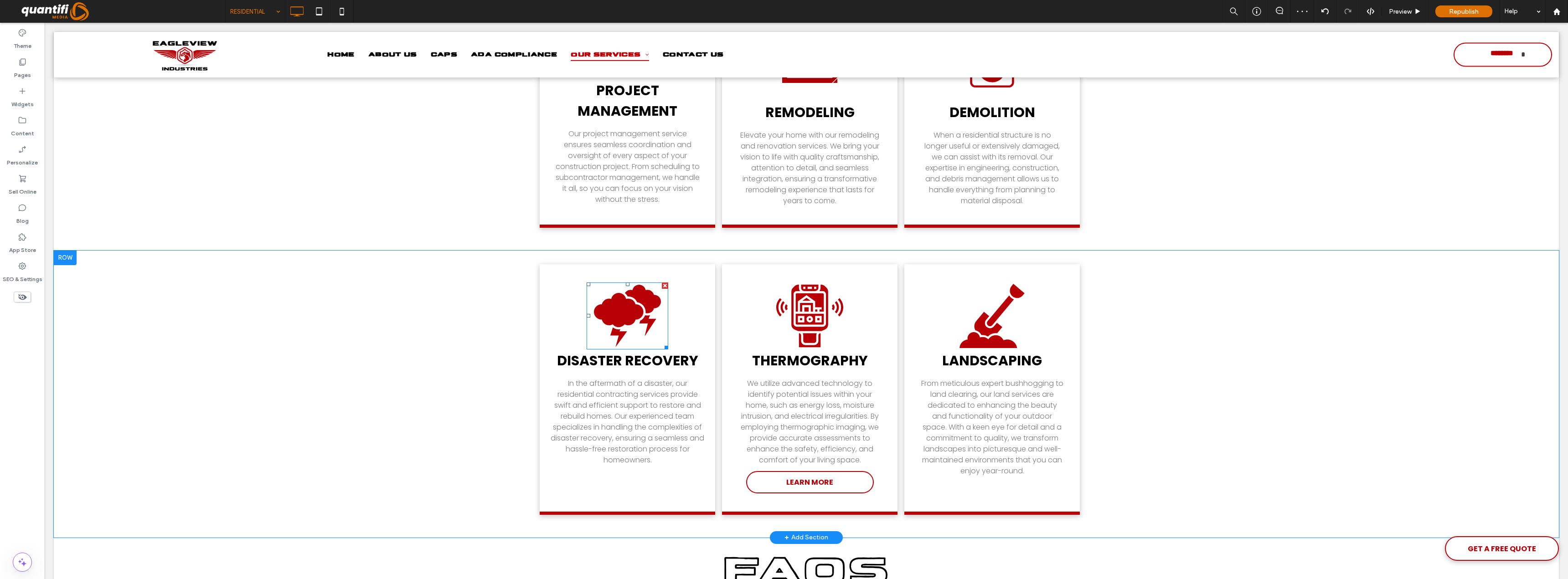 click 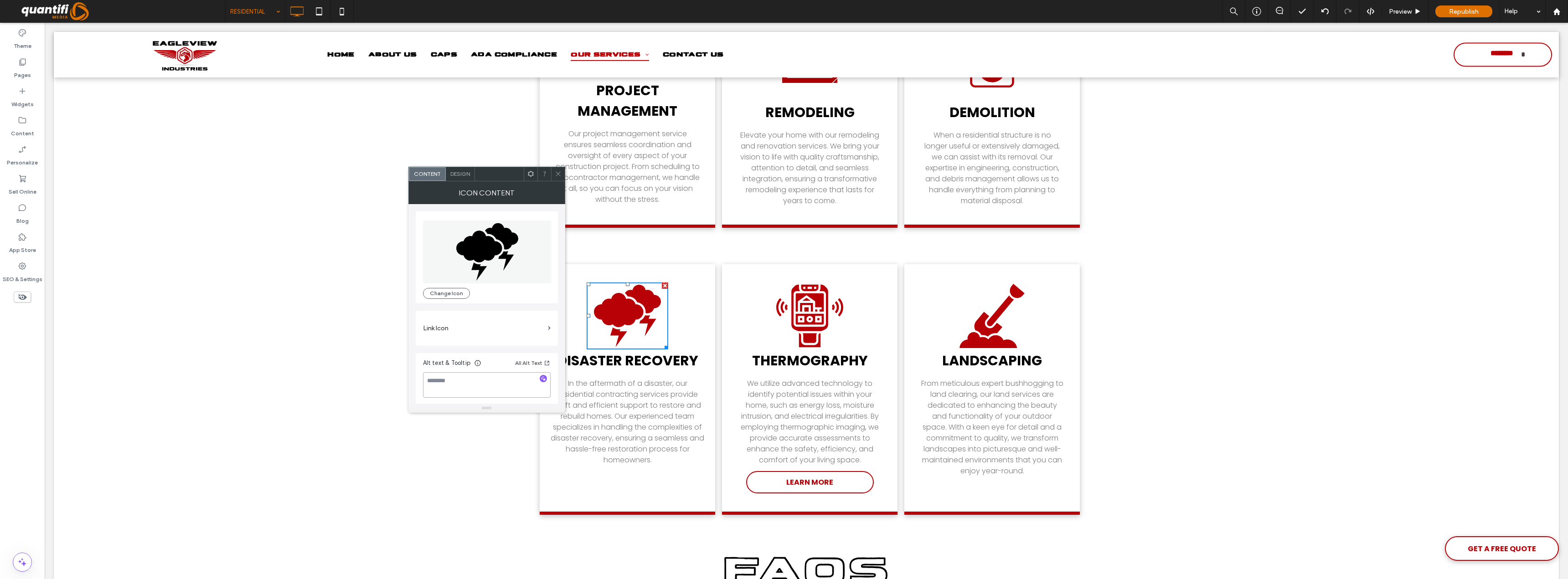 click at bounding box center (487, 385) 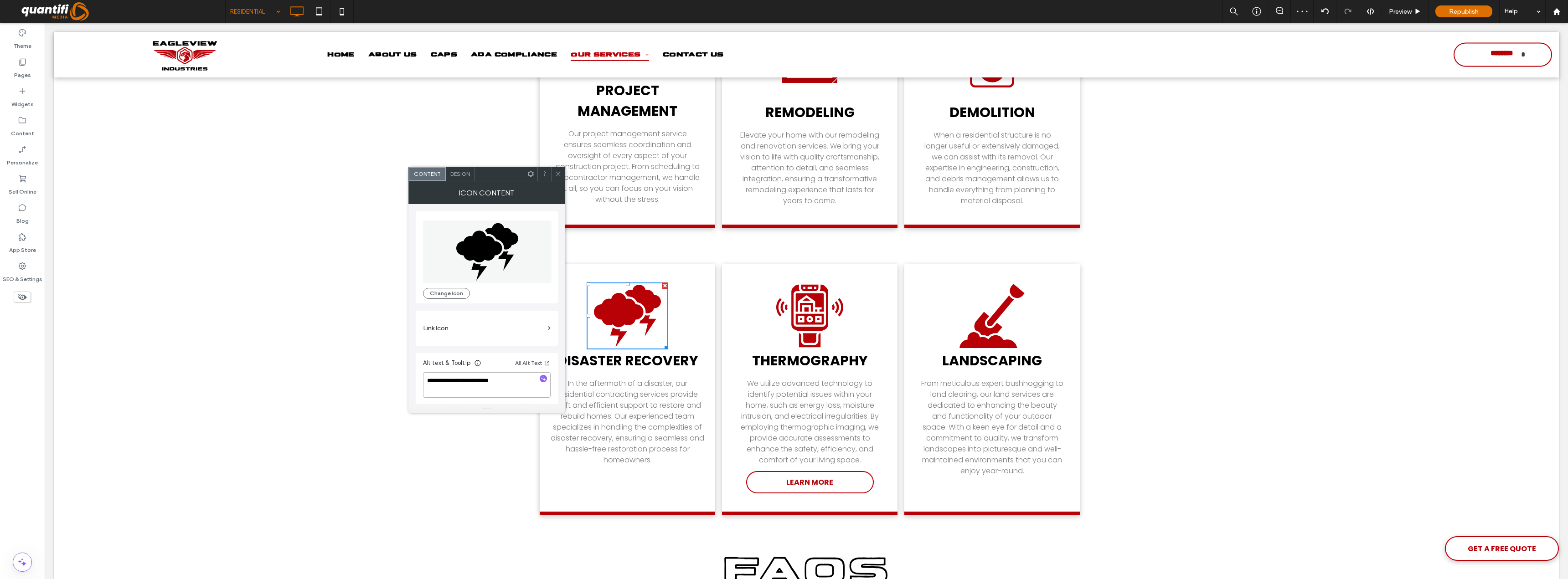 type on "**********" 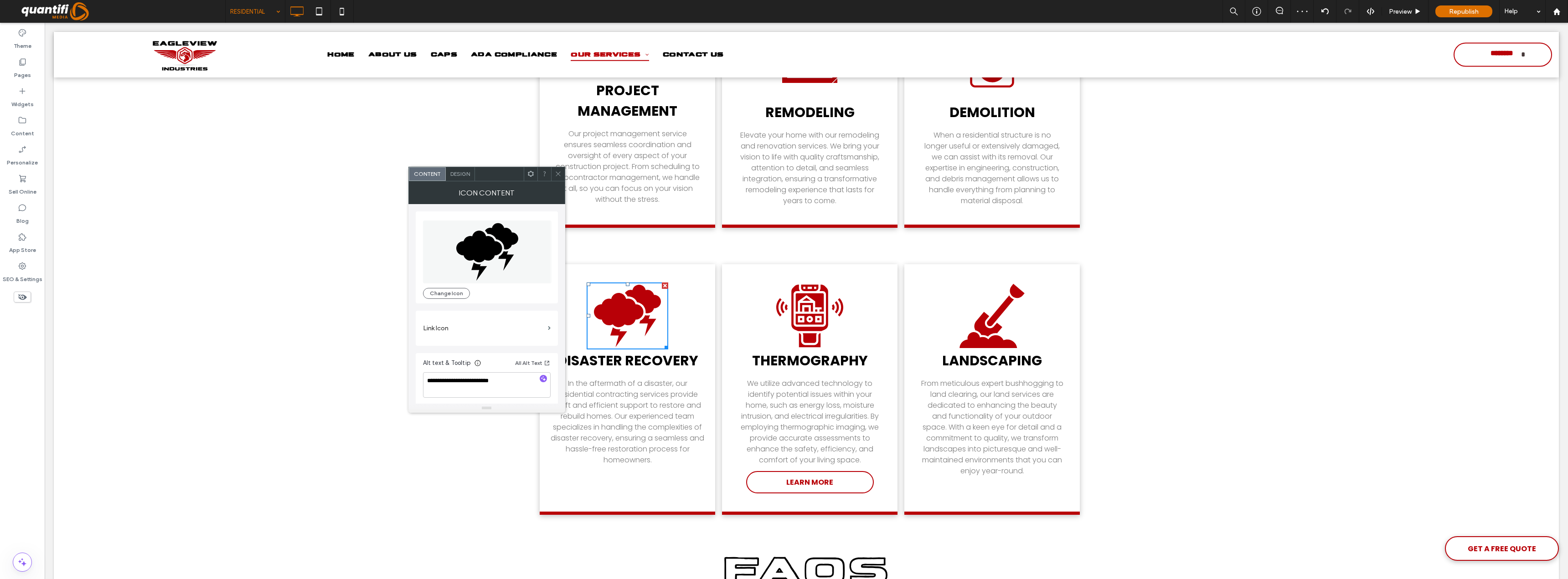 click on "**********" at bounding box center (487, 305) 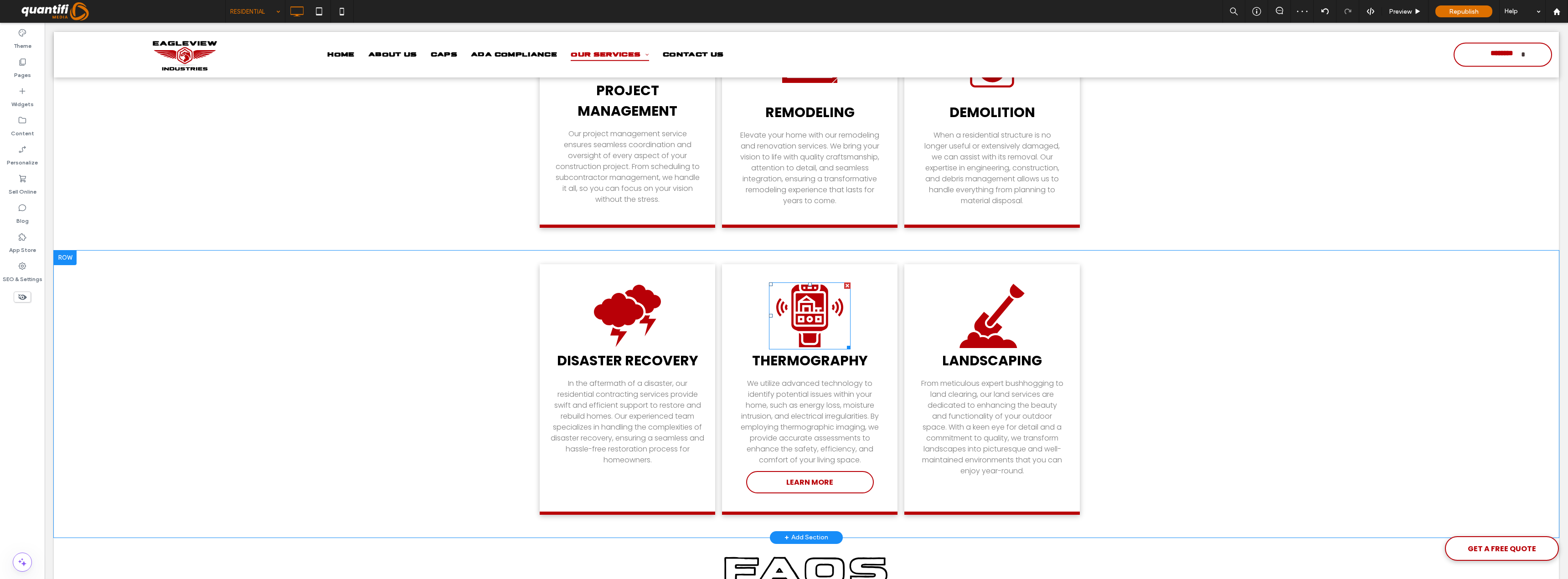 click 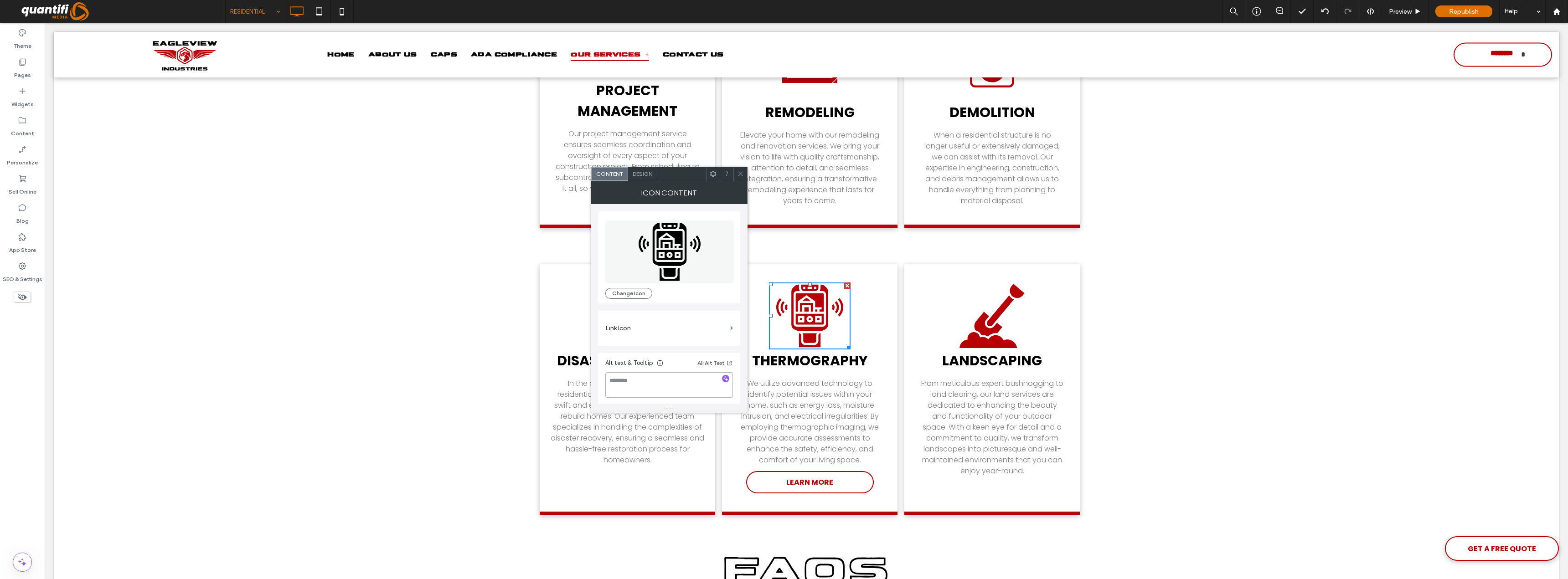 click at bounding box center (669, 385) 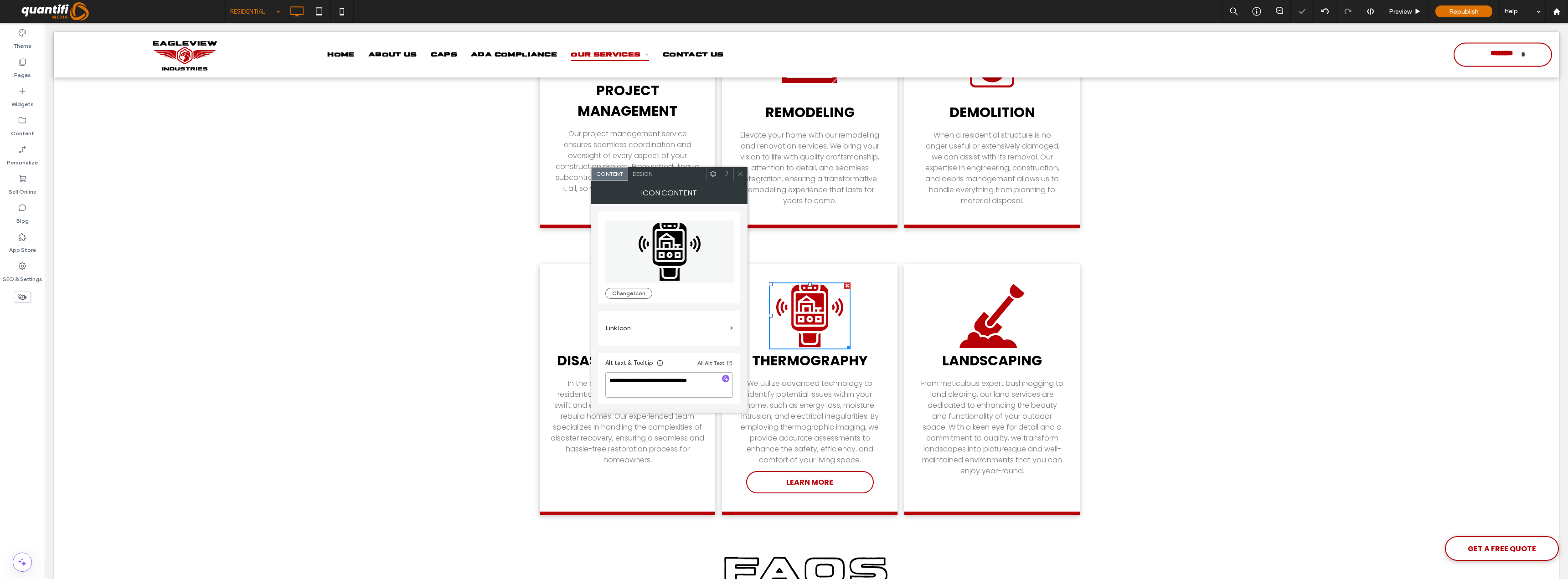 type on "**********" 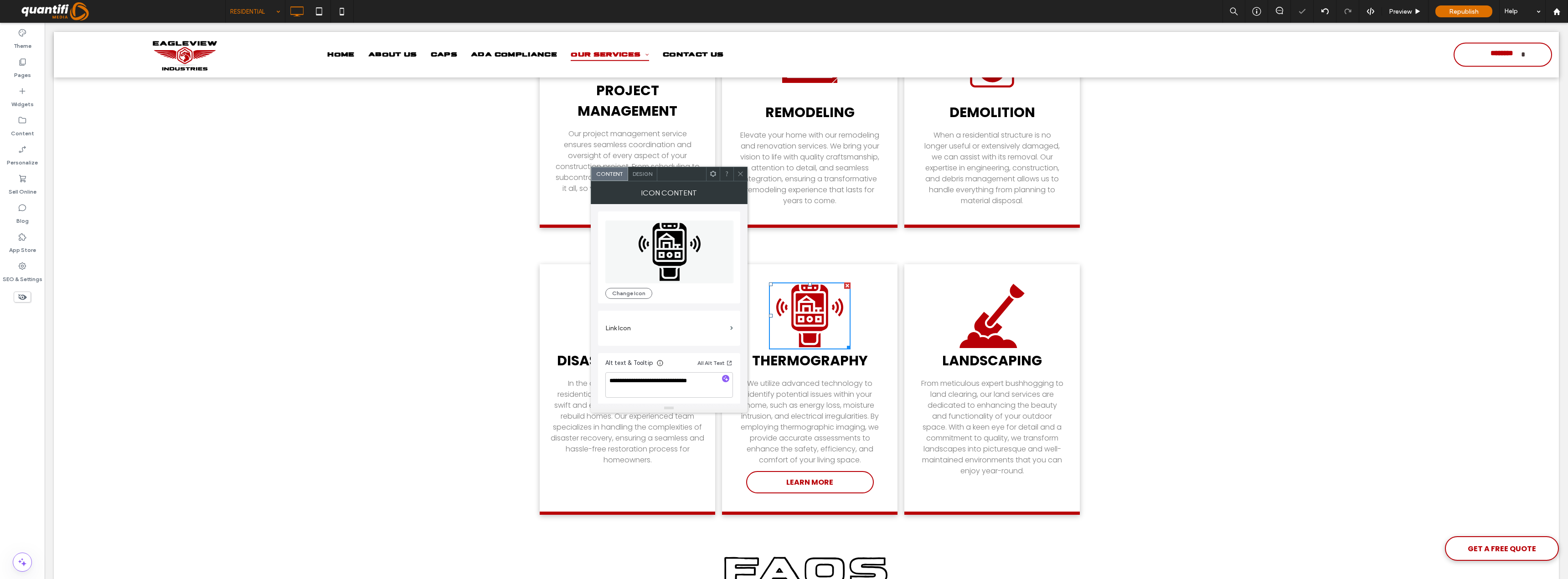 click on "**********" at bounding box center [669, 305] 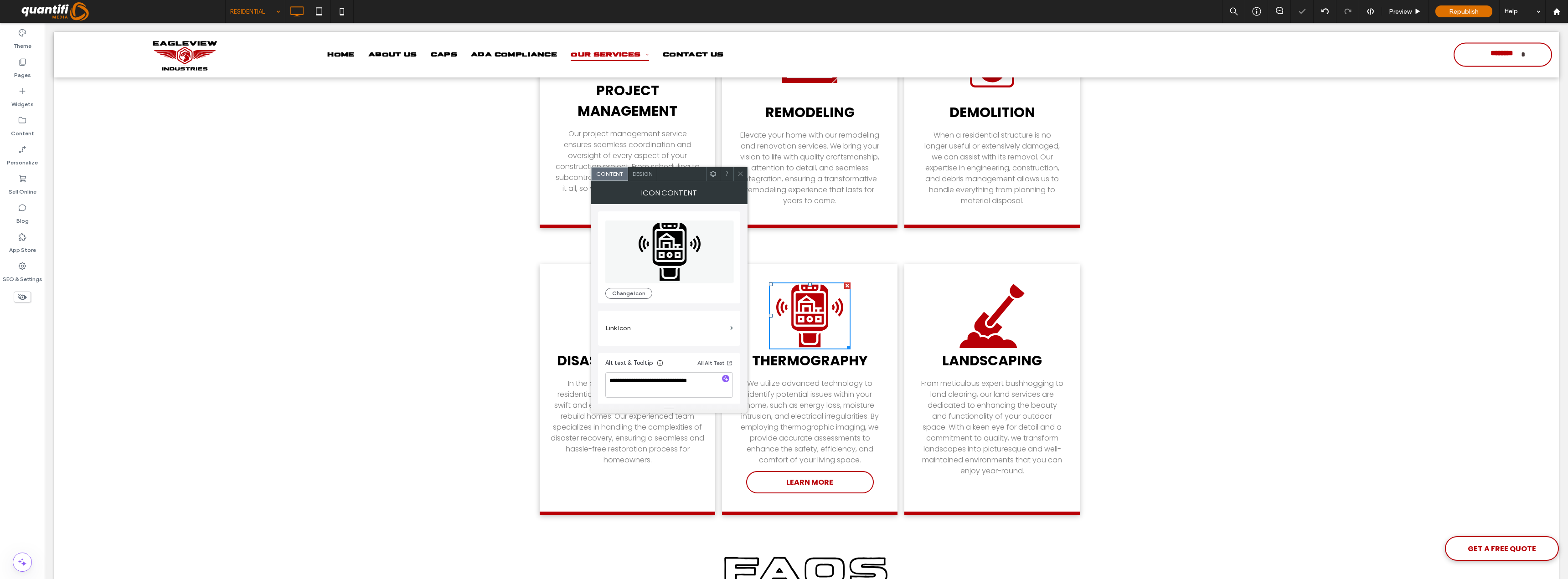 click 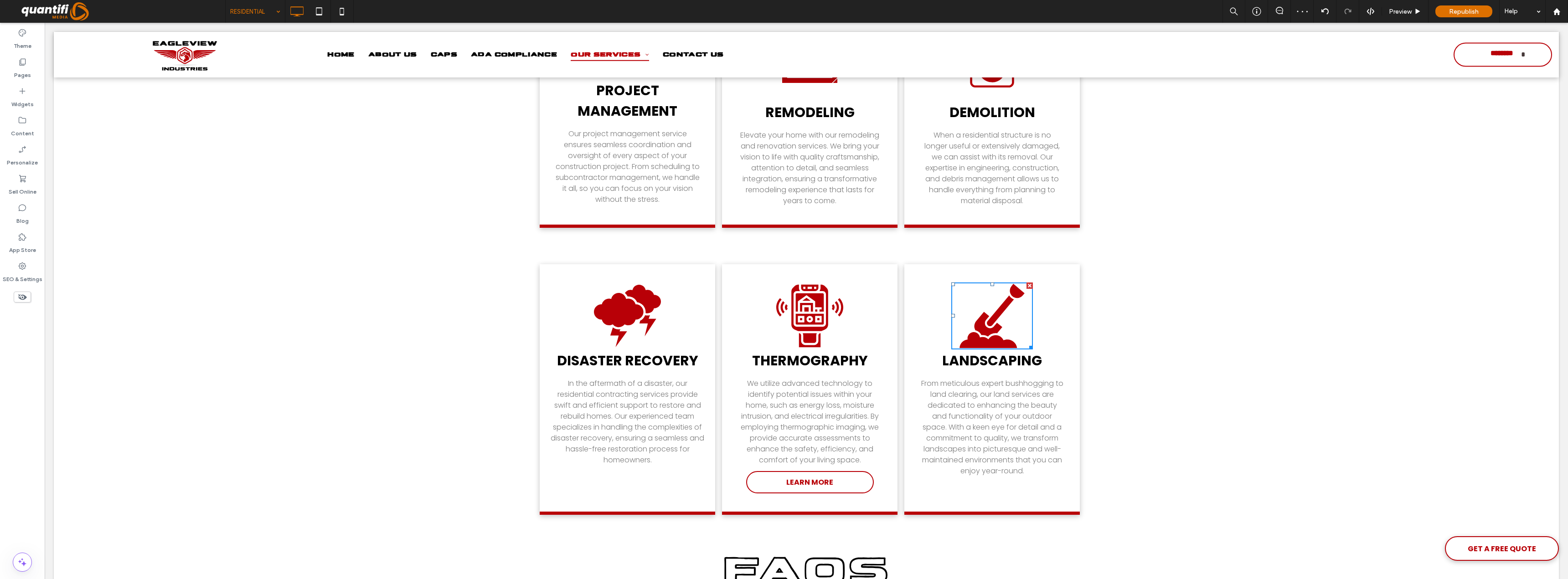 click 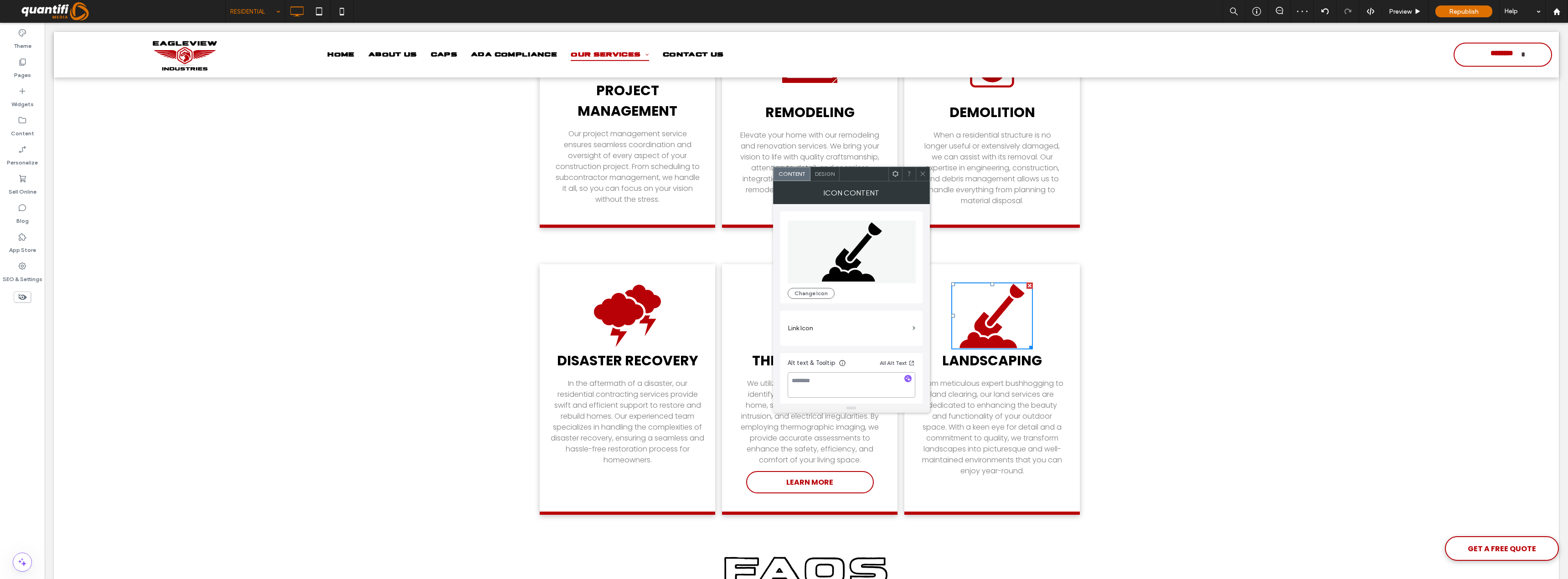 click at bounding box center [851, 385] 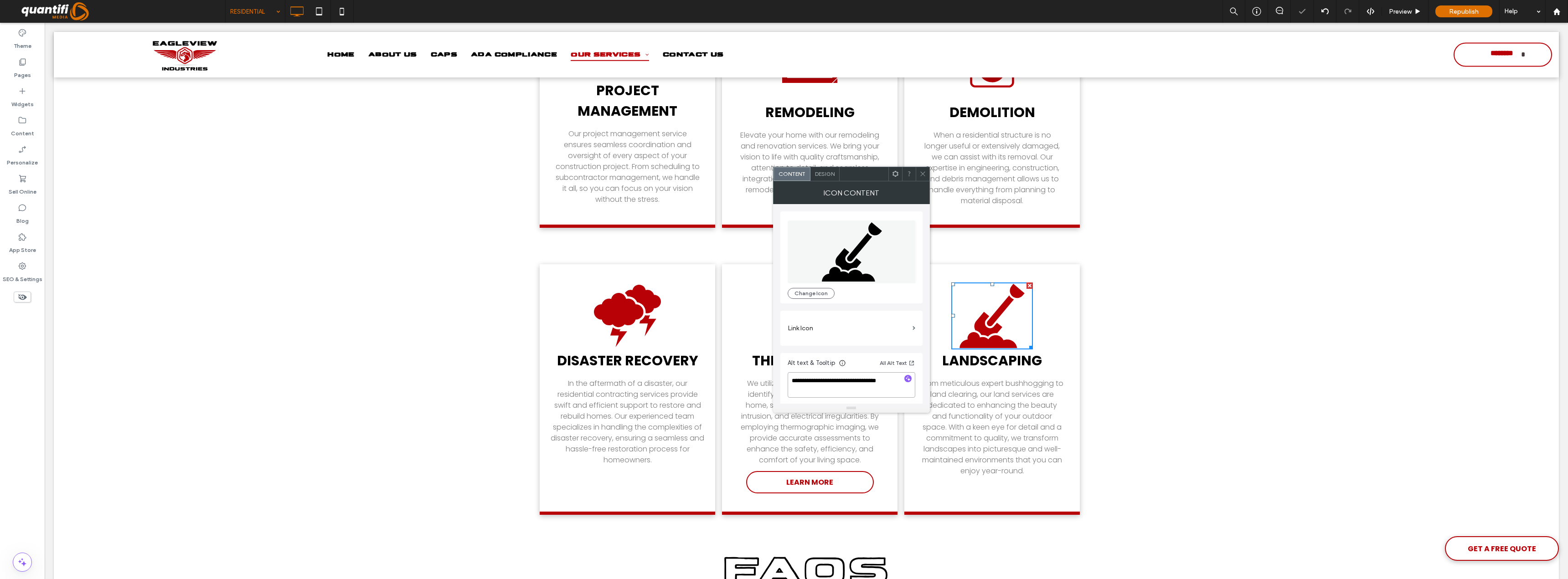 type on "**********" 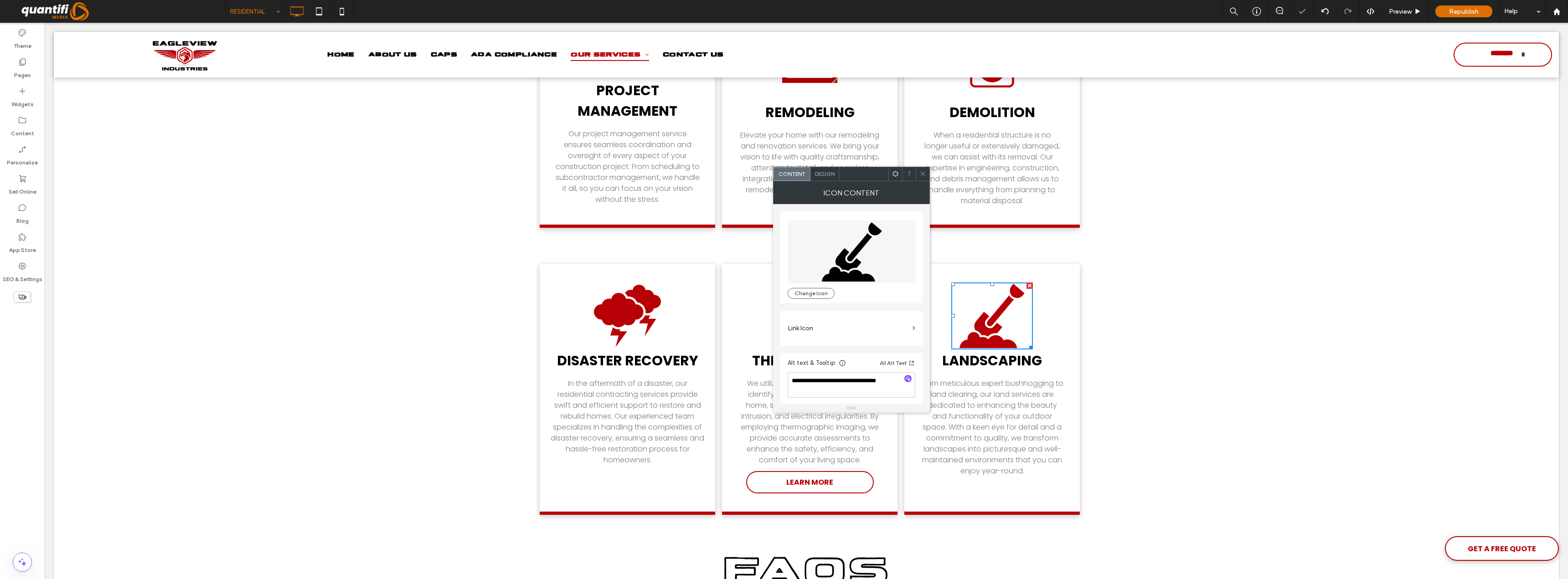 click on "**********" at bounding box center (851, 379) 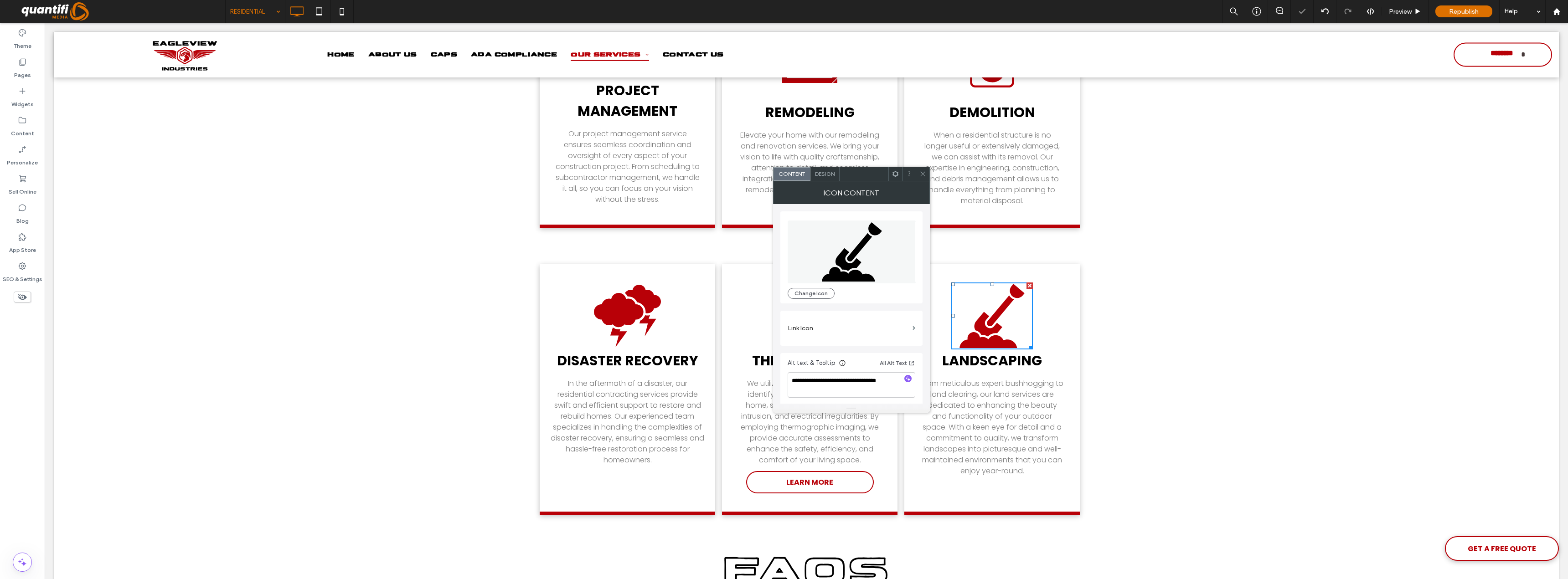 click at bounding box center (923, 174) 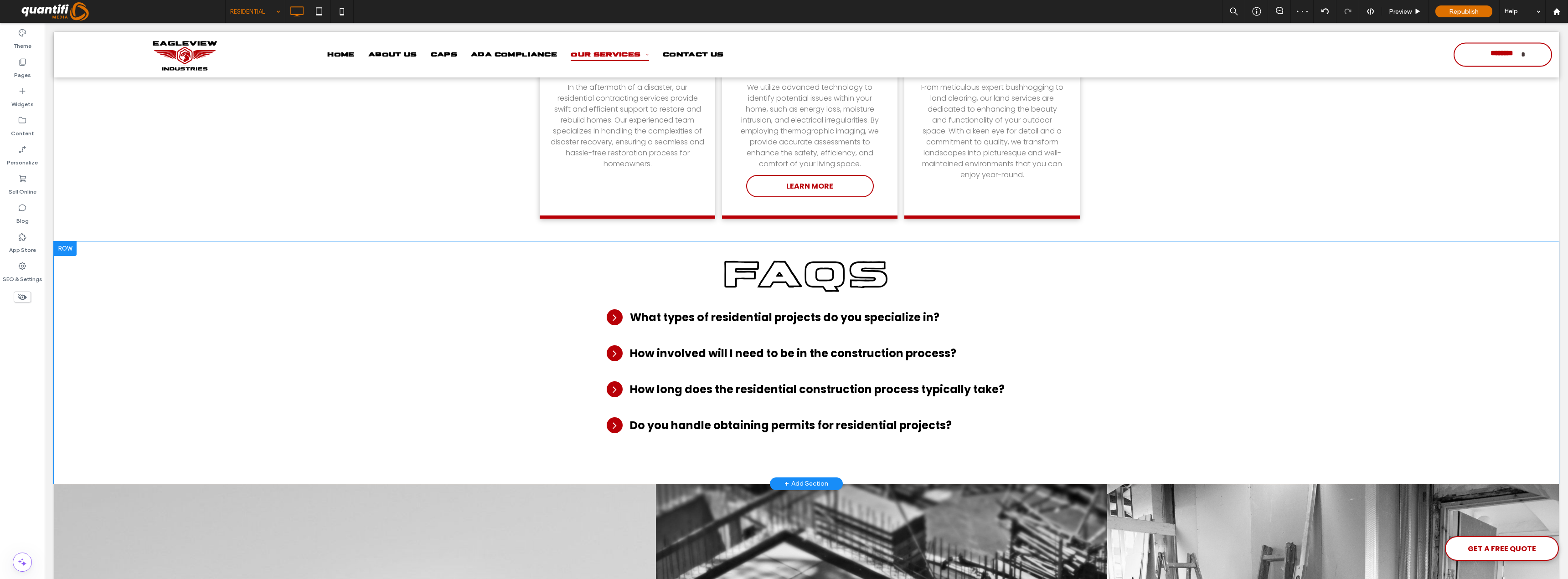 scroll, scrollTop: 773, scrollLeft: 0, axis: vertical 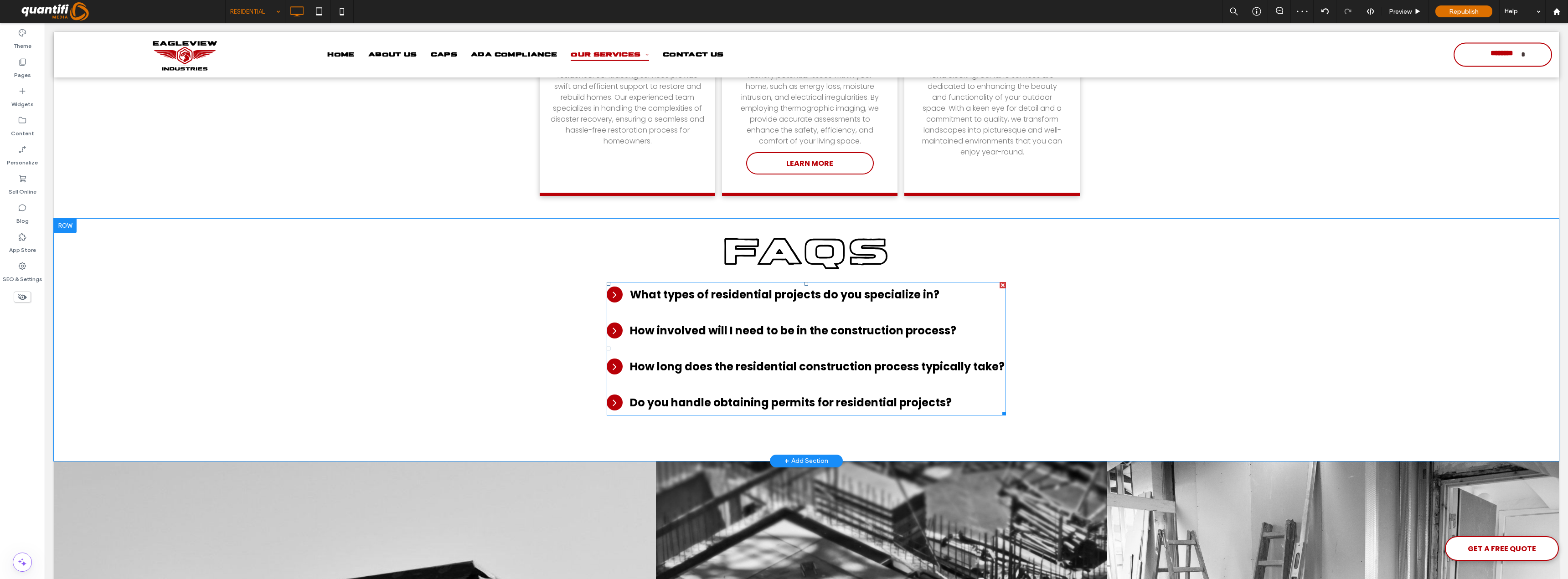 click at bounding box center (806, 348) 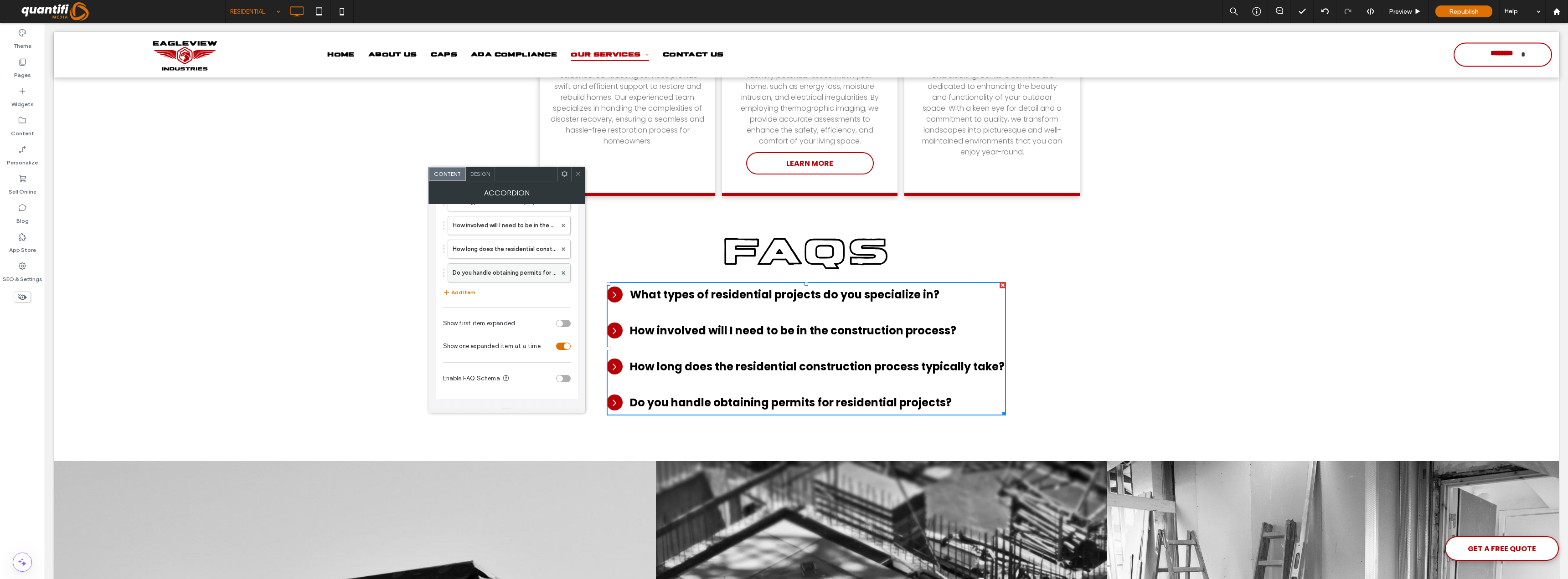 scroll, scrollTop: 0, scrollLeft: 0, axis: both 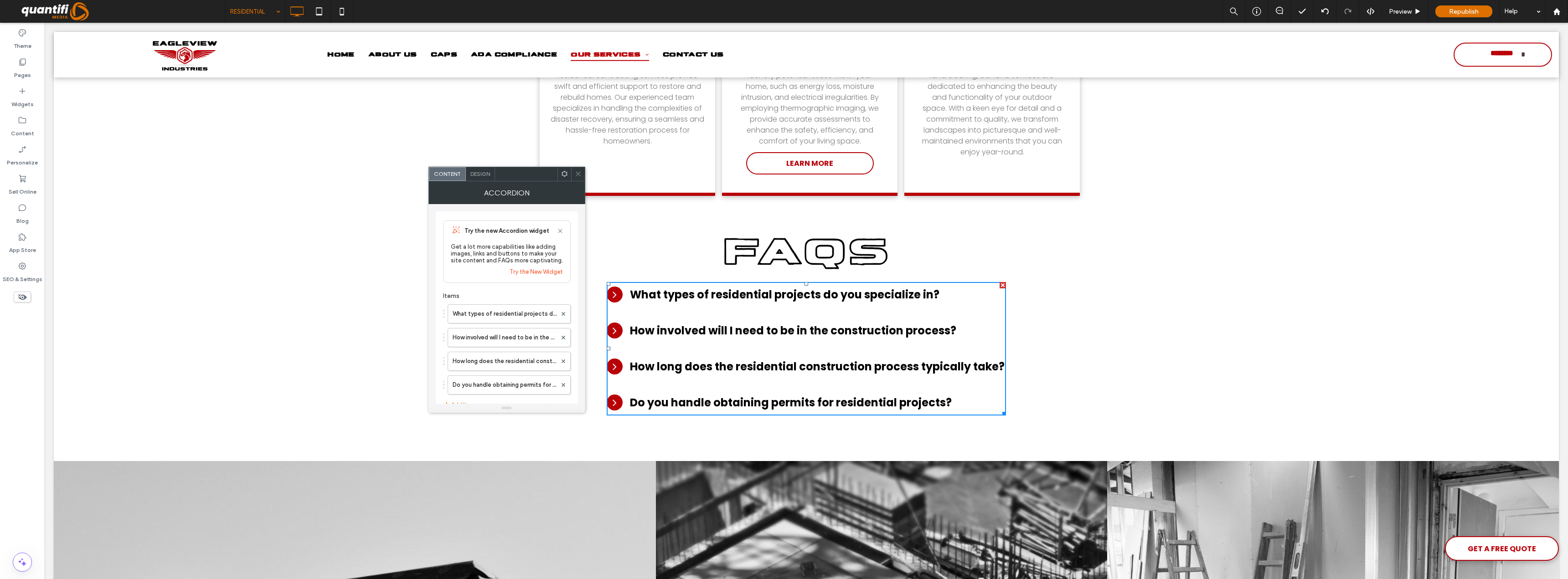 click on "Design" at bounding box center (480, 174) 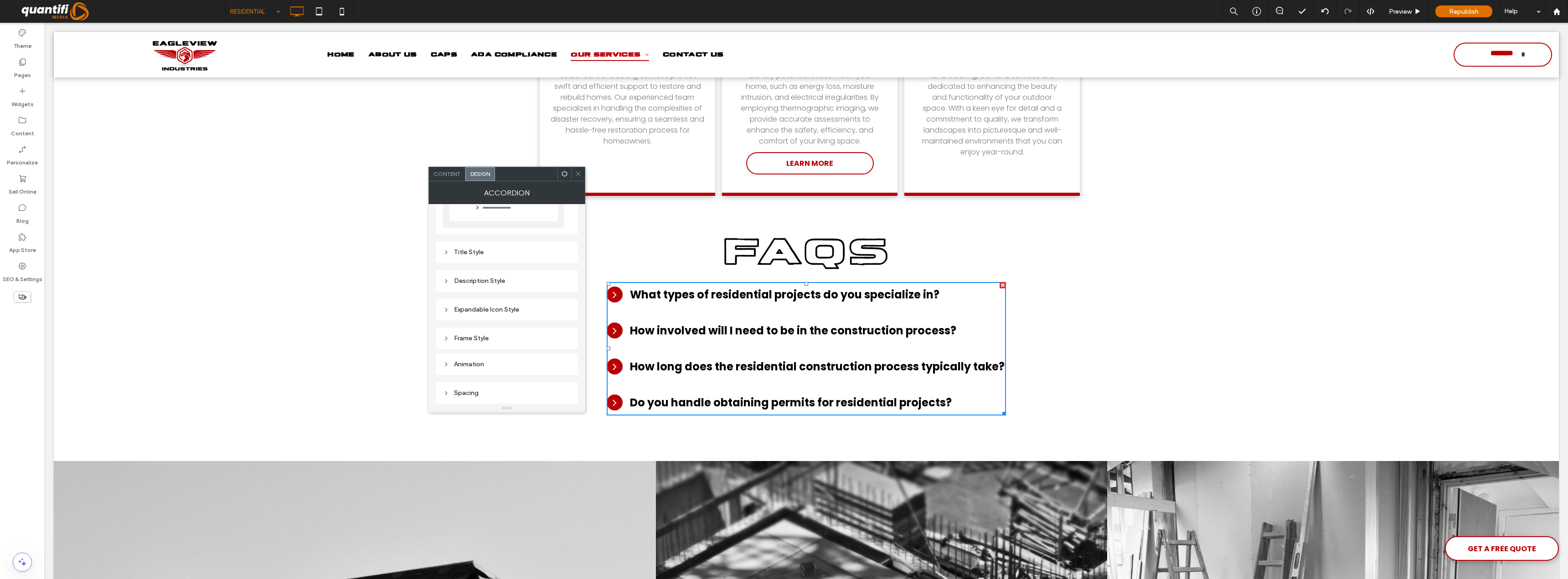 scroll, scrollTop: 0, scrollLeft: 0, axis: both 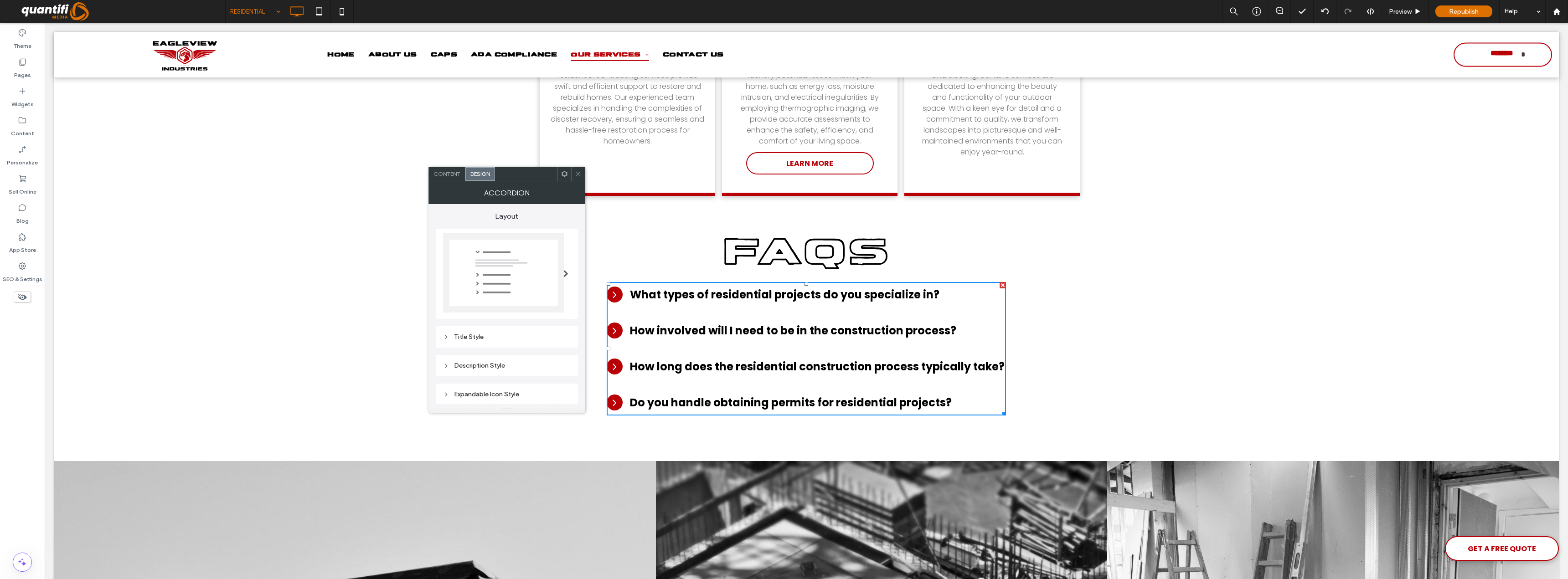 click 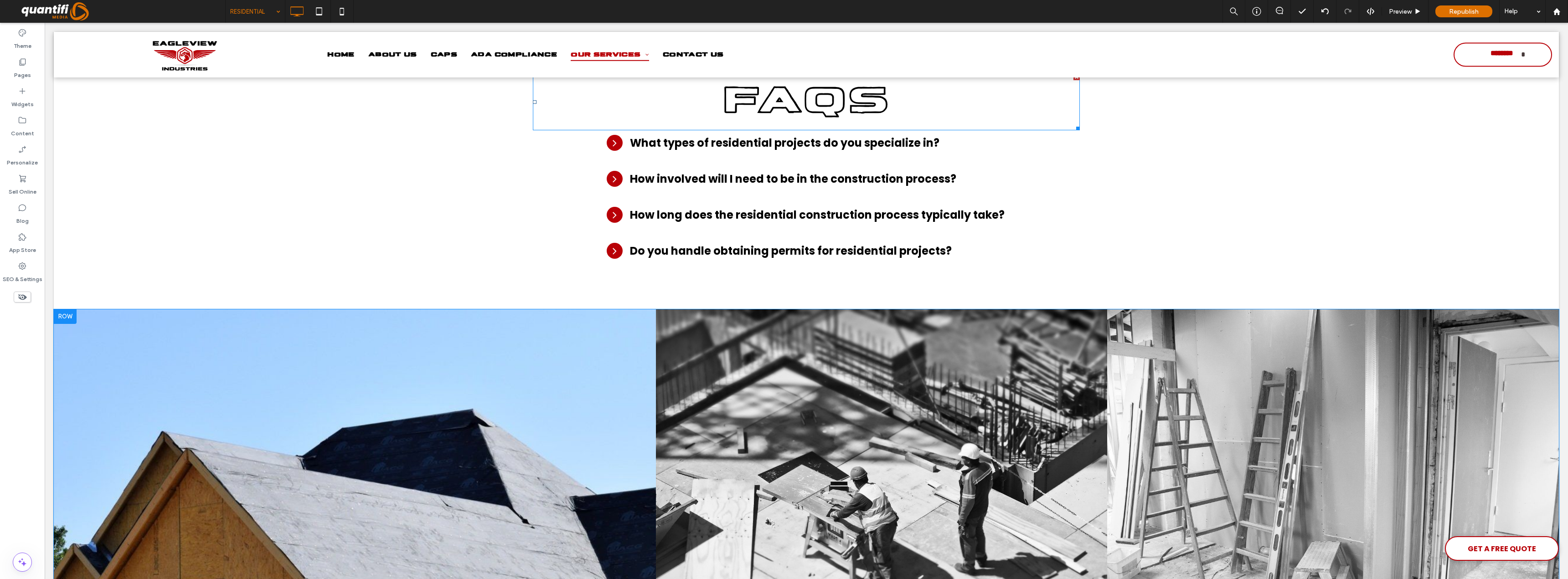 scroll, scrollTop: 1046, scrollLeft: 0, axis: vertical 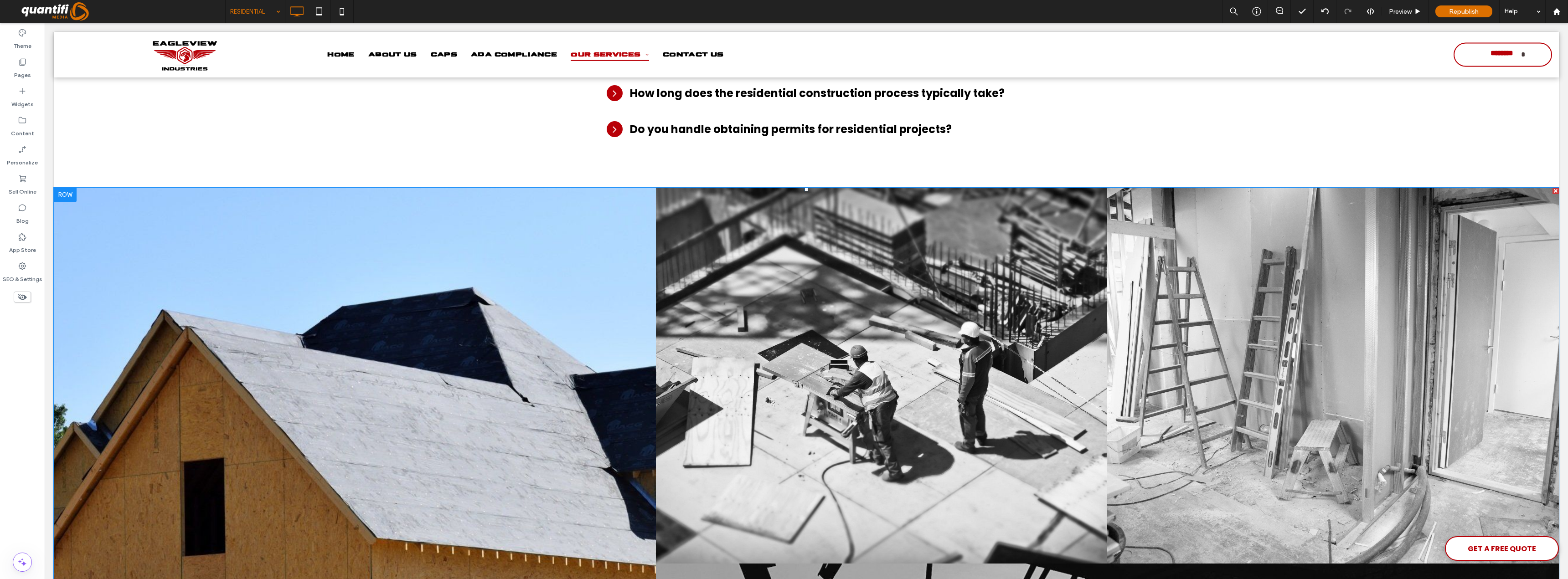 click at bounding box center (355, 564) 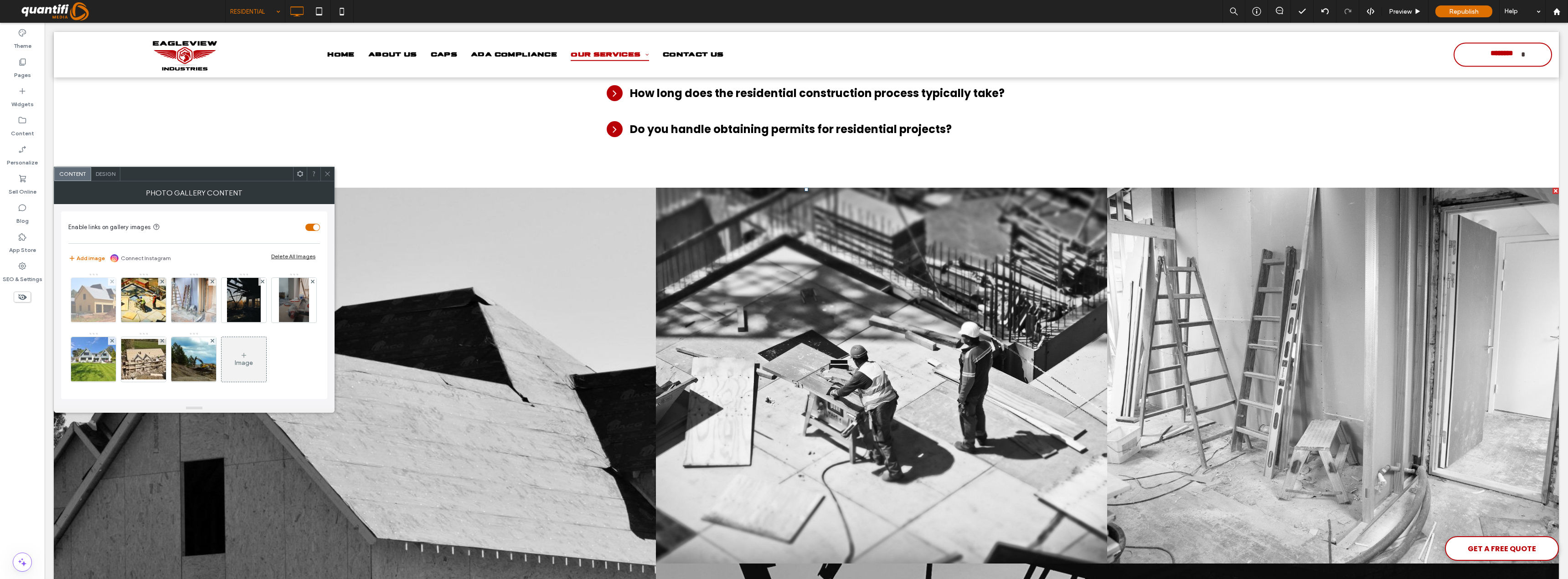 click at bounding box center (93, 300) 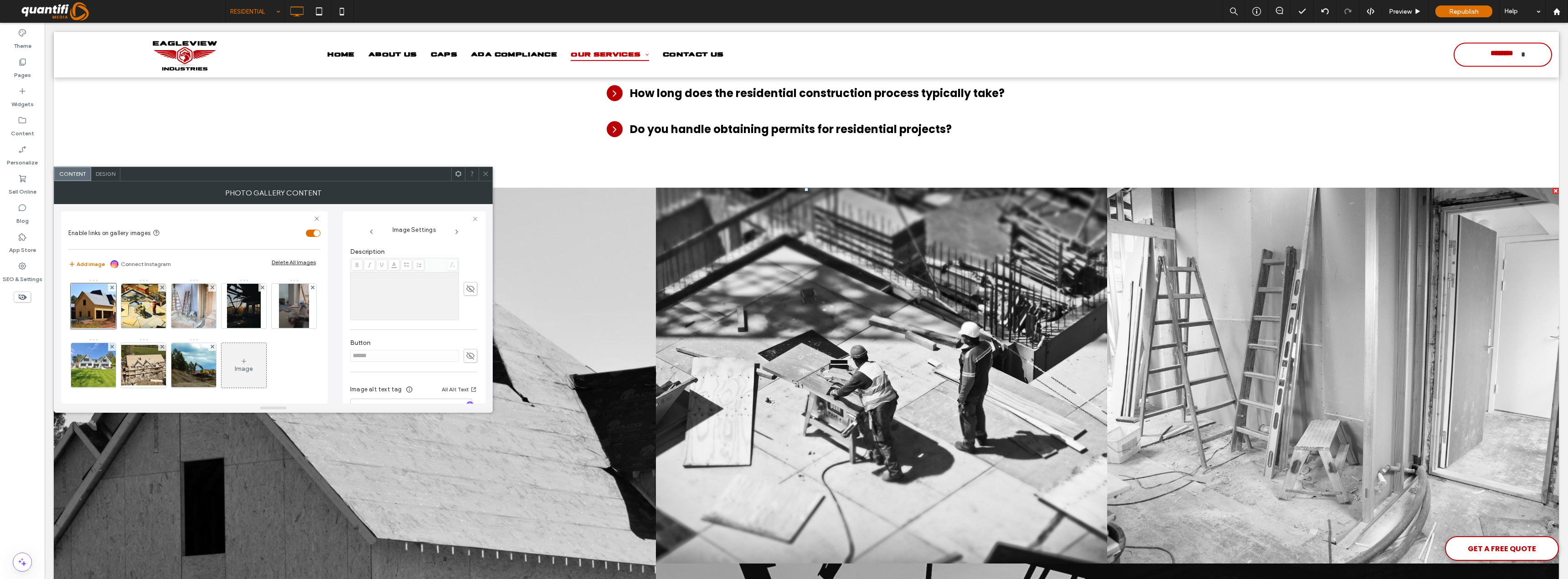 scroll, scrollTop: 260, scrollLeft: 0, axis: vertical 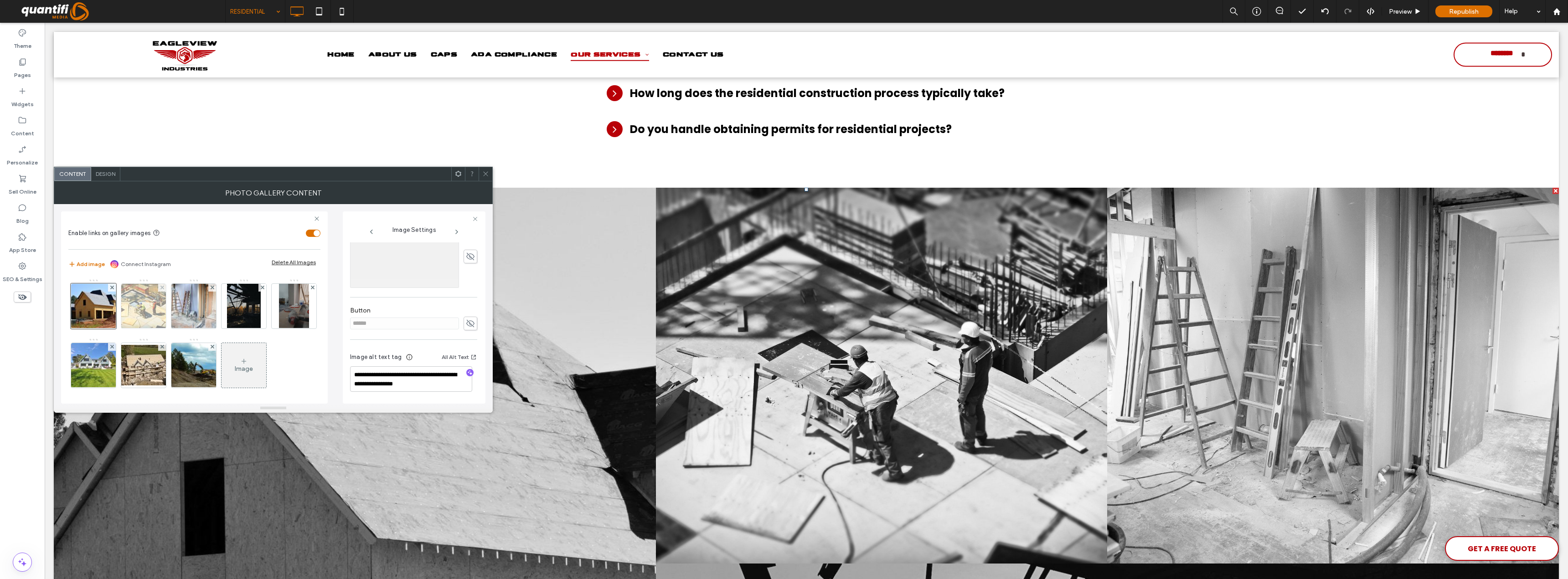 click at bounding box center [144, 306] 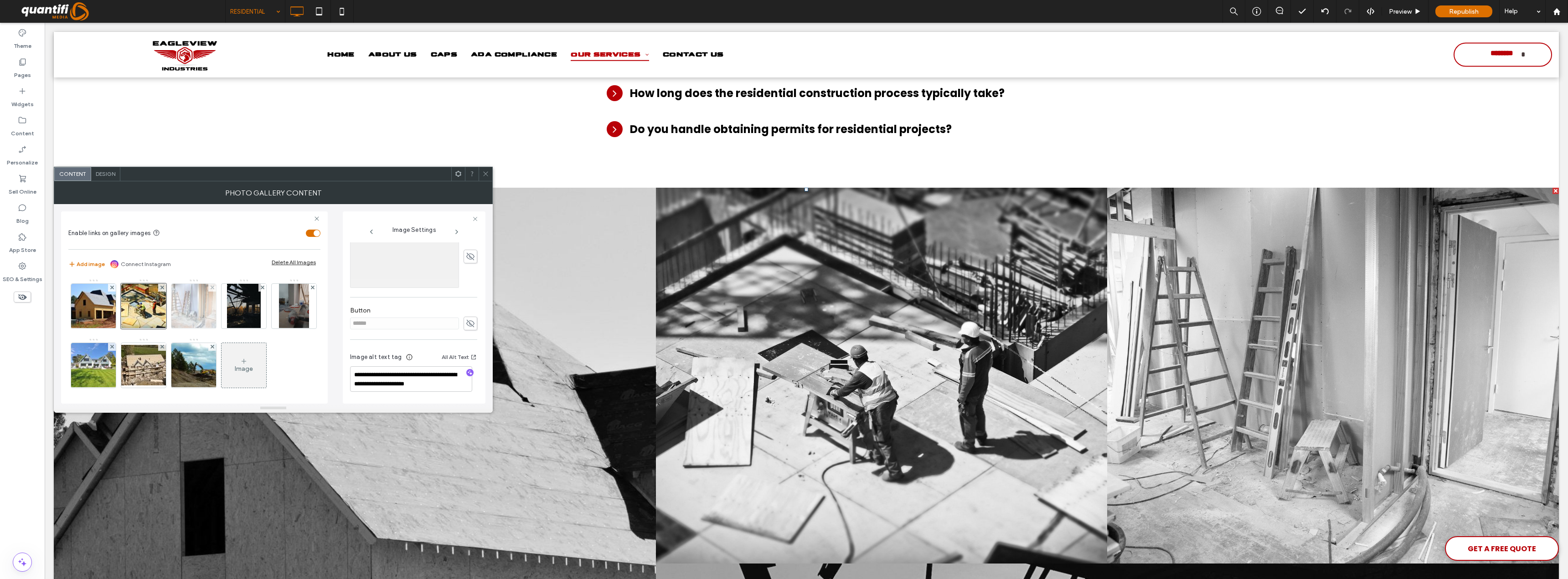 click at bounding box center [194, 306] 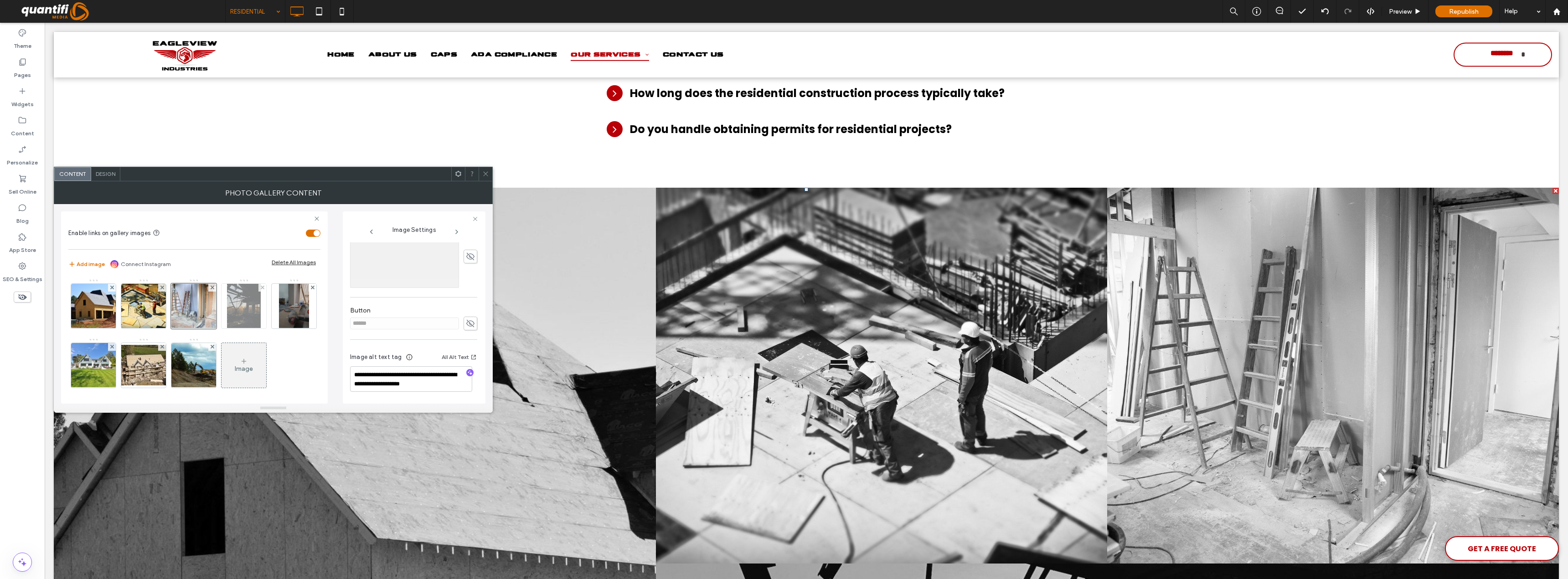scroll, scrollTop: 260, scrollLeft: 0, axis: vertical 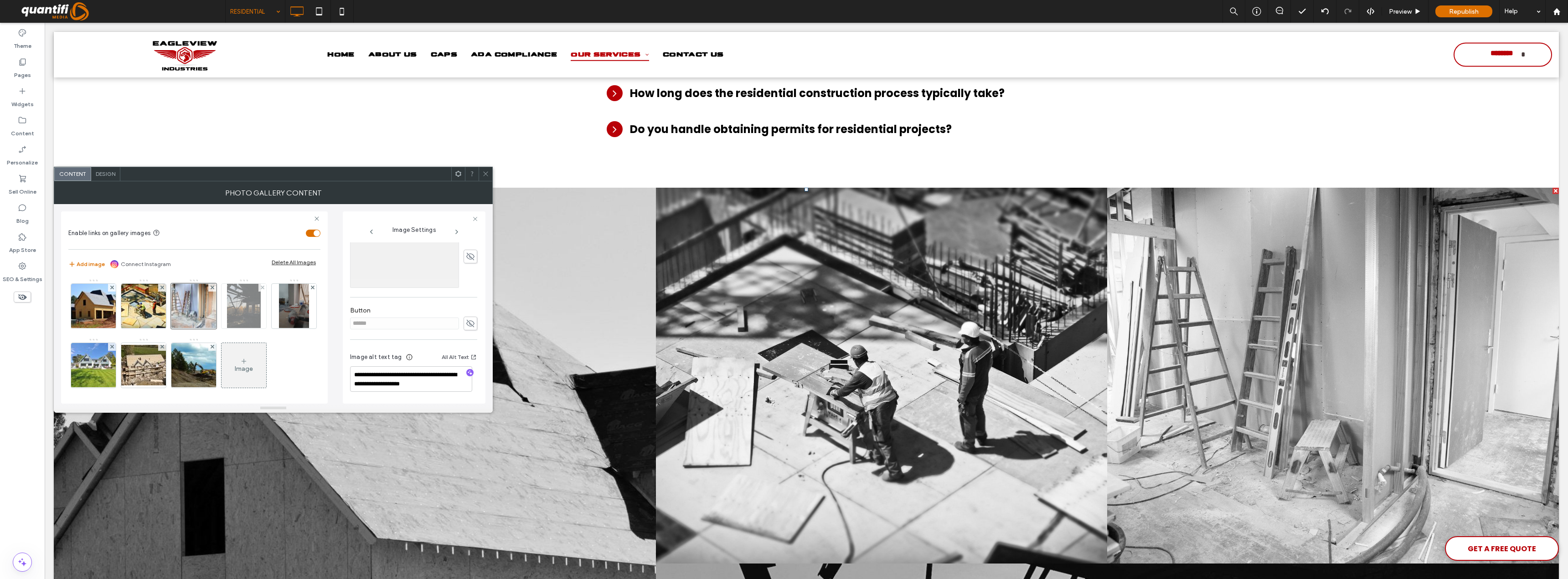 click at bounding box center (244, 306) 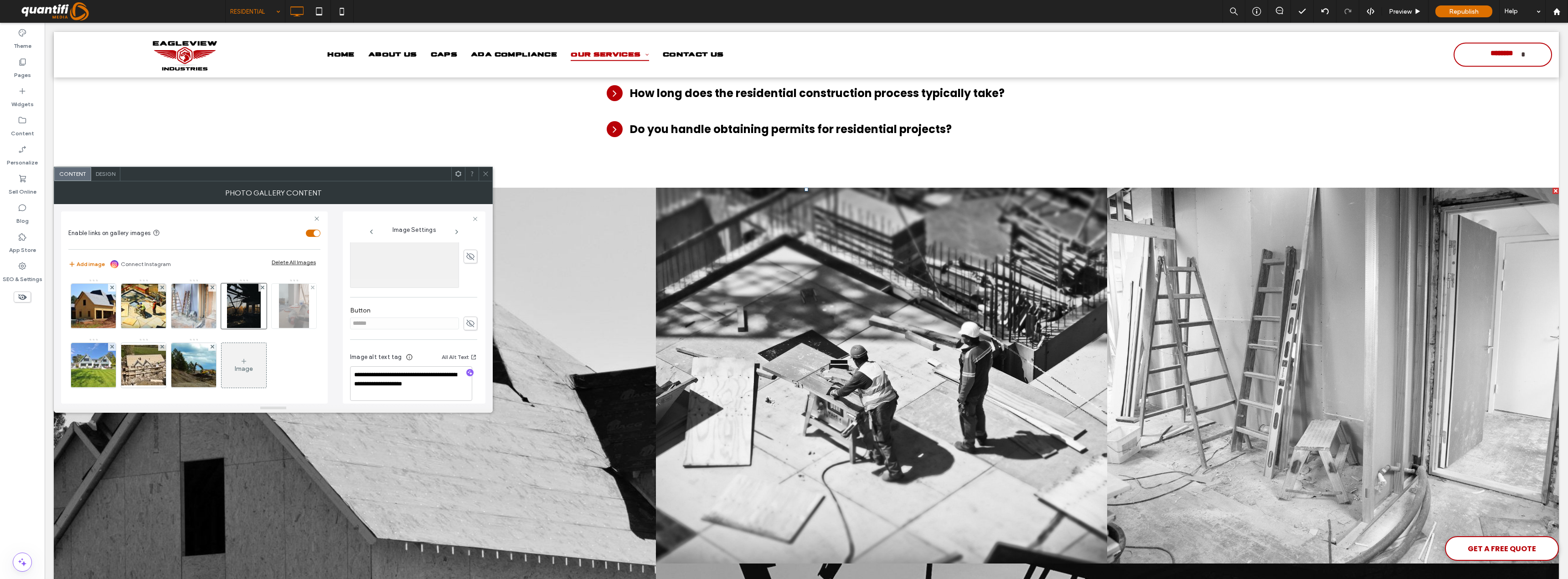 click at bounding box center [294, 306] 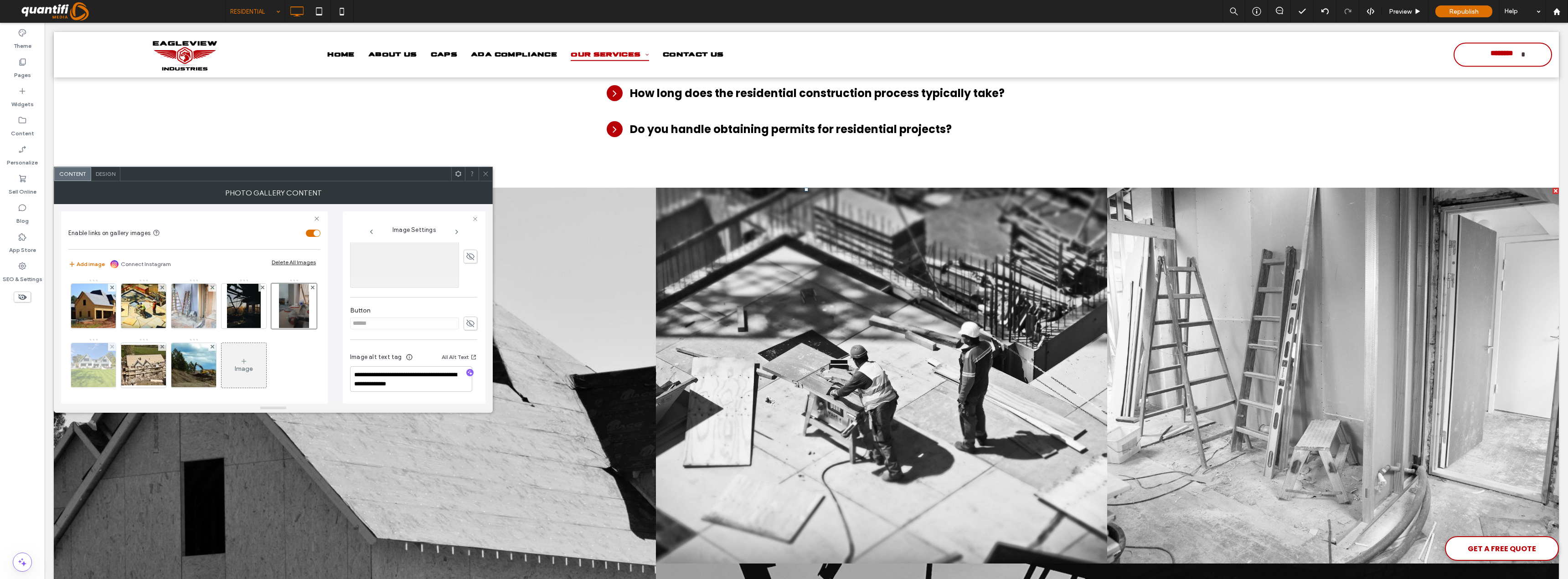 click at bounding box center (93, 365) 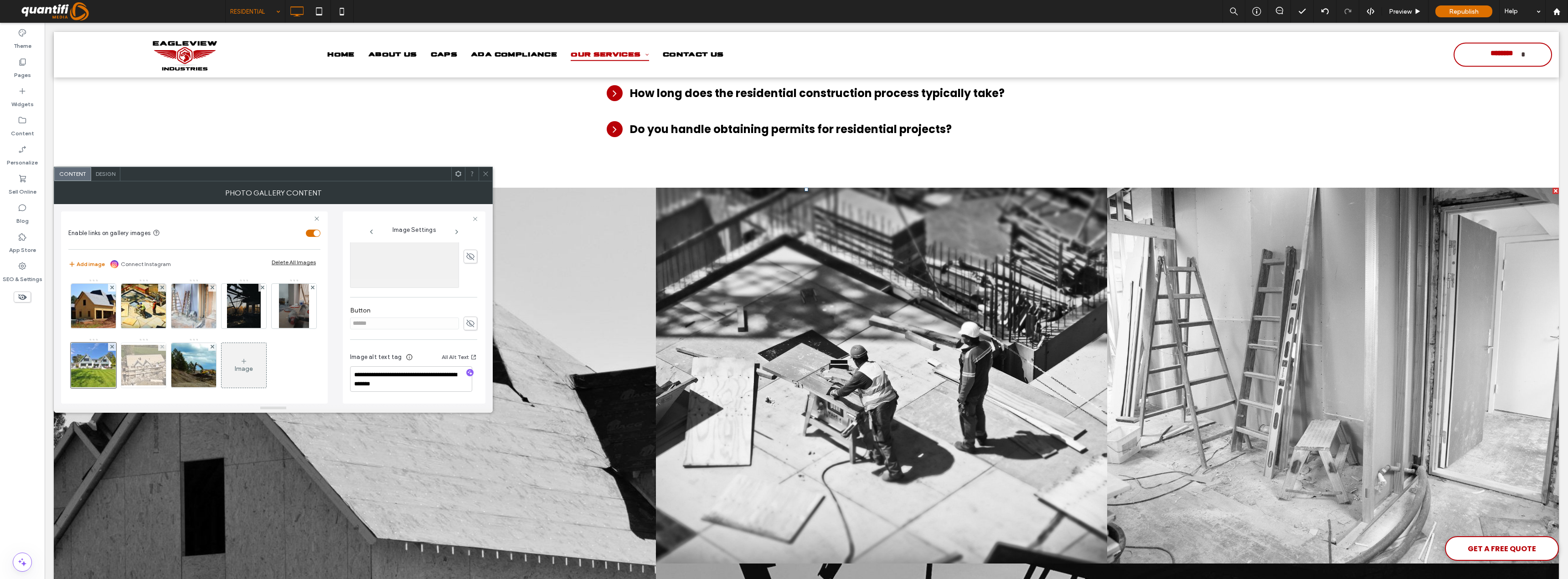 click at bounding box center (144, 365) 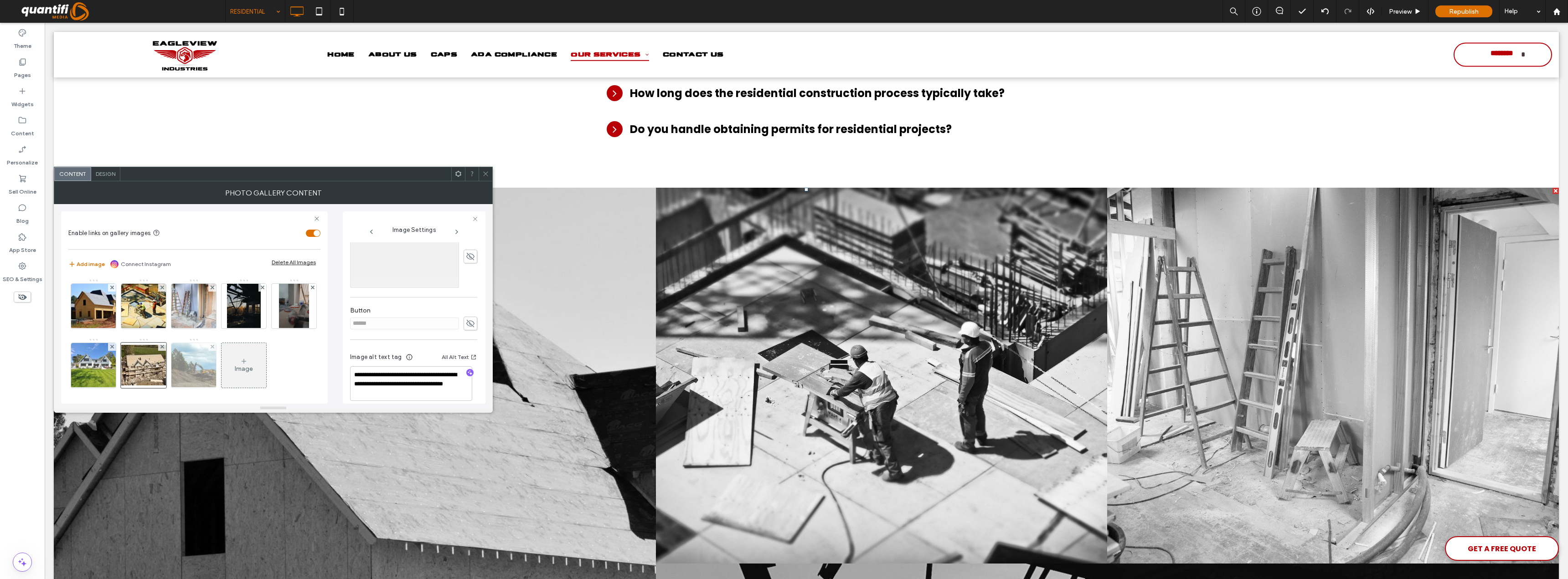 click at bounding box center (194, 365) 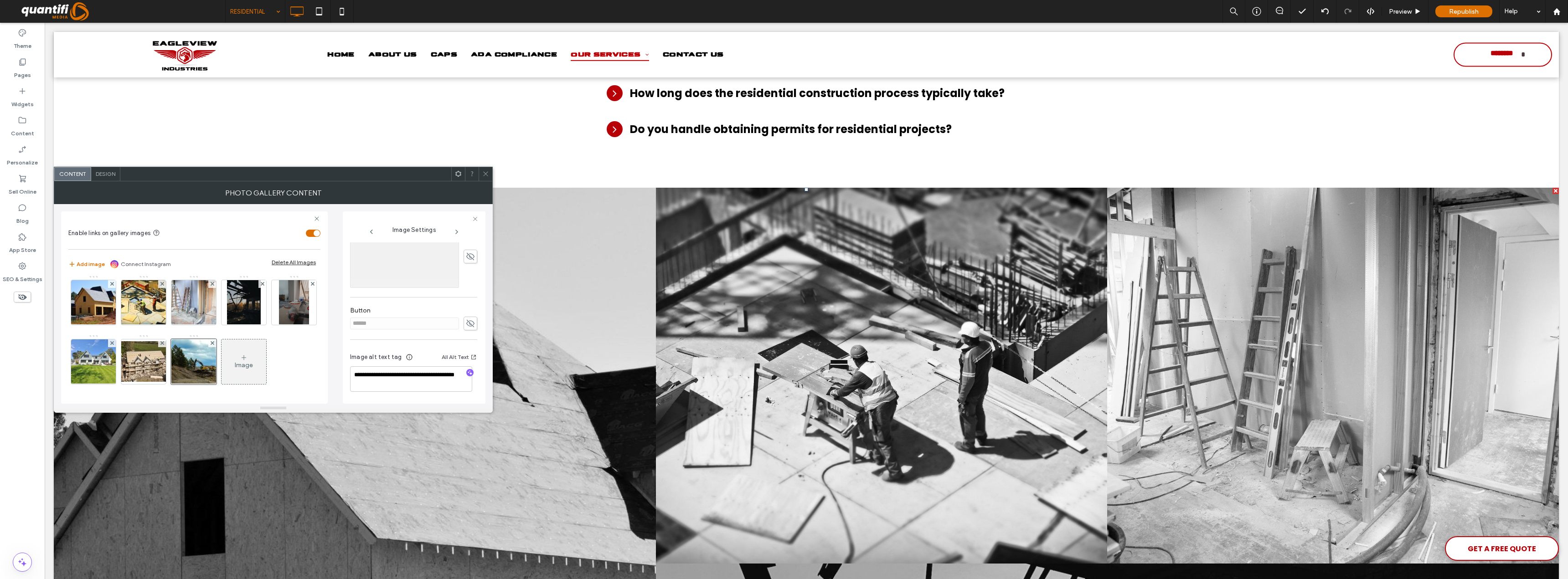 scroll, scrollTop: 63, scrollLeft: 0, axis: vertical 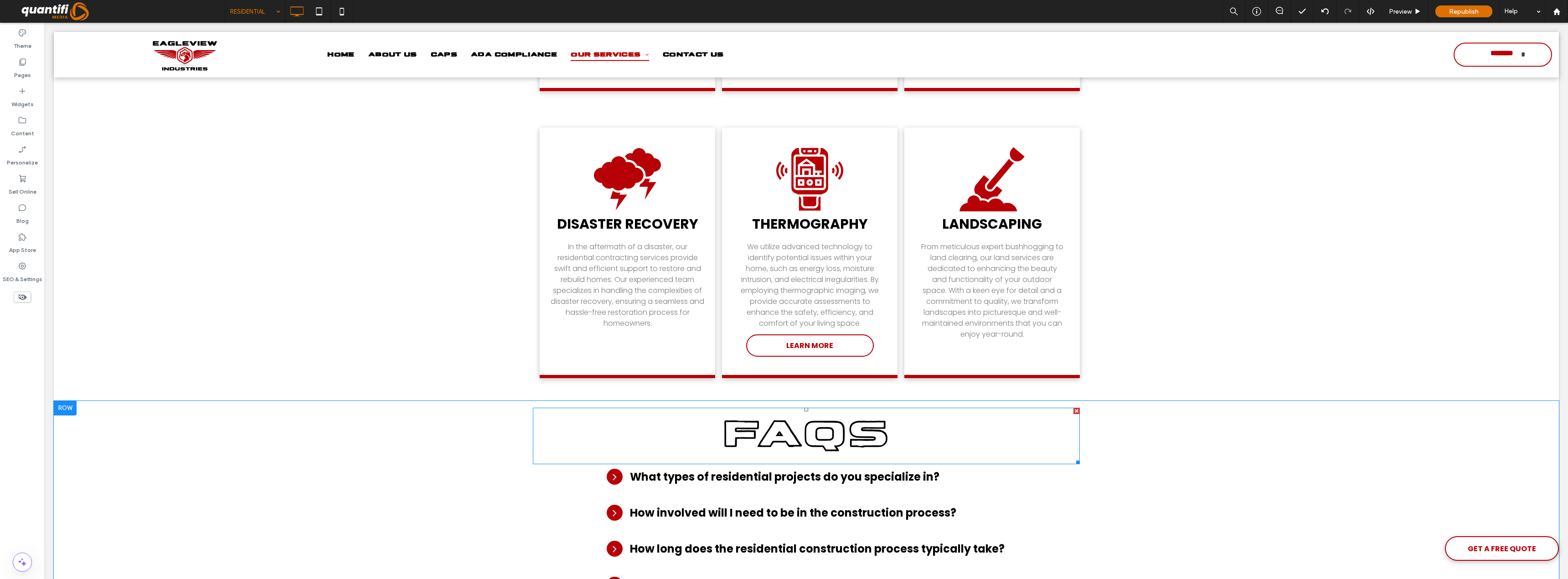 click on "FAQs" at bounding box center (806, 436) 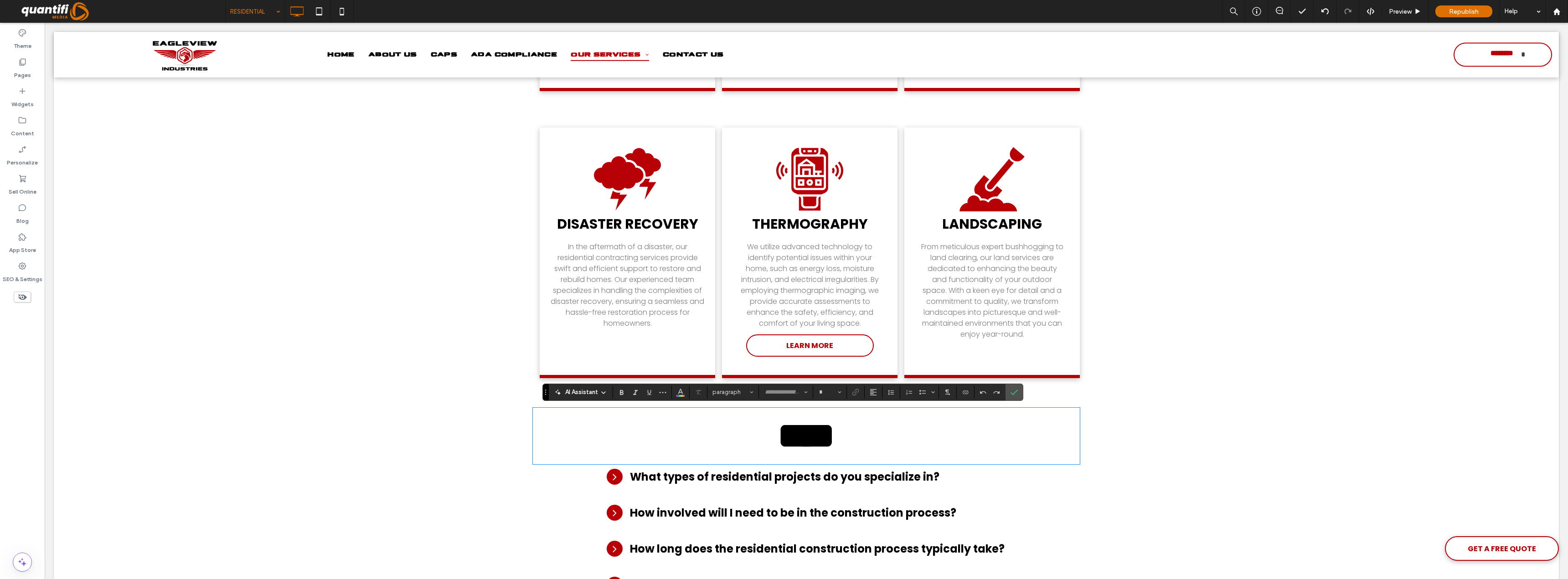 type on "**********" 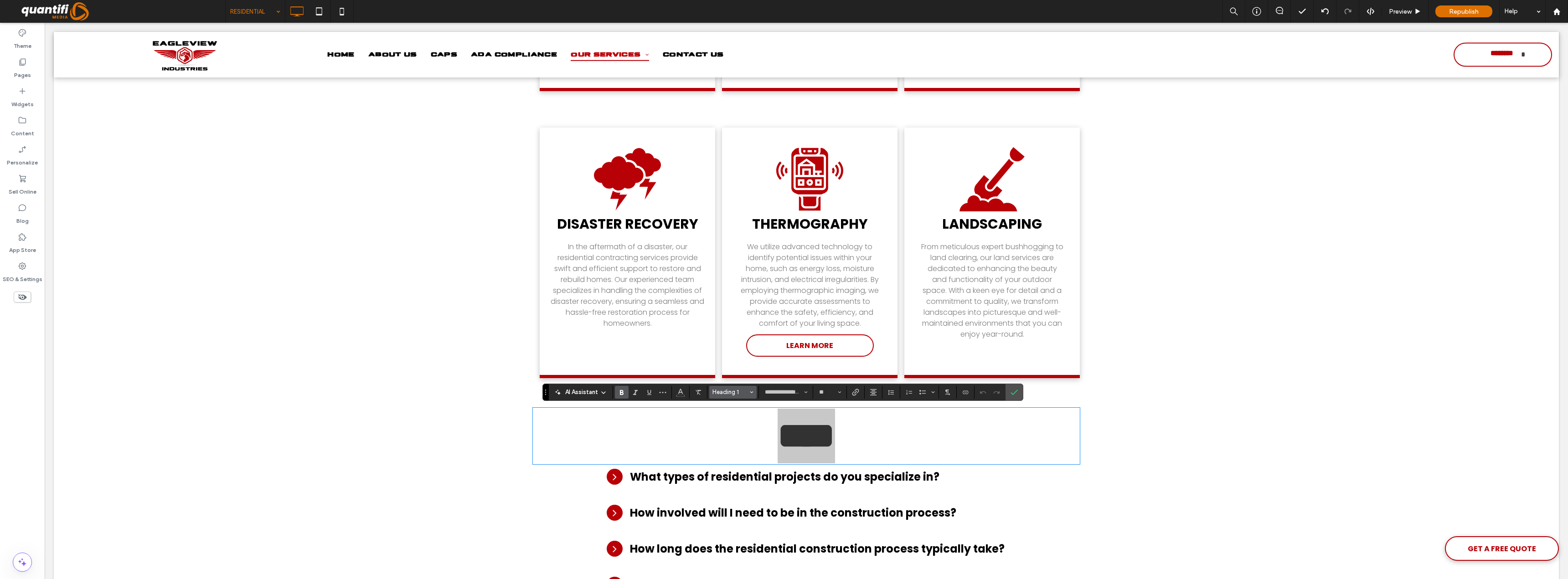 click on "Heading 1" at bounding box center (730, 392) 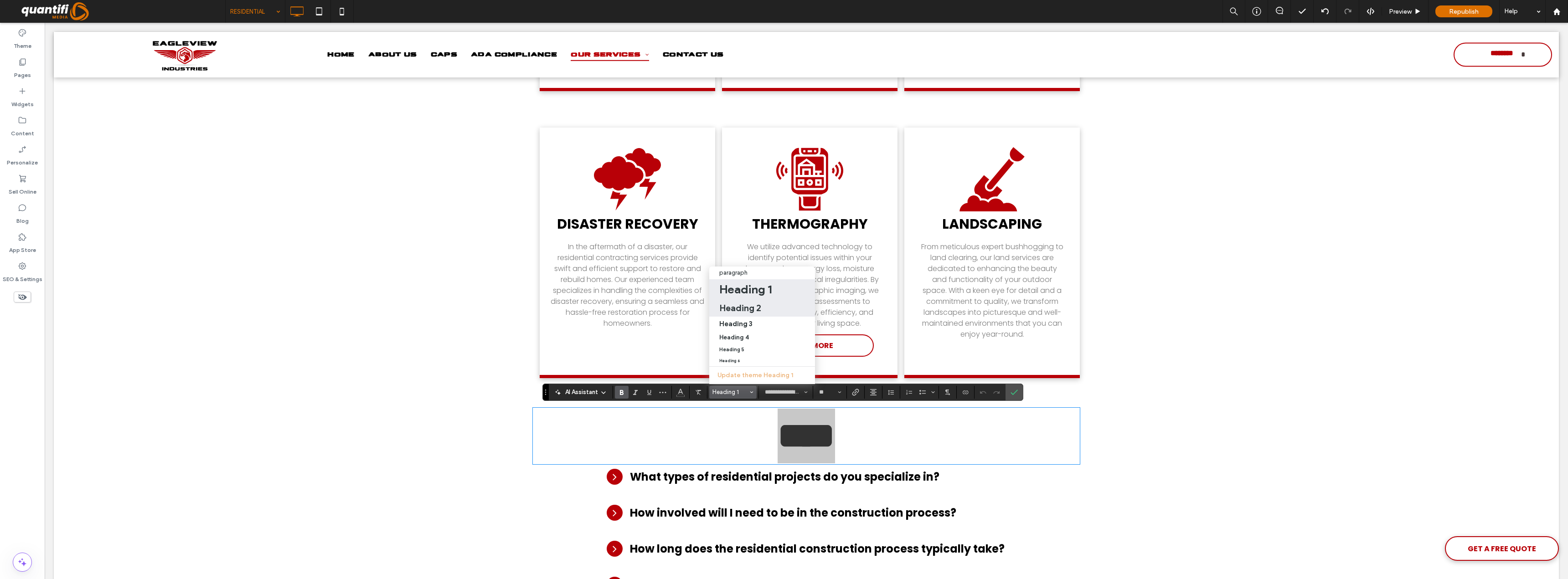 click on "Heading 2" at bounding box center [762, 308] 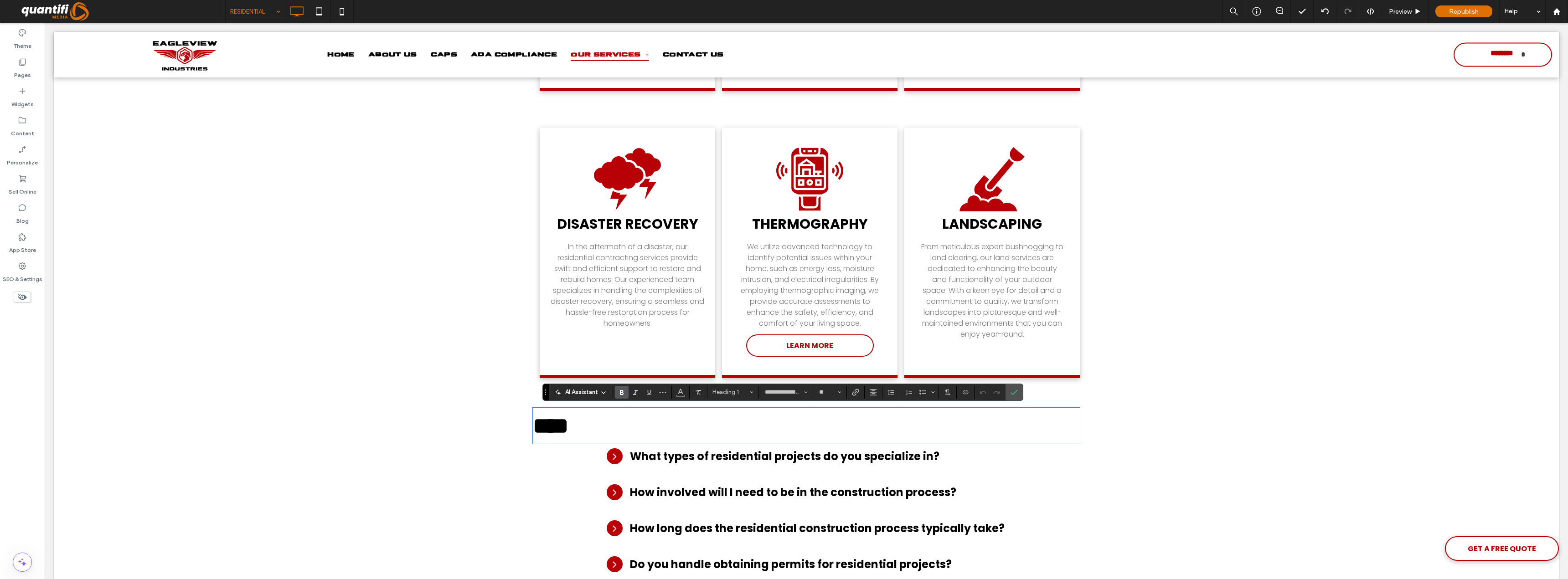 type on "**********" 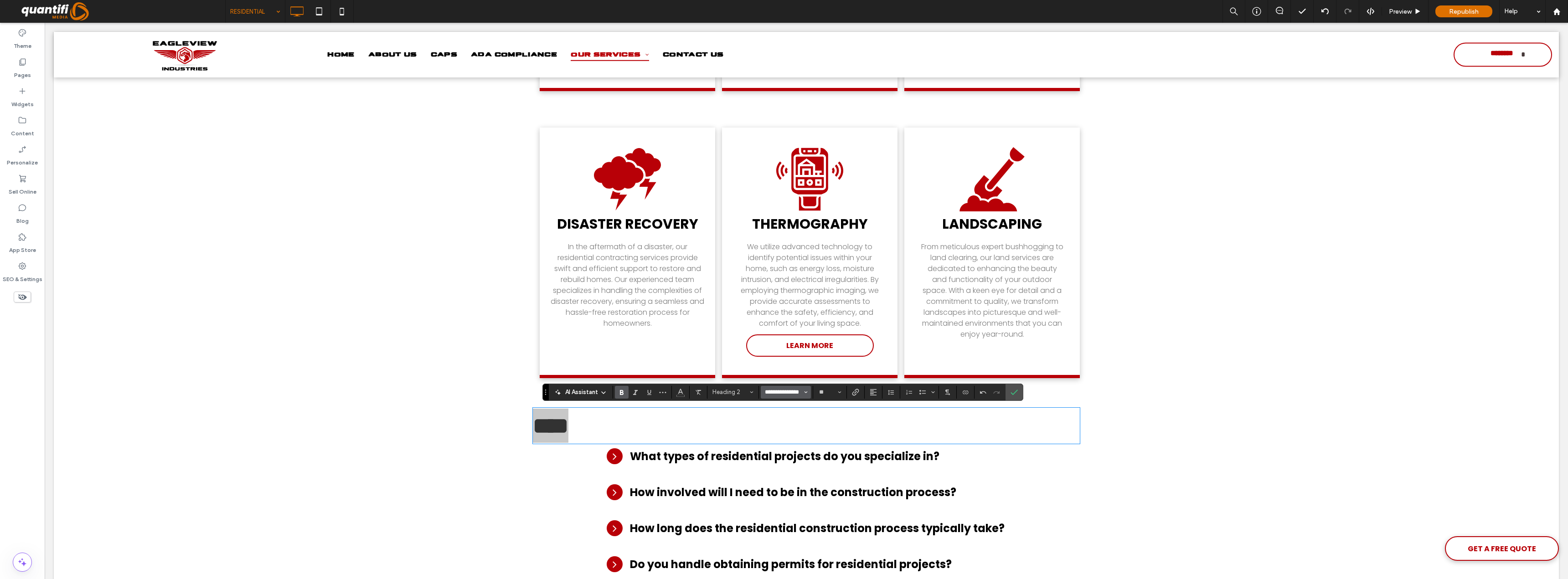 click on "**********" at bounding box center (783, 392) 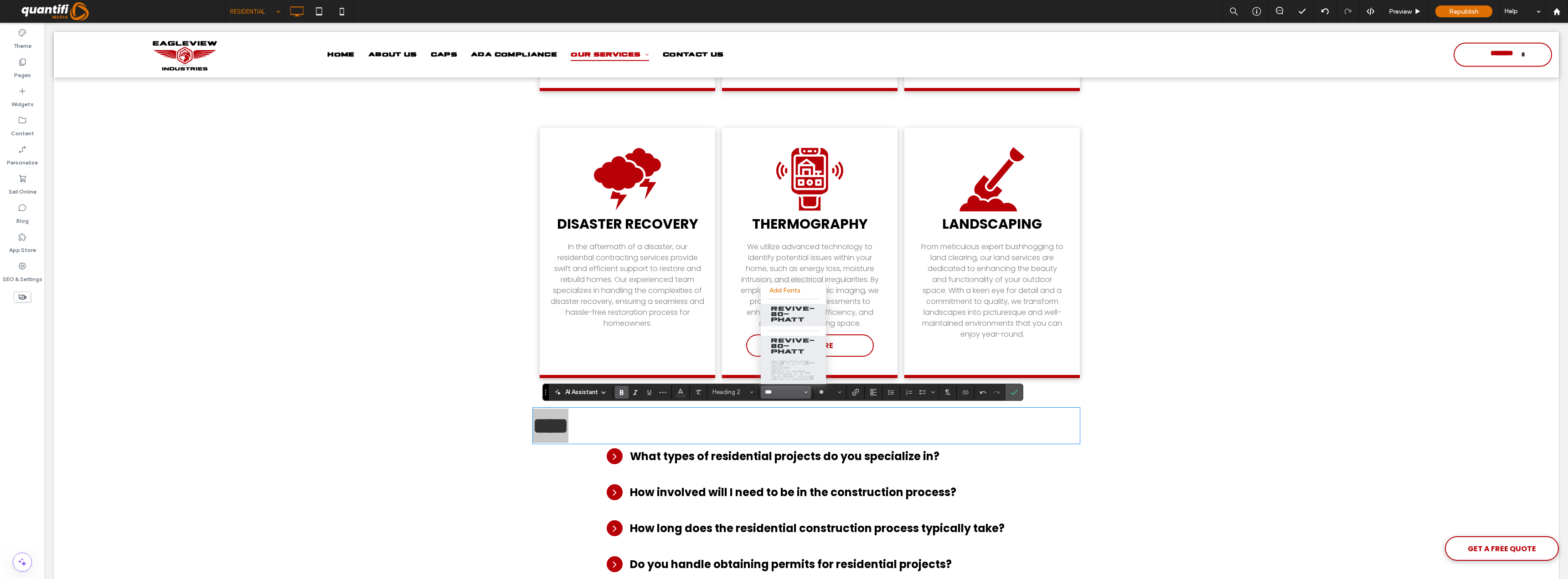 scroll, scrollTop: 37, scrollLeft: 0, axis: vertical 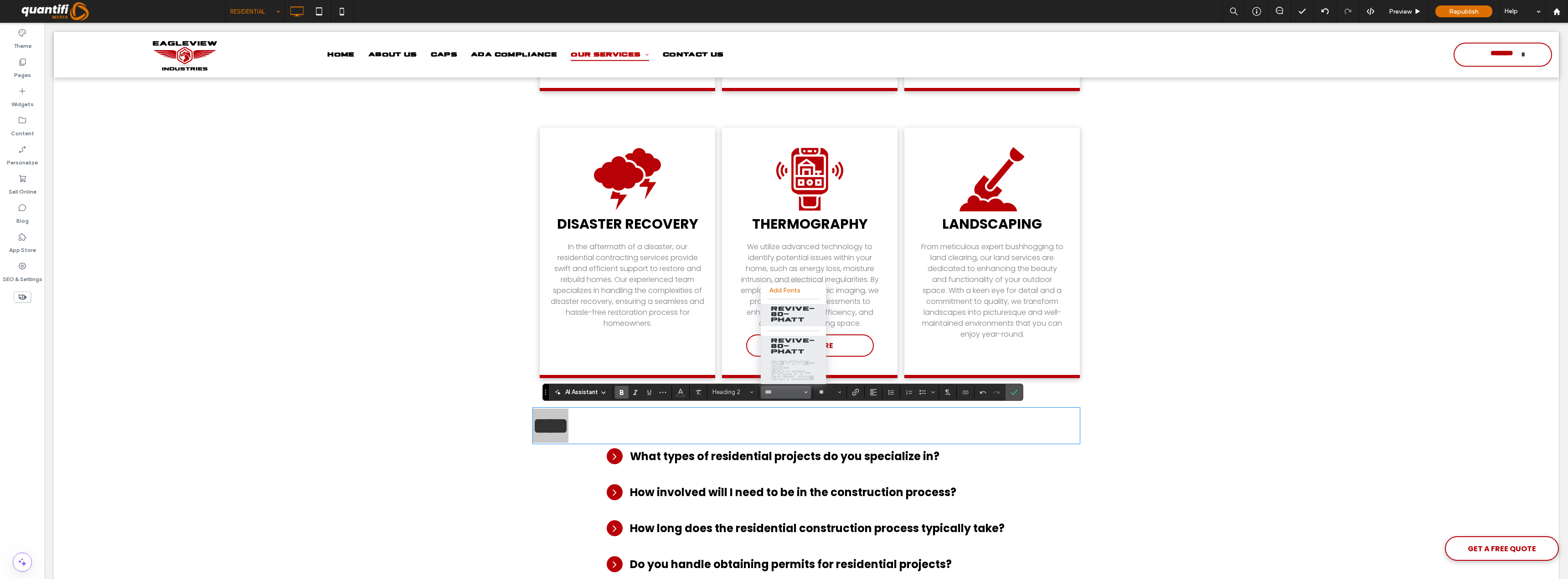 drag, startPoint x: 795, startPoint y: 358, endPoint x: 781, endPoint y: 358, distance: 14 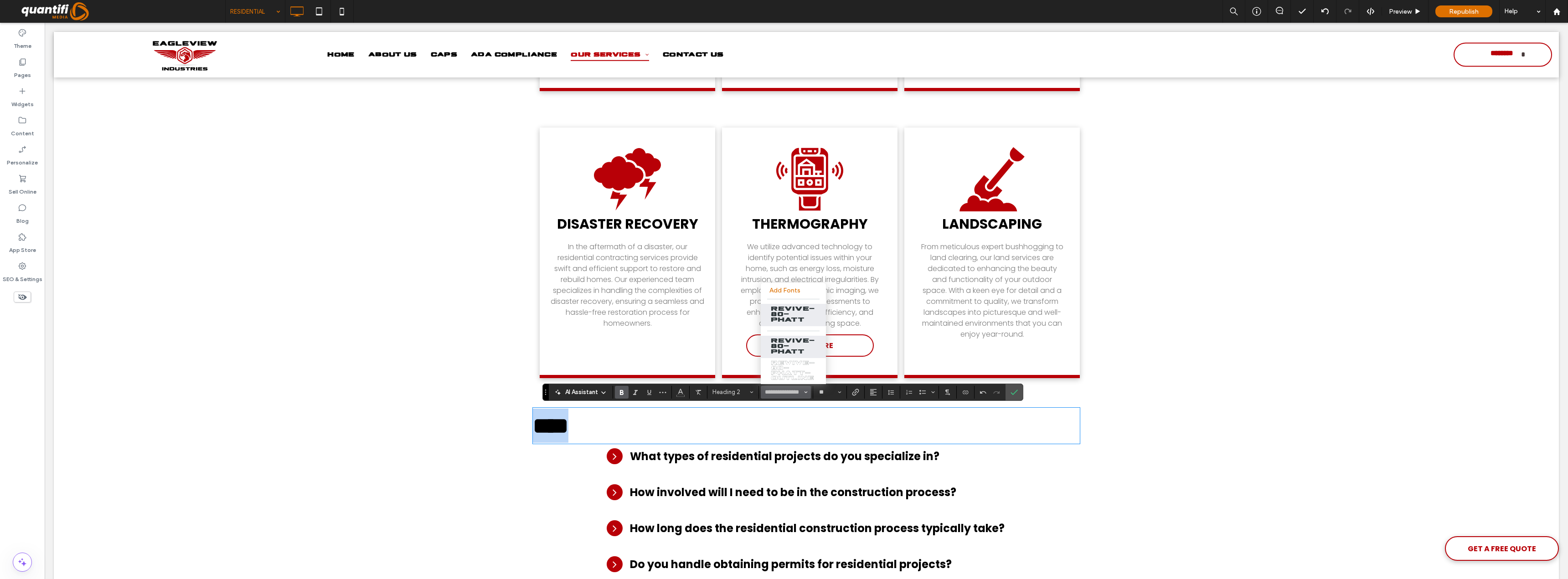type on "**********" 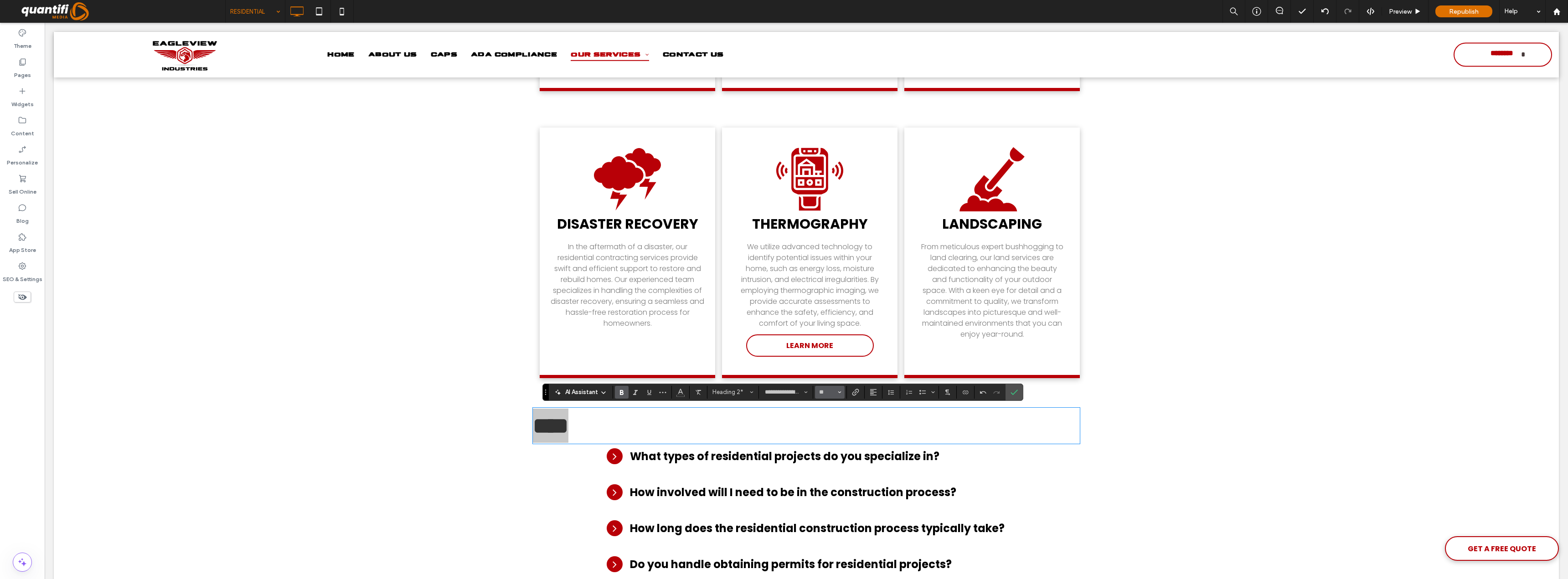 click on "**" at bounding box center [827, 392] 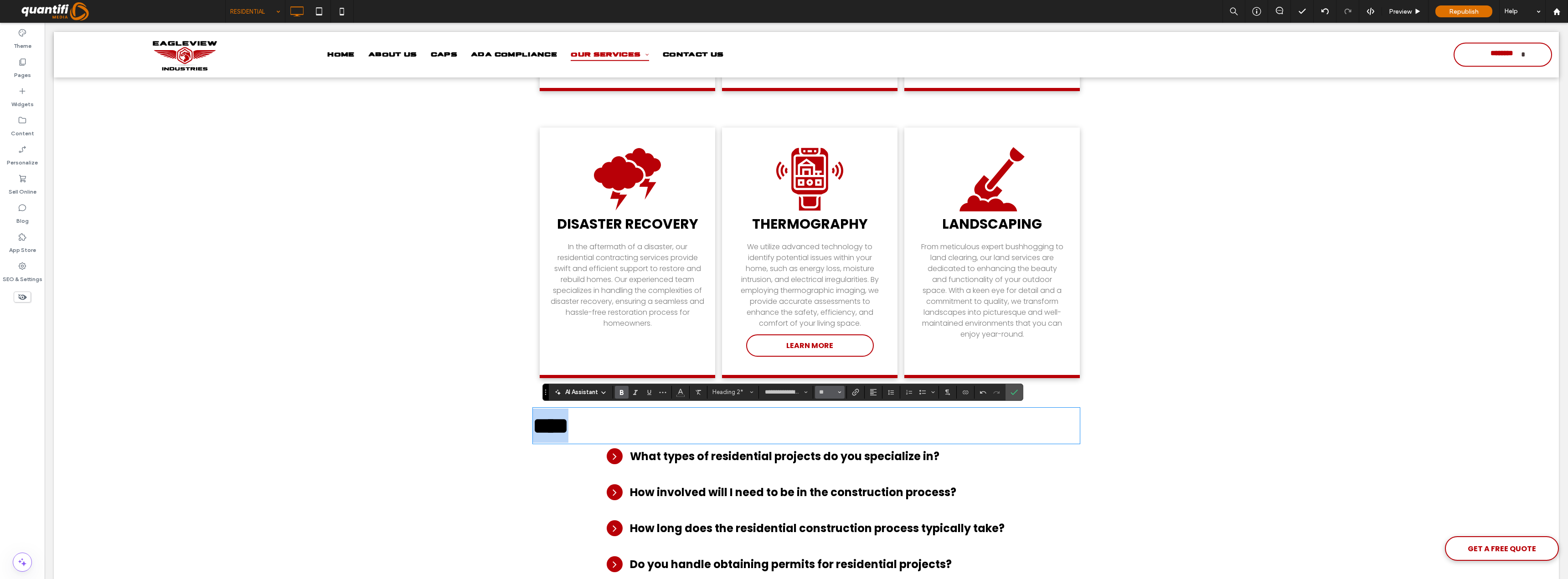 type on "**" 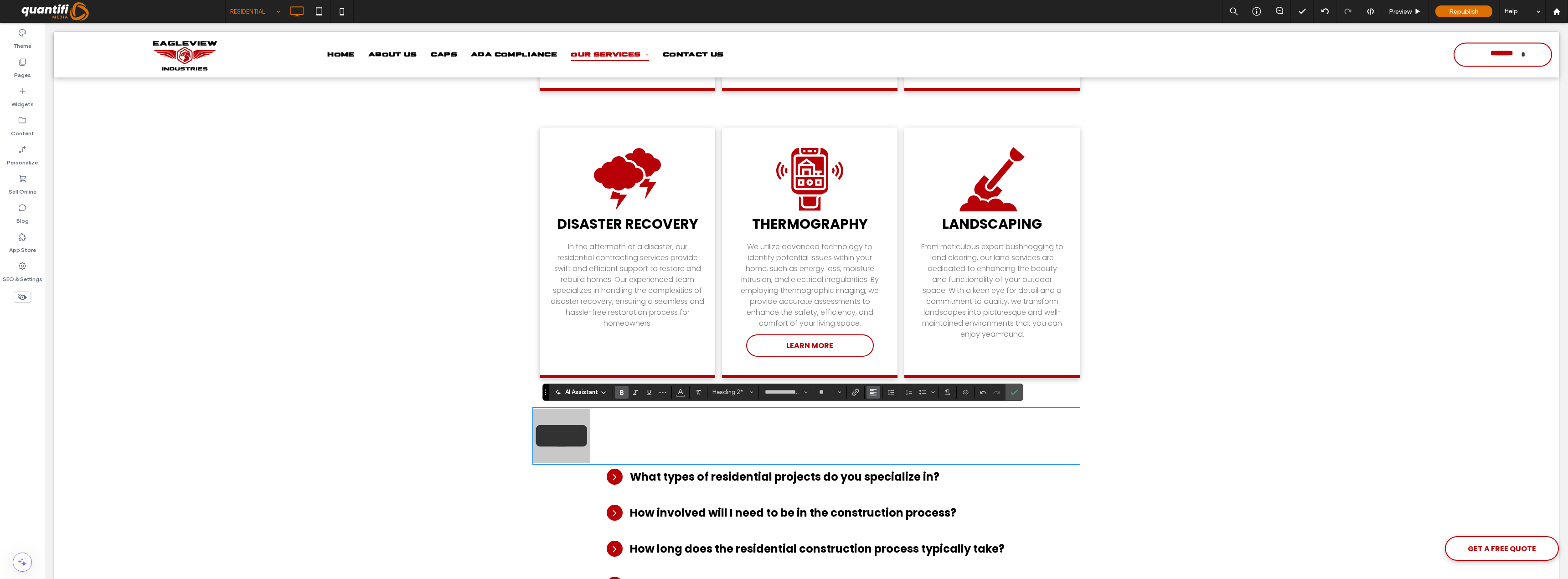 click at bounding box center (873, 392) 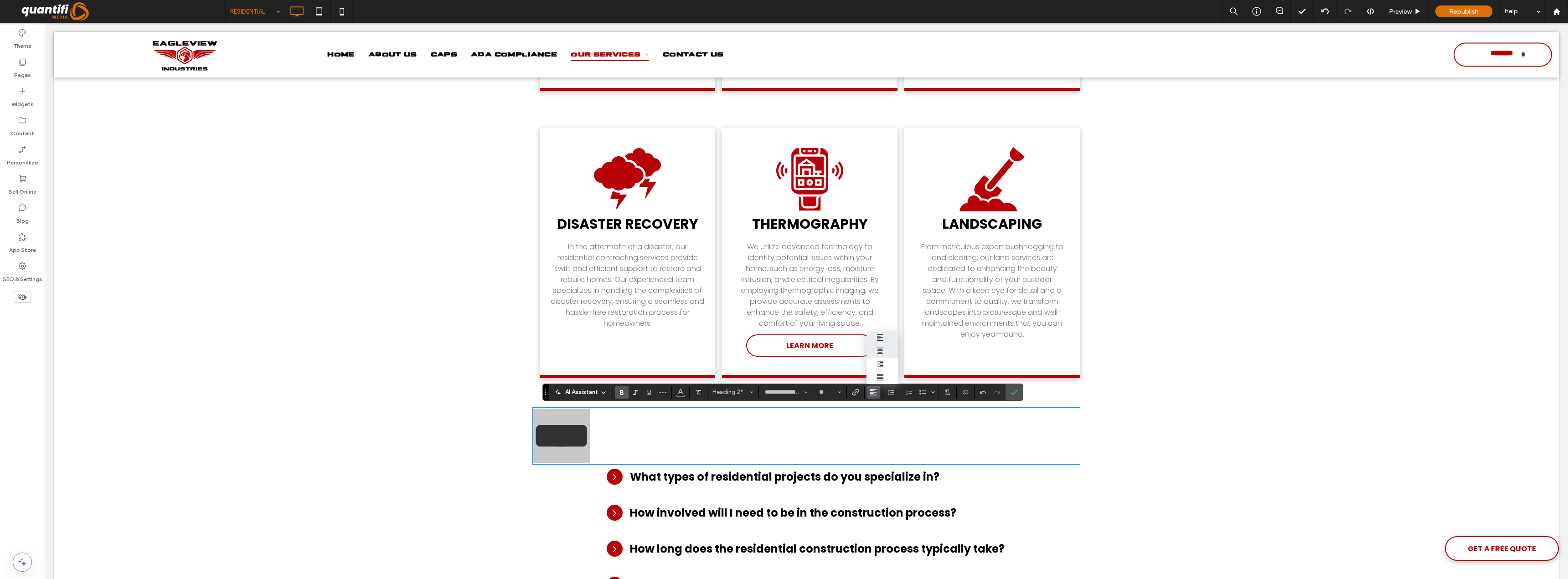click at bounding box center [882, 351] 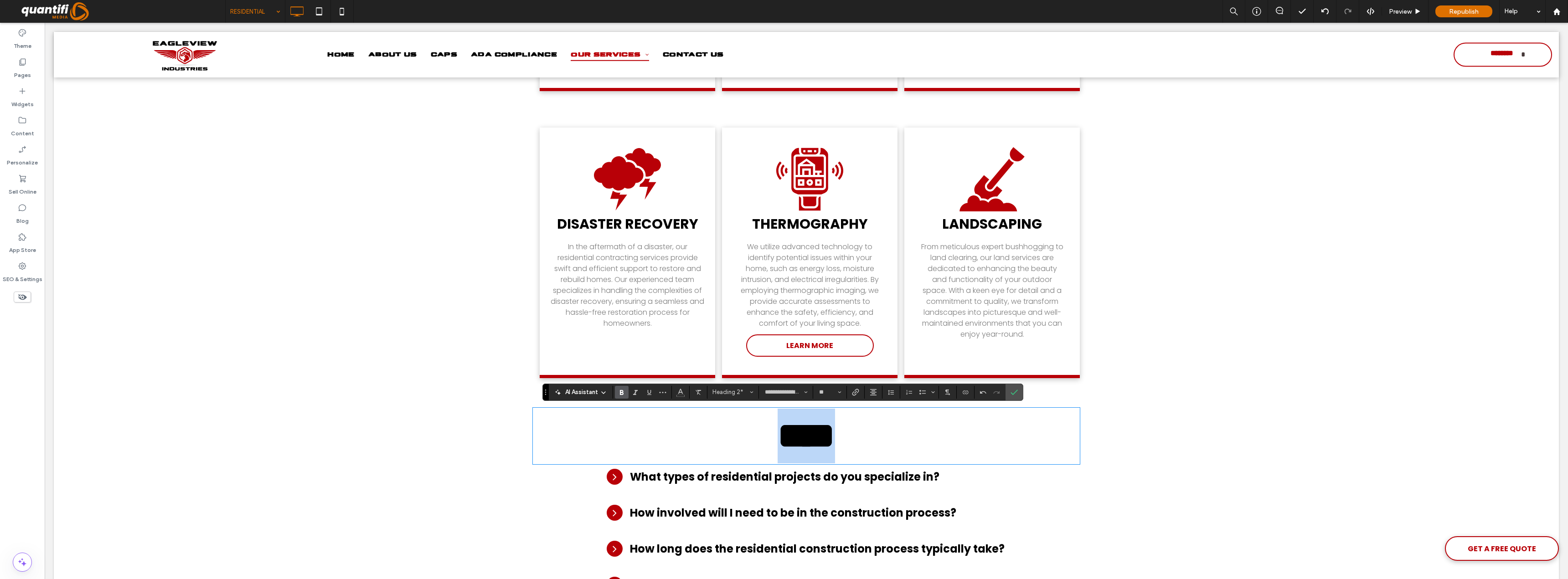 click on "****" at bounding box center (806, 436) 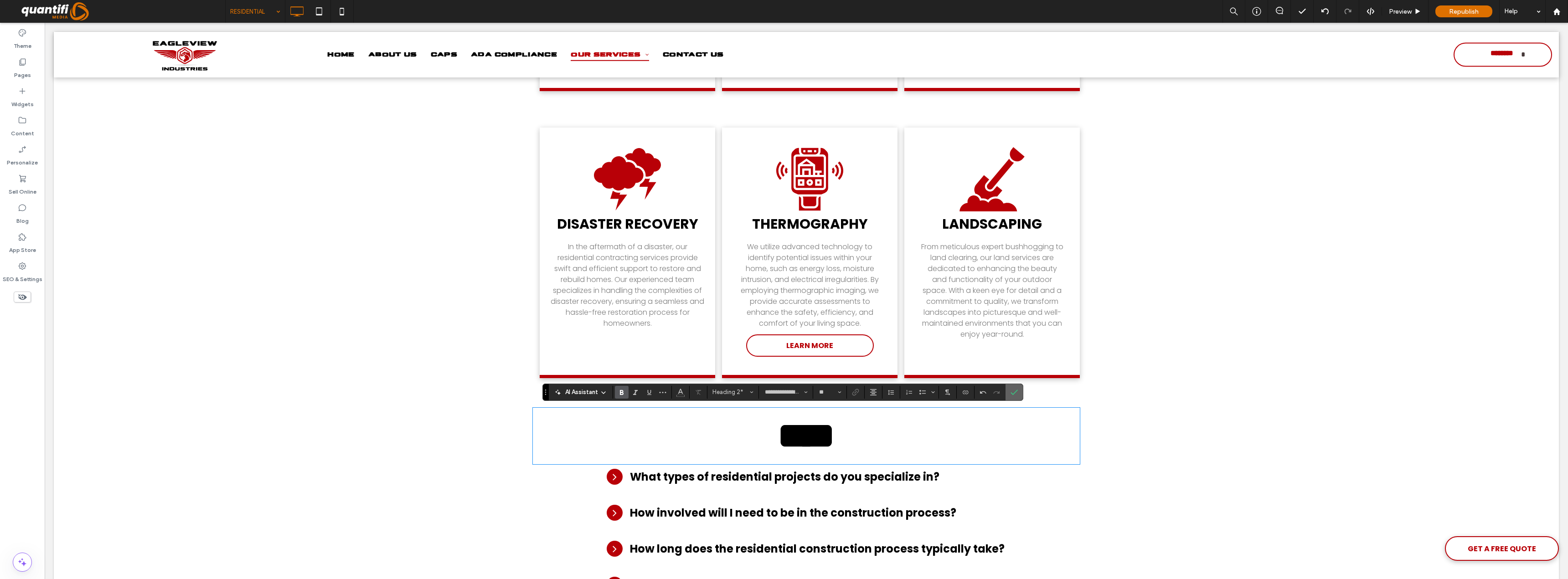 drag, startPoint x: 1014, startPoint y: 393, endPoint x: 1004, endPoint y: 354, distance: 40.26164 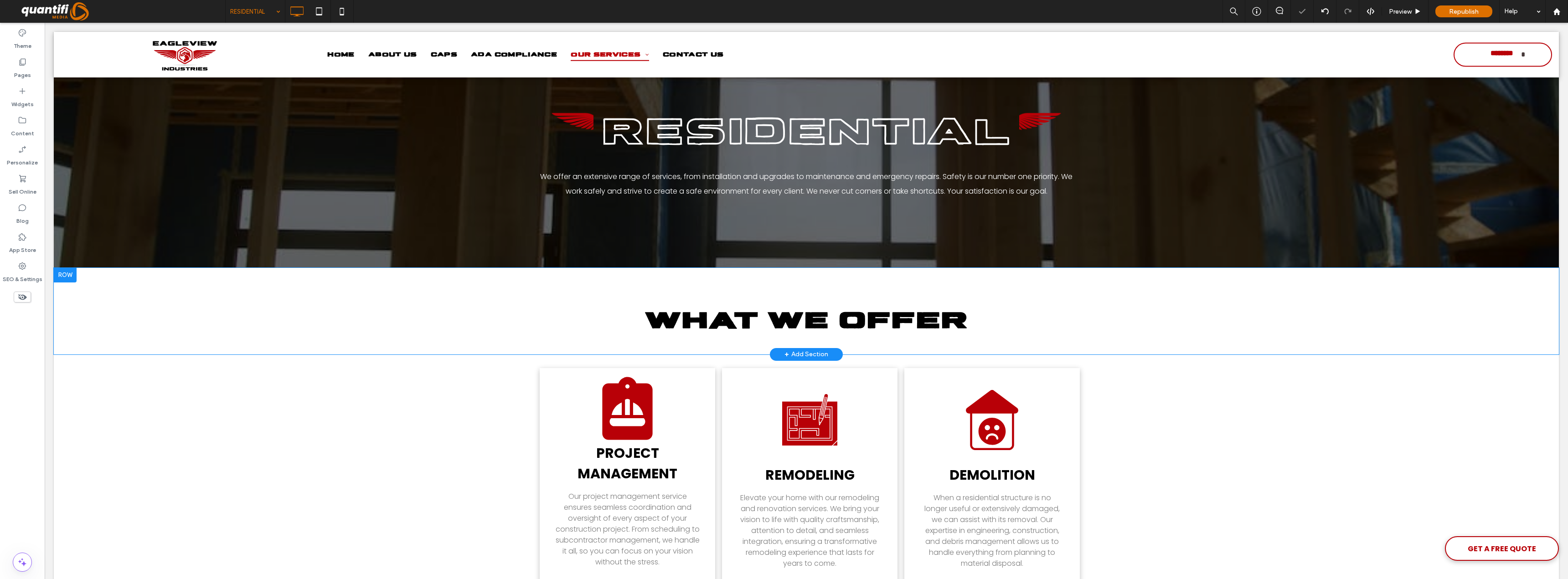 scroll, scrollTop: 90, scrollLeft: 0, axis: vertical 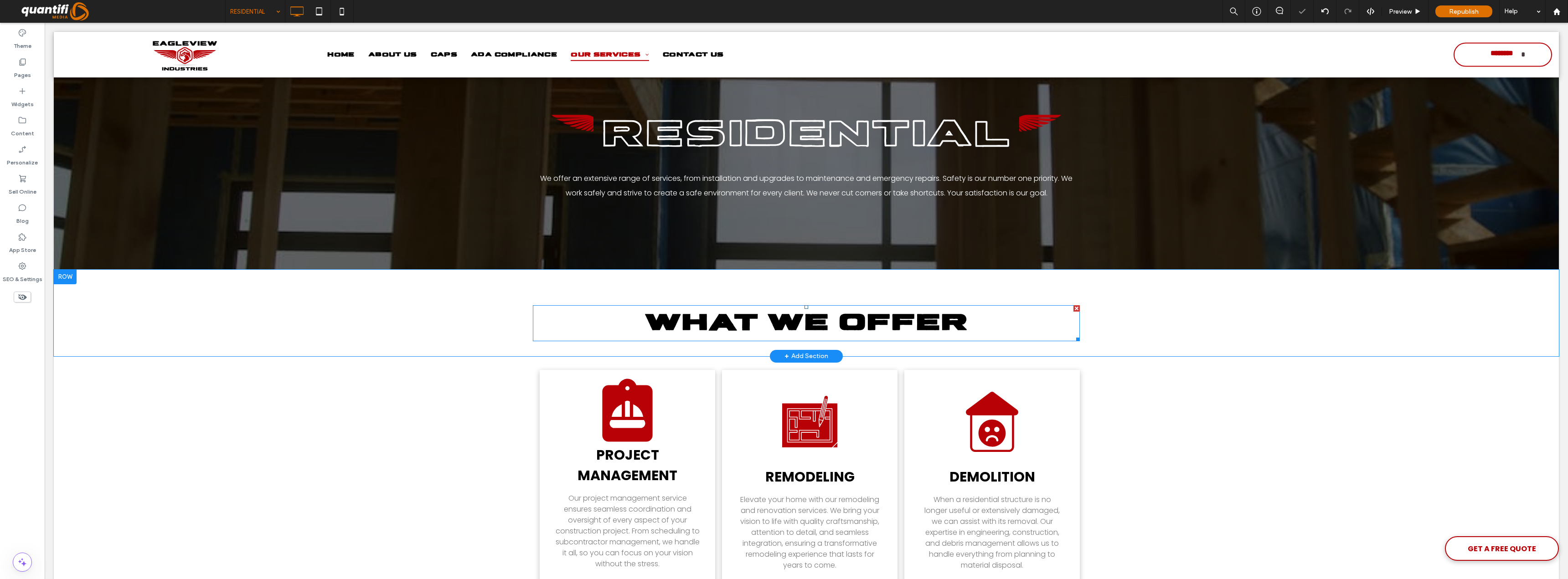 click on "WHAT WE OFFER" at bounding box center [806, 323] 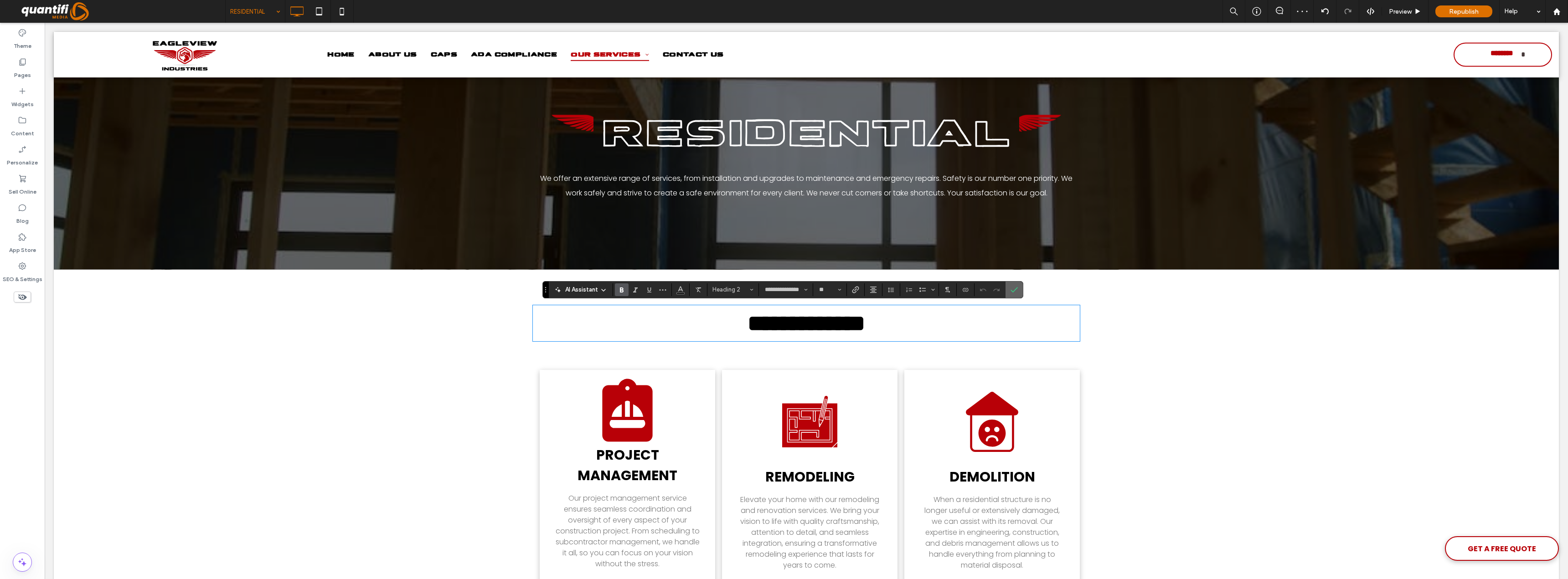 click 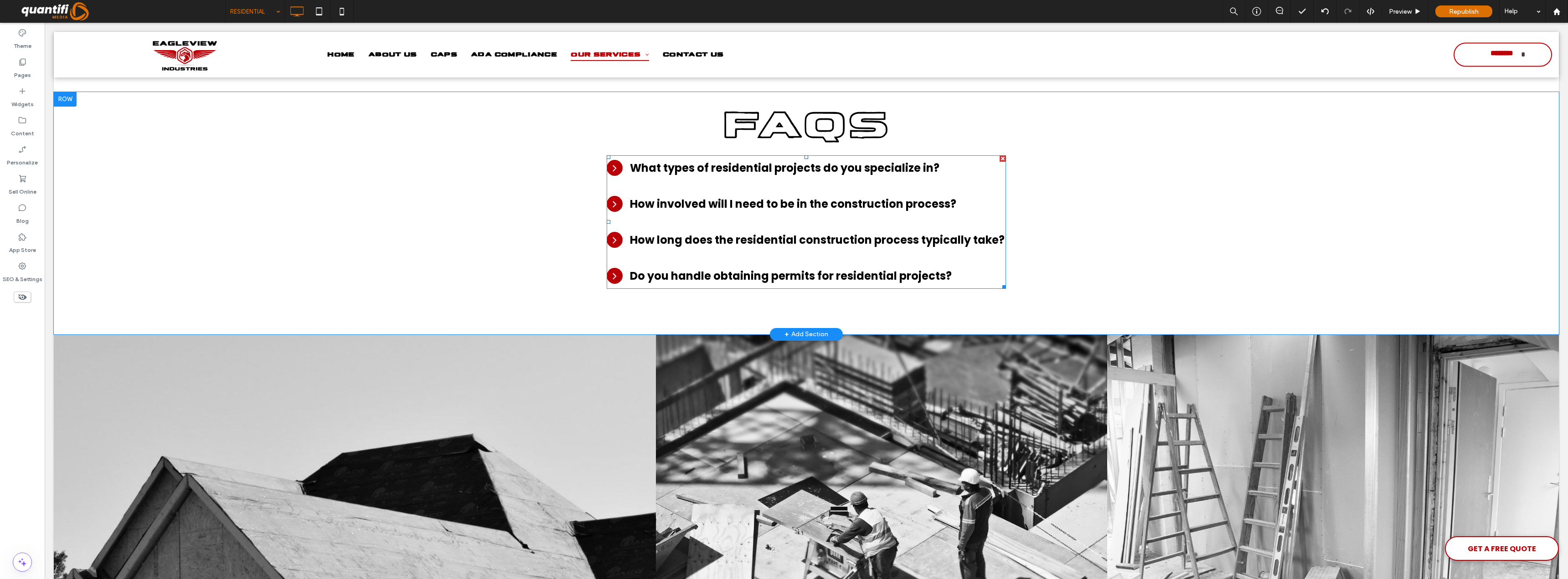 scroll, scrollTop: 773, scrollLeft: 0, axis: vertical 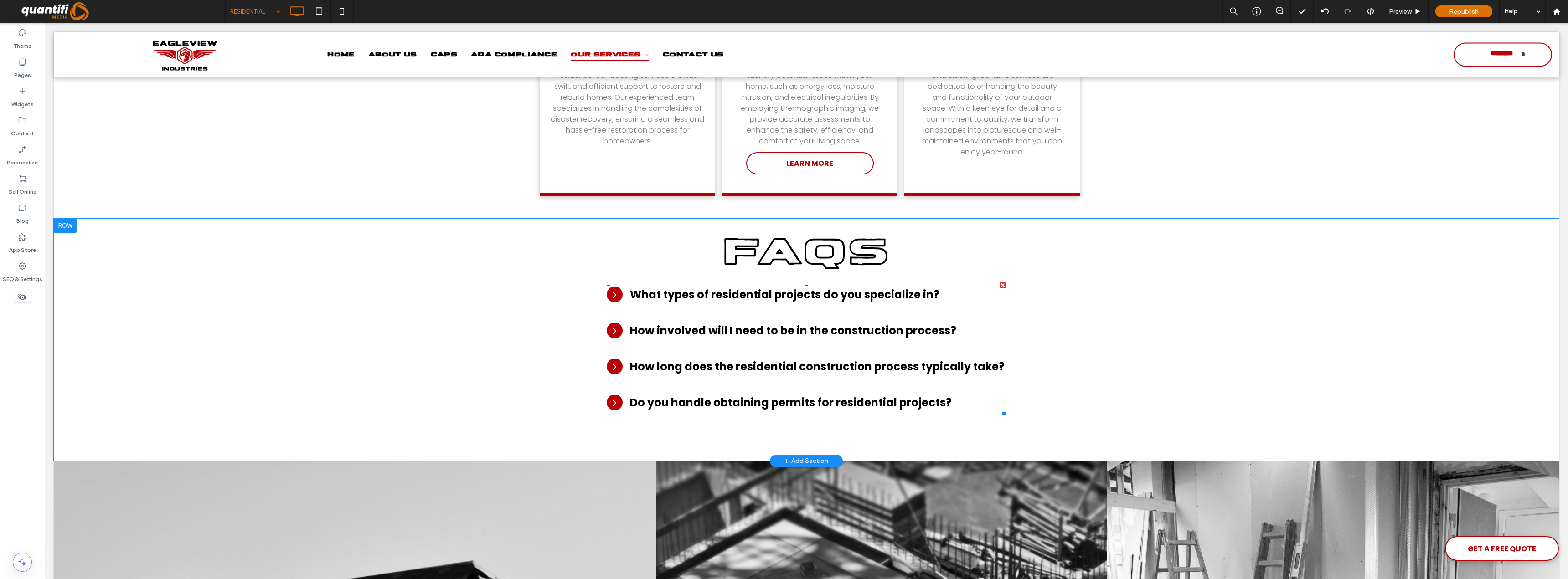 click at bounding box center [806, 348] 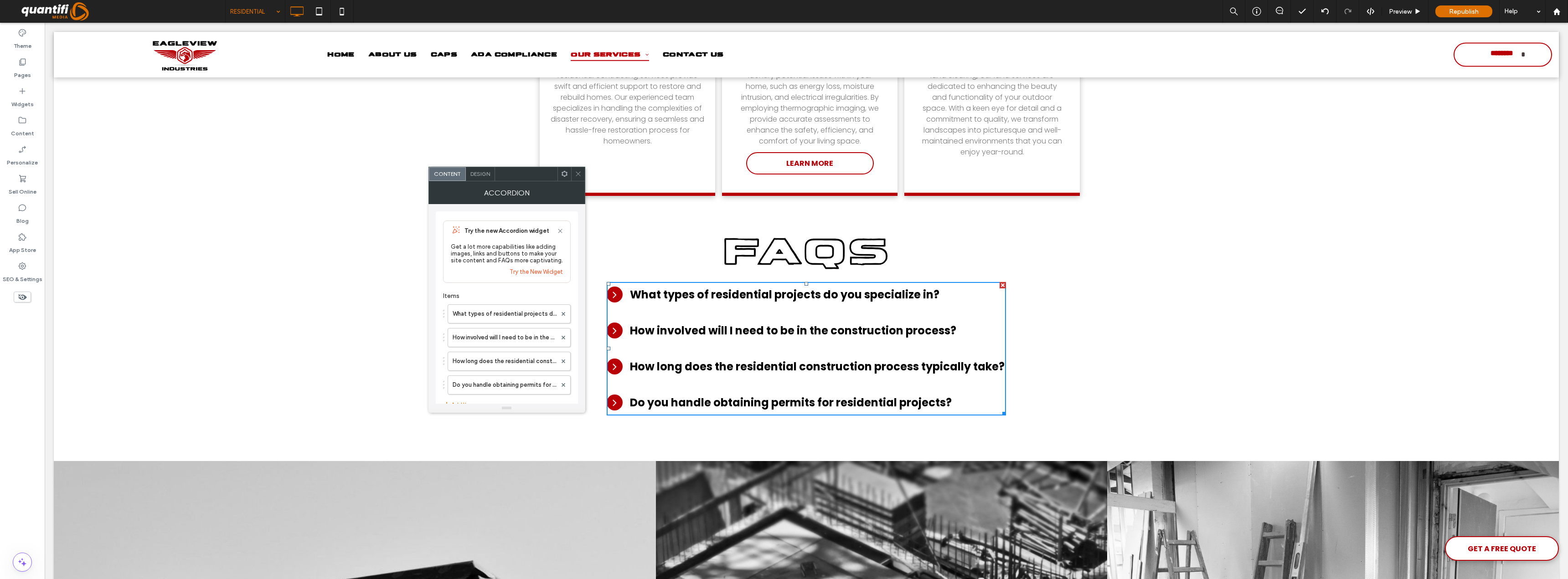 click on "Design" at bounding box center (480, 174) 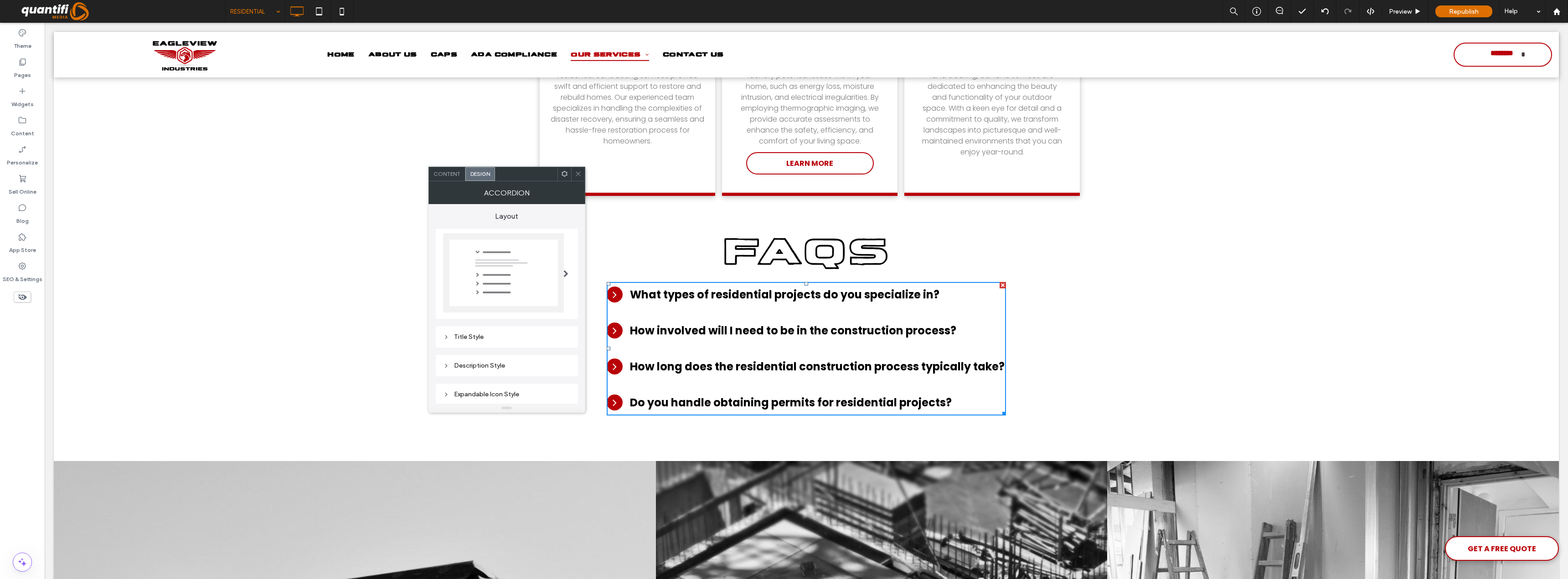 click on "Title Style" at bounding box center (507, 337) 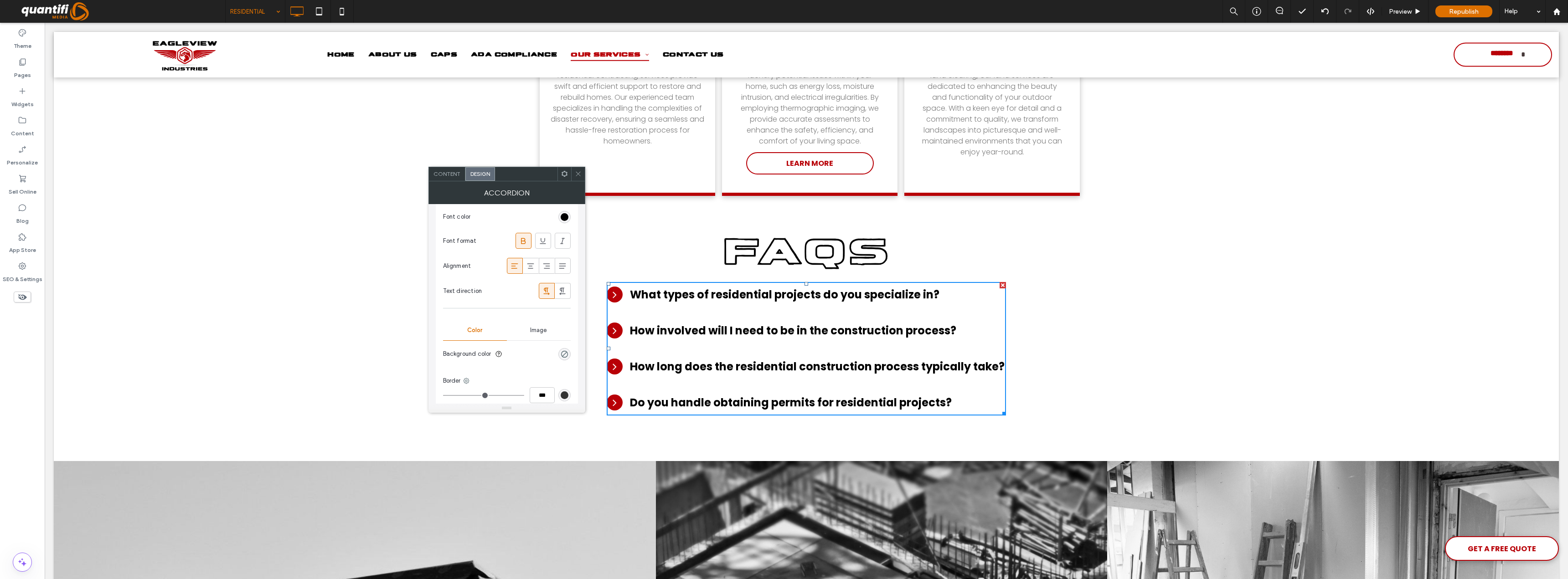 scroll, scrollTop: 364, scrollLeft: 0, axis: vertical 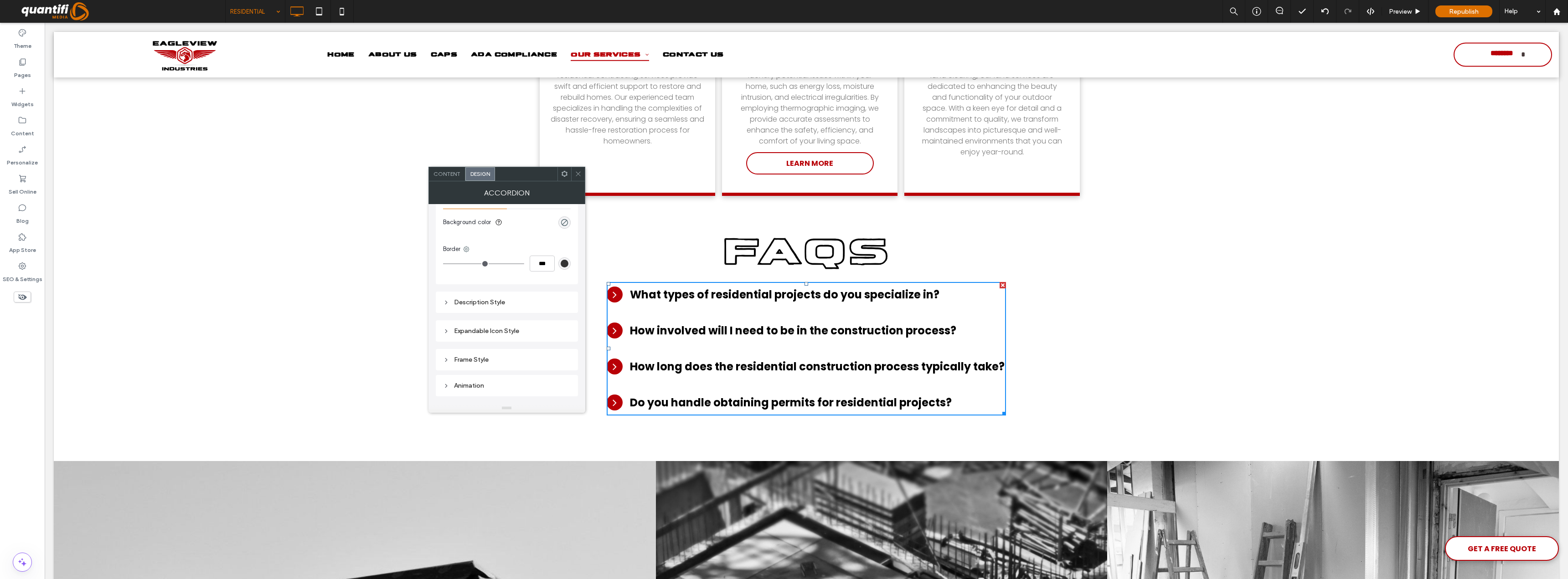 click 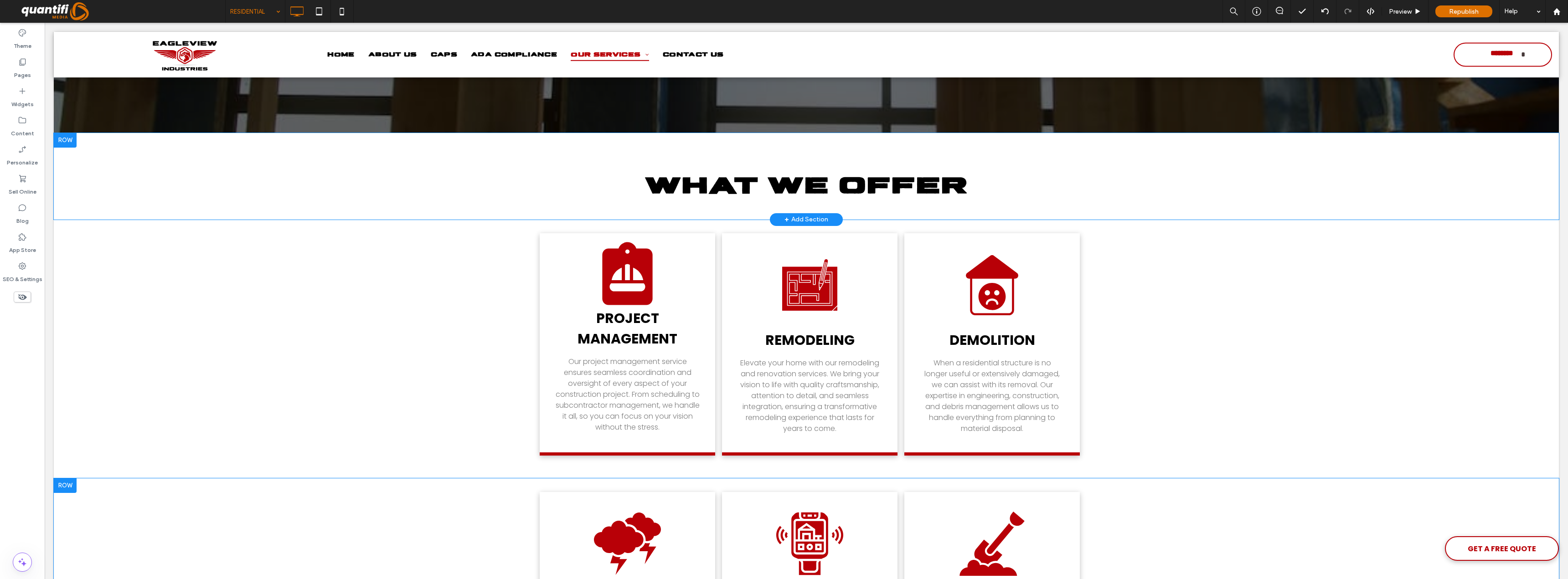 scroll, scrollTop: 0, scrollLeft: 0, axis: both 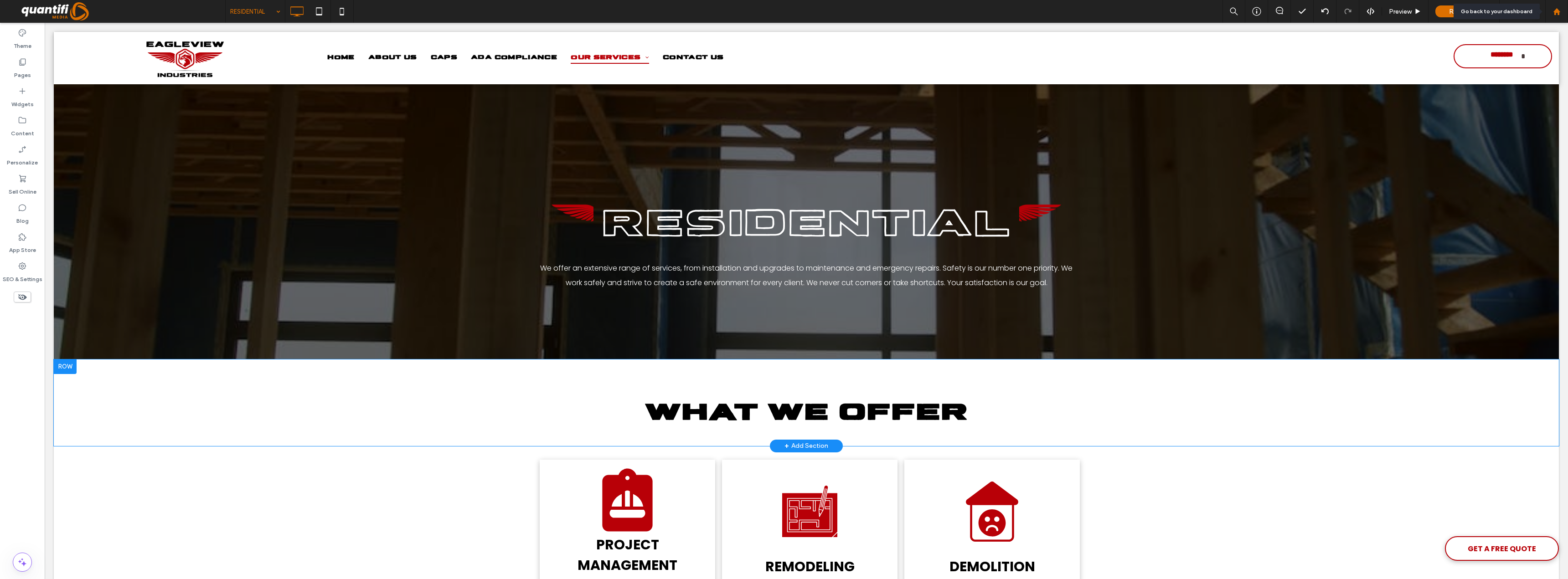 click 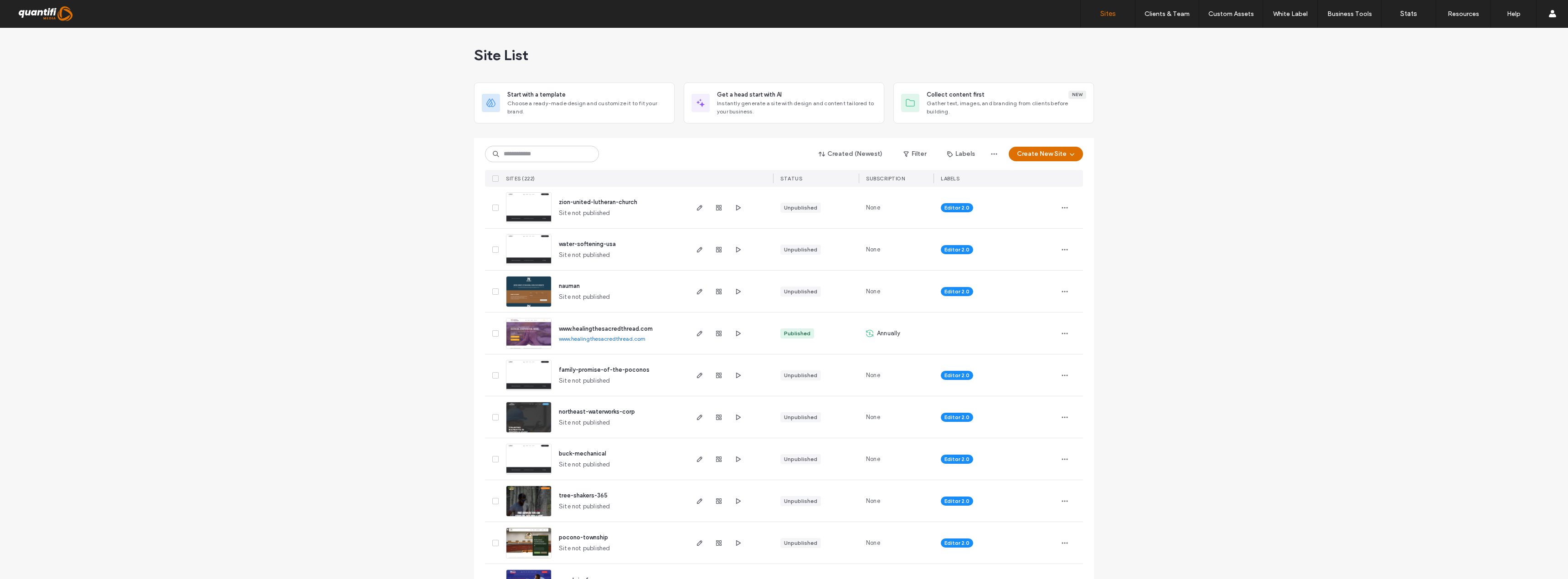 scroll, scrollTop: 0, scrollLeft: 0, axis: both 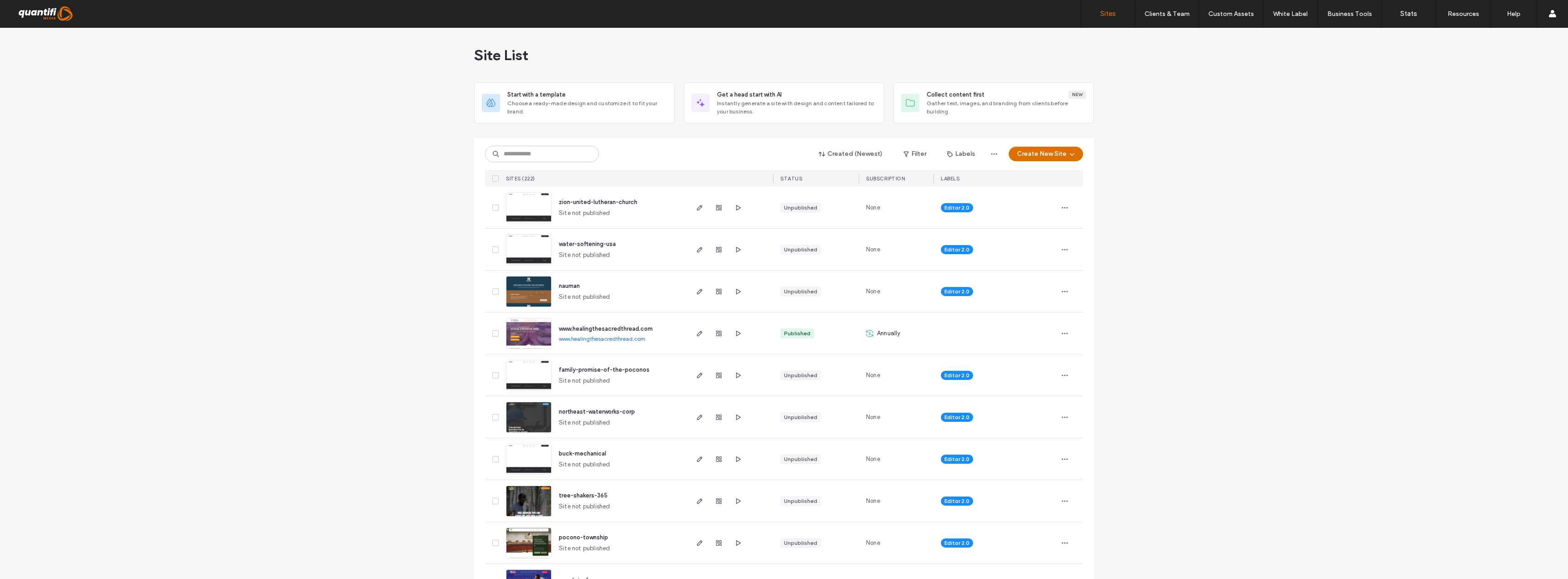 click on "Site List Start with a template Choose a ready-made design and customize it to fit your brand. Get a head start with AI Instantly generate a site with design and content tailored to your business. Collect content first New Gather text, images, and branding from clients before building. Created (Newest) Filter Labels Create New Site SITES (222) STATUS SUBSCRIPTION LABELS zion-united-lutheran-church Site not published Unpublished None Editor 2.0 water-softening-usa Site not published Unpublished None Editor 2.0 nauman Site not published Unpublished None Editor 2.0 www.healingthesacredthread.com www.healingthesacredthread.com Published Annually family-promise-of-the-poconos Site not published Unpublished None Editor 2.0 northeast-waterworks-corp Site not published Unpublished None Editor 2.0 buck-mechanical Site not published Unpublished None Editor 2.0 tree-shakers-365 Site not published Unpublished None Editor 2.0 pocono-township Site not published Unpublished None Editor 2.0 www.brianforpocono.com Published 1" at bounding box center [784, 1695] 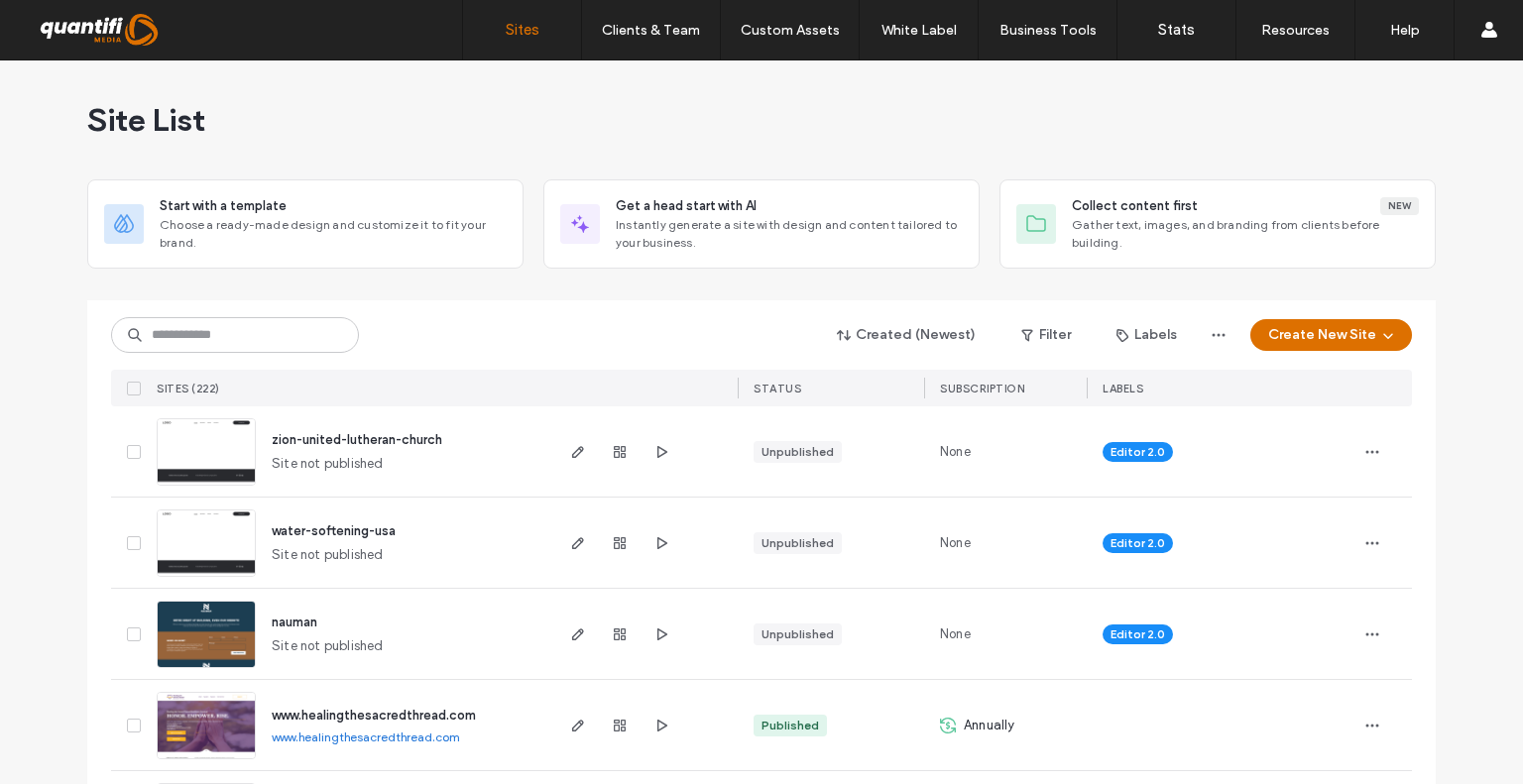 scroll, scrollTop: 0, scrollLeft: 0, axis: both 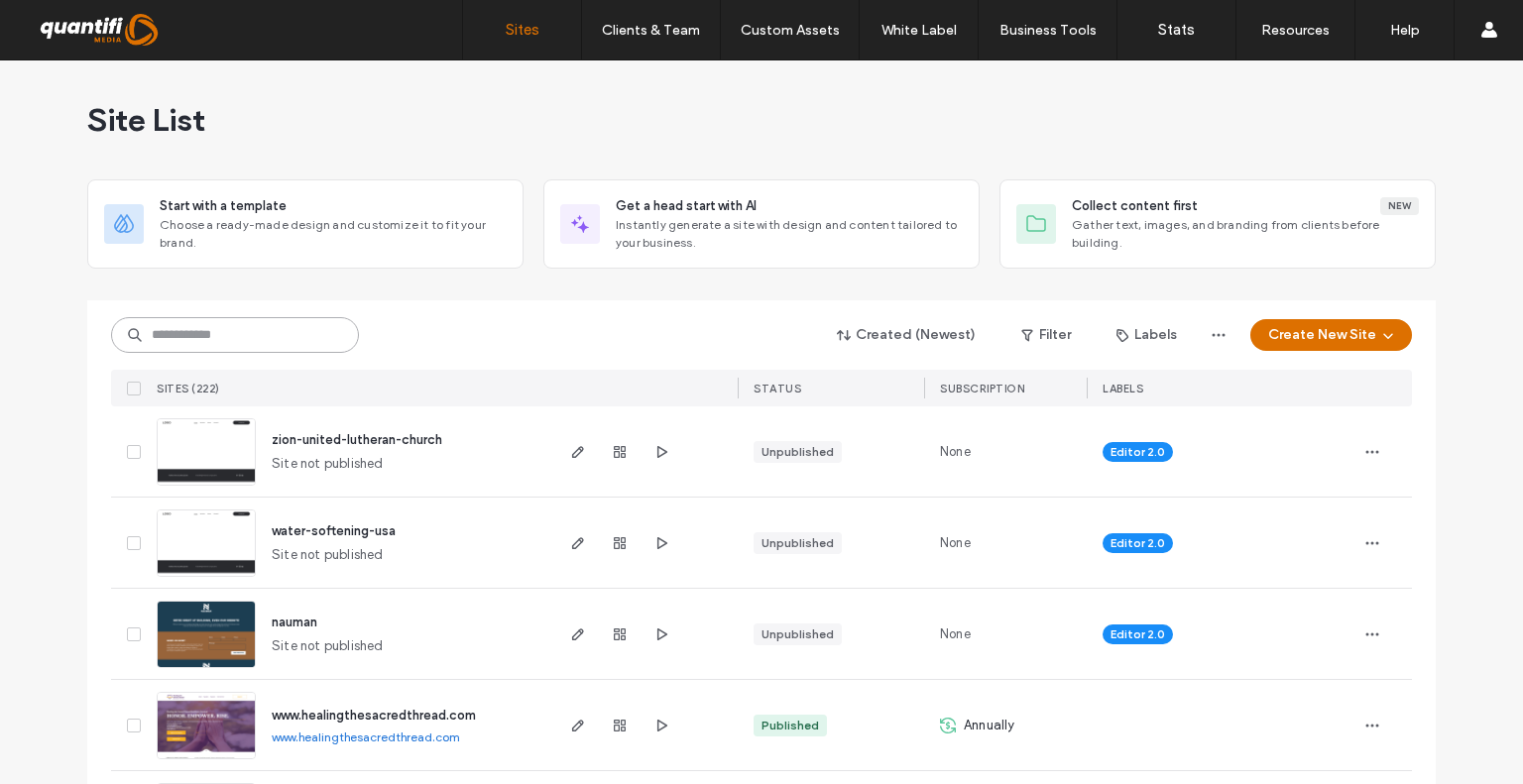 click at bounding box center (235, 335) 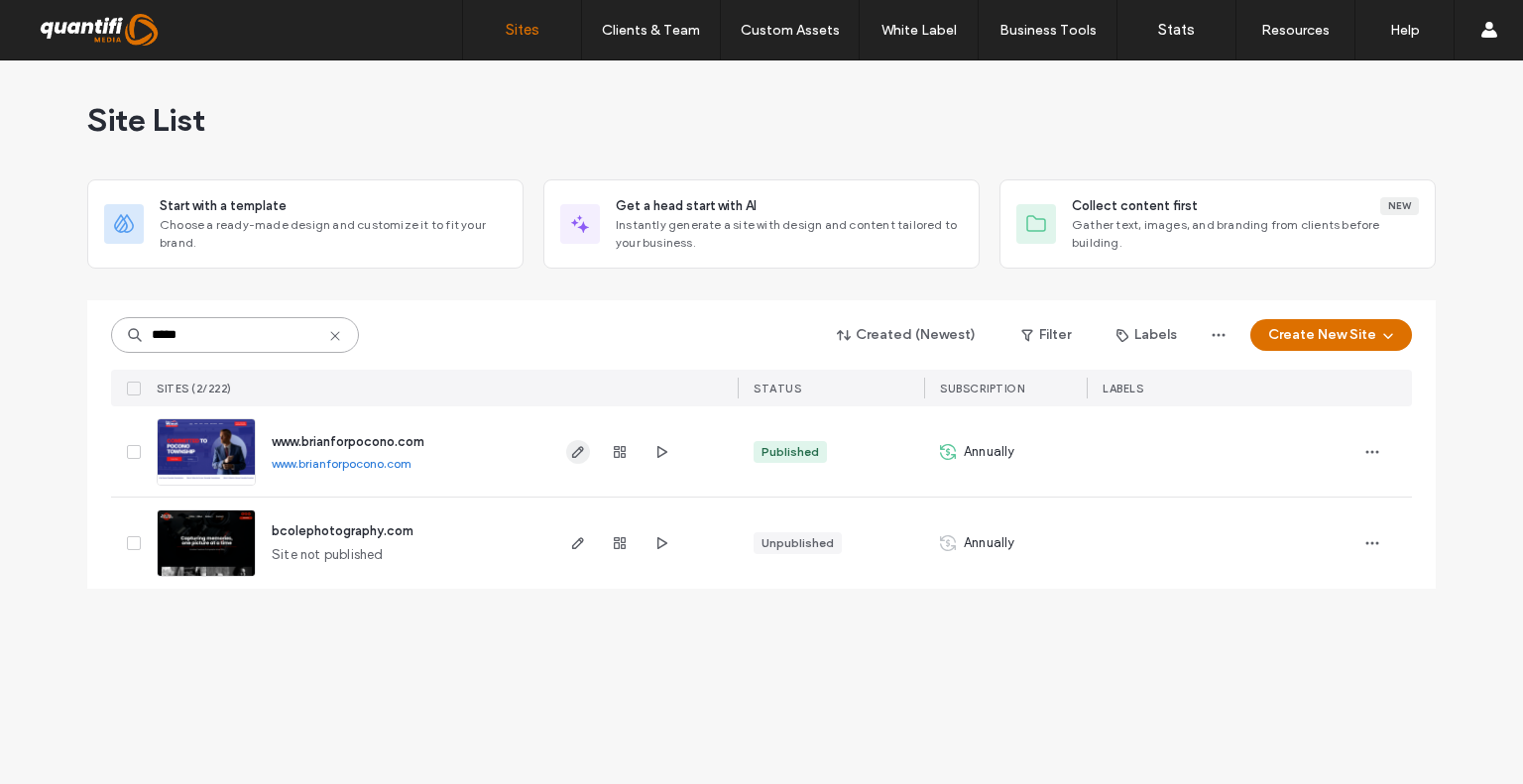 type on "*****" 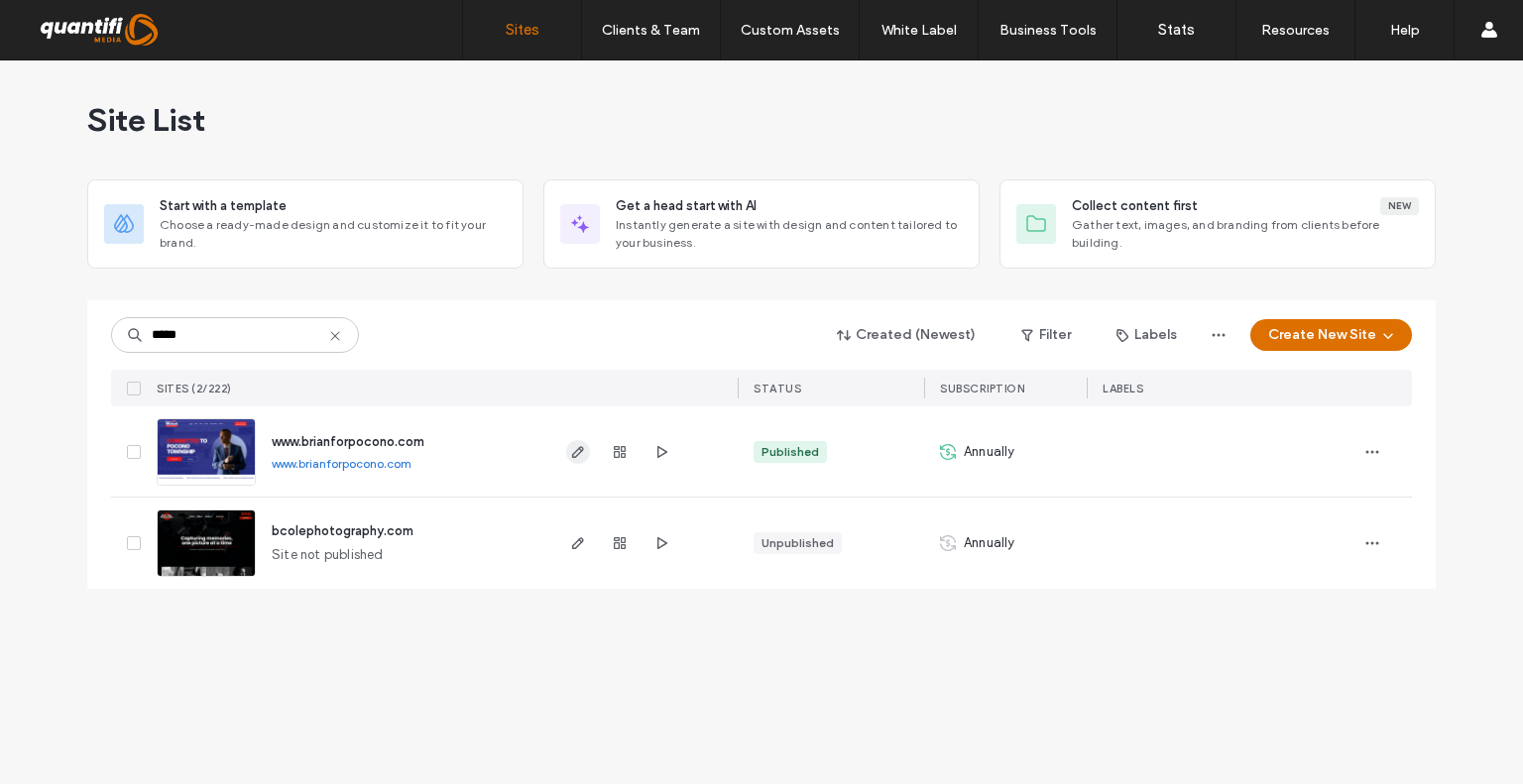 click 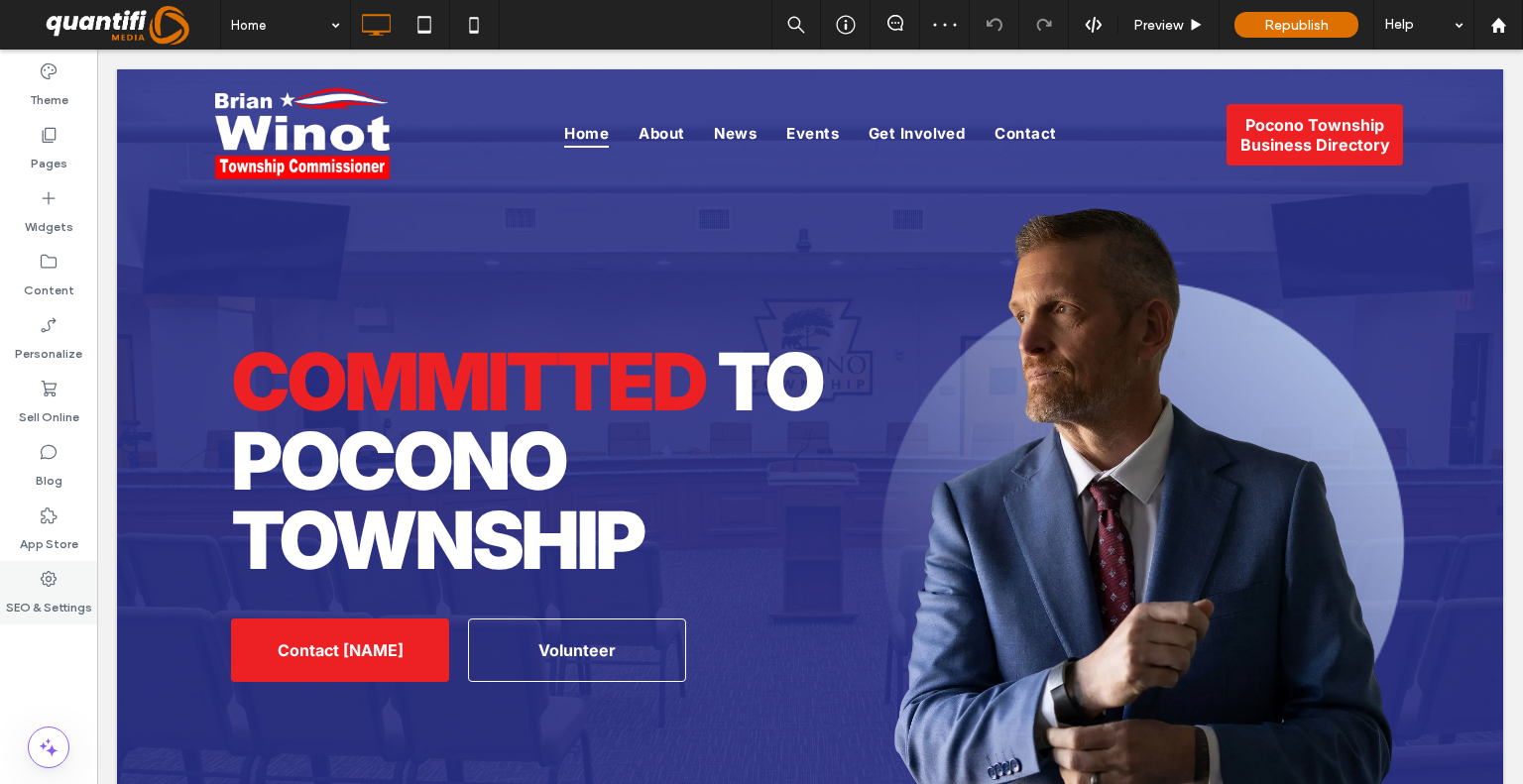 scroll, scrollTop: 0, scrollLeft: 0, axis: both 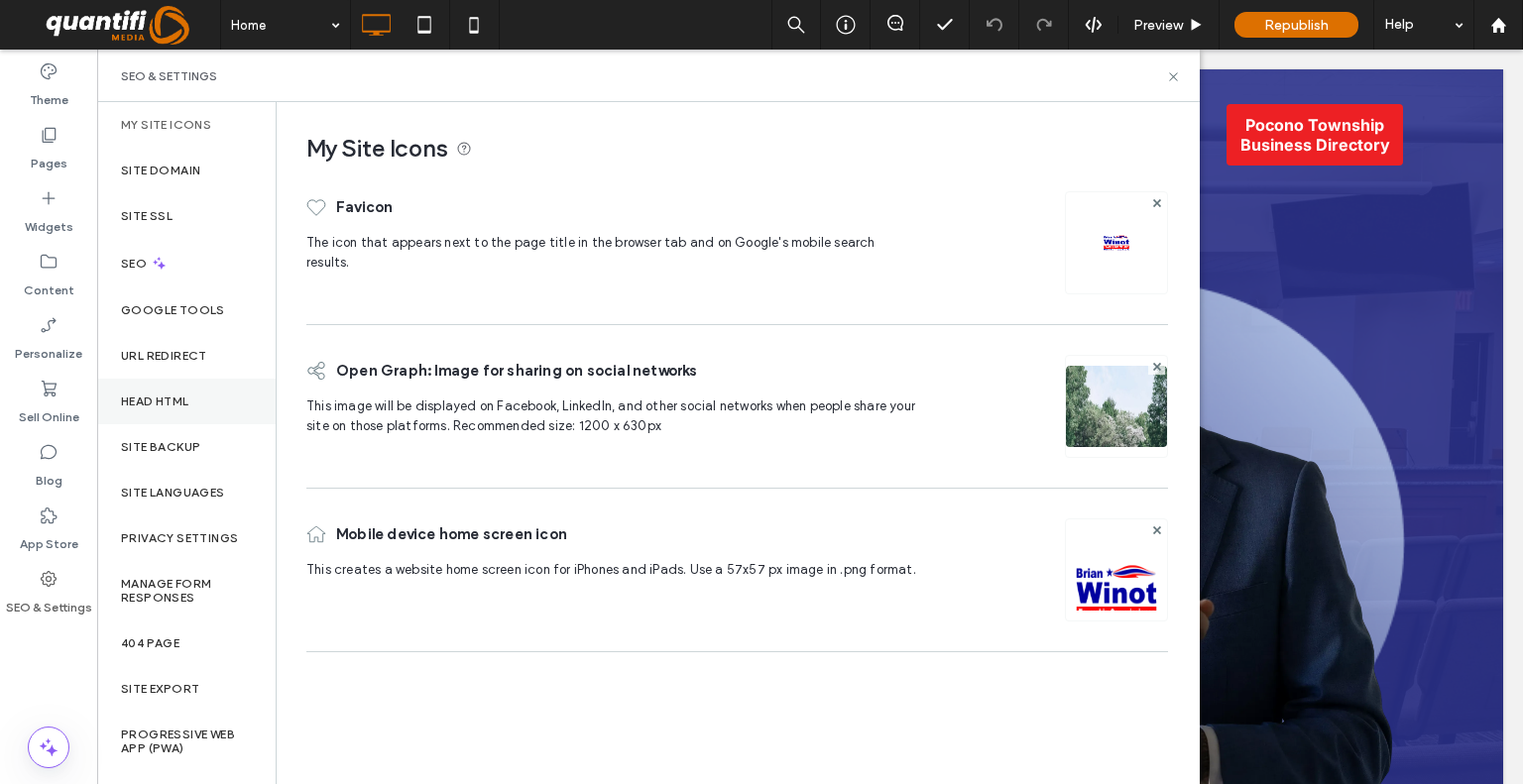 click on "Head HTML" at bounding box center (155, 401) 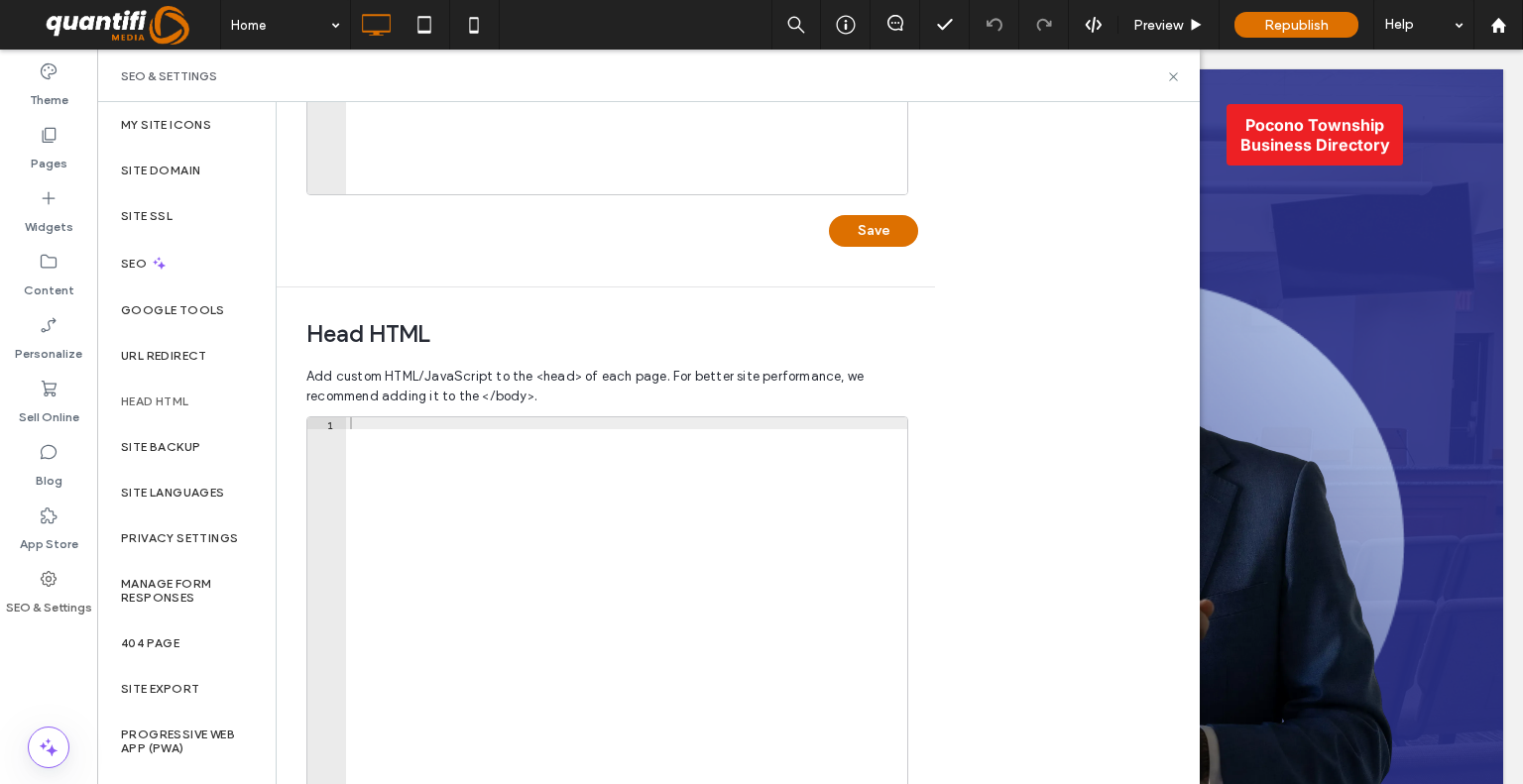 scroll, scrollTop: 573, scrollLeft: 0, axis: vertical 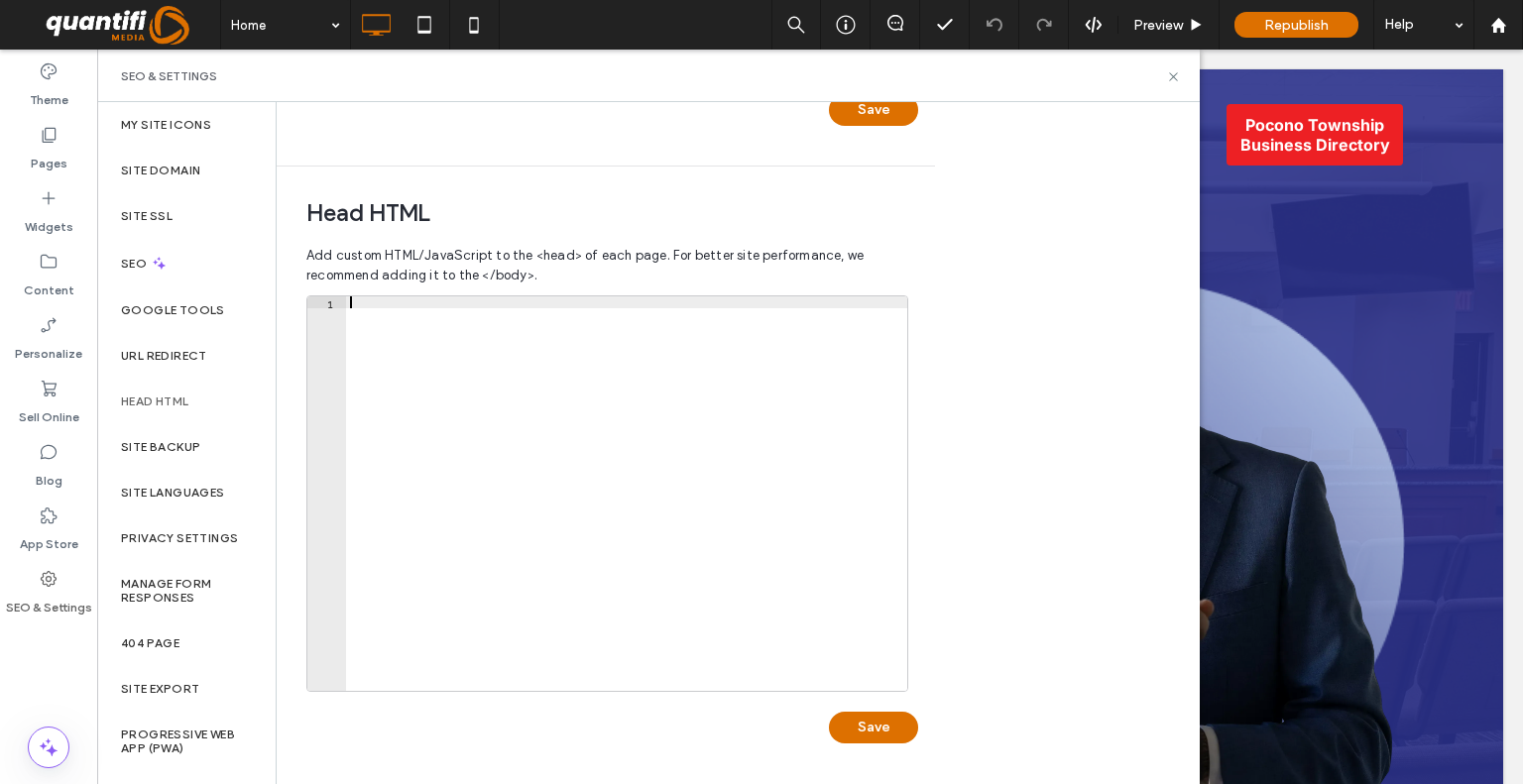 click at bounding box center [627, 505] 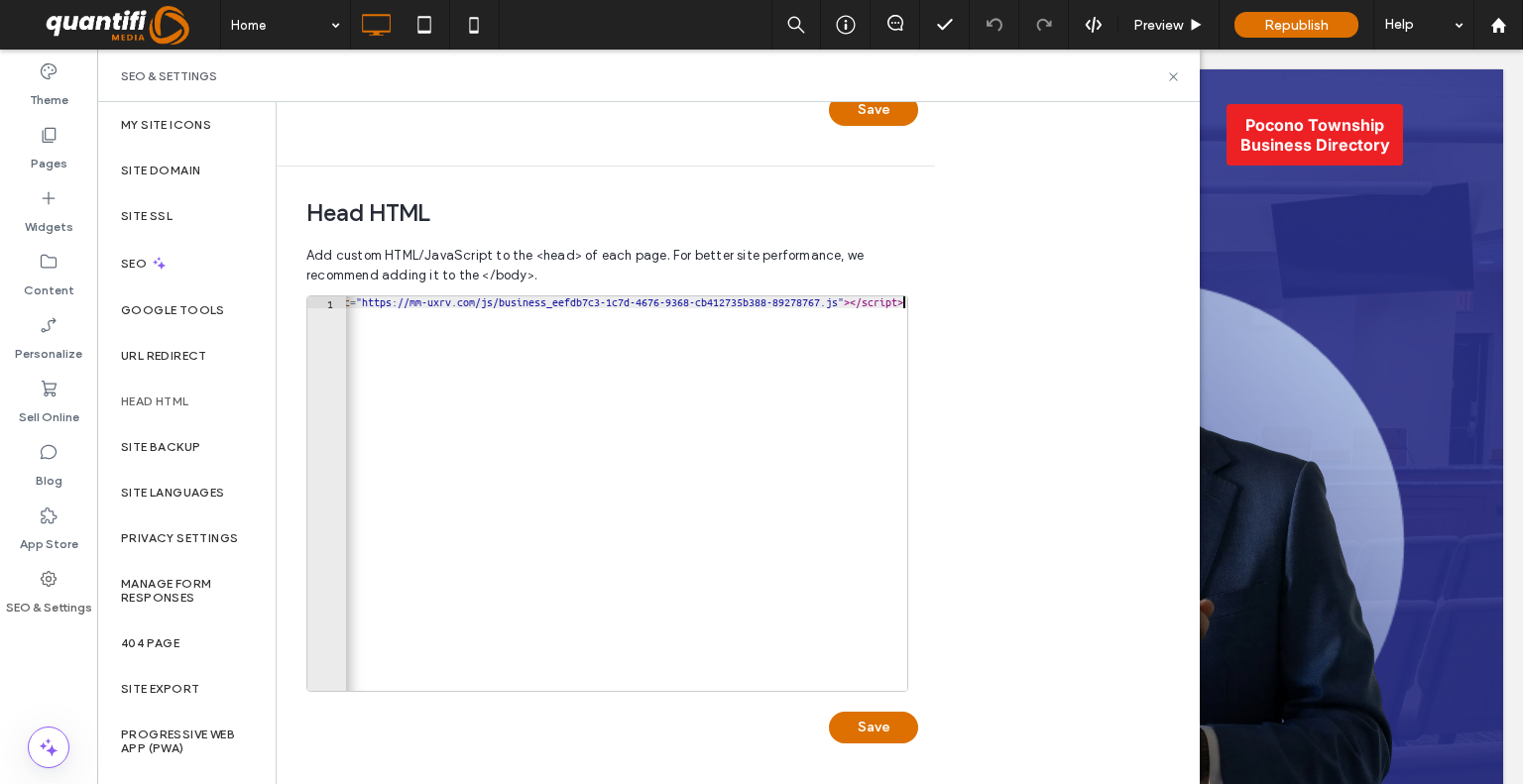 click on "**********" at bounding box center [738, 443] 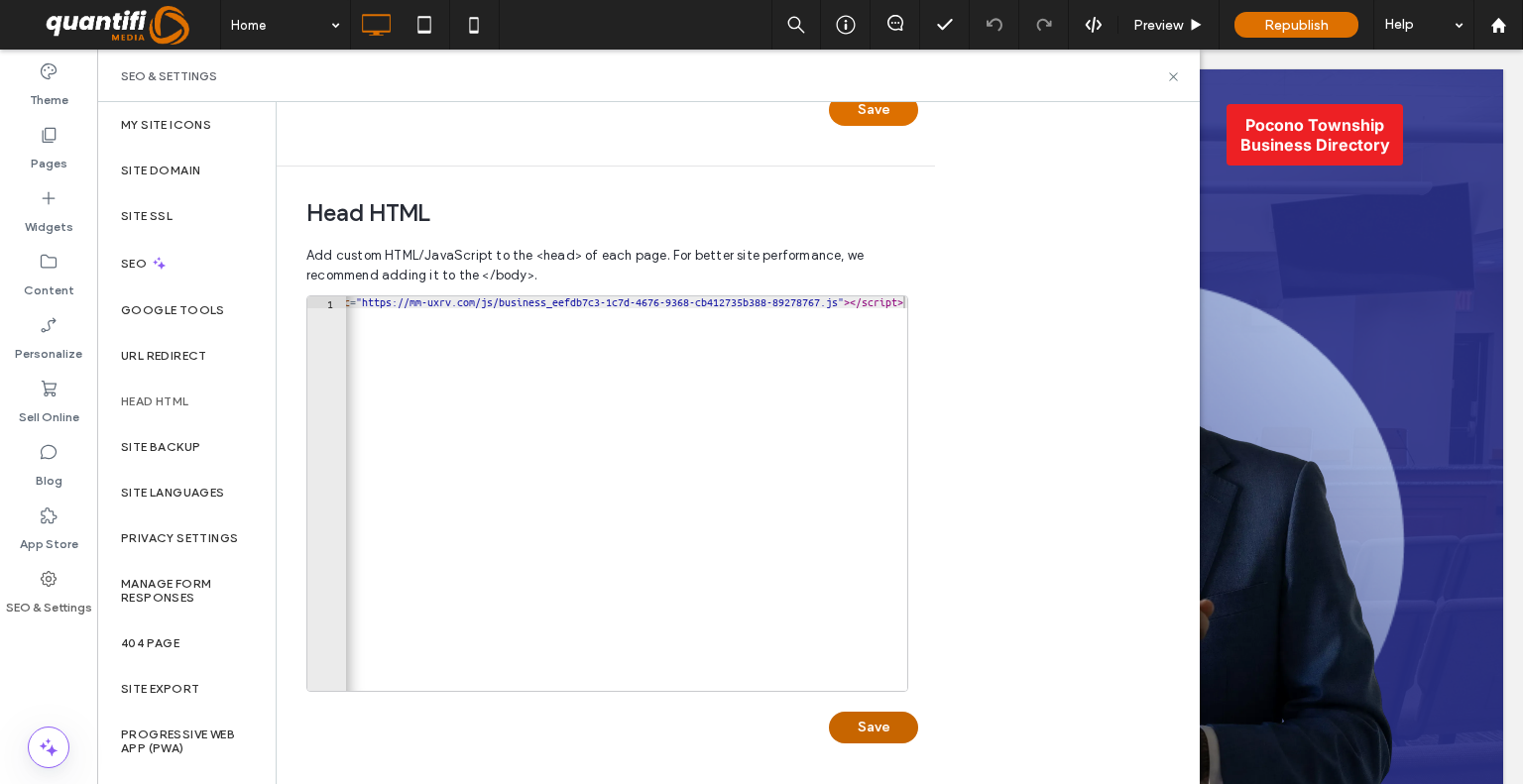 click on "Save" at bounding box center [874, 728] 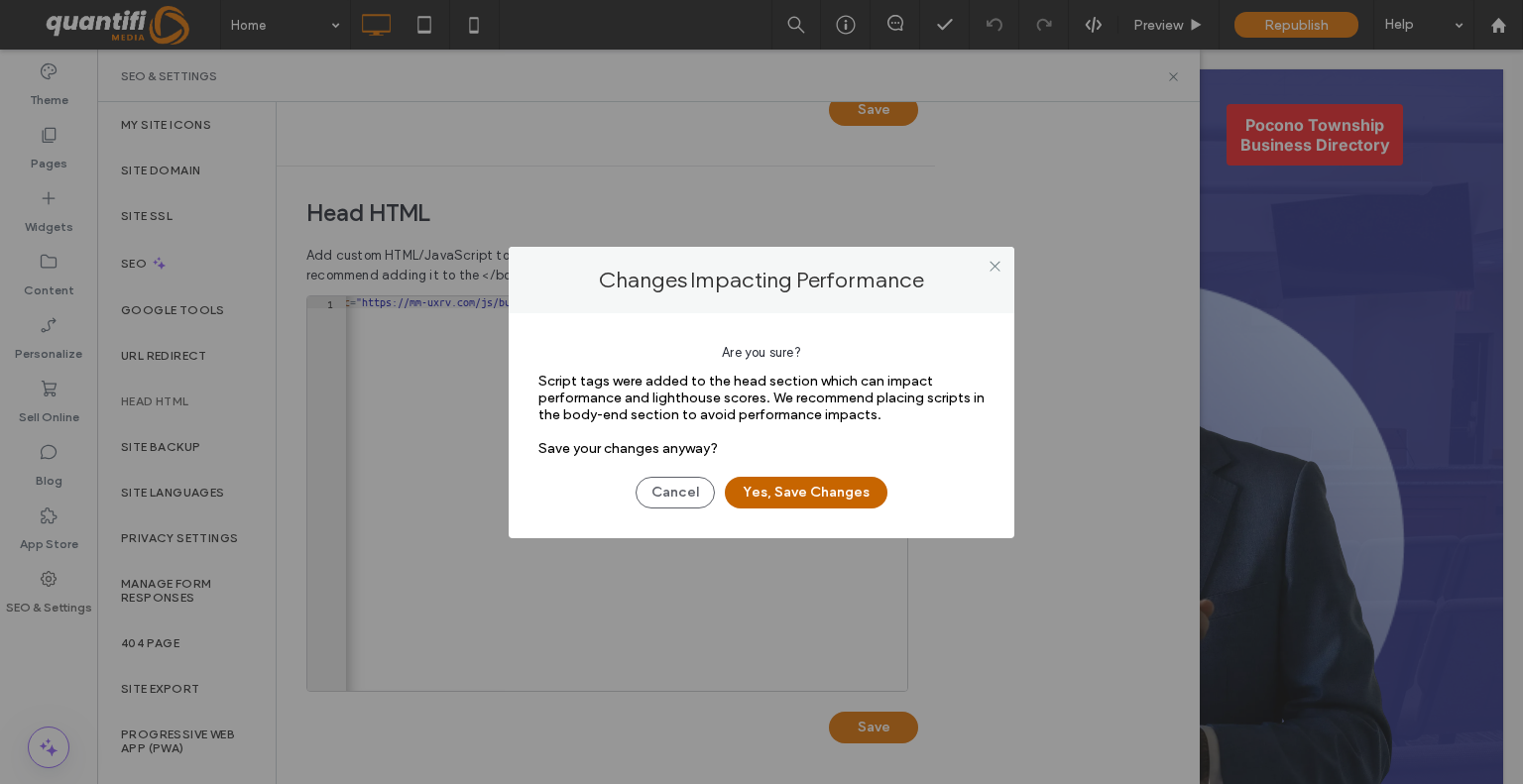 click on "Yes, Save Changes" at bounding box center [806, 493] 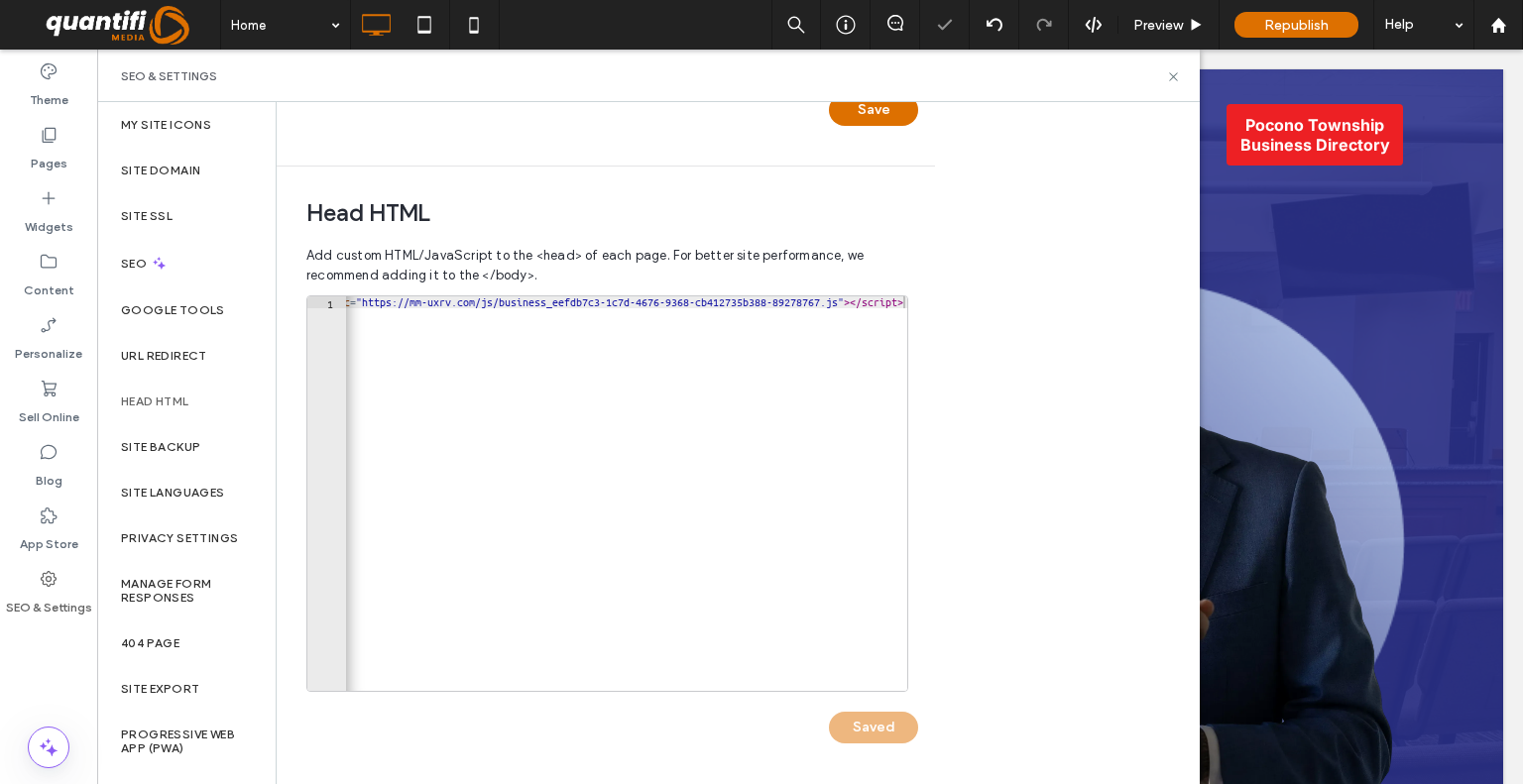 scroll, scrollTop: 0, scrollLeft: 0, axis: both 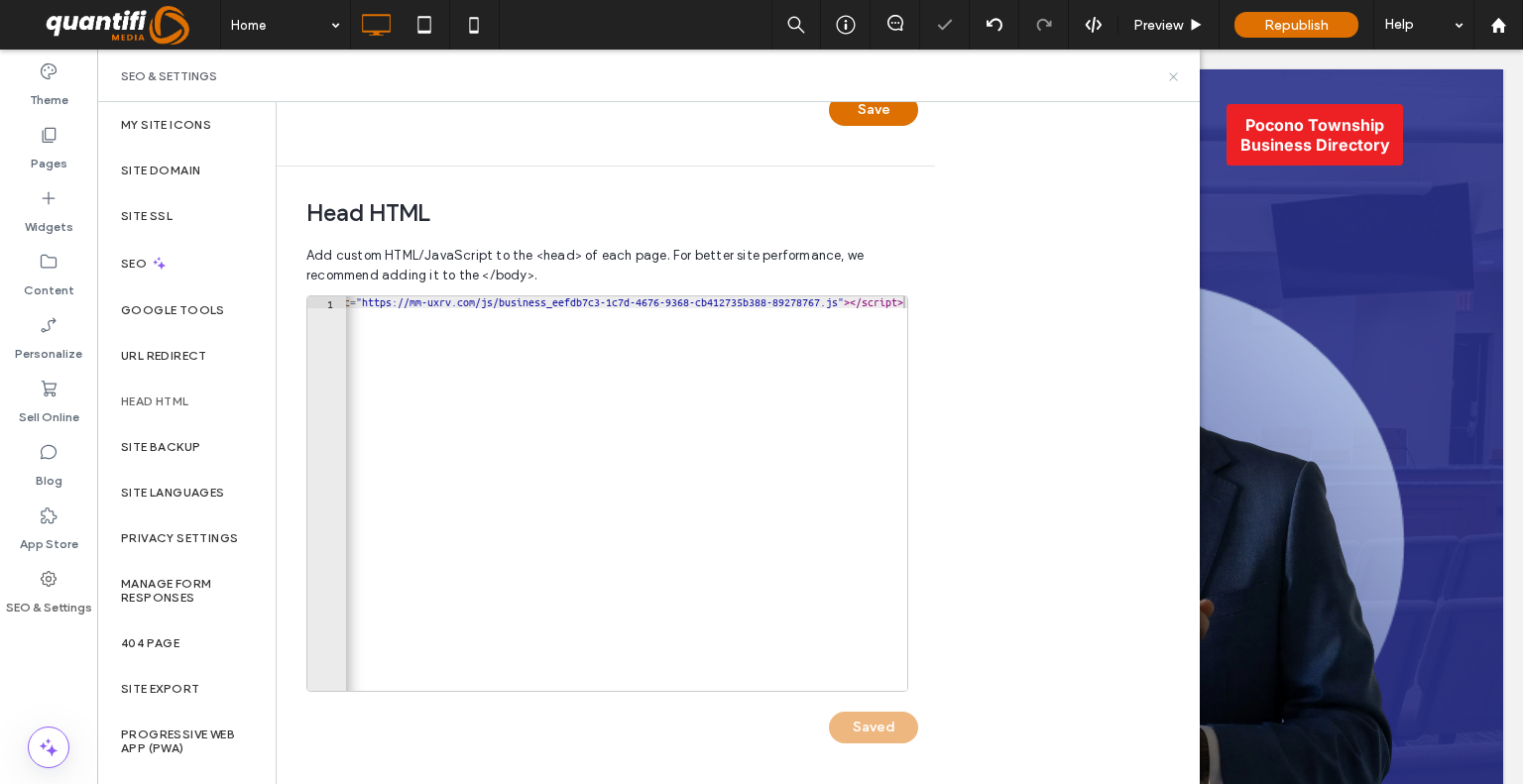 click 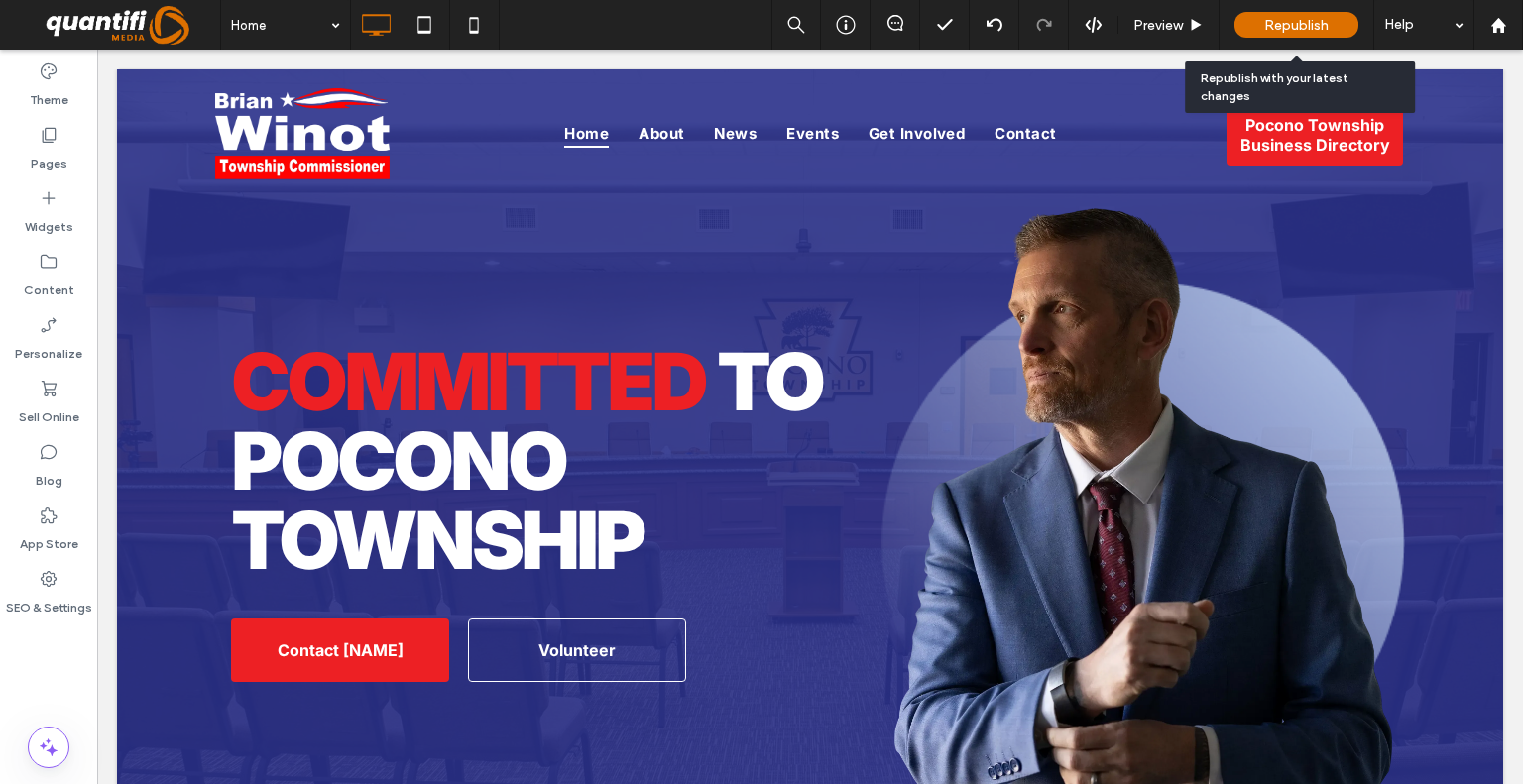 click on "Republish" at bounding box center (1296, 25) 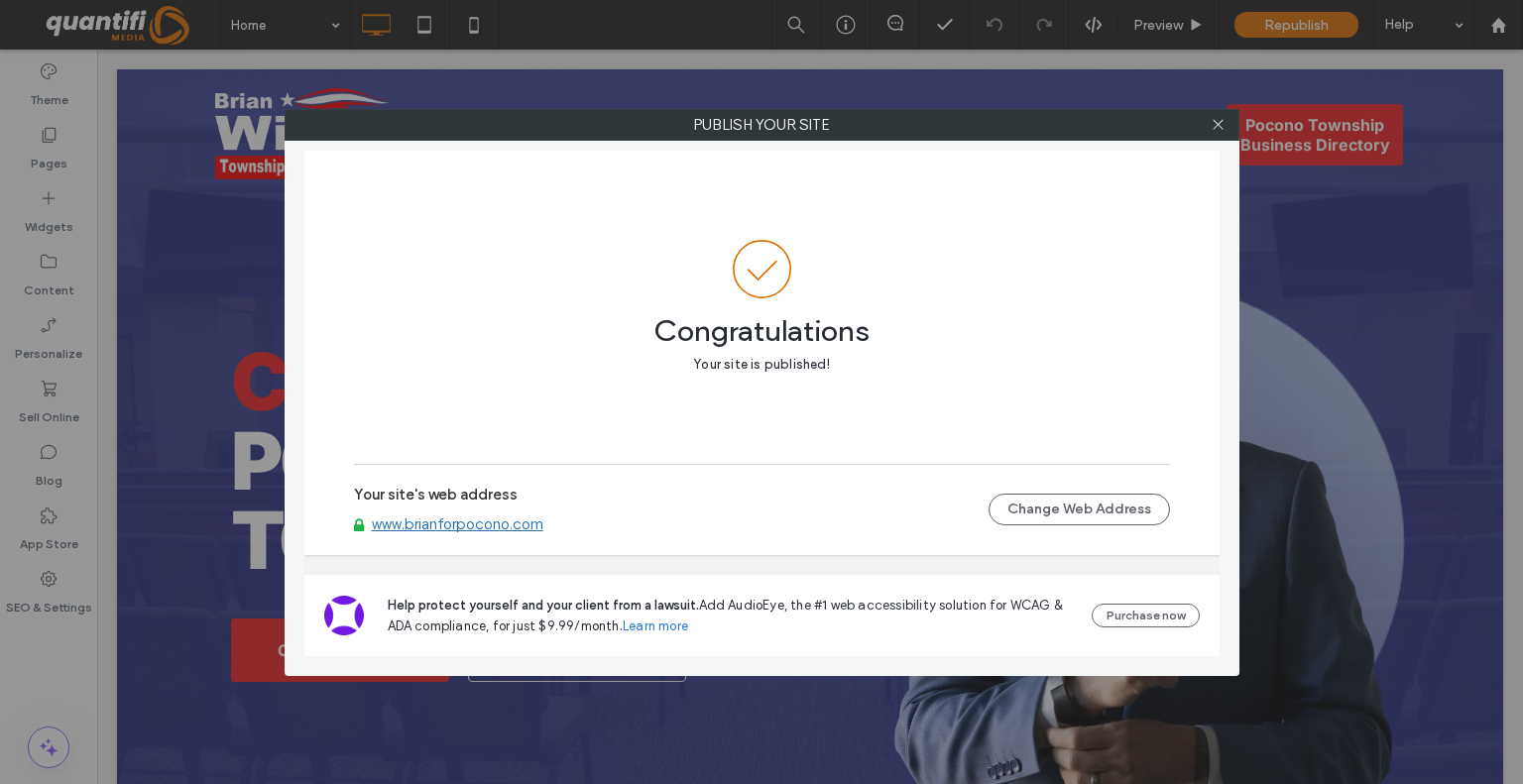 drag, startPoint x: 1214, startPoint y: 130, endPoint x: 1206, endPoint y: 137, distance: 10.630146 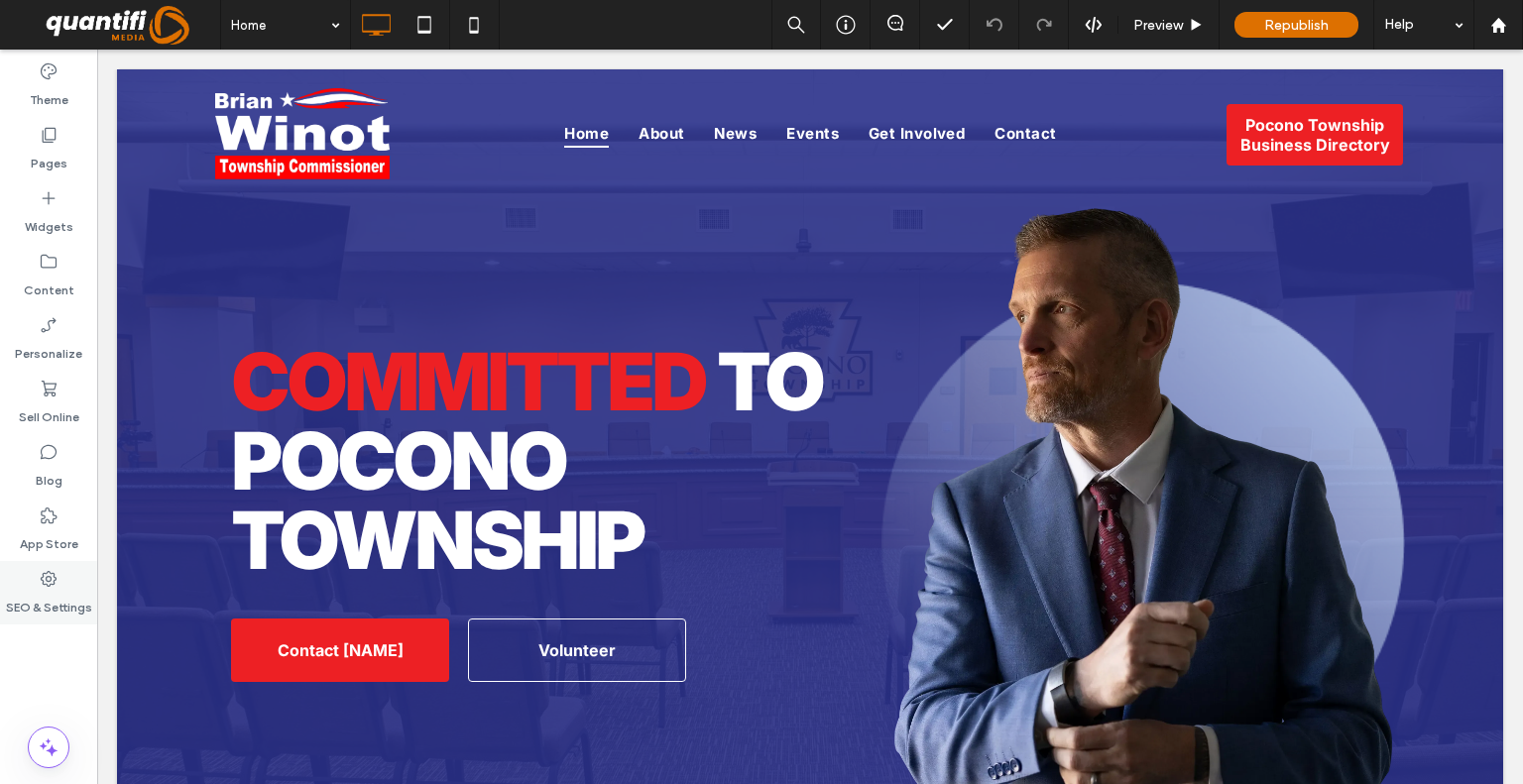 click on "SEO & Settings" at bounding box center (49, 603) 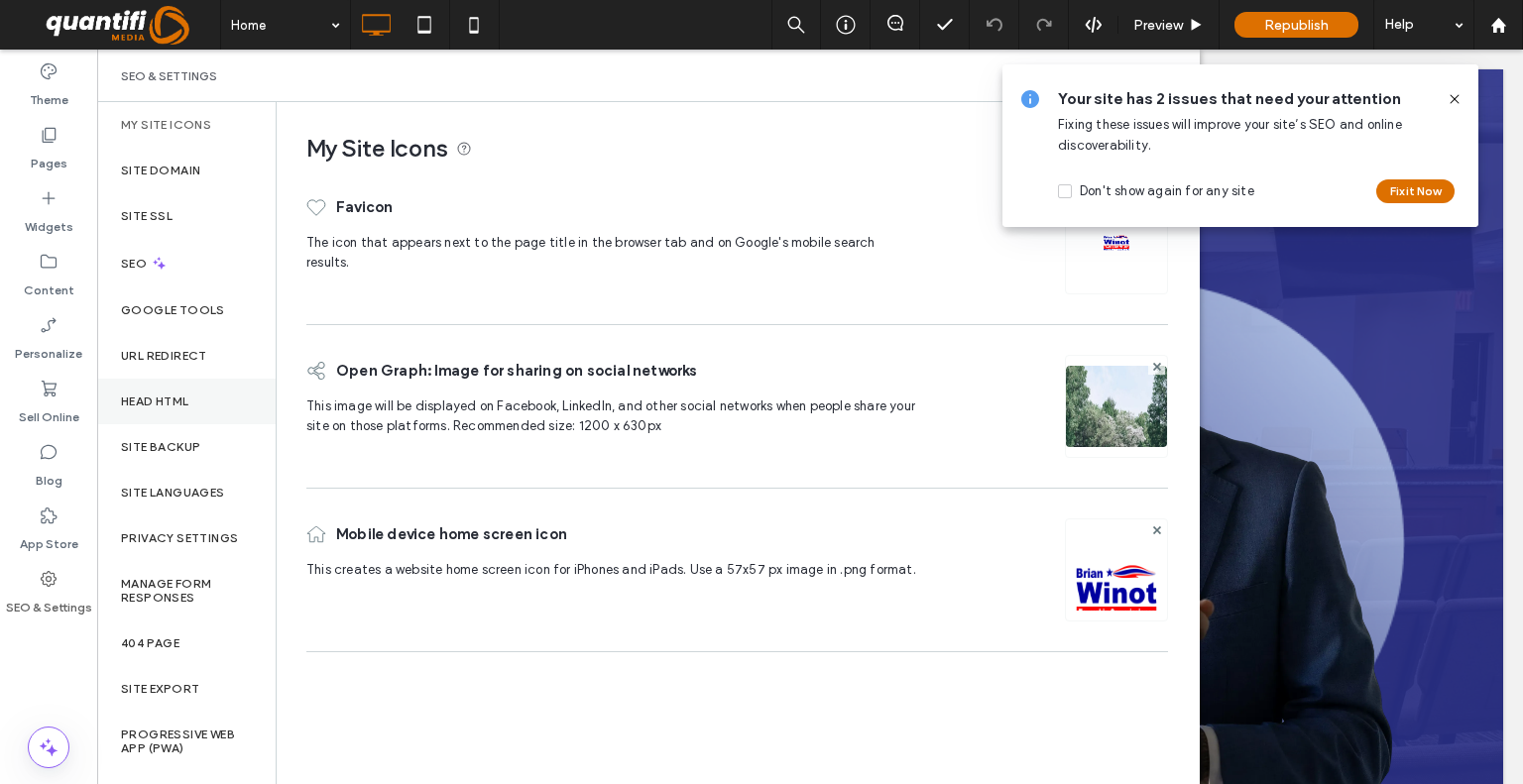 click on "Head HTML" at bounding box center (155, 401) 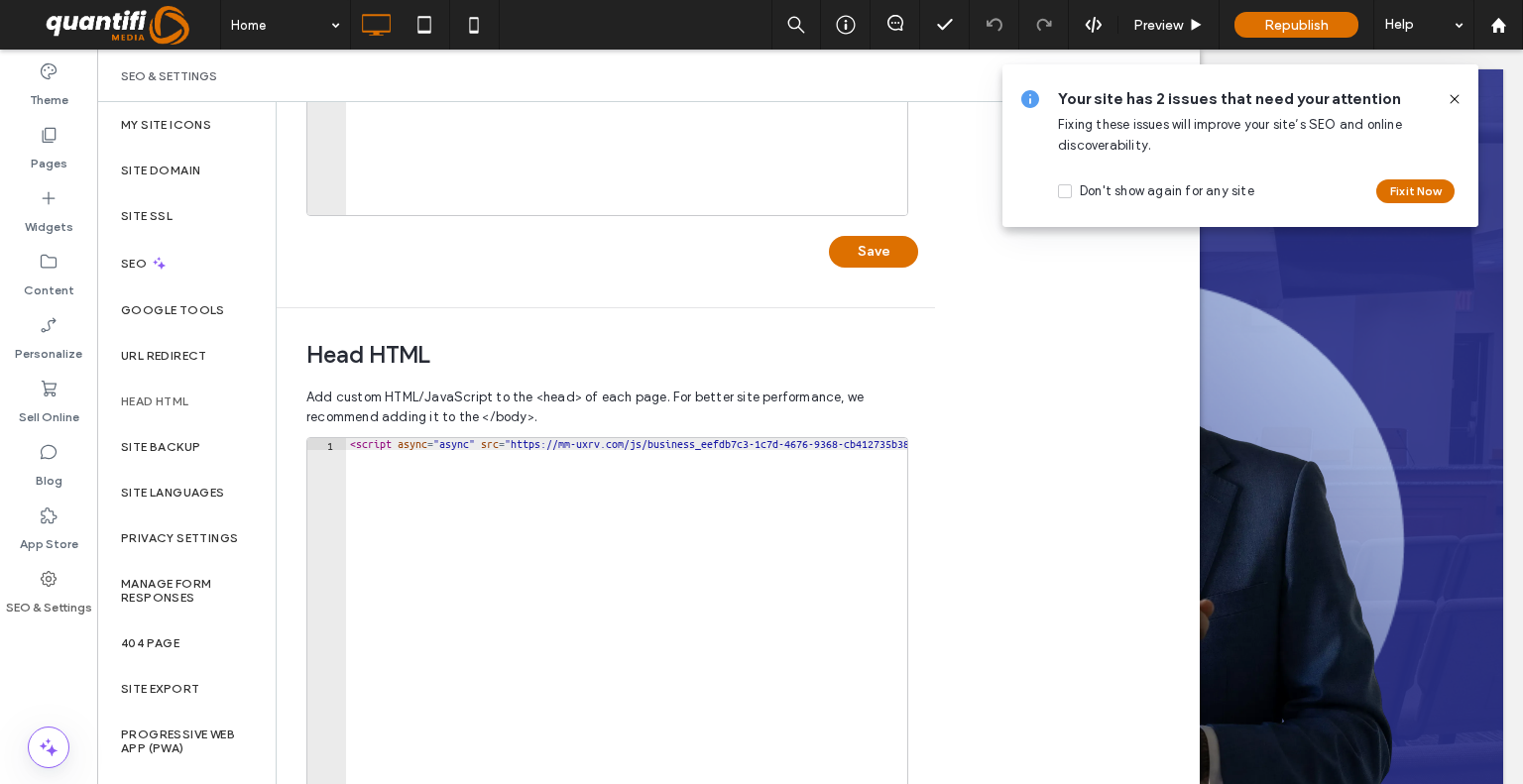 scroll, scrollTop: 496, scrollLeft: 0, axis: vertical 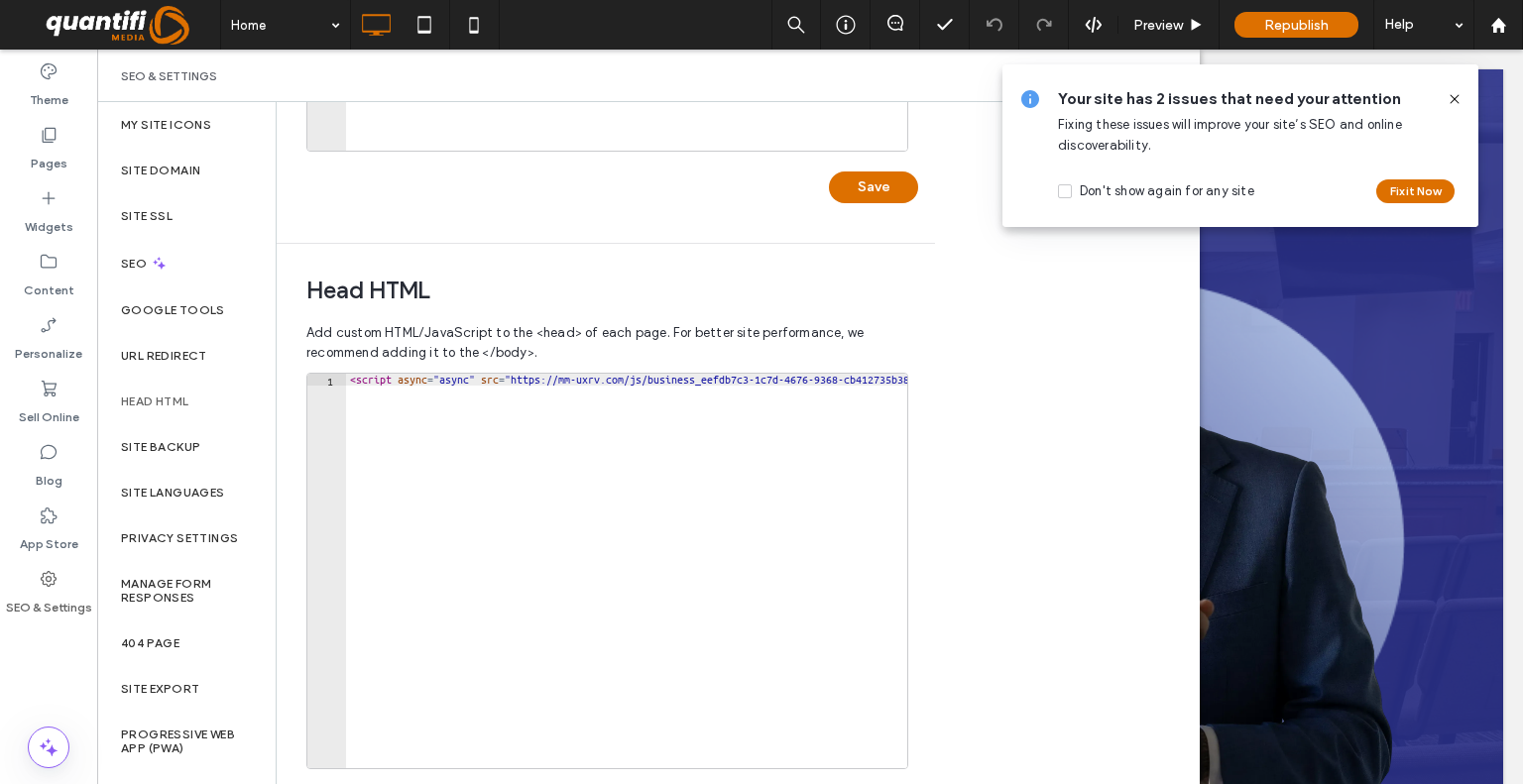 type on "**********" 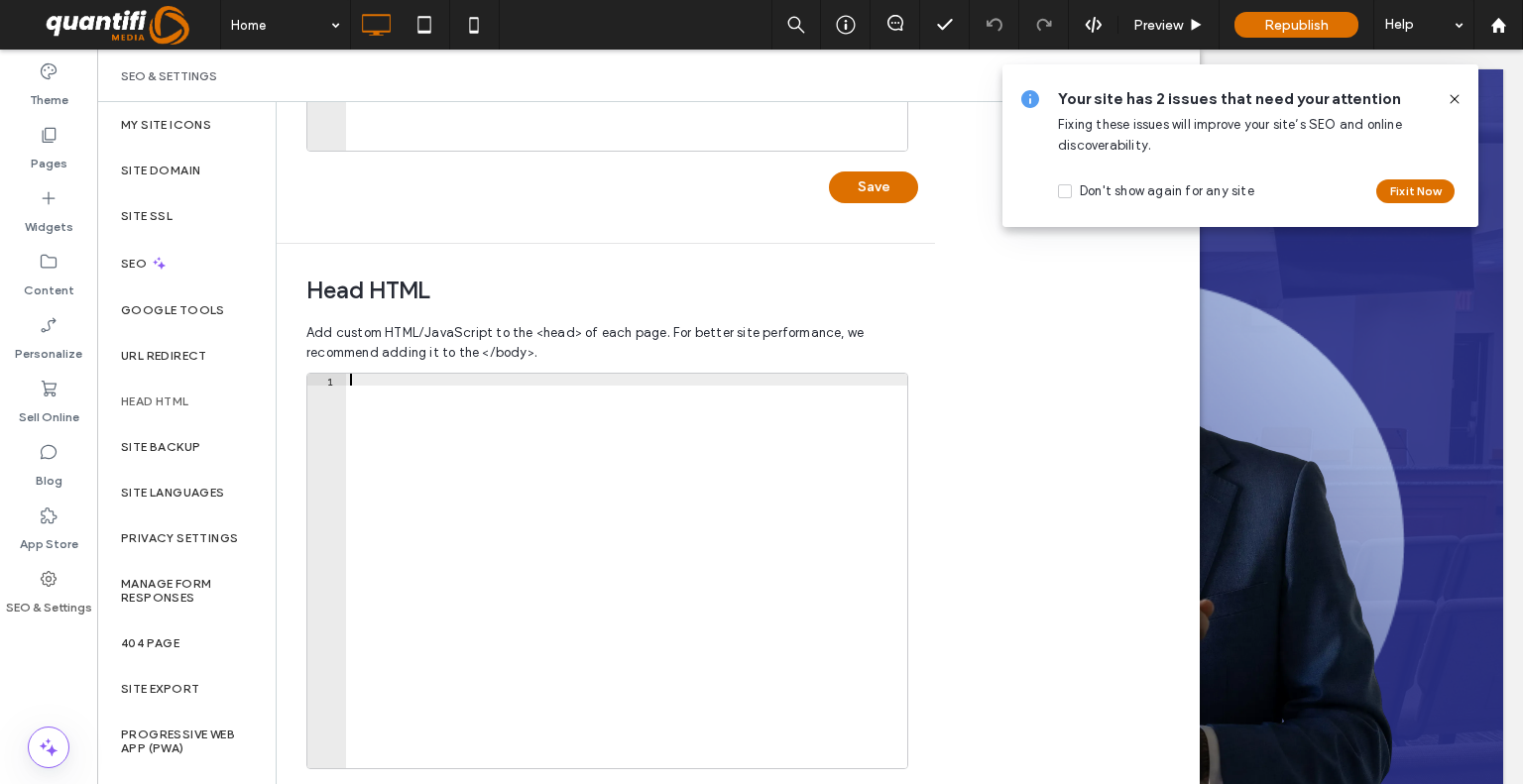paste on "**********" 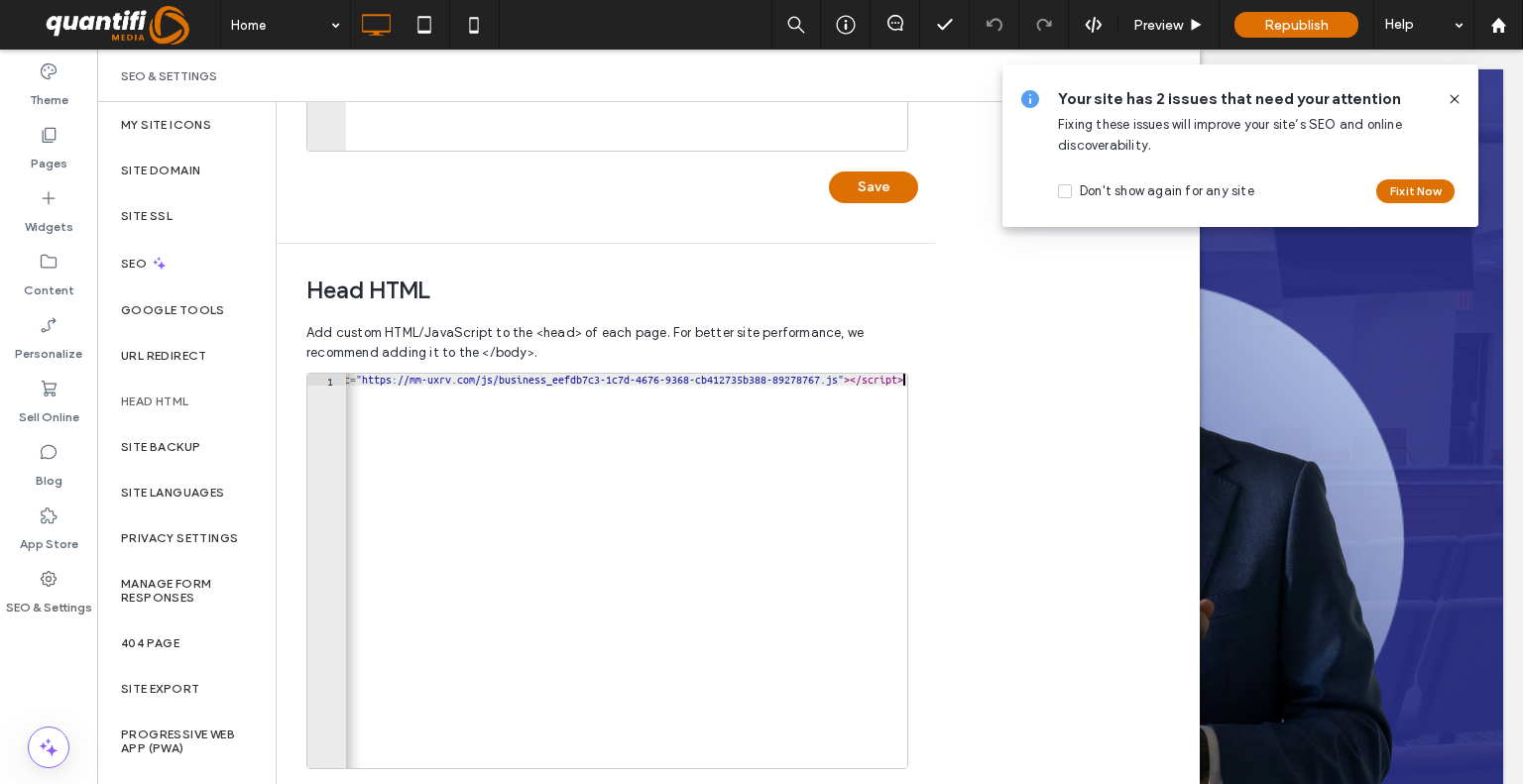 scroll, scrollTop: 0, scrollLeft: 0, axis: both 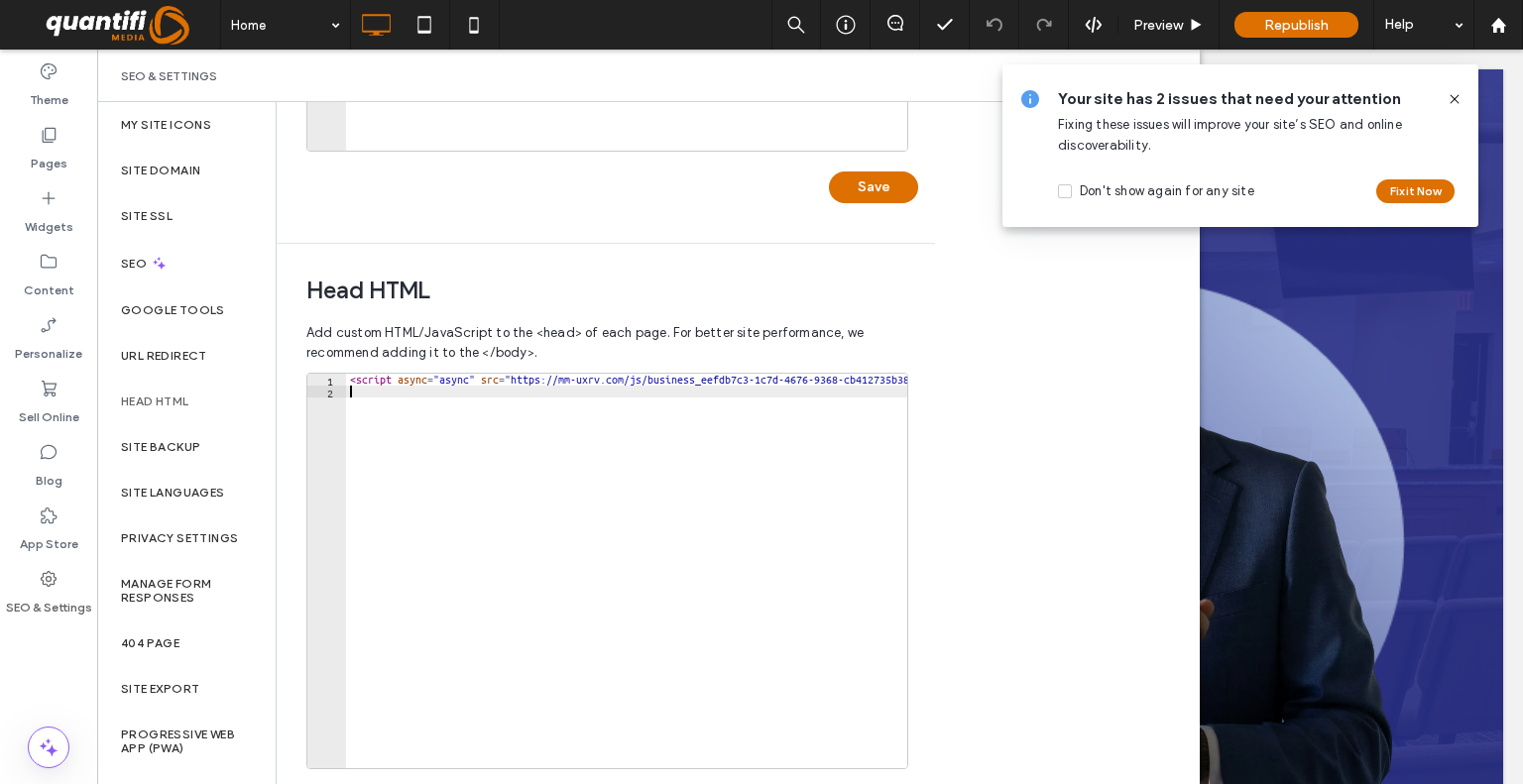 type 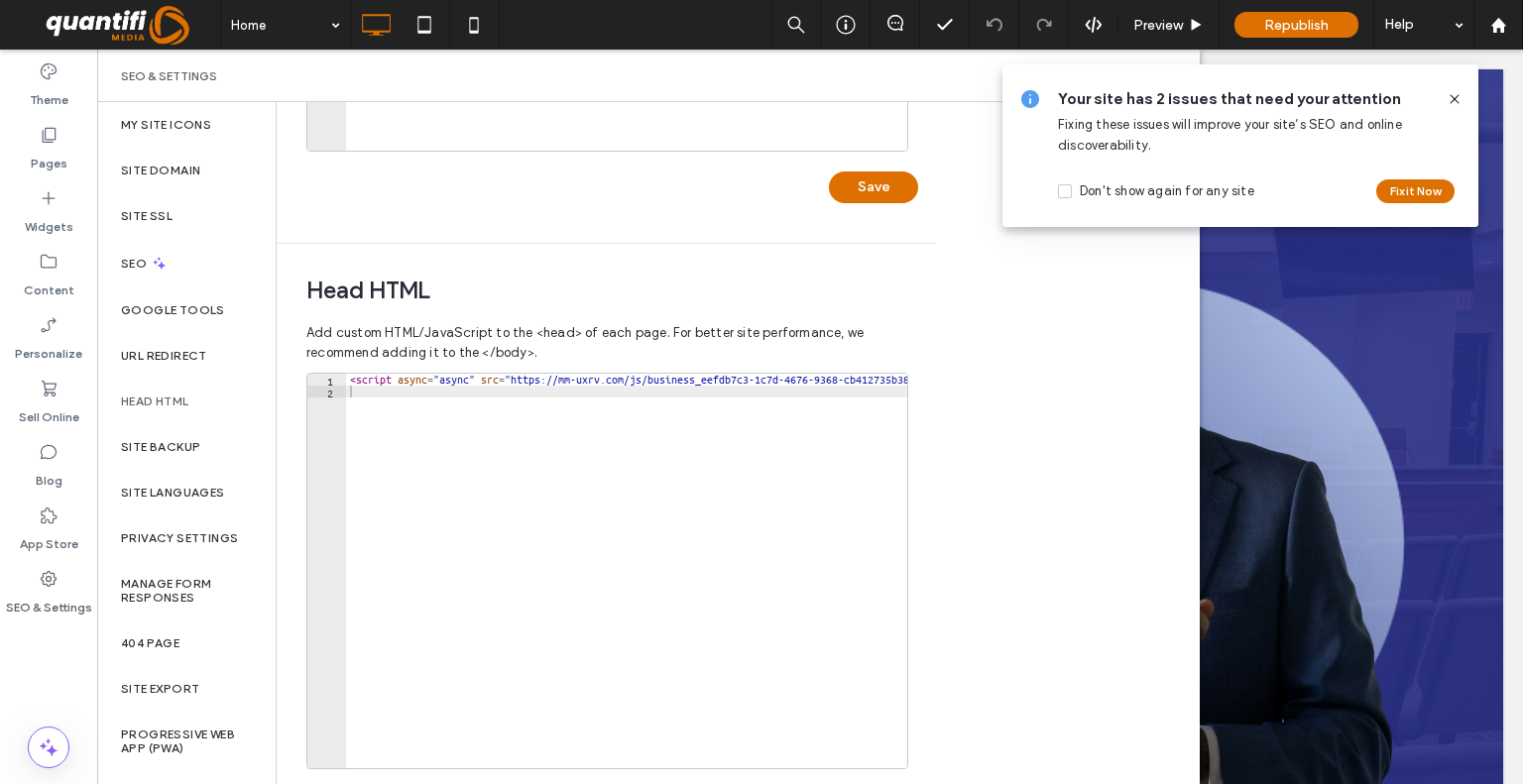 scroll, scrollTop: 573, scrollLeft: 0, axis: vertical 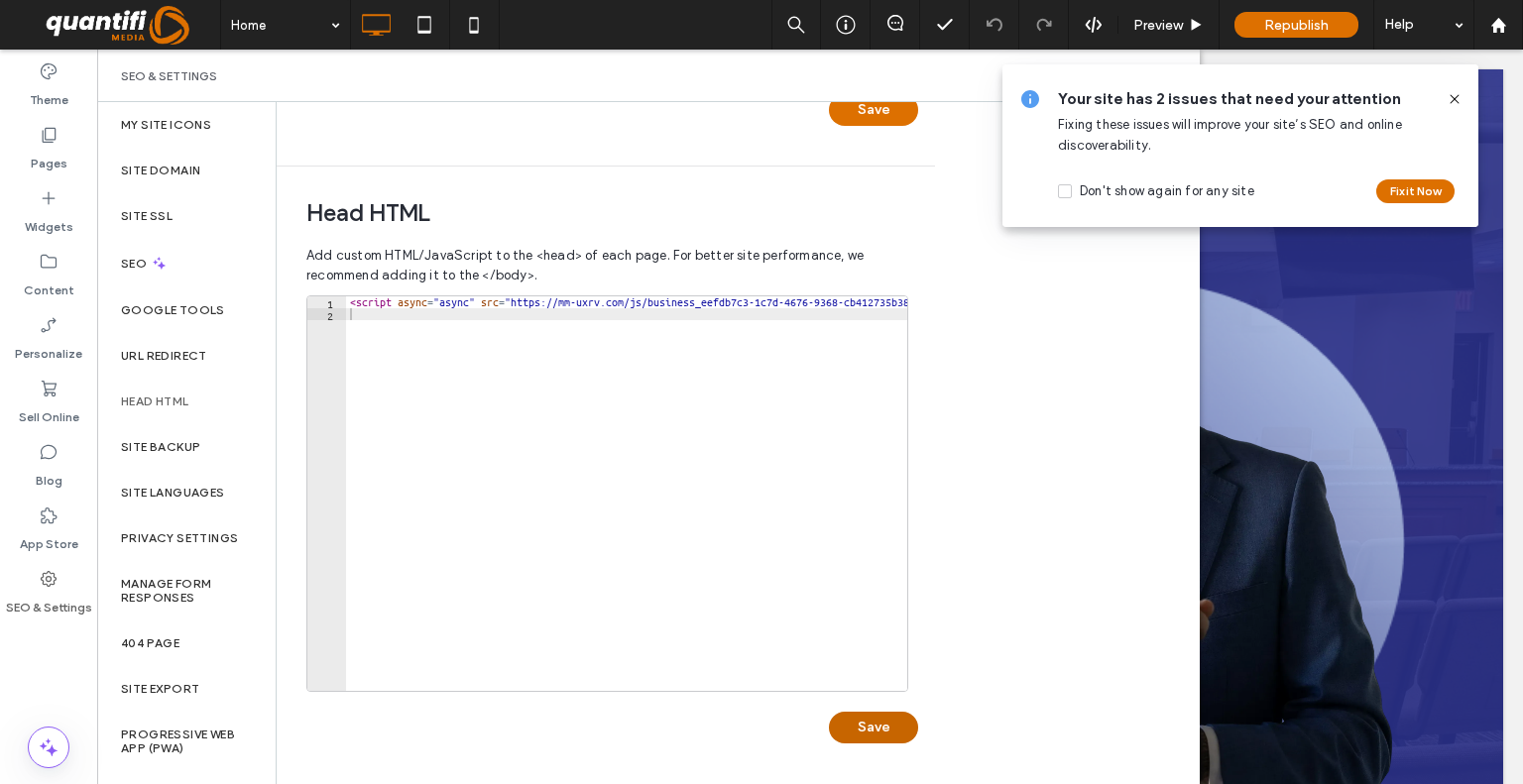 click on "Save" at bounding box center [874, 728] 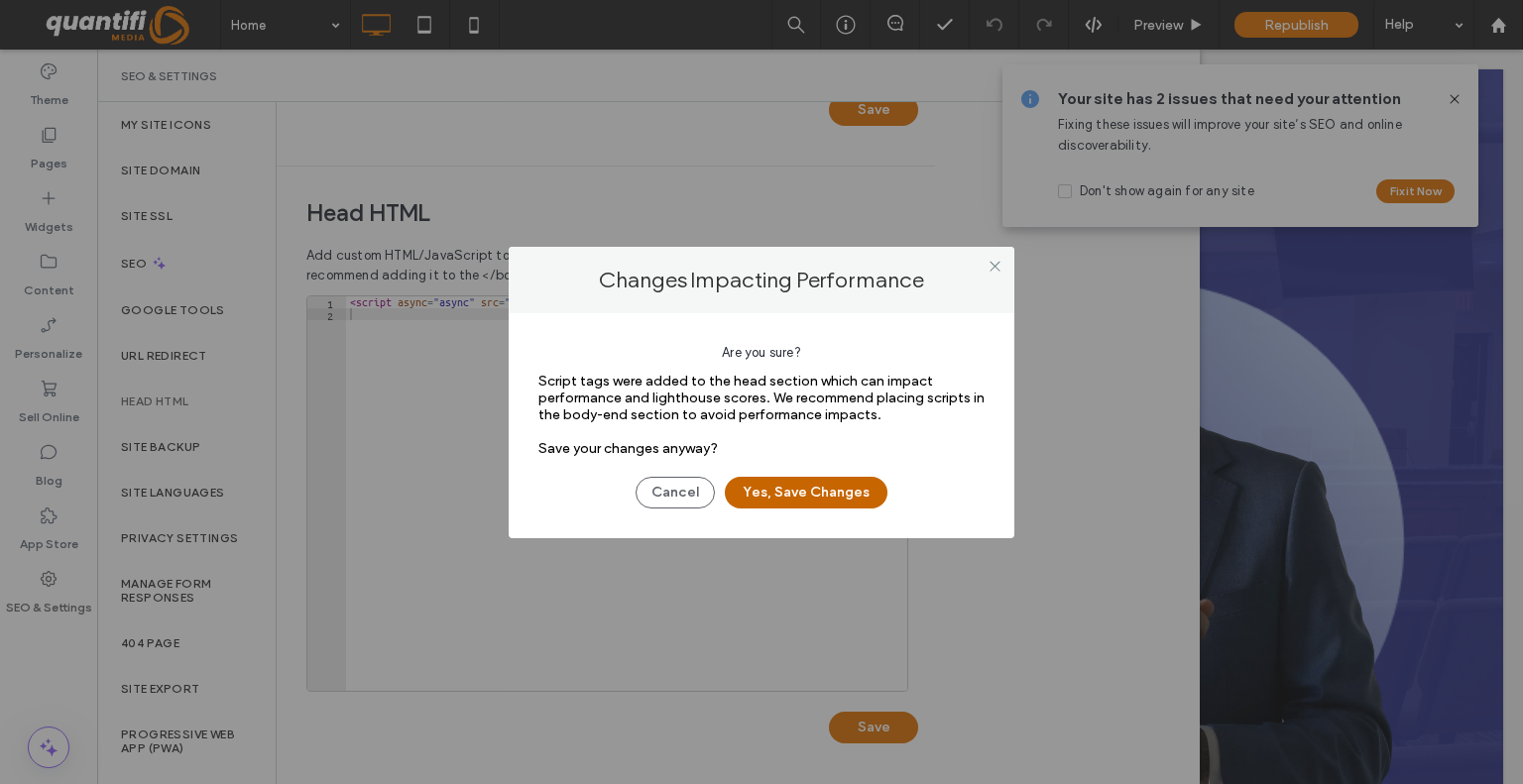 click on "Yes, Save Changes" at bounding box center [806, 493] 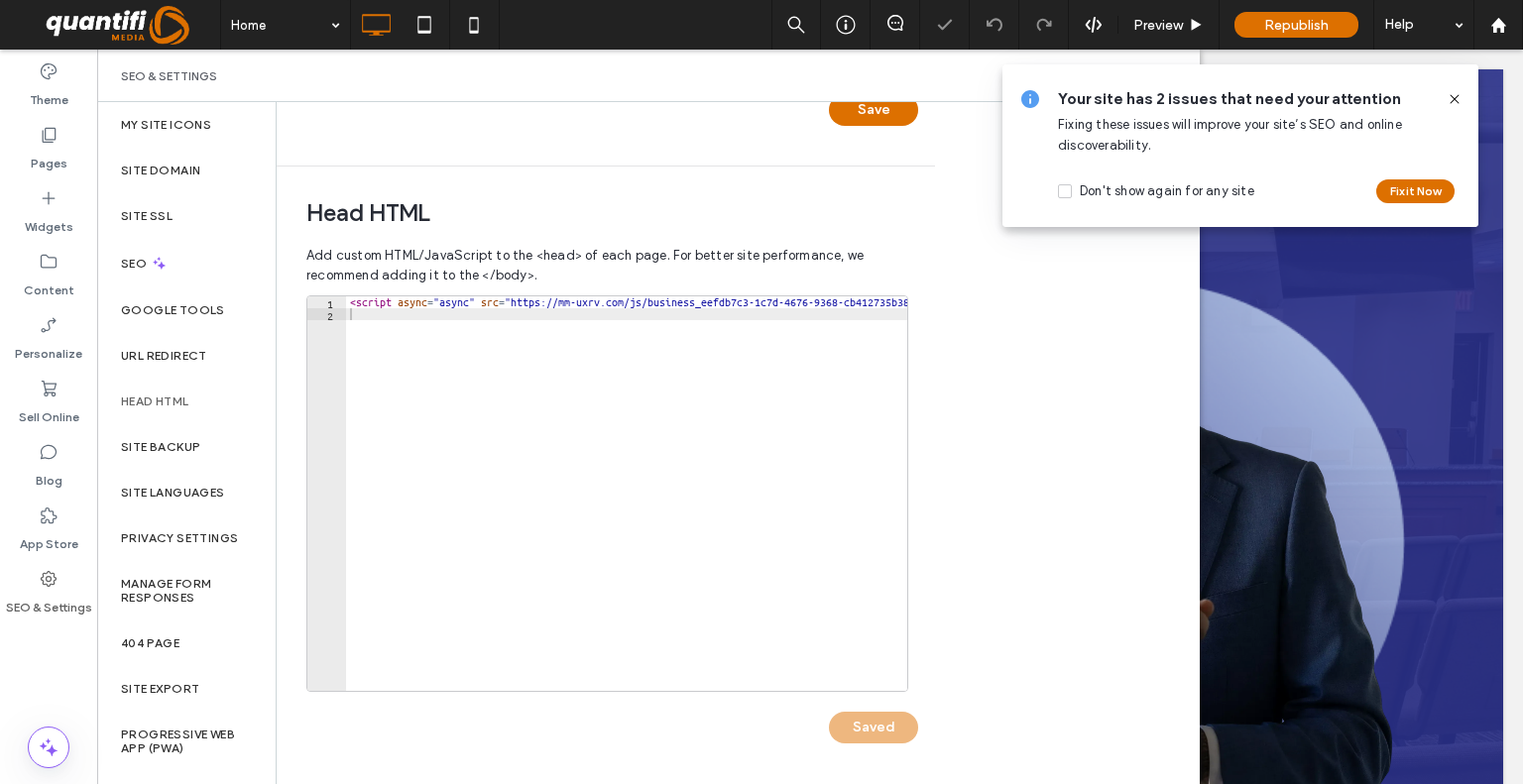 scroll, scrollTop: 0, scrollLeft: 0, axis: both 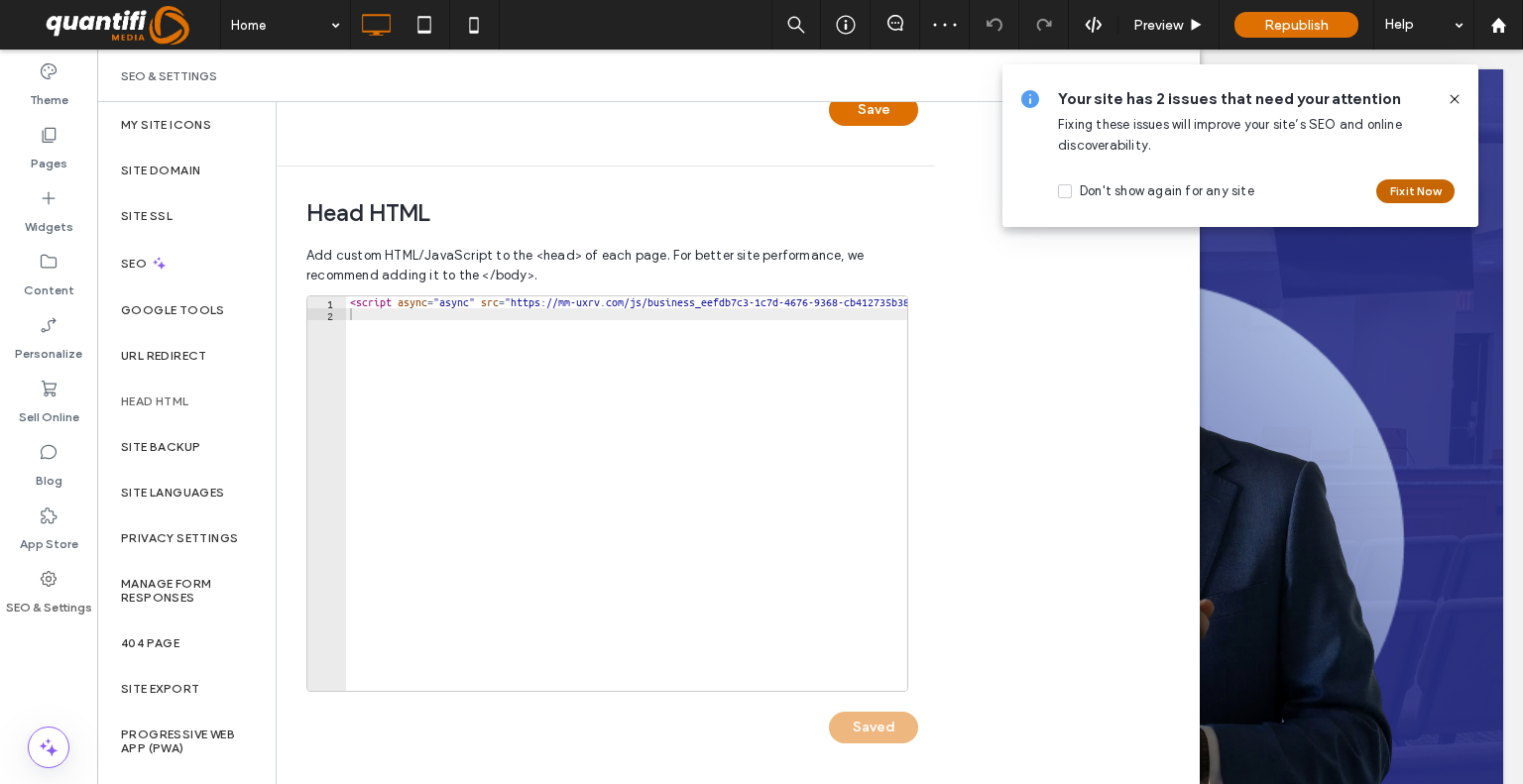 click on "Fix it Now" at bounding box center (1415, 191) 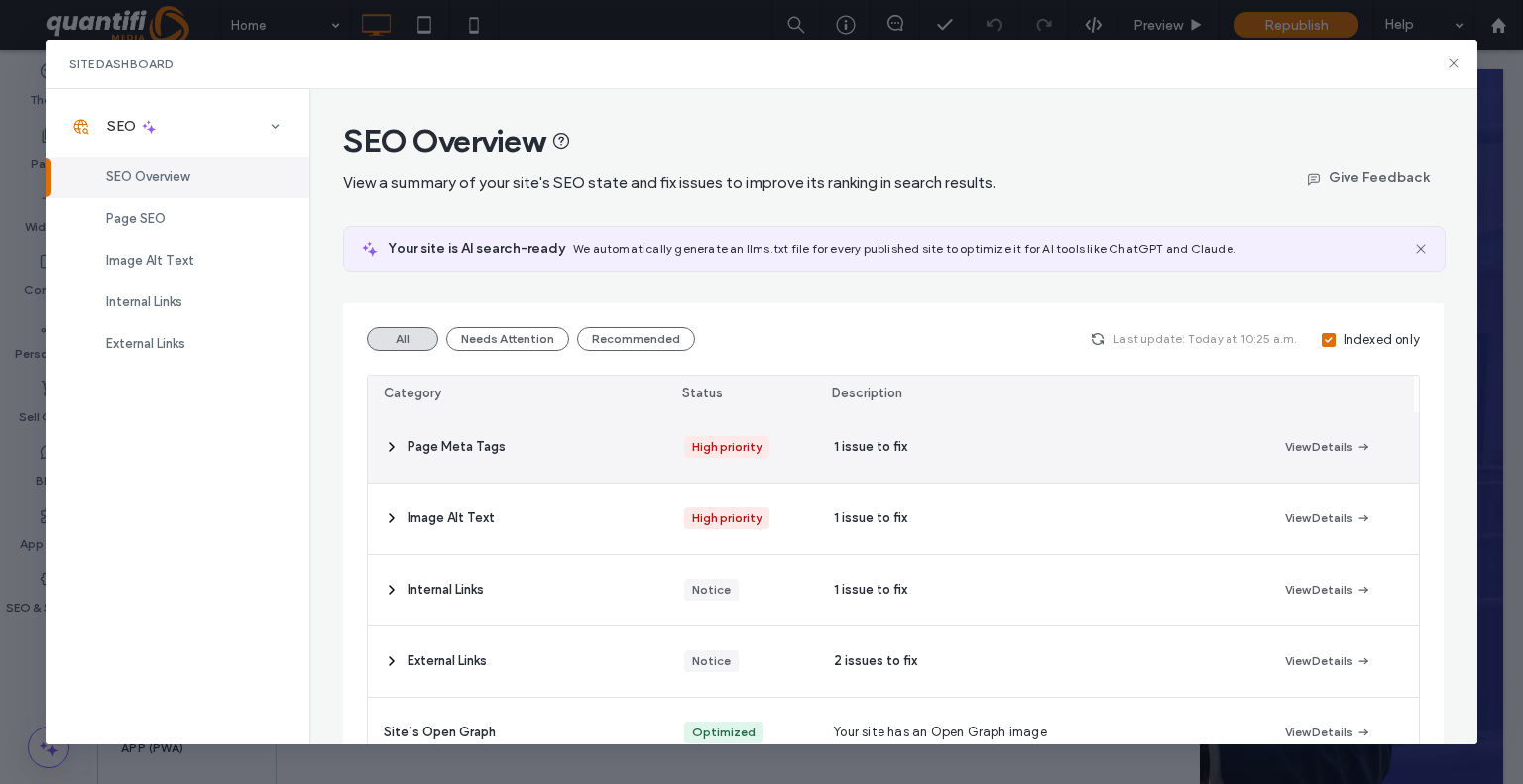 click on "1 issue to fix" at bounding box center [1043, 447] 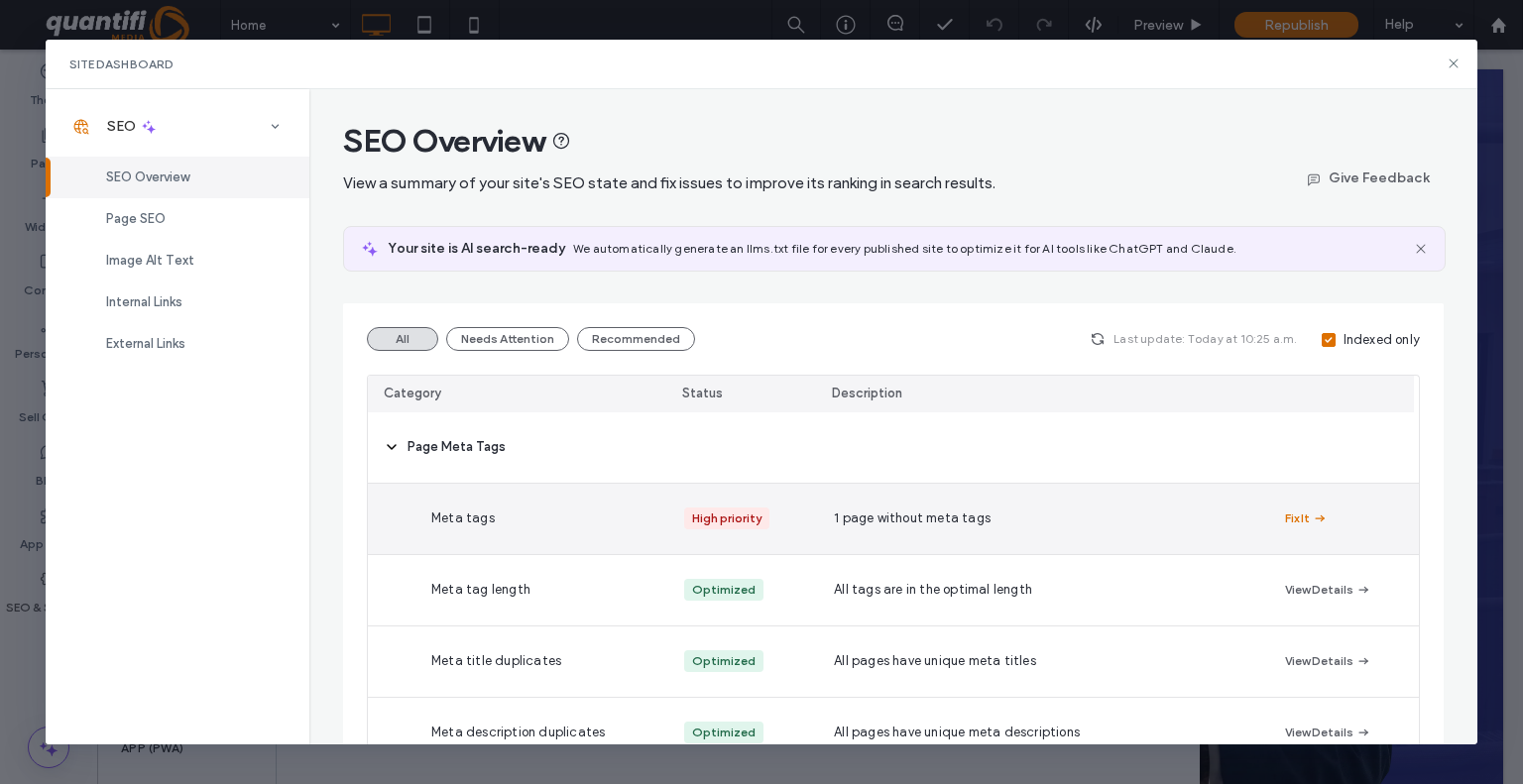 click on "1 page without meta tags" at bounding box center (1043, 518) 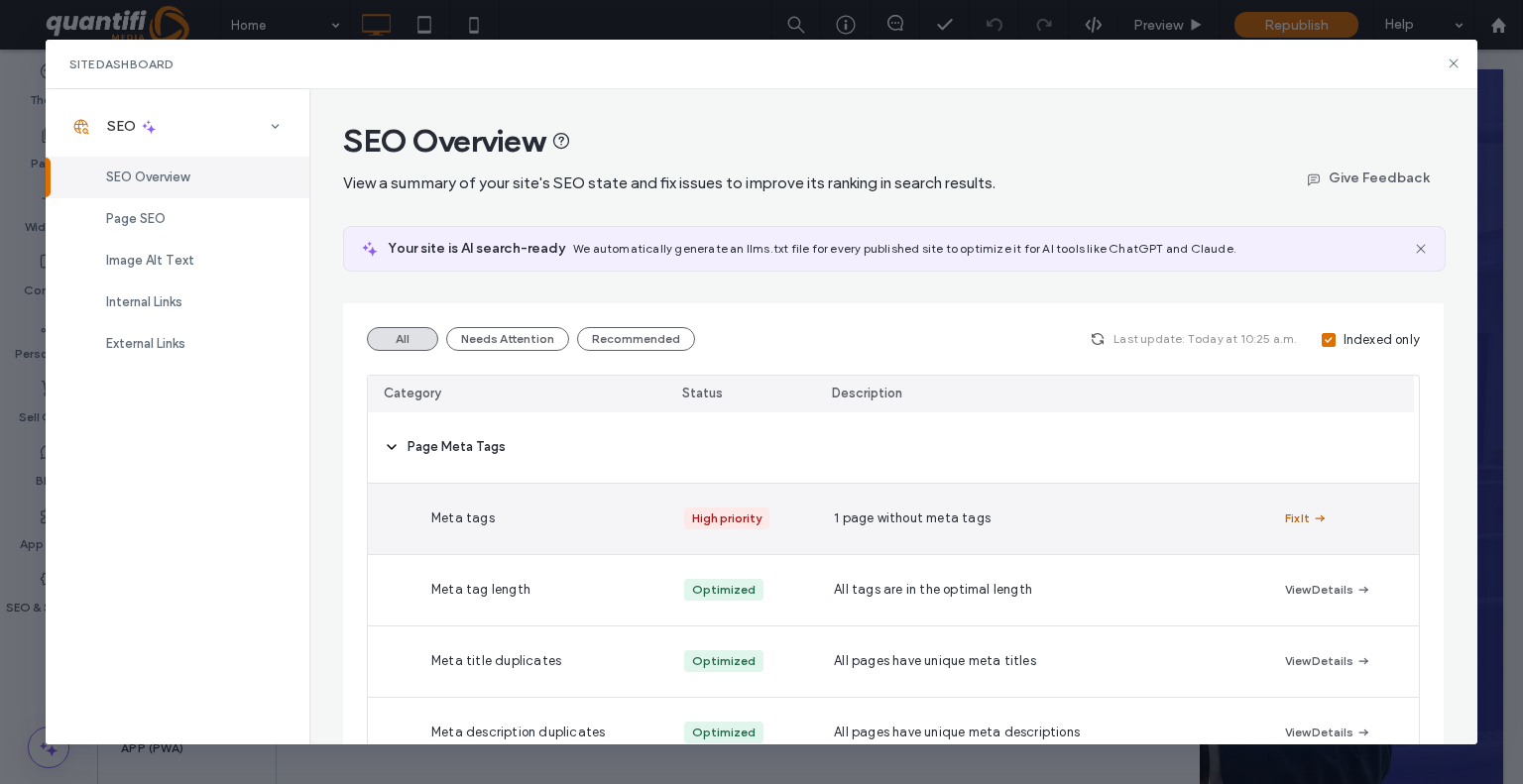 click on "Fix It" at bounding box center [1306, 518] 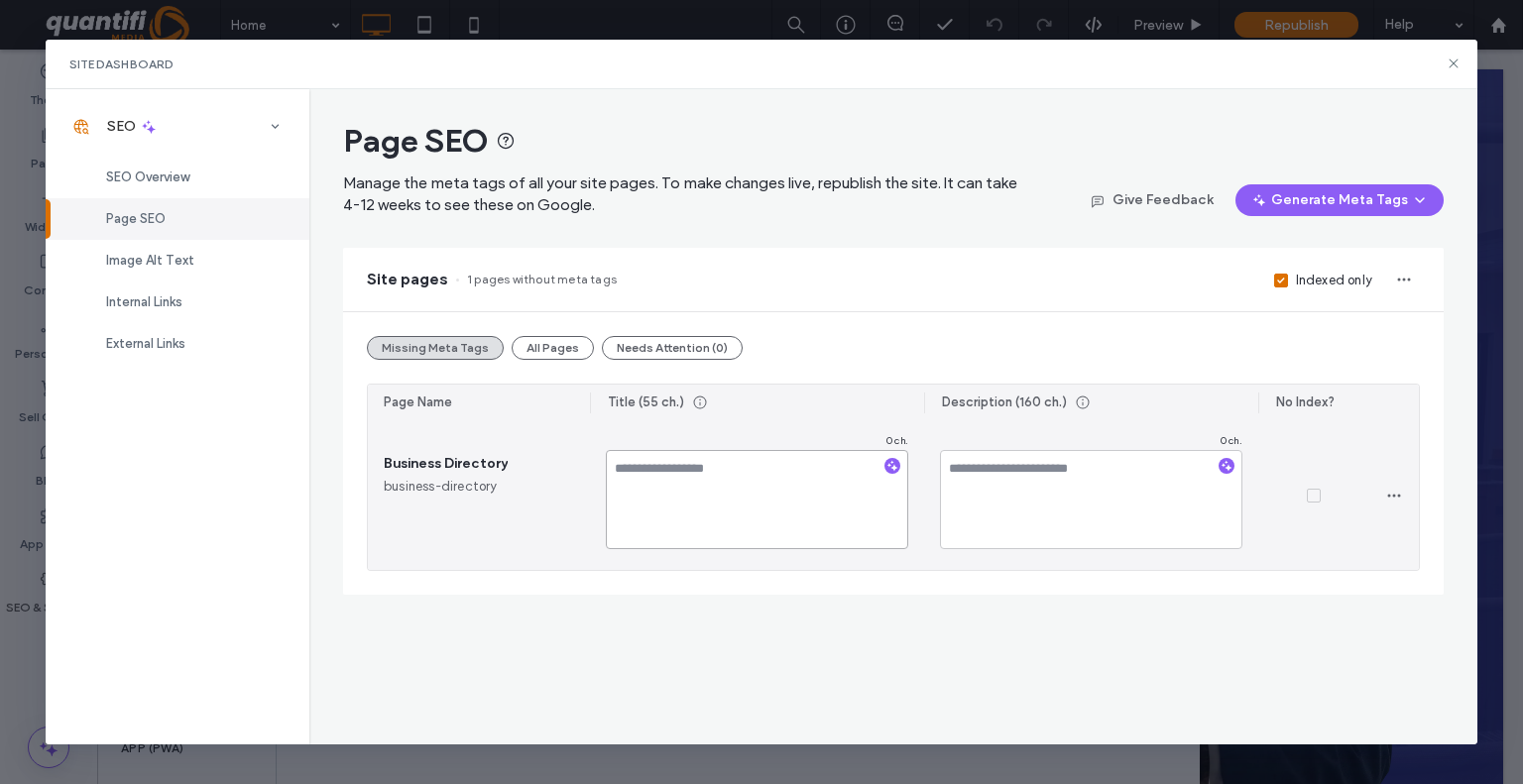 click at bounding box center (757, 500) 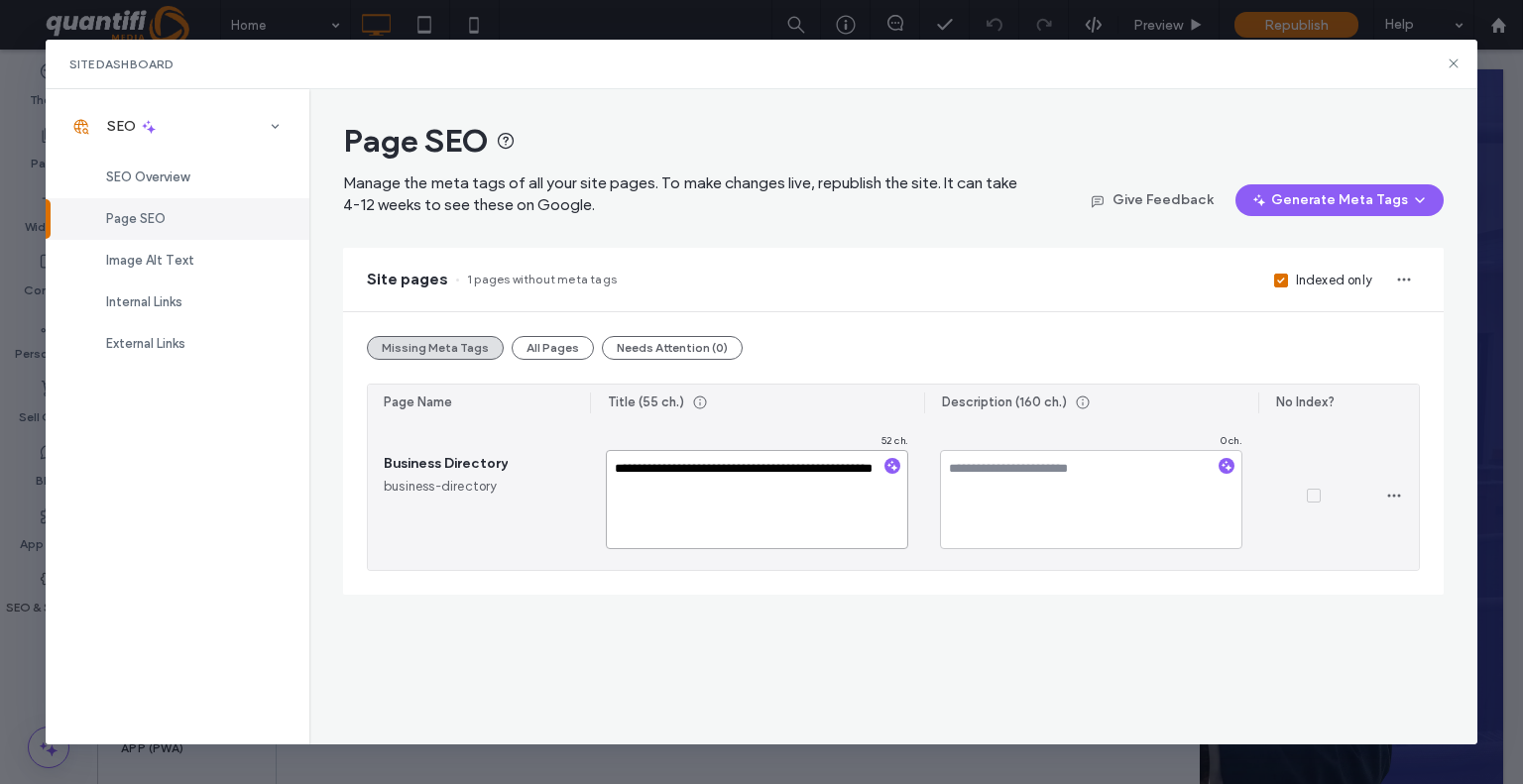 type on "**********" 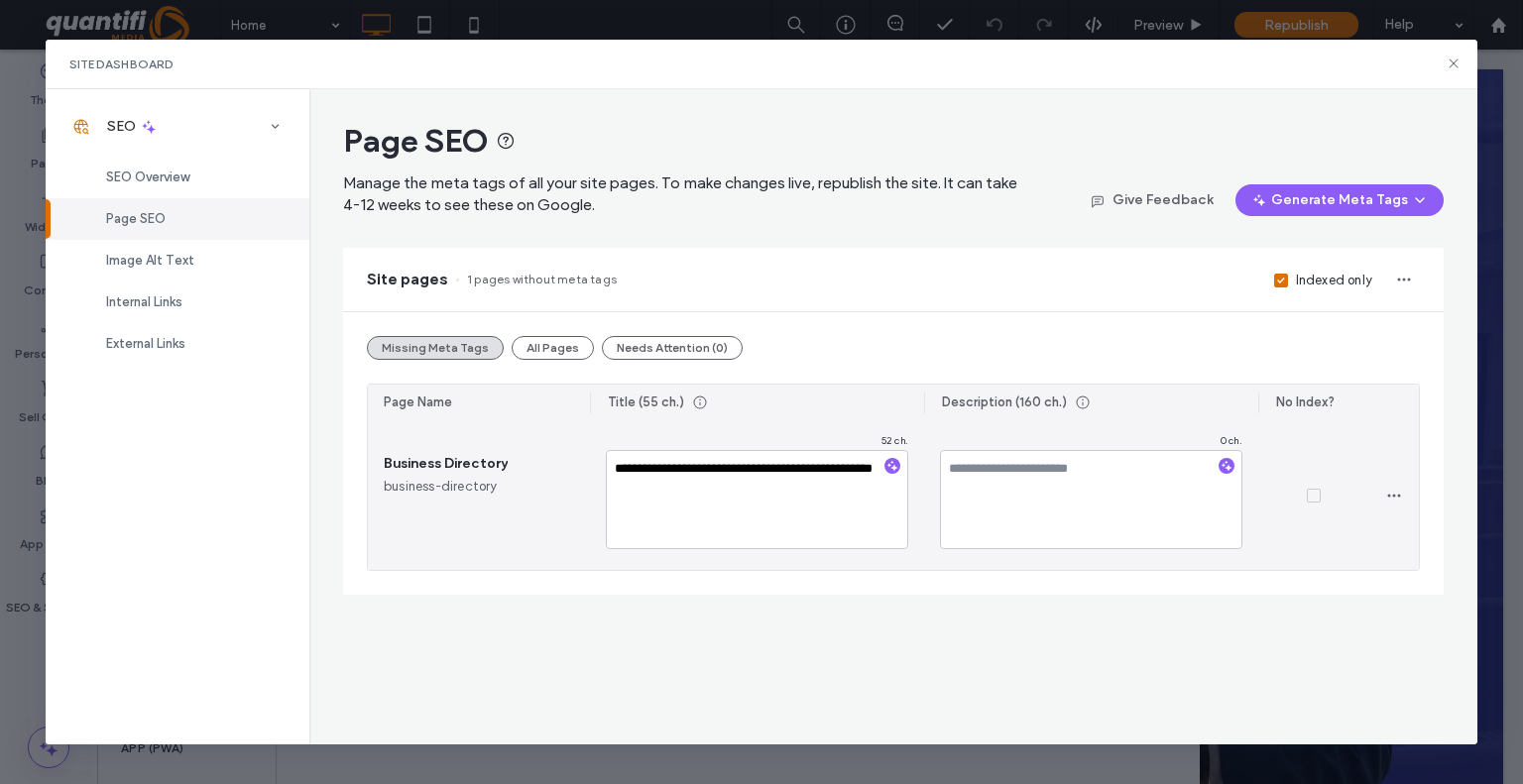 type 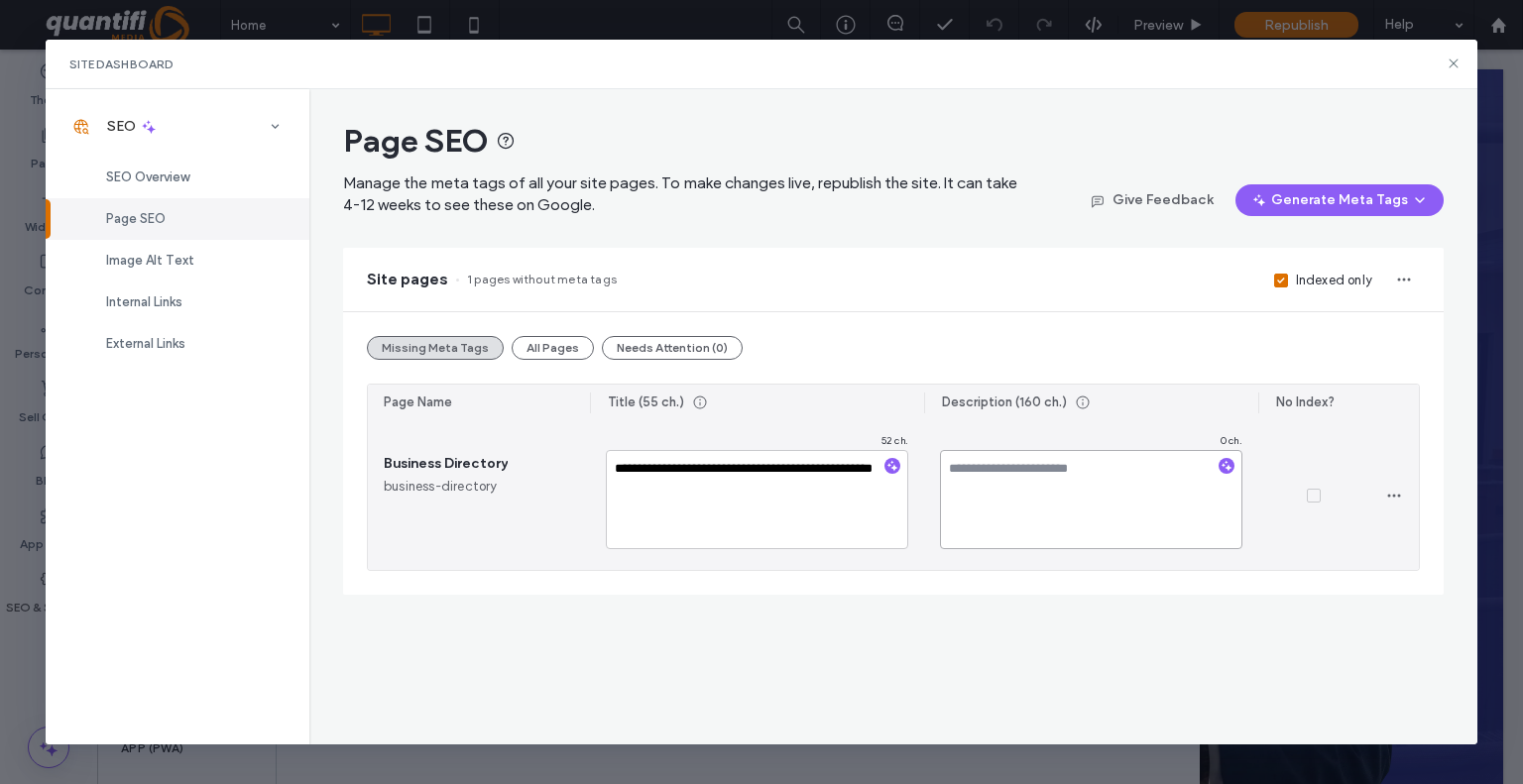 click at bounding box center [1091, 500] 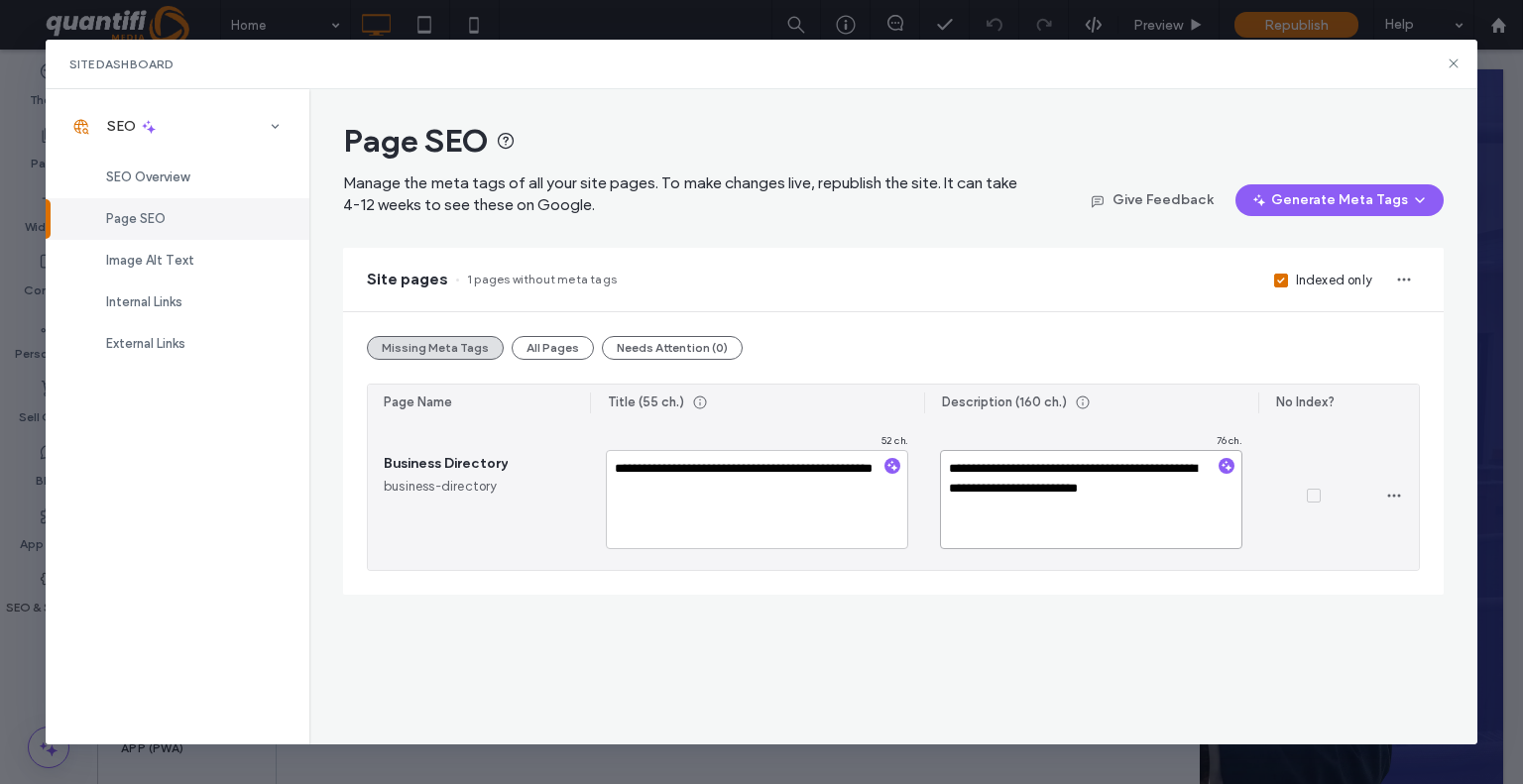 type on "**********" 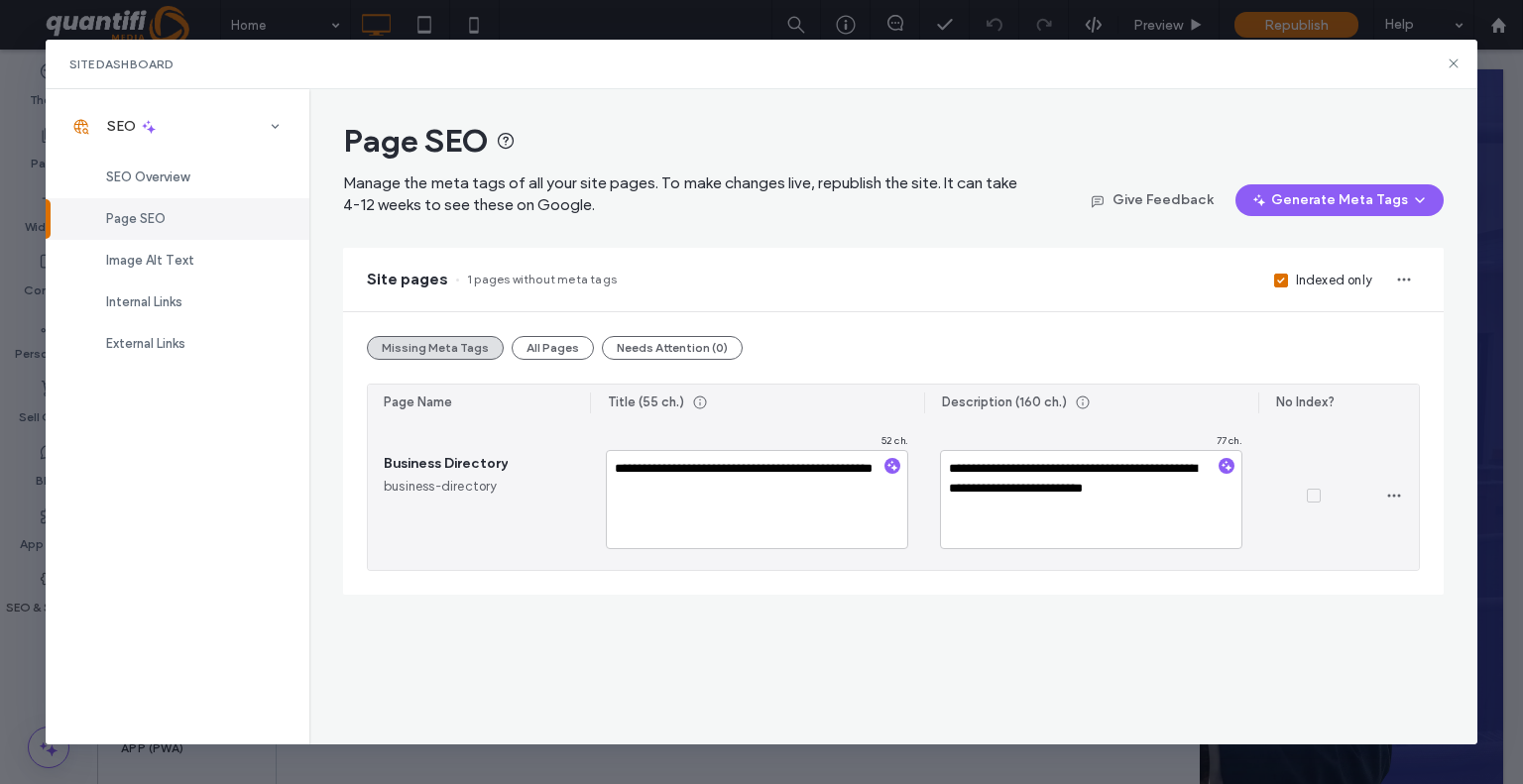 click on "**********" at bounding box center (1091, 496) 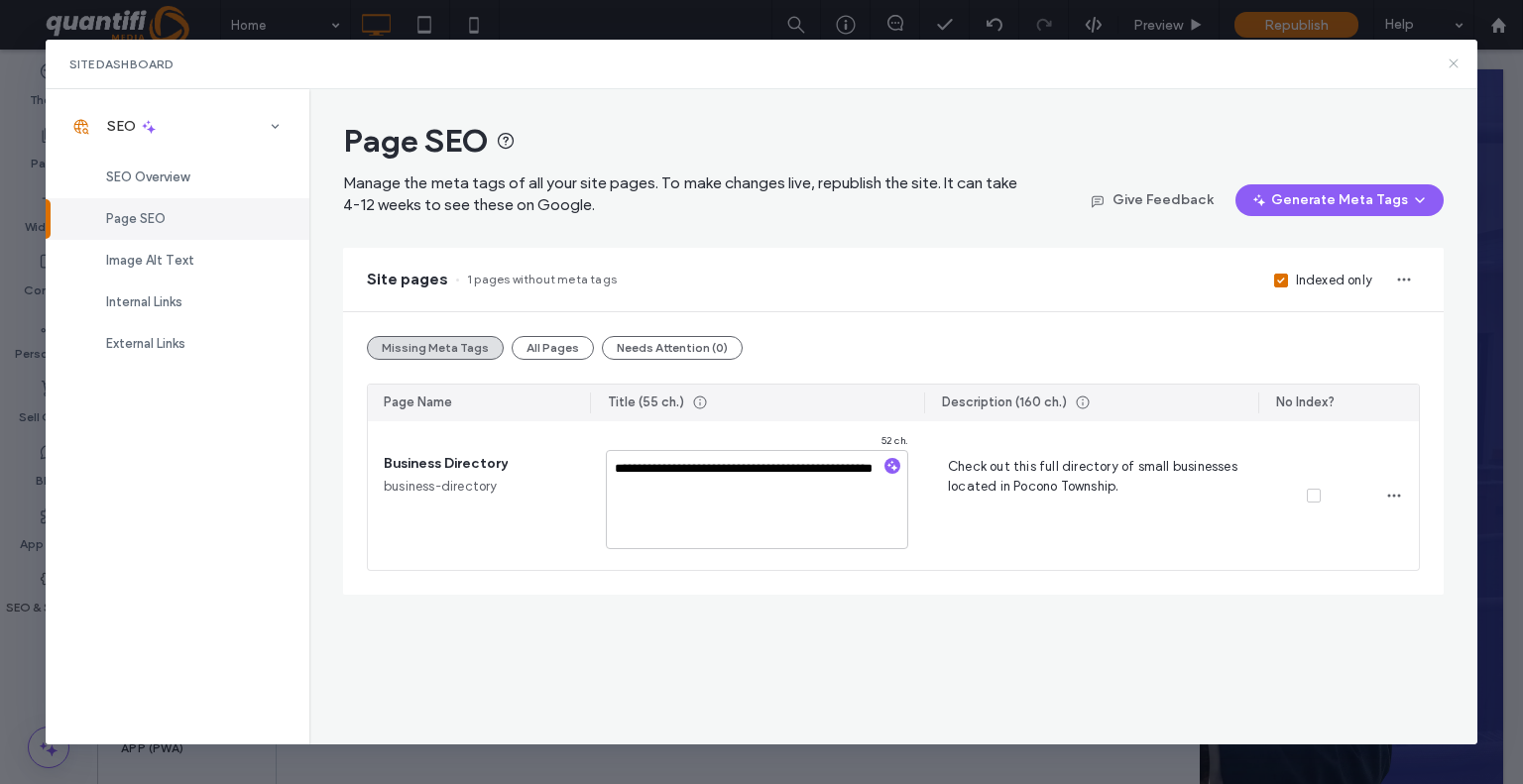 click 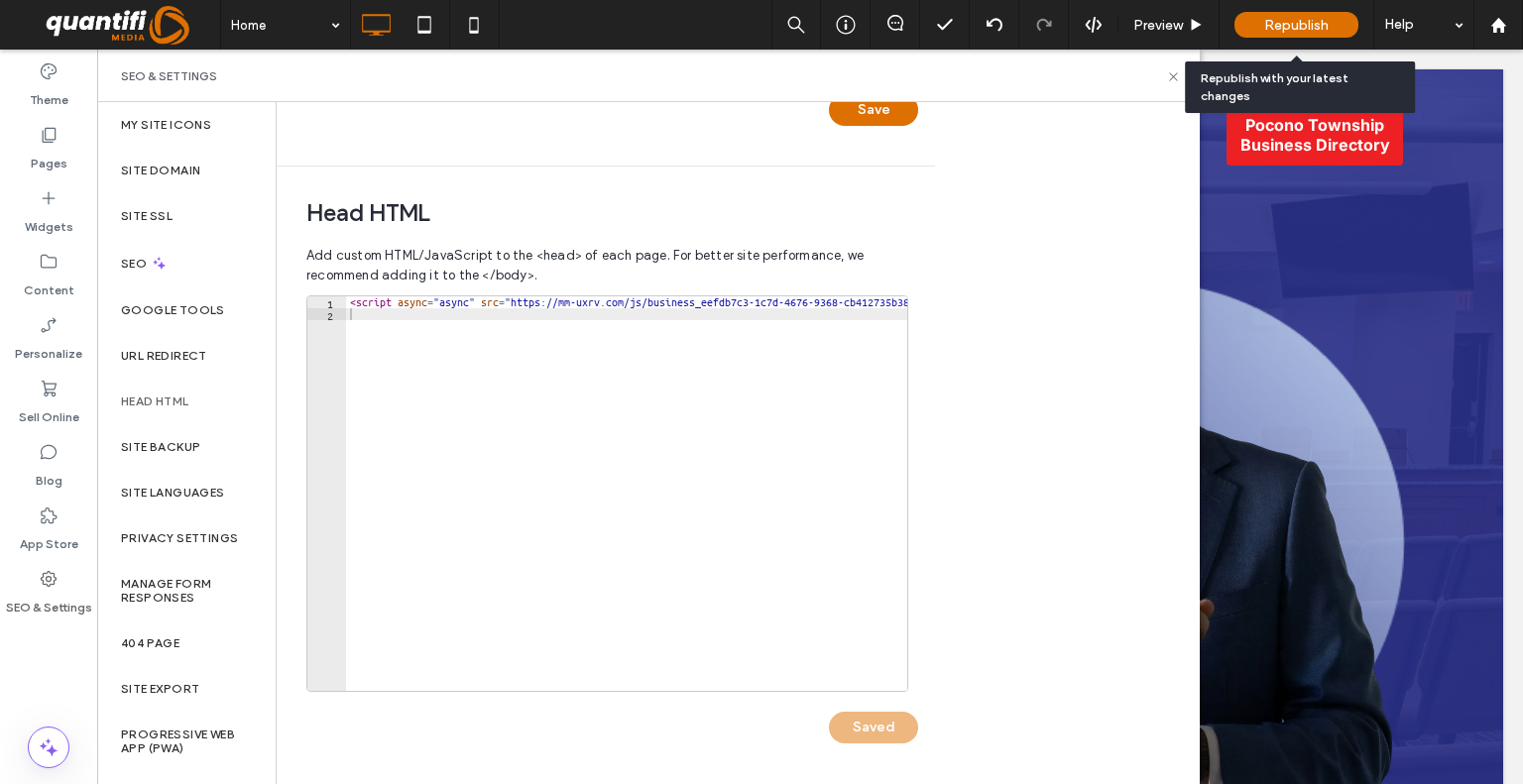 click on "Republish" at bounding box center [1296, 25] 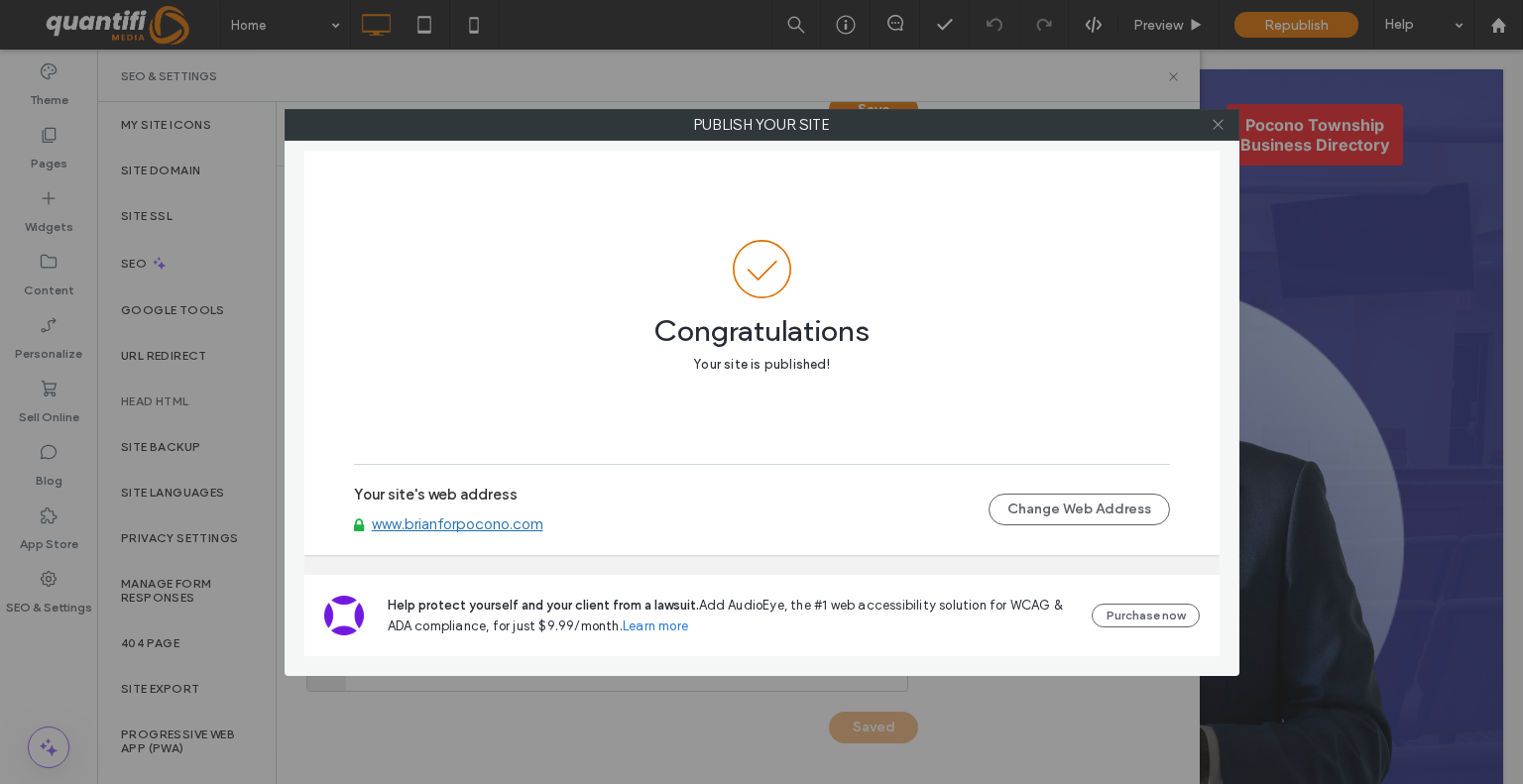 click 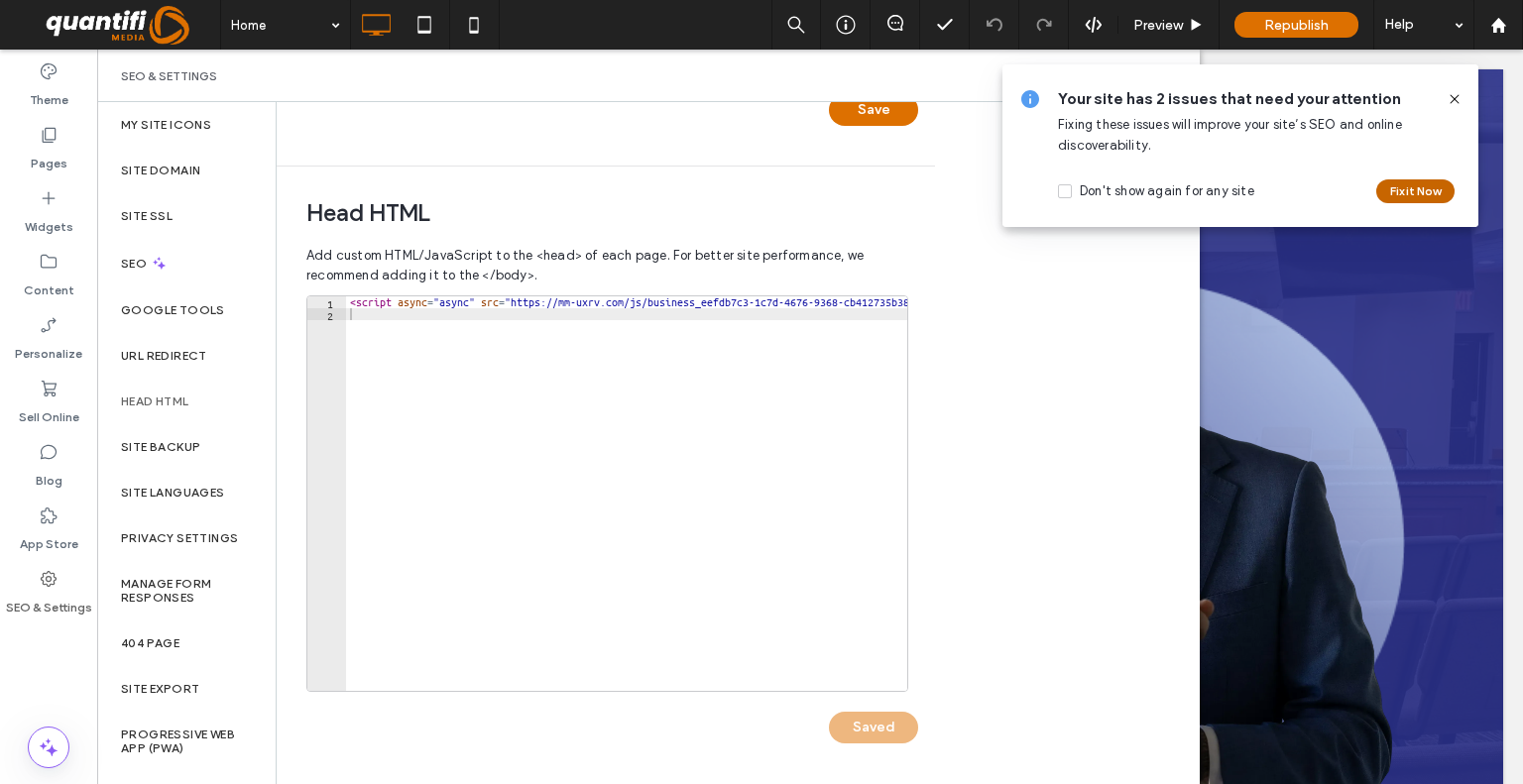 click on "Fix it Now" at bounding box center (1415, 191) 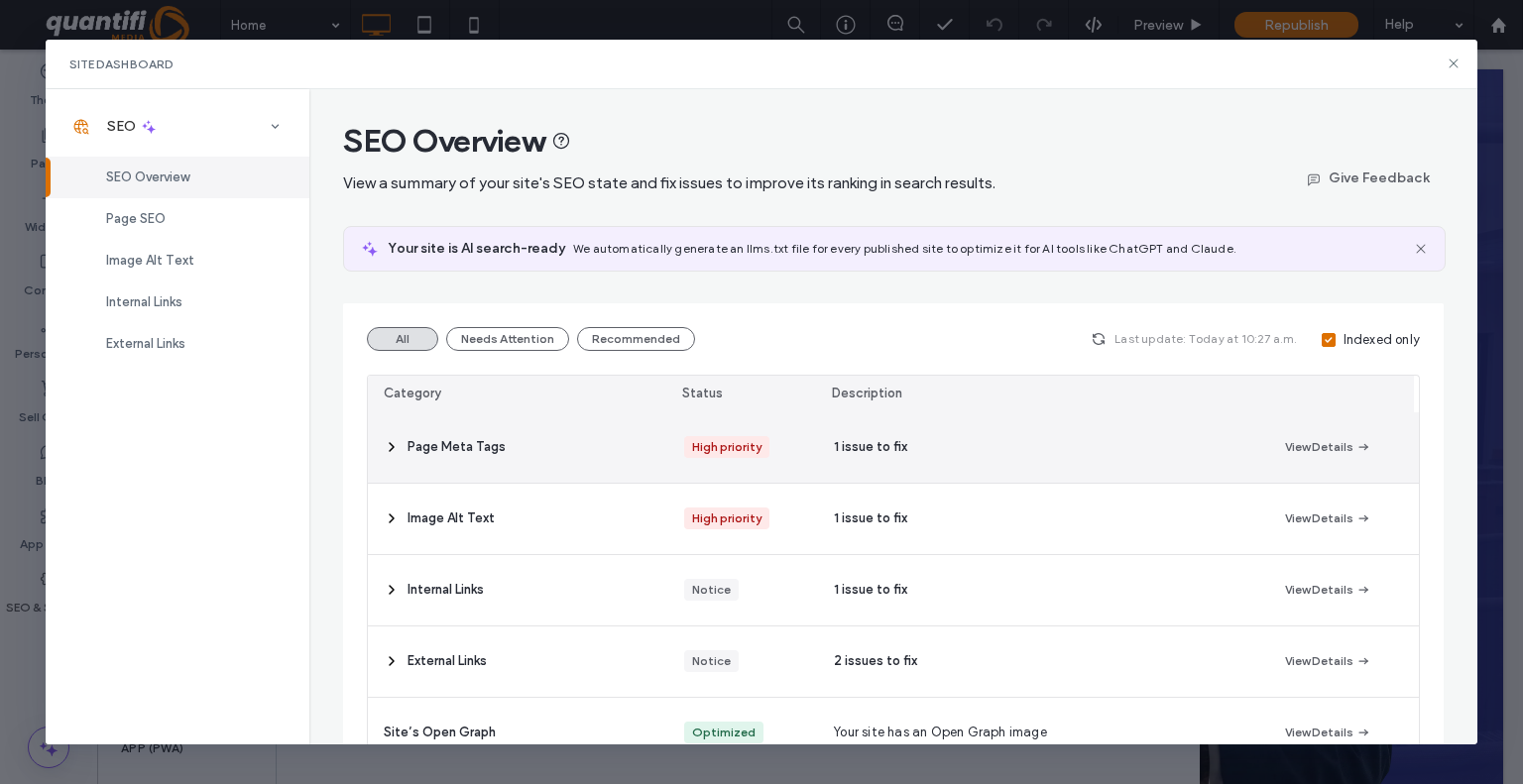 click on "1 issue to fix" at bounding box center [1043, 447] 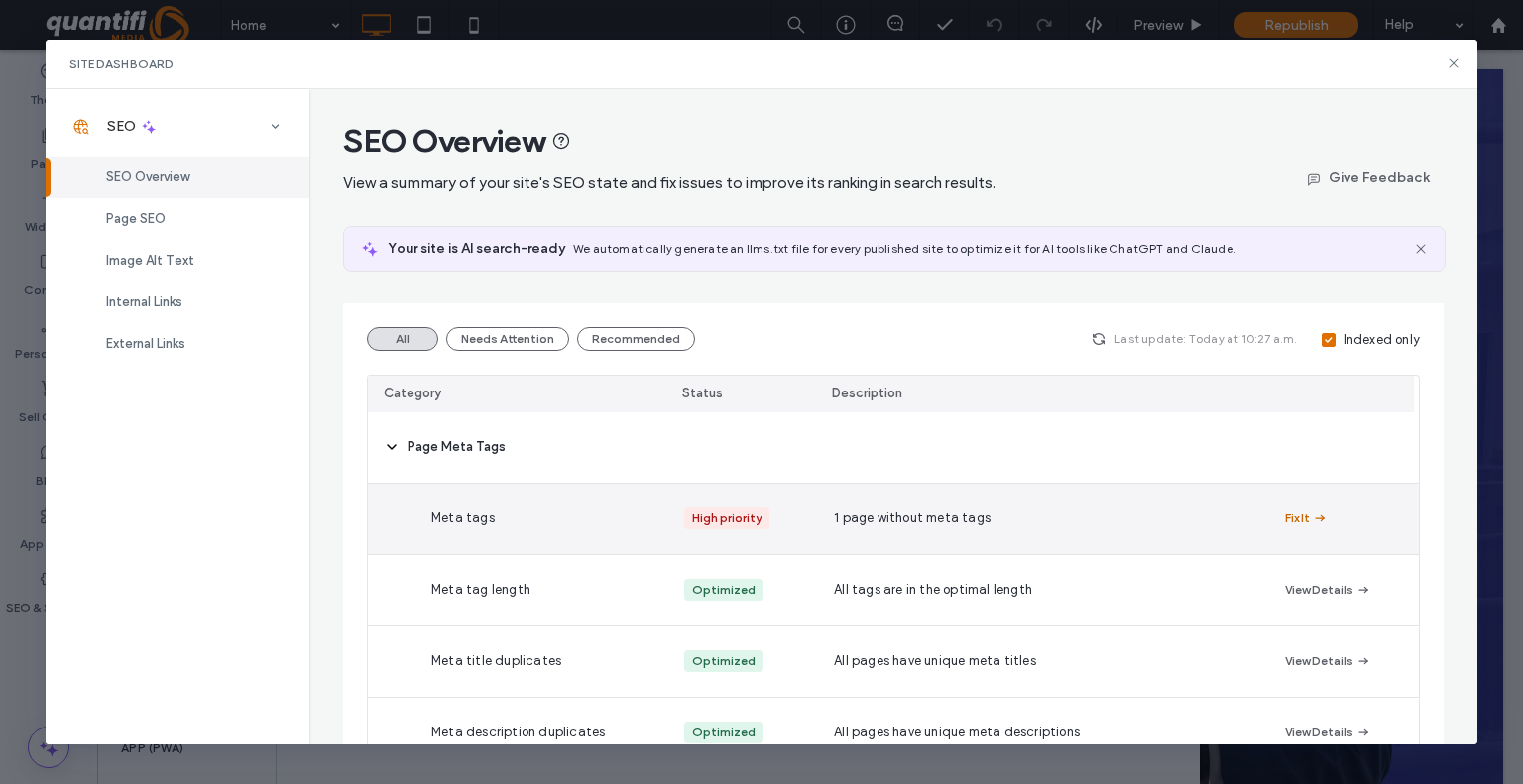 click 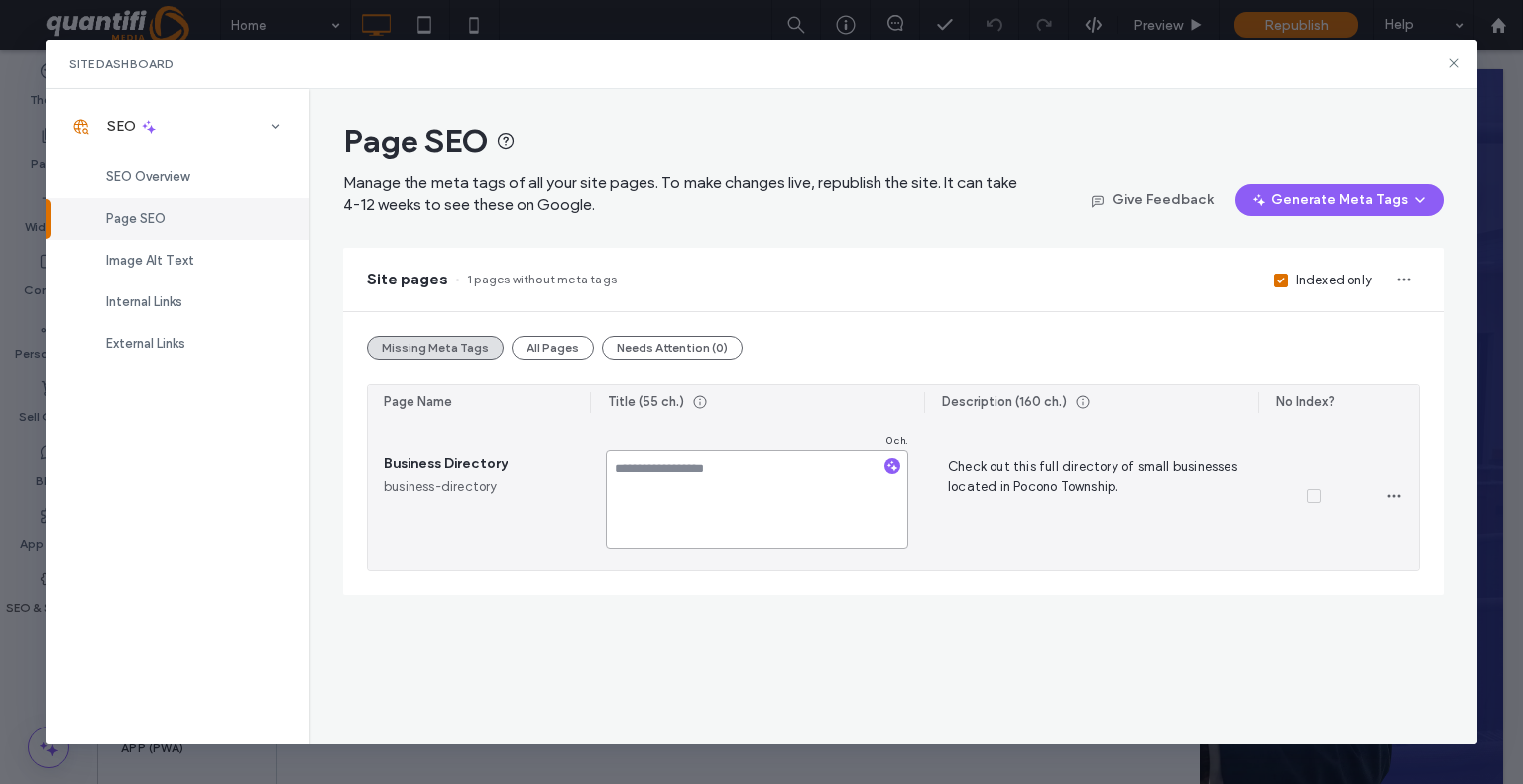 click at bounding box center (757, 500) 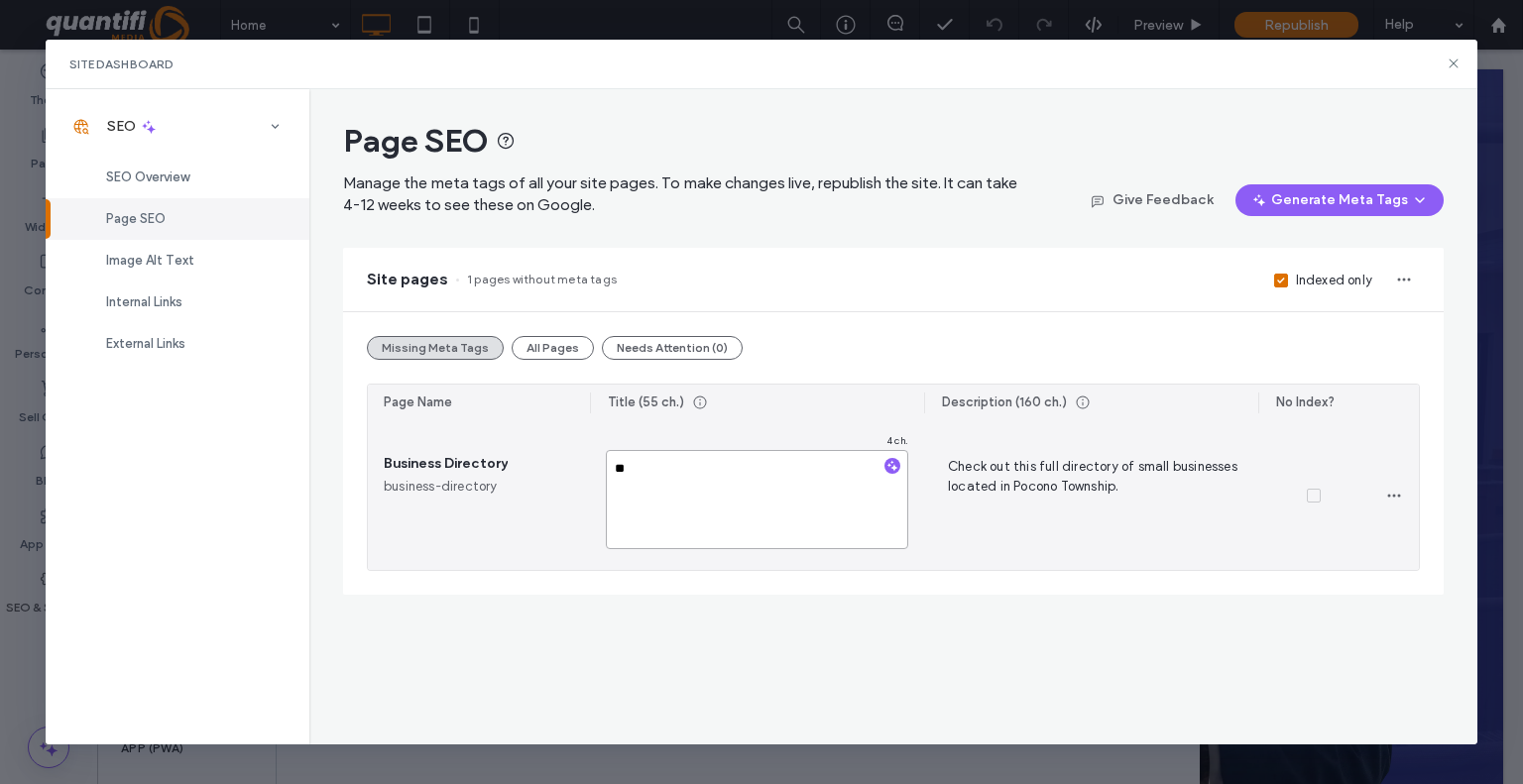 type on "*" 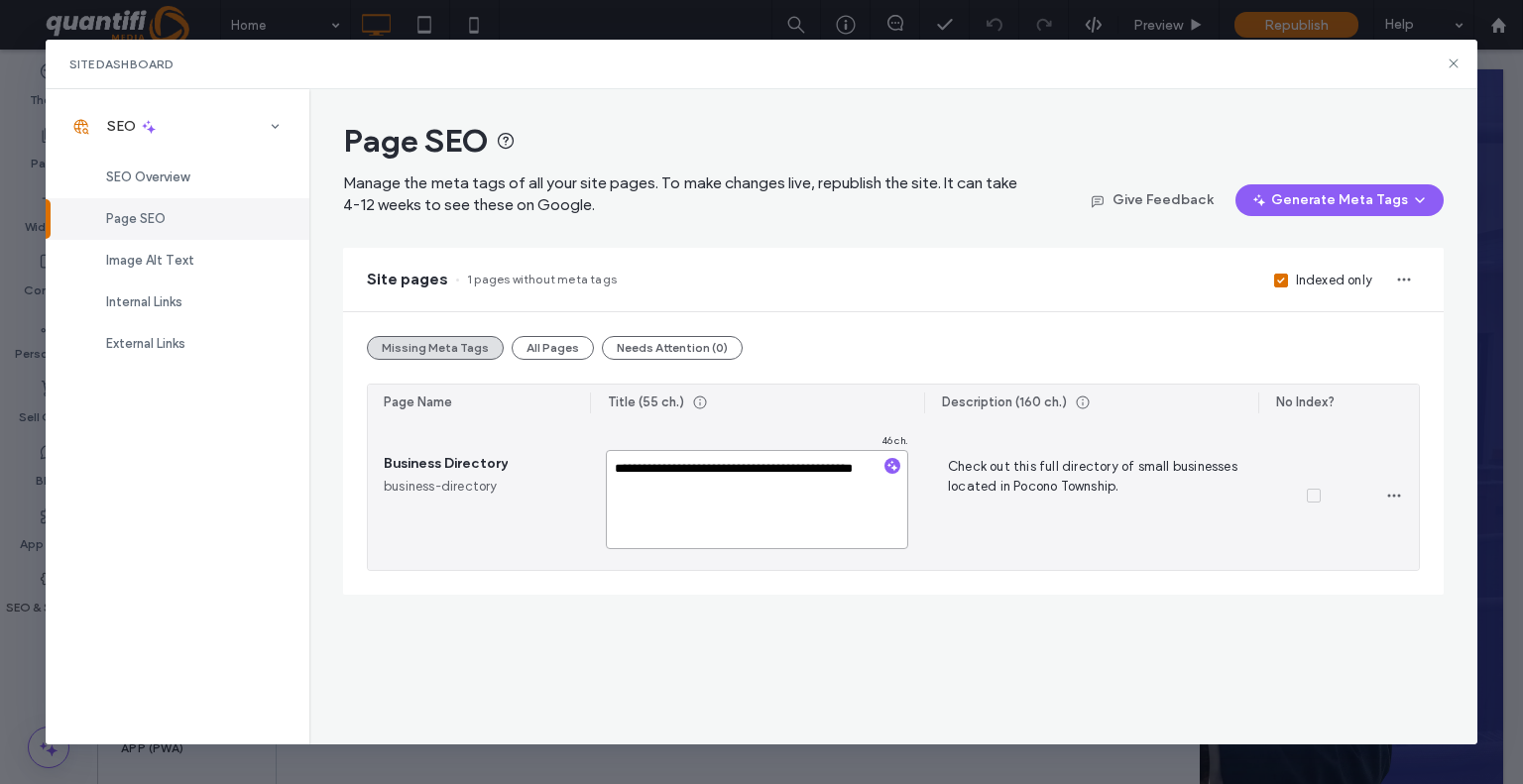 type on "**********" 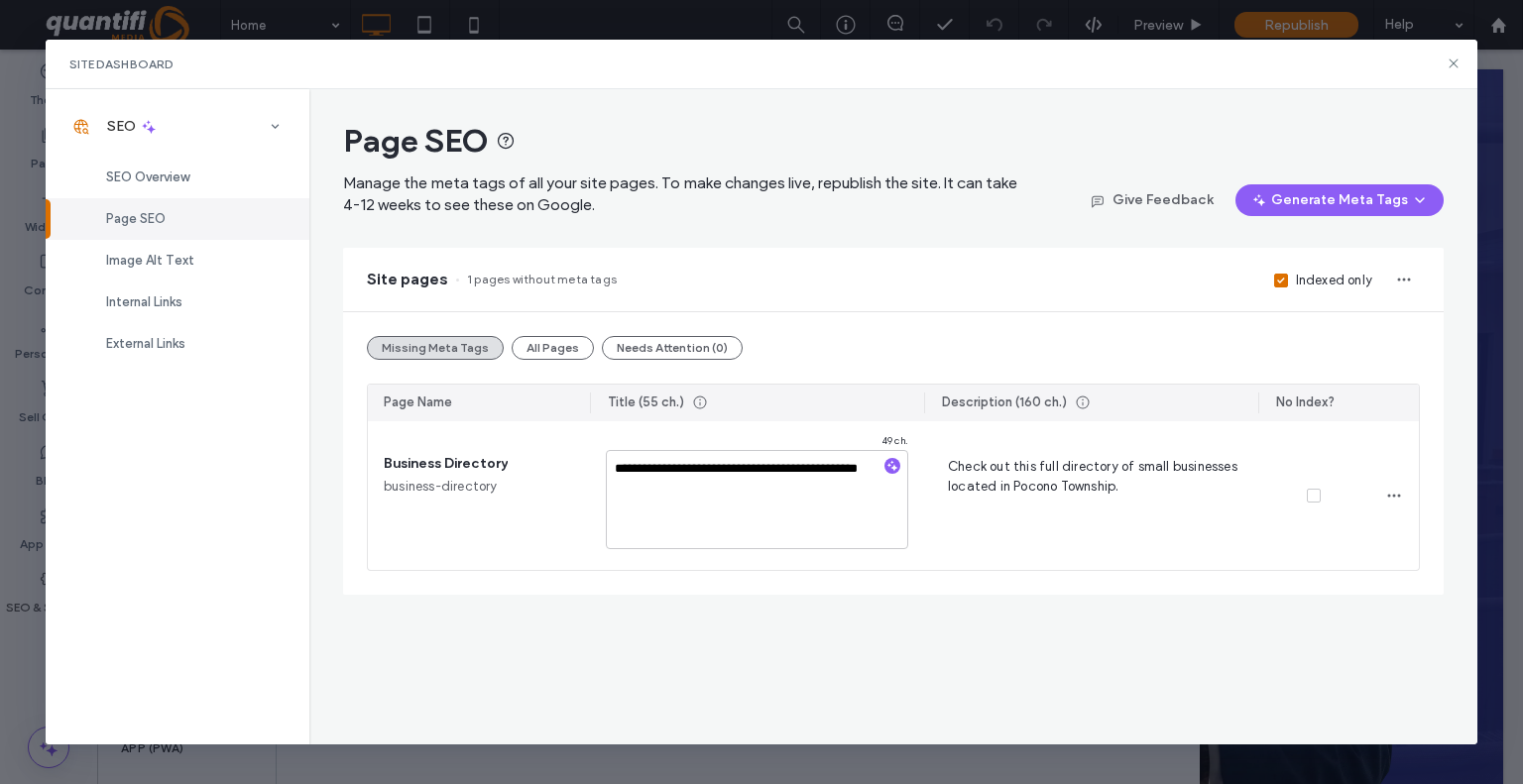 click on "**********" at bounding box center (893, 453) 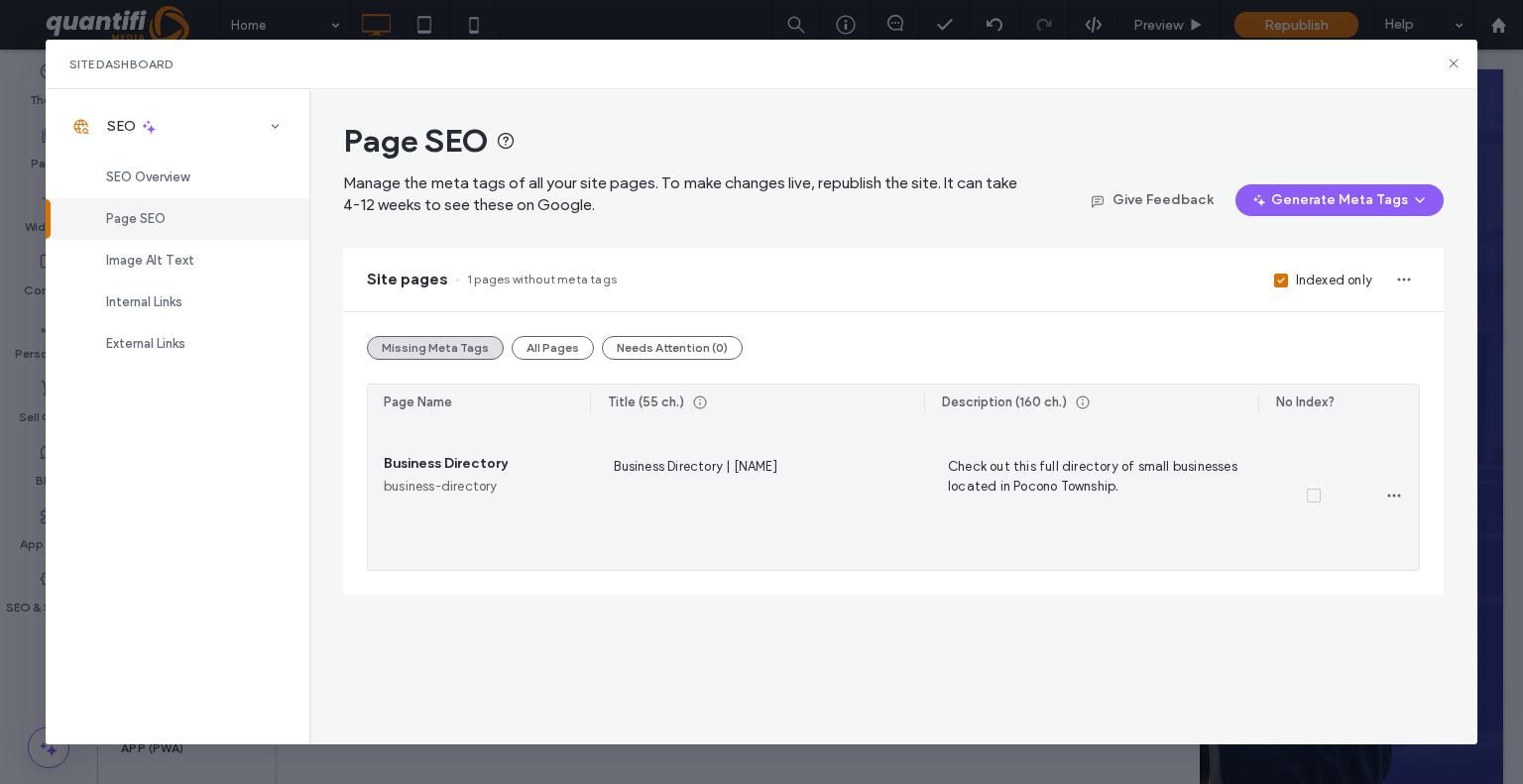 click on "Check out this full directory of small businesses located in Pocono Township." at bounding box center (1091, 496) 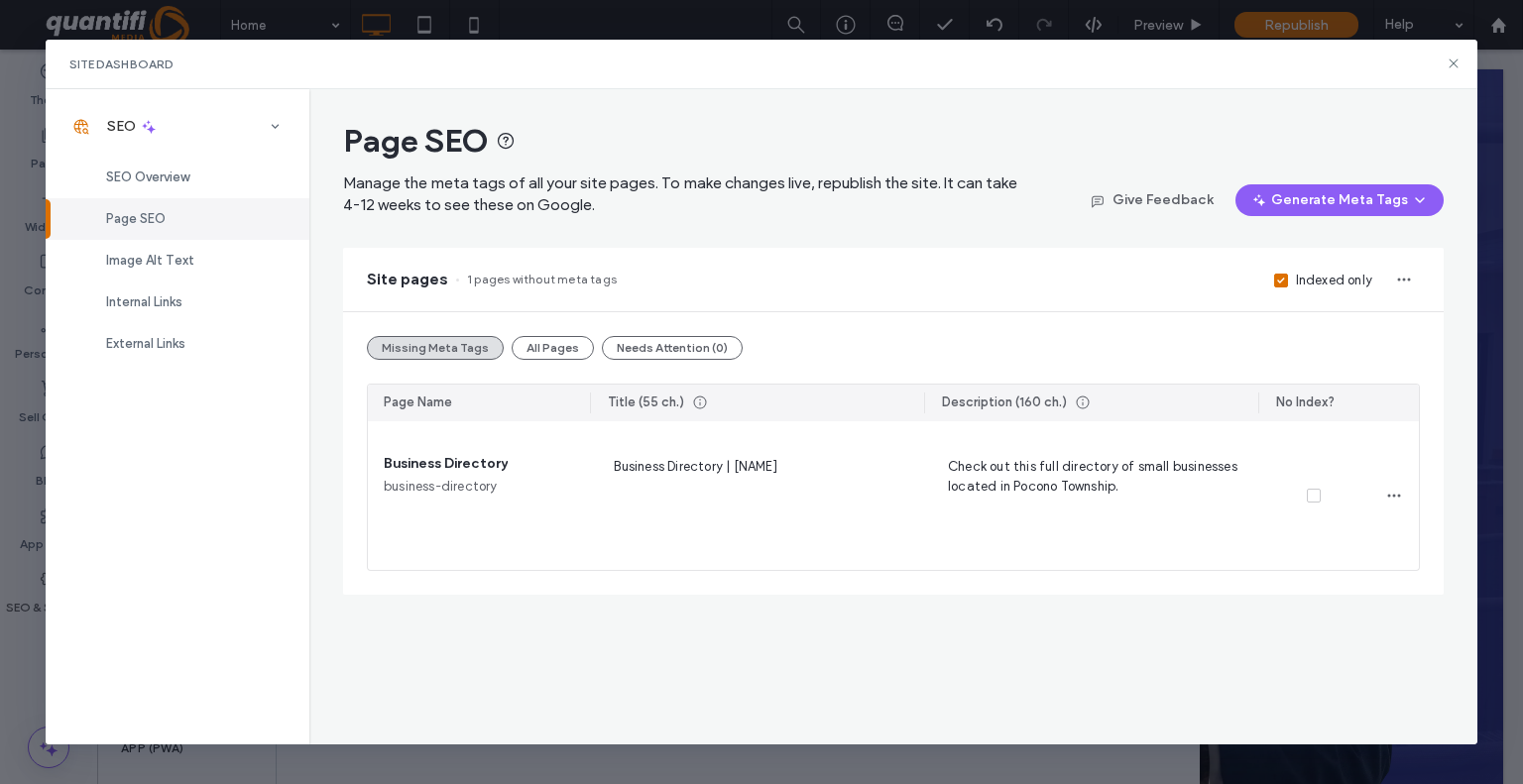 click on "Page SEO Manage the meta tags of all your site pages. To make changes live, republish the site.
It can take 4-12 weeks to see these on Google. Give Feedback Generate Meta Tags Site pages 1 pages without meta tags Indexed only Missing Meta Tags All Pages Needs Attention (0) Page Name Title (55 ch.) Description (160 ch.) No Index? Business Directory business-directory Business Directory | Brian Winot for Commissioner Check out this full directory of small businesses located in Pocono Township." at bounding box center (893, 417) 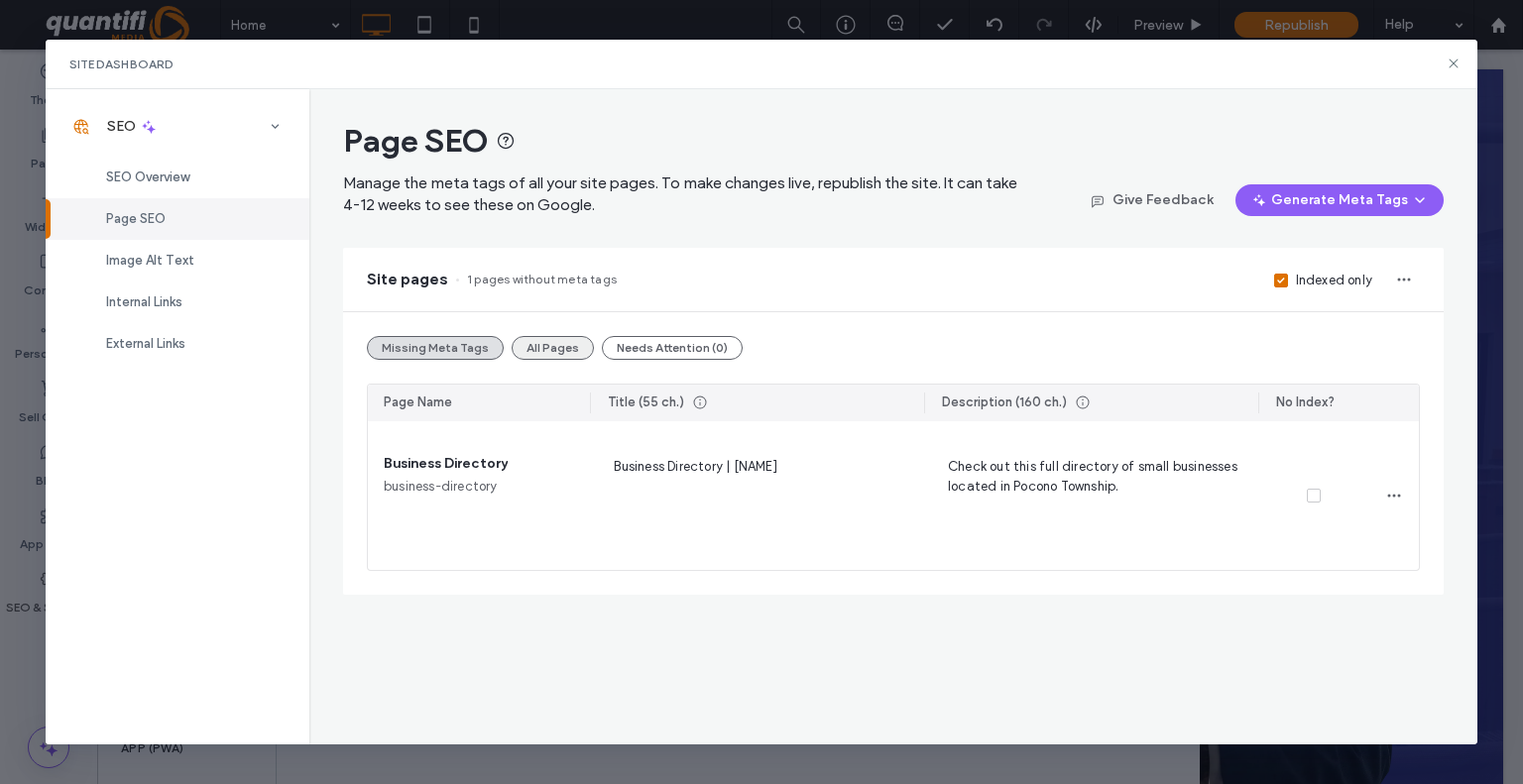 click on "All Pages" at bounding box center (552, 348) 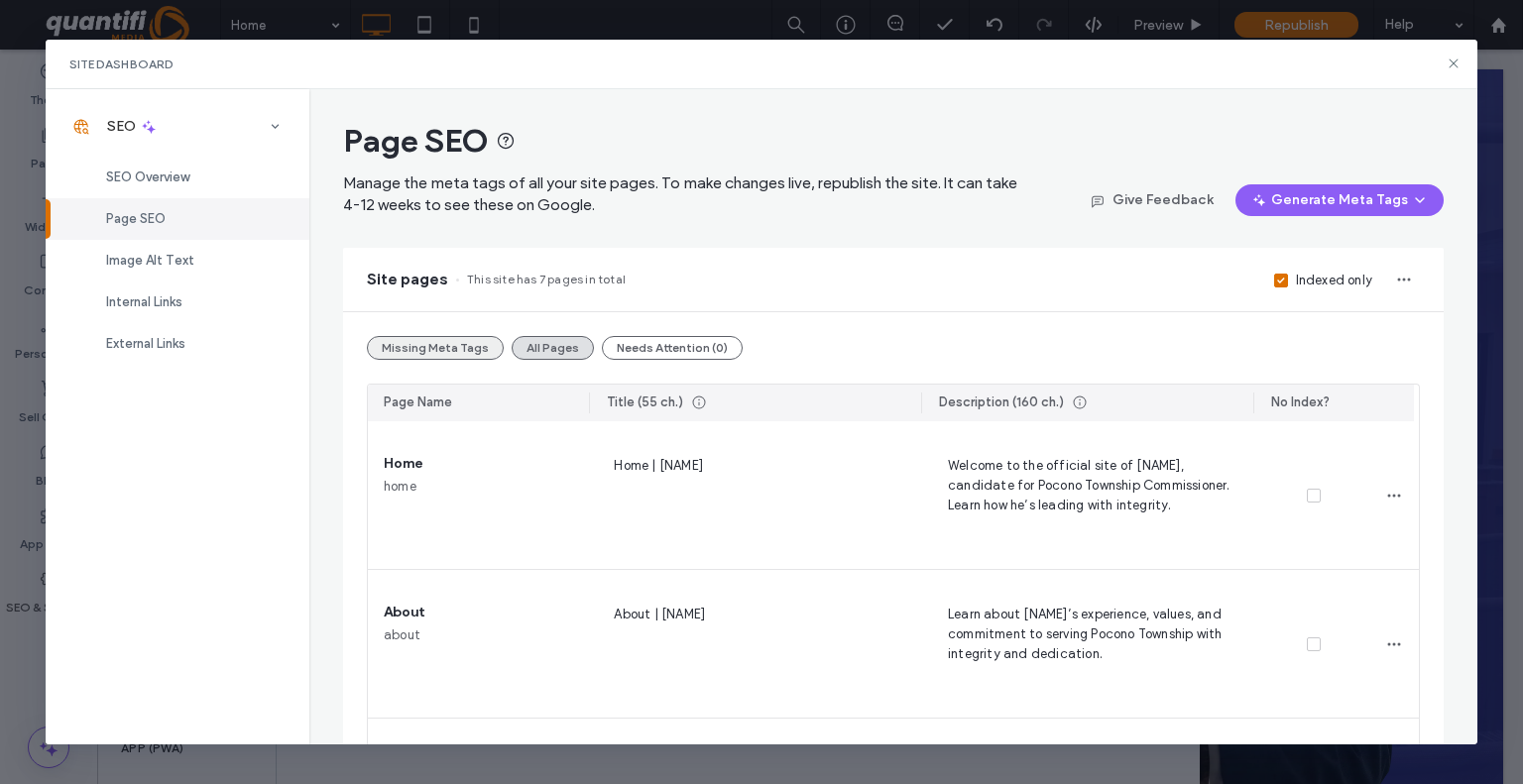 click on "Missing Meta Tags" at bounding box center (435, 348) 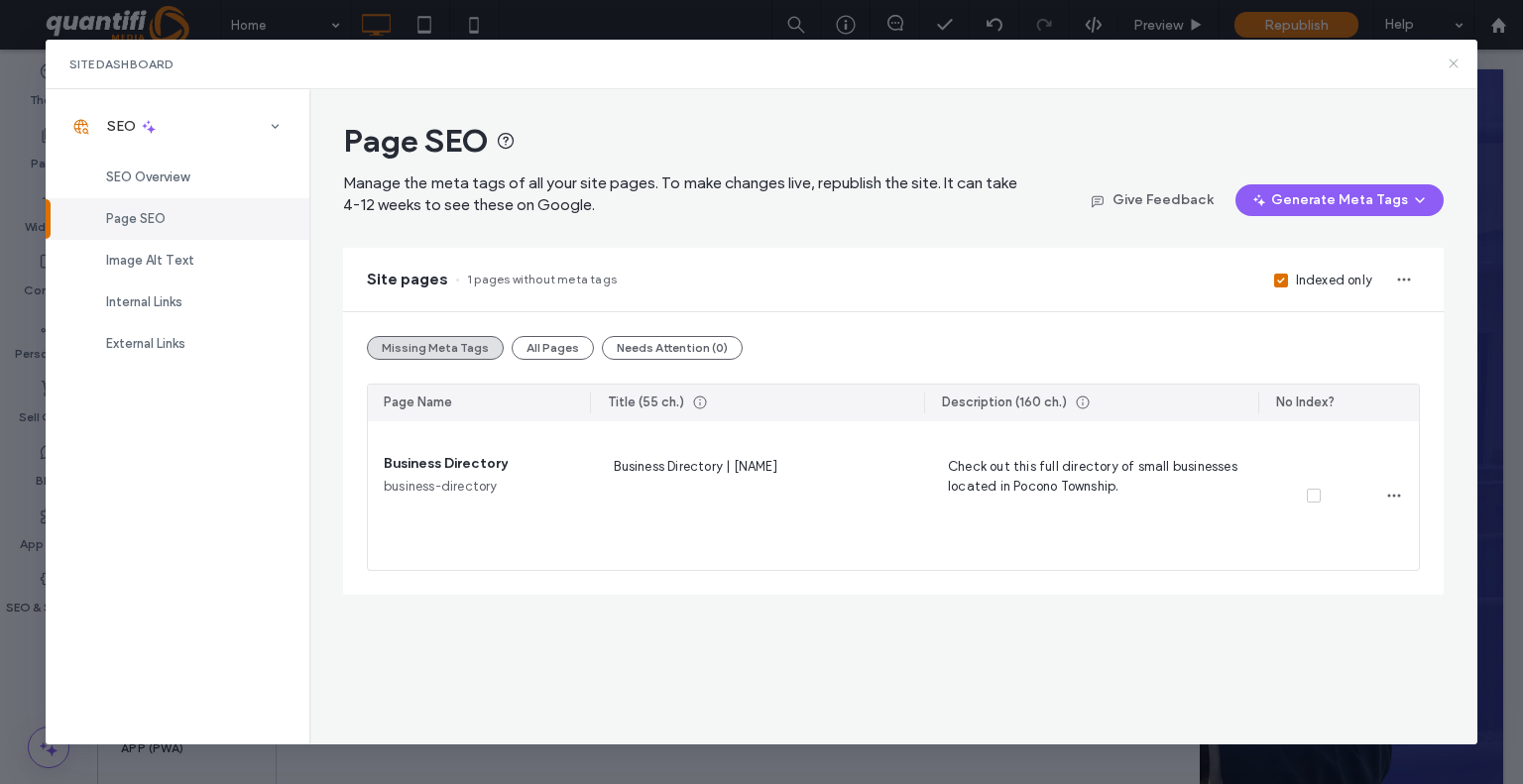 click 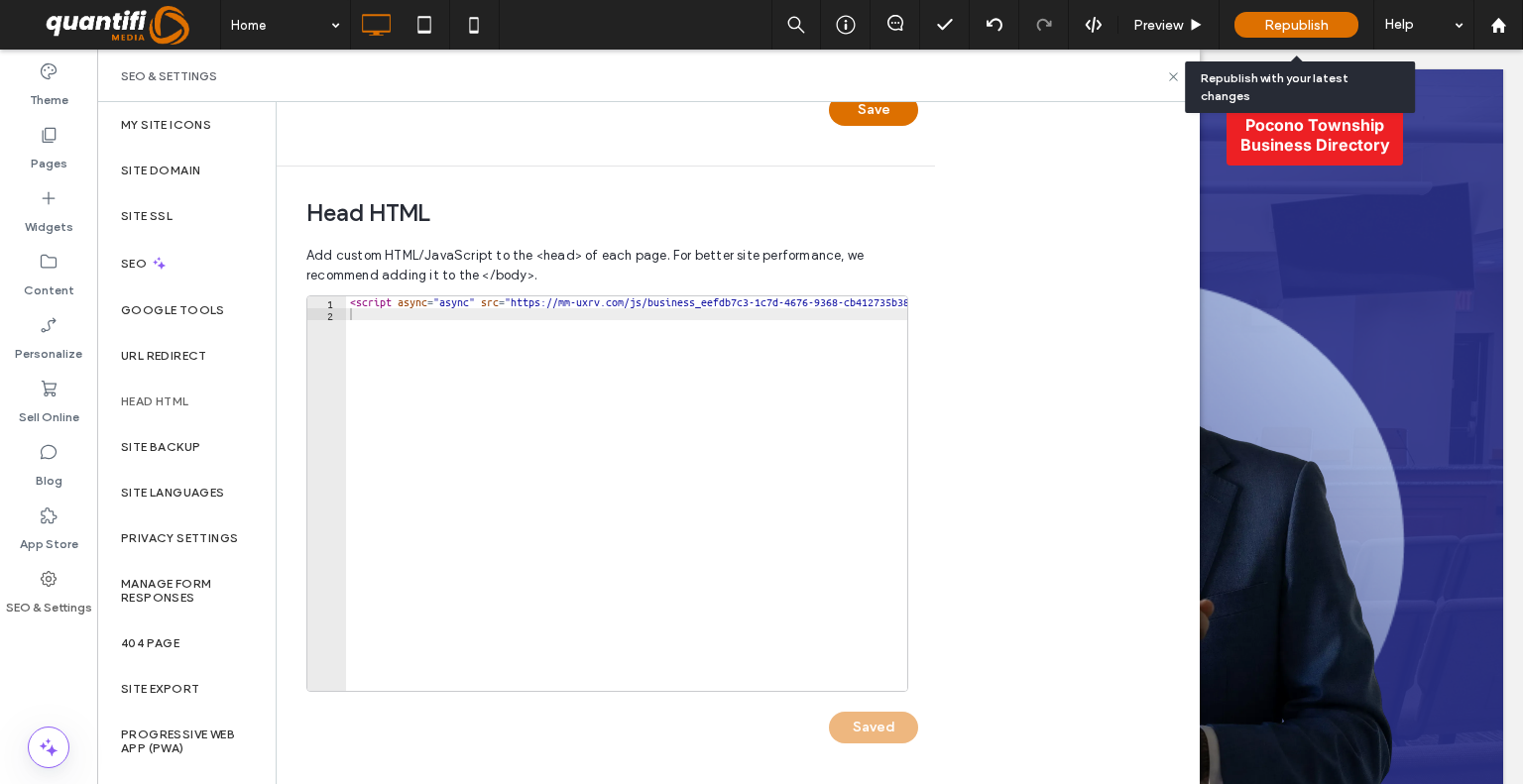 click on "Republish" at bounding box center [1296, 25] 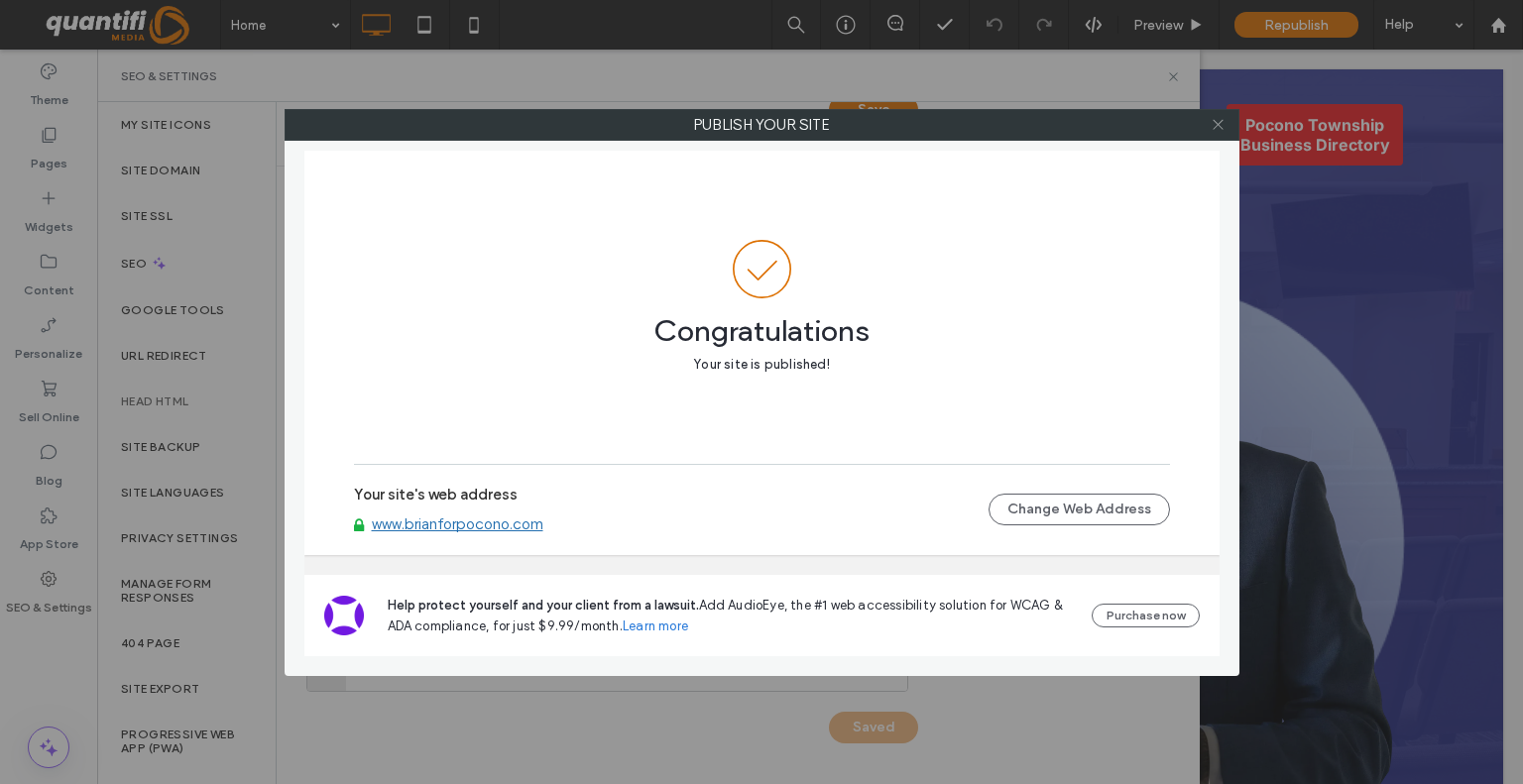 click 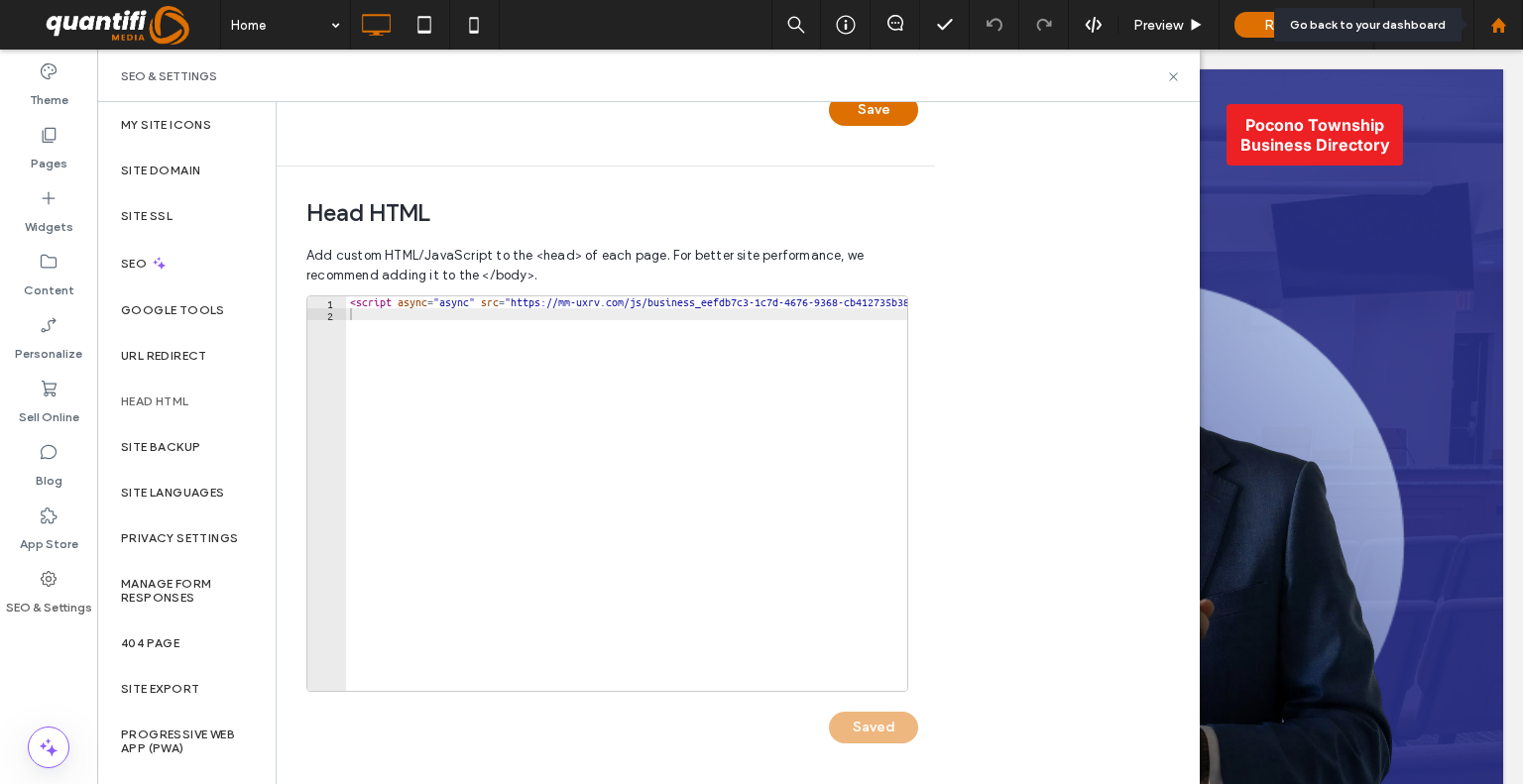 click at bounding box center [1498, 25] 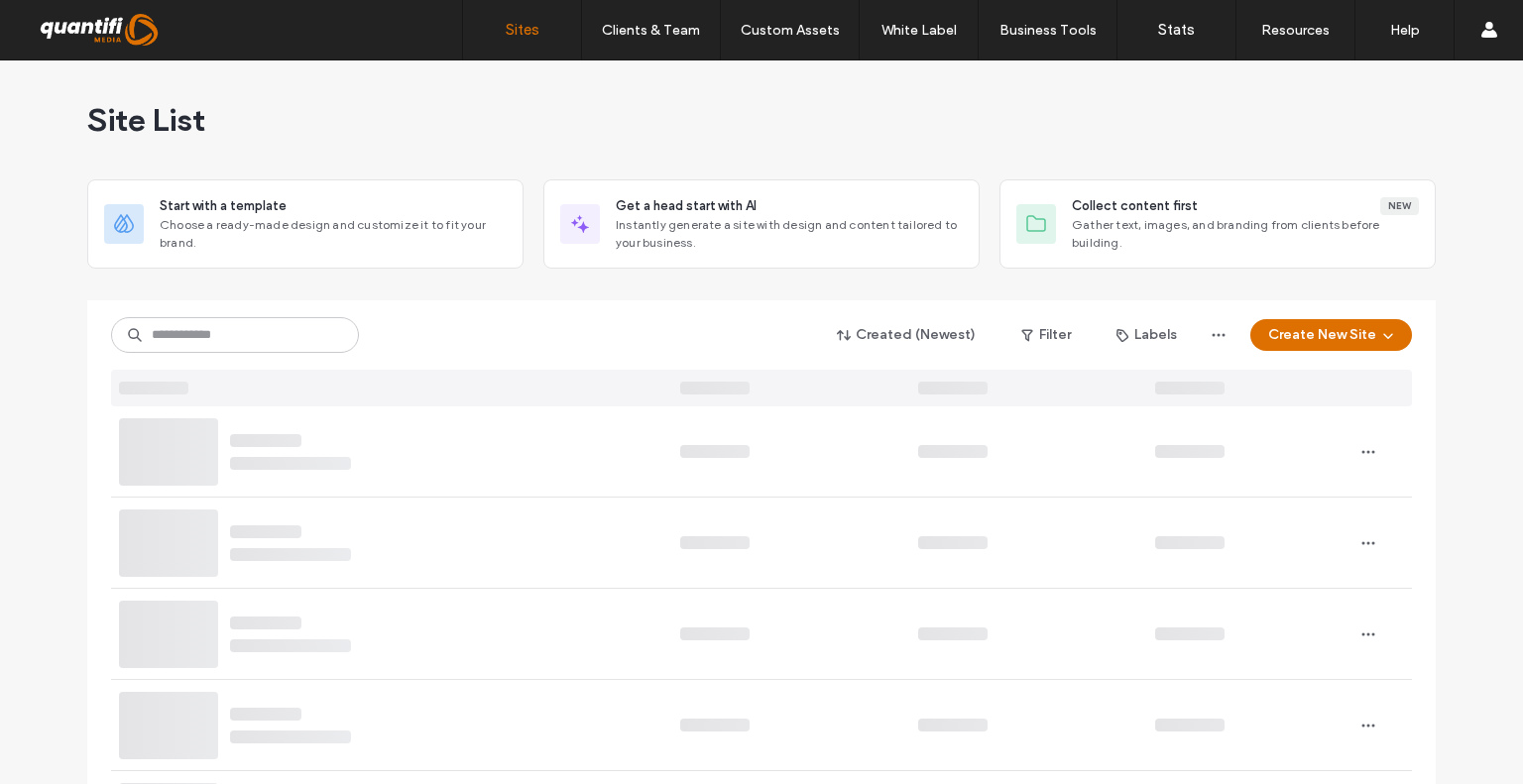 scroll, scrollTop: 0, scrollLeft: 0, axis: both 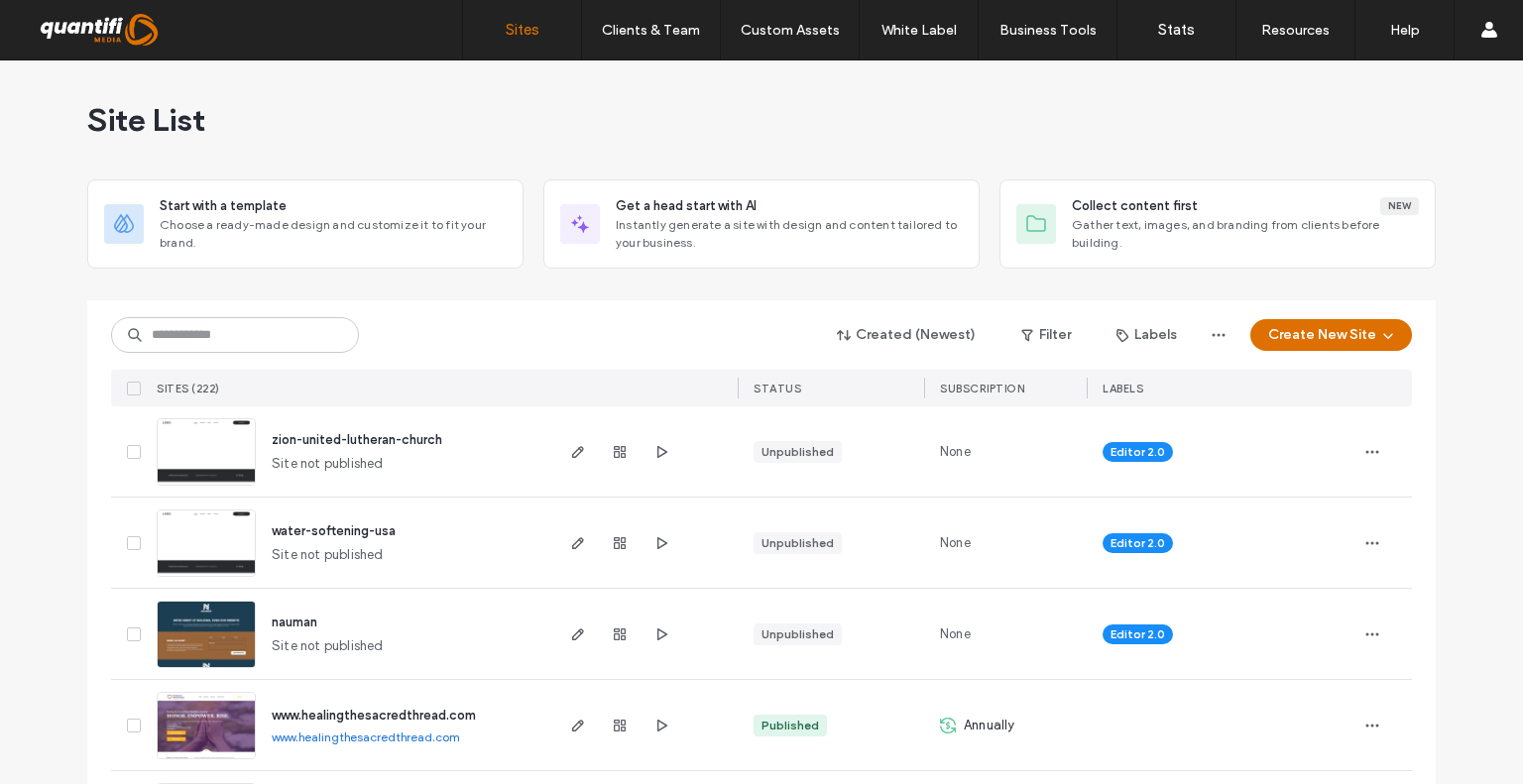 click on "Site List Start with a template Choose a ready-made design and customize it to fit your brand. Get a head start with AI Instantly generate a site with design and content tailored to your business. Collect content first New Gather text, images, and branding from clients before building. Created (Newest) Filter Labels Create New Site SITES (222) STATUS SUBSCRIPTION LABELS zion-united-lutheran-church Site not publishedUnpublished None Editor 2.0 water-softening-usa Site not publishedUnpublished None Editor 2.0 nauman Site not publishedUnpublished None Editor 2.0 www.healingthesacredthread.com www.healingthesacredthread.com Published Annually family-promise-of-the-poconos Site not publishedUnpublished None Editor 2.0 northeast-waterworks-corp Site not publishedUnpublished None Editor 2.0 buck-mechanical Site not publishedUnpublished None Editor 2.0 tree-shakers-365 Site not publishedUnpublished None Editor 2.0 pocono-township Site not publishedUnpublished None Editor 2.0 www.brianforpocono.com Published 1" at bounding box center [762, 3688] 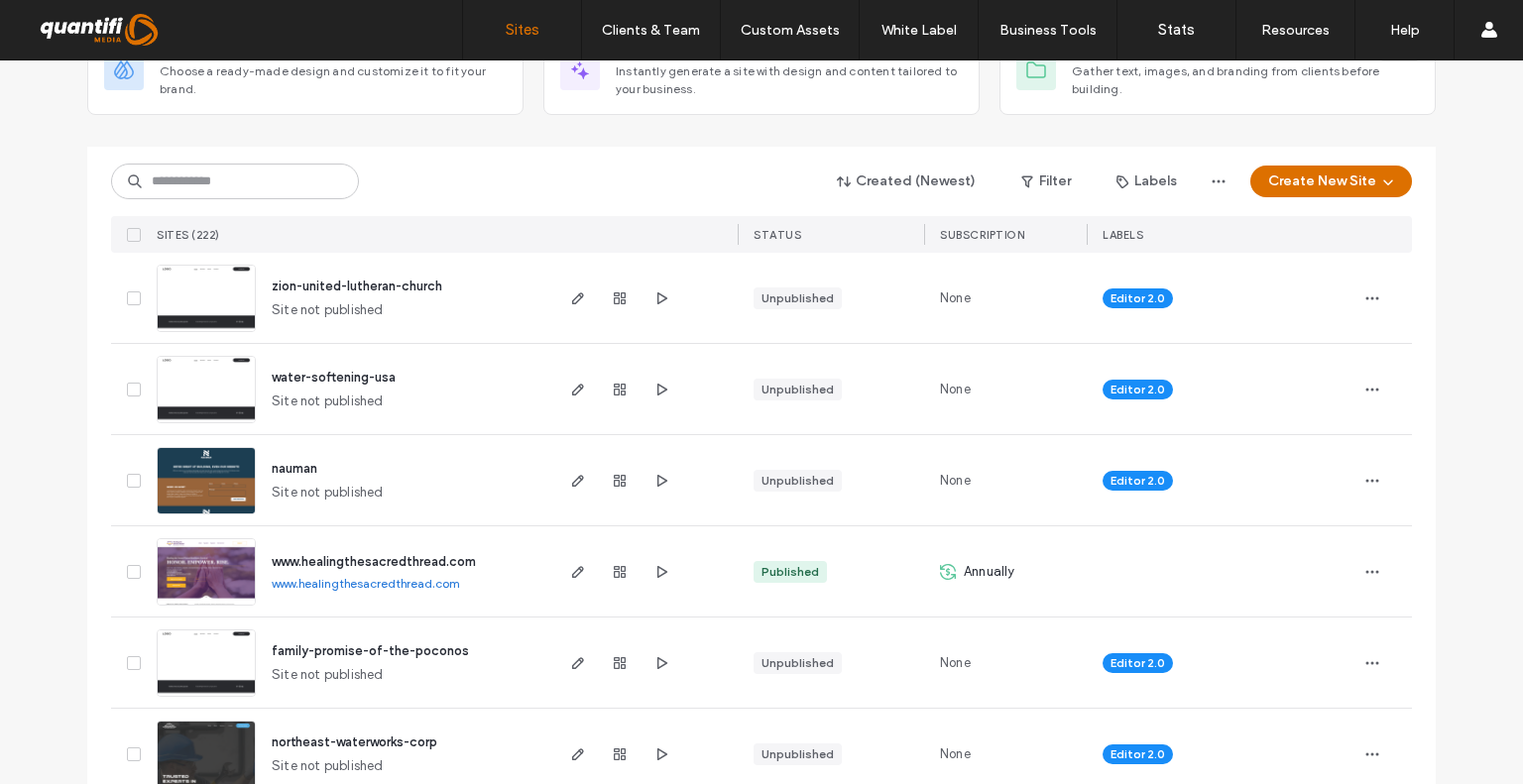 scroll, scrollTop: 198, scrollLeft: 0, axis: vertical 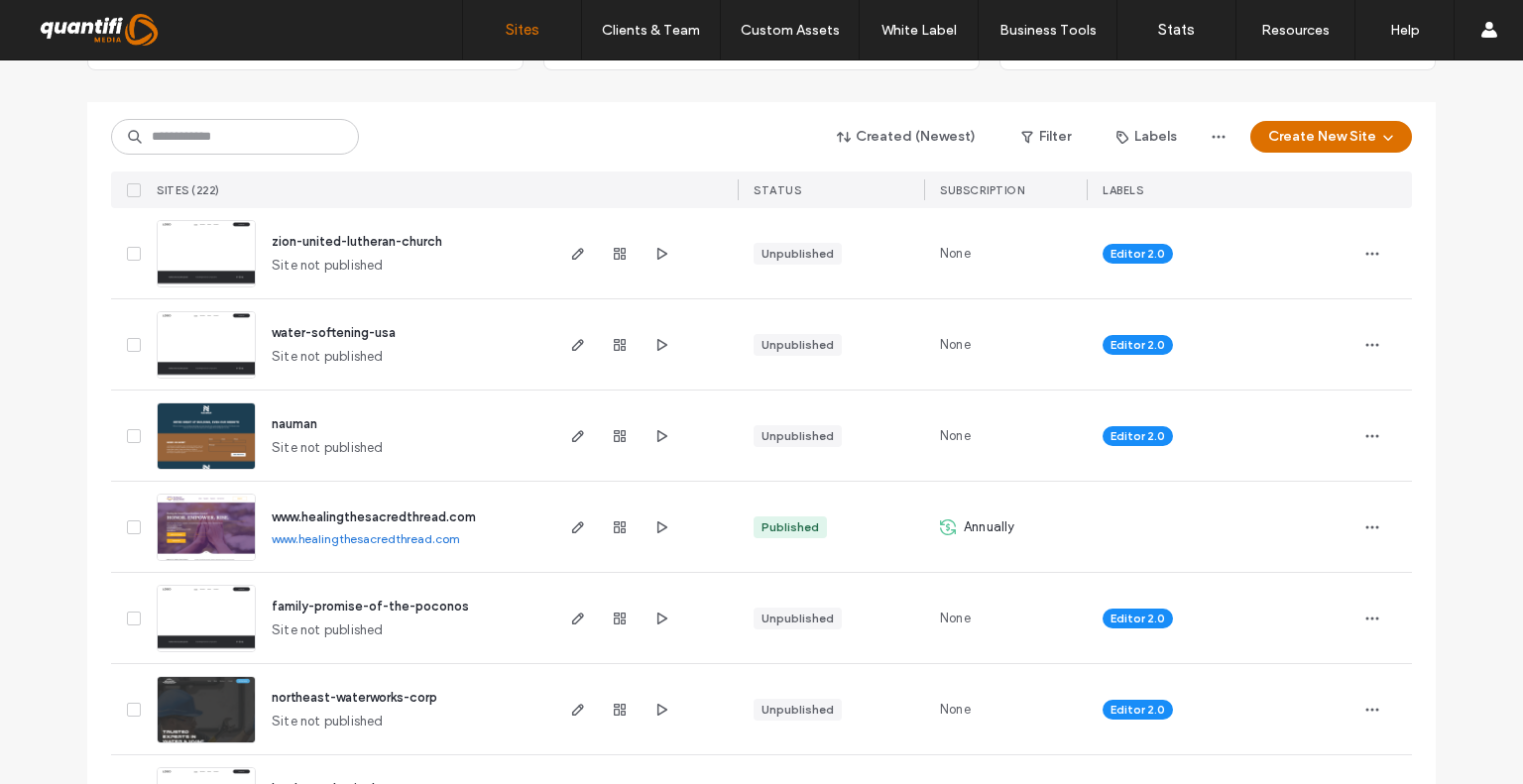 click on "Site List Start with a template Choose a ready-made design and customize it to fit your brand. Get a head start with AI Instantly generate a site with design and content tailored to your business. Collect content first New Gather text, images, and branding from clients before building. Created (Newest) Filter Labels Create New Site SITES (222) STATUS SUBSCRIPTION LABELS zion-united-lutheran-church Site not publishedUnpublished None Editor 2.0 water-softening-usa Site not publishedUnpublished None Editor 2.0 nauman Site not publishedUnpublished None Editor 2.0 www.healingthesacredthread.com www.healingthesacredthread.com Published Annually family-promise-of-the-poconos Site not publishedUnpublished None Editor 2.0 northeast-waterworks-corp Site not publishedUnpublished None Editor 2.0 buck-mechanical Site not publishedUnpublished None Editor 2.0 tree-shakers-365 Site not publishedUnpublished None Editor 2.0 pocono-township Site not publishedUnpublished None Editor 2.0 www.brianforpocono.com Published 1" at bounding box center [762, 3490] 